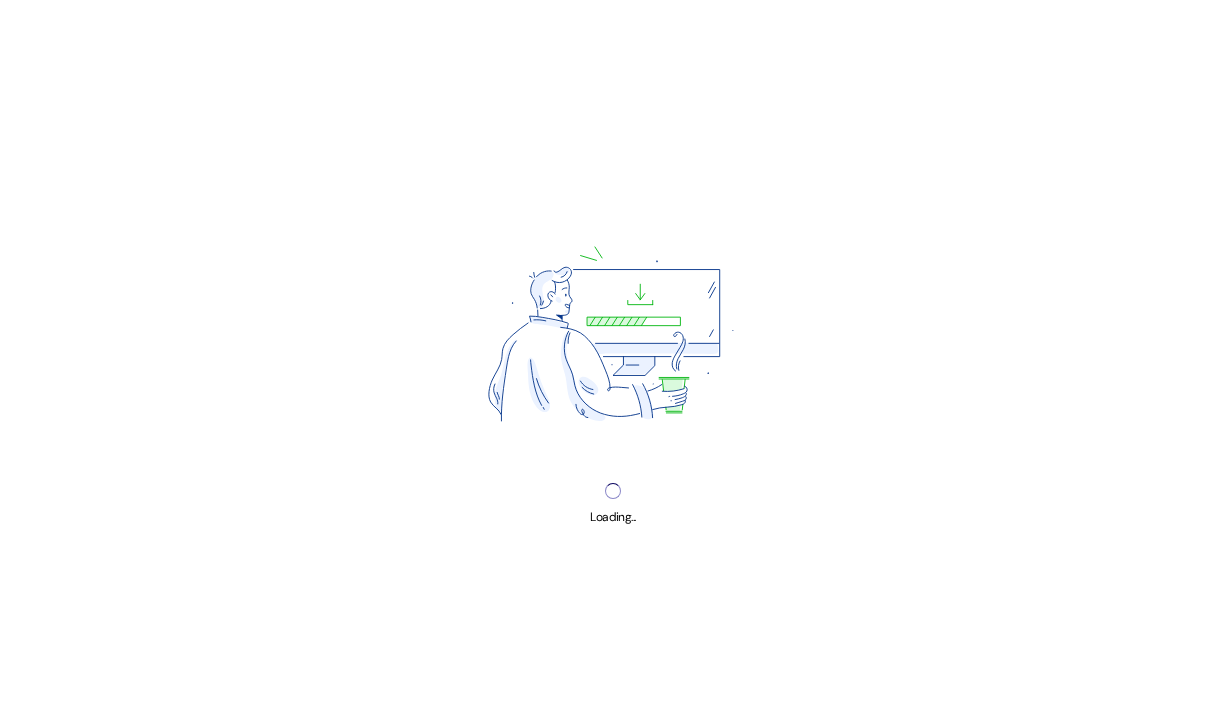 scroll, scrollTop: 0, scrollLeft: 0, axis: both 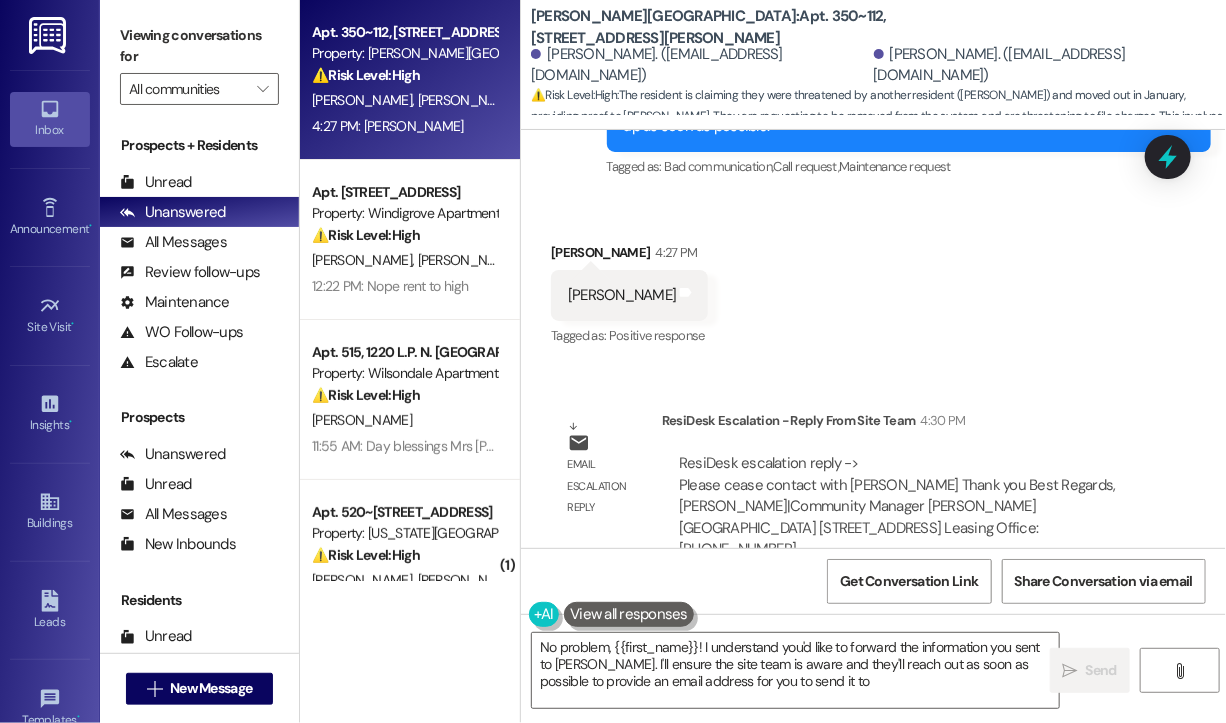 type on "No problem, {{first_name}}! I understand you'd like to forward the information you sent to [PERSON_NAME]. I'll ensure the site team is aware and they'll reach out as soon as possible to provide an email address for you to send it to." 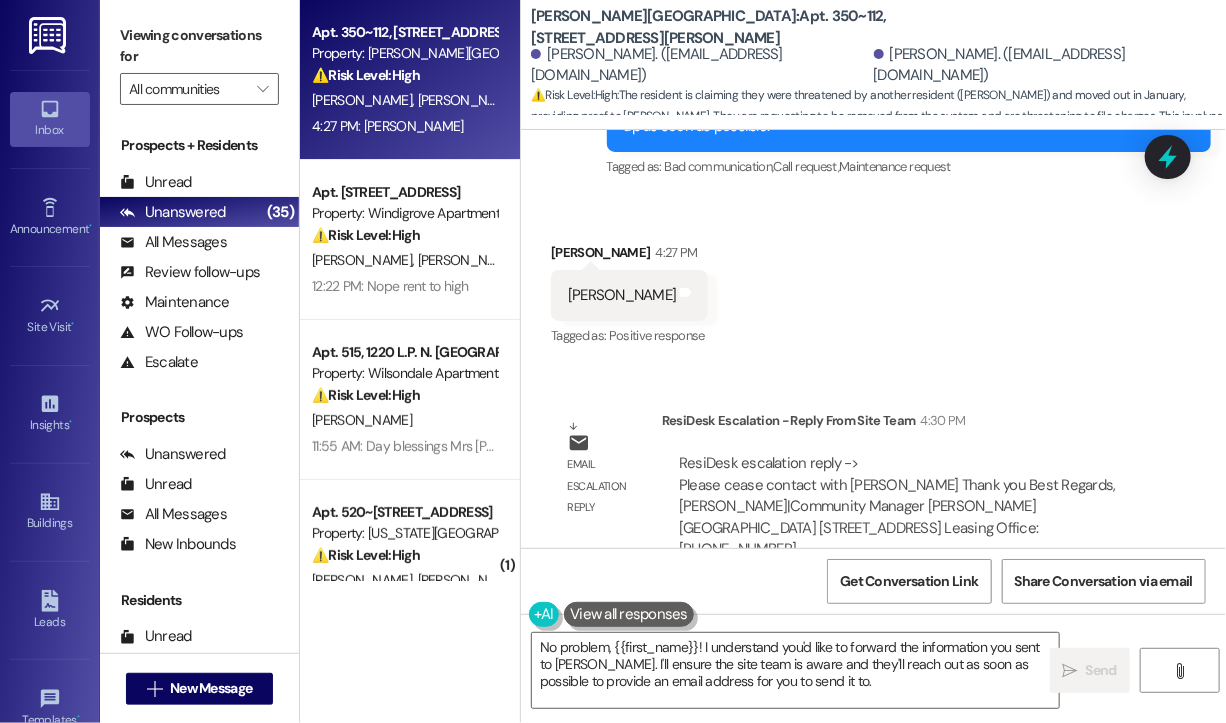 click on "Received via SMS [PERSON_NAME] 4:27 PM [PERSON_NAME] and notes Tagged as:   Positive response Click to highlight conversations about Positive response" at bounding box center [873, 281] 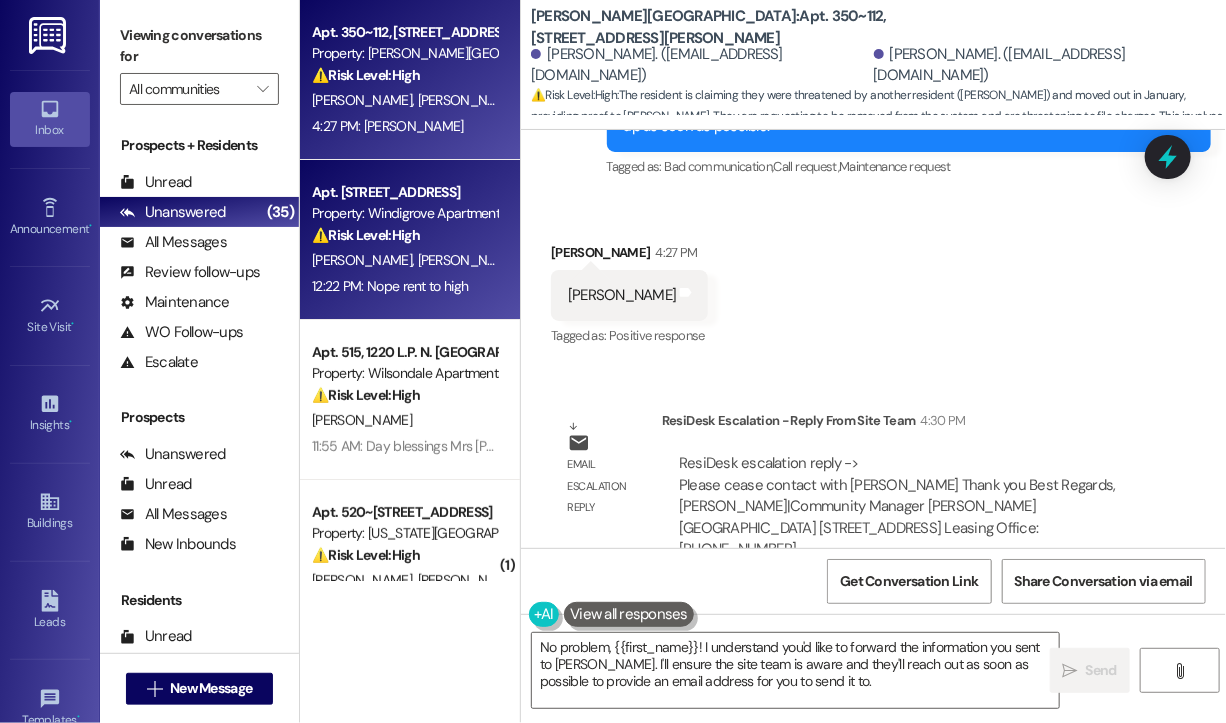 click on "12:22 PM: Nope rent to high  12:22 PM: Nope rent to high" at bounding box center [390, 286] 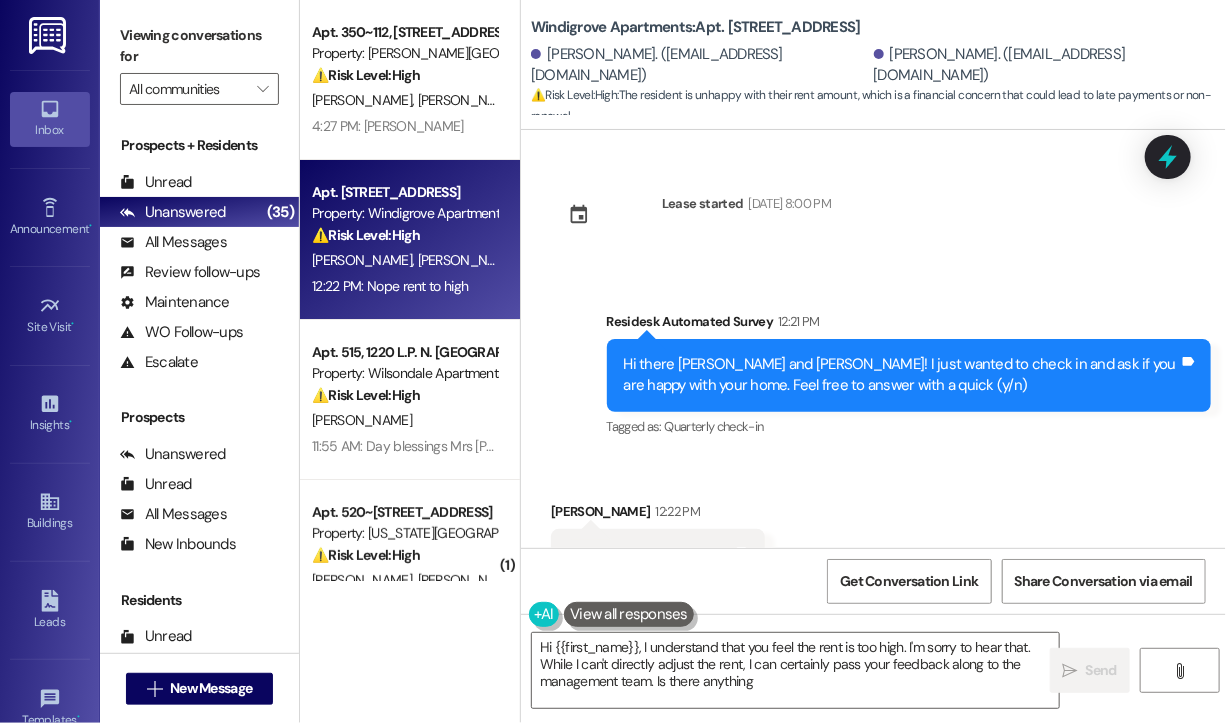 scroll, scrollTop: 1025, scrollLeft: 0, axis: vertical 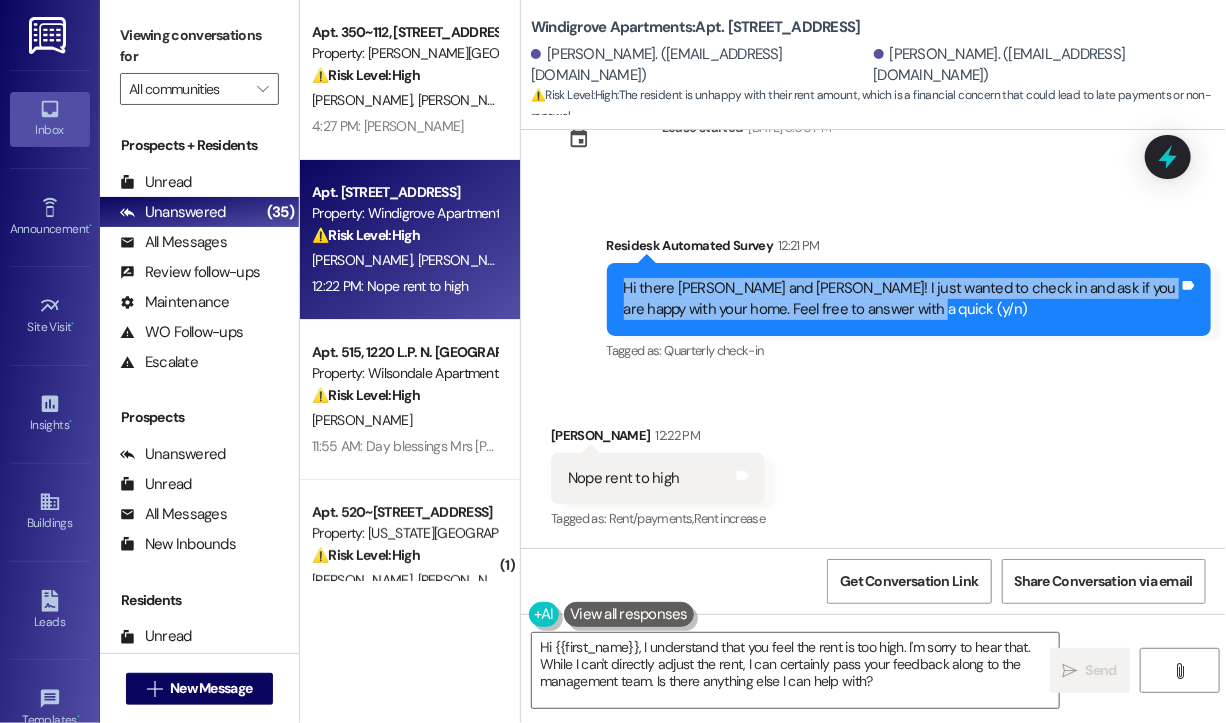 drag, startPoint x: 940, startPoint y: 303, endPoint x: 600, endPoint y: 287, distance: 340.37625 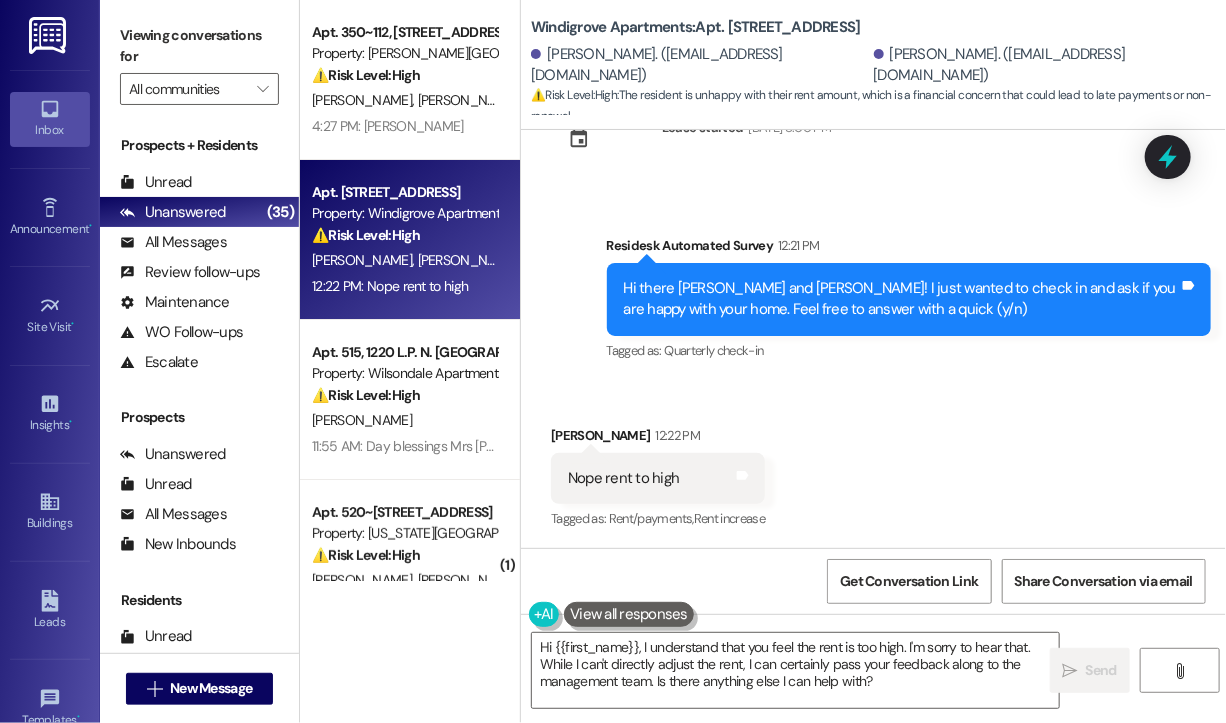 click on "Nope rent to high" at bounding box center (623, 478) 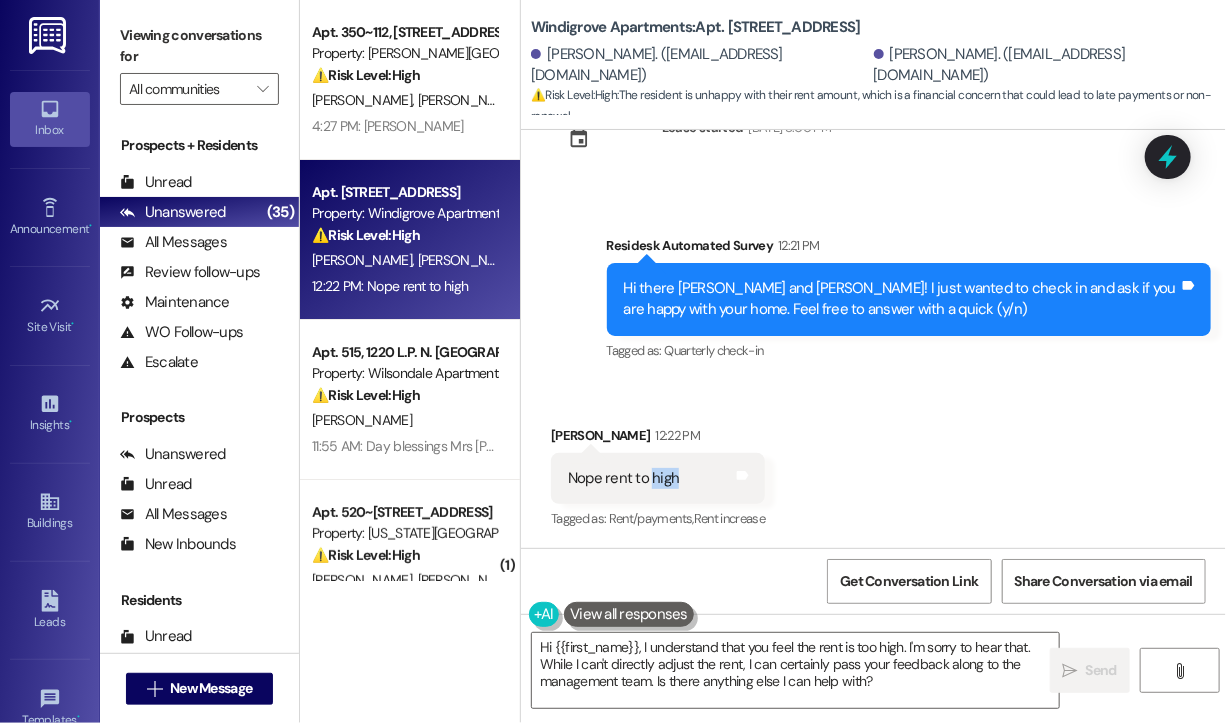 click on "Nope rent to high" at bounding box center [623, 478] 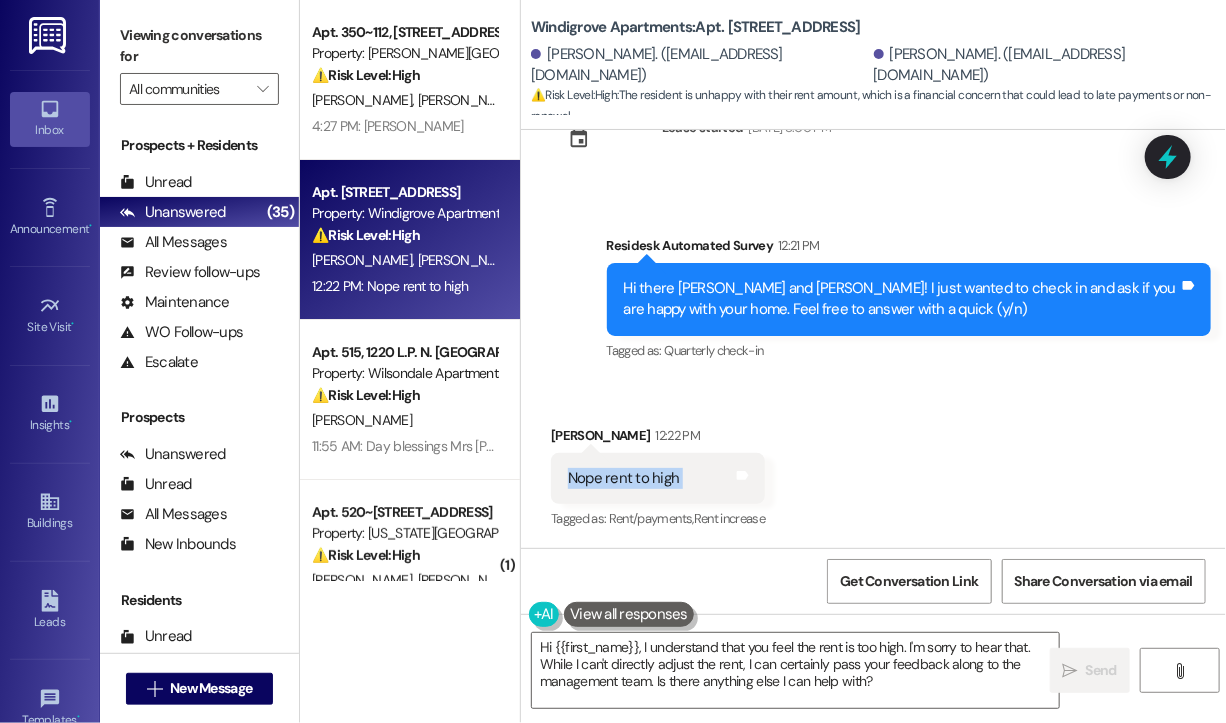 click on "Nope rent to high" at bounding box center [623, 478] 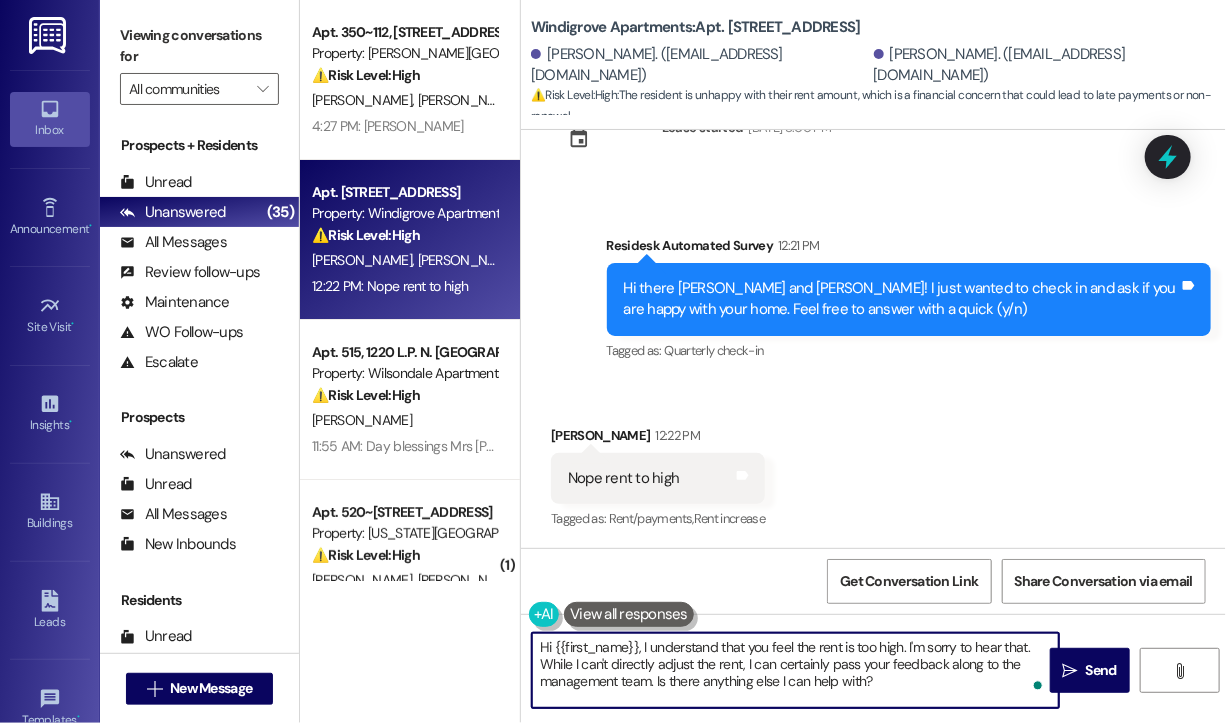 drag, startPoint x: 908, startPoint y: 686, endPoint x: 664, endPoint y: 720, distance: 246.35747 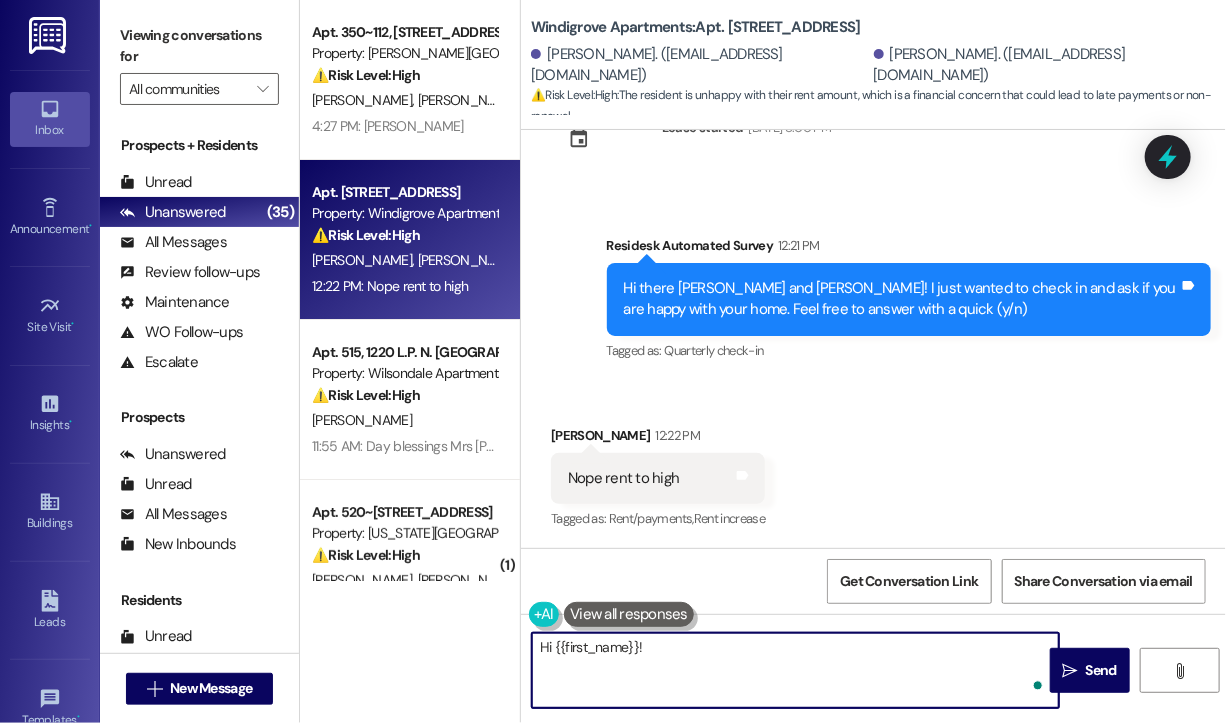 paste on "Thanks for your honesty – I’m sorry to hear that the rent feels too high. Is it the overall cost, or are there specific concerns that are making it feel less worth it? I'm here to listen and help however I can." 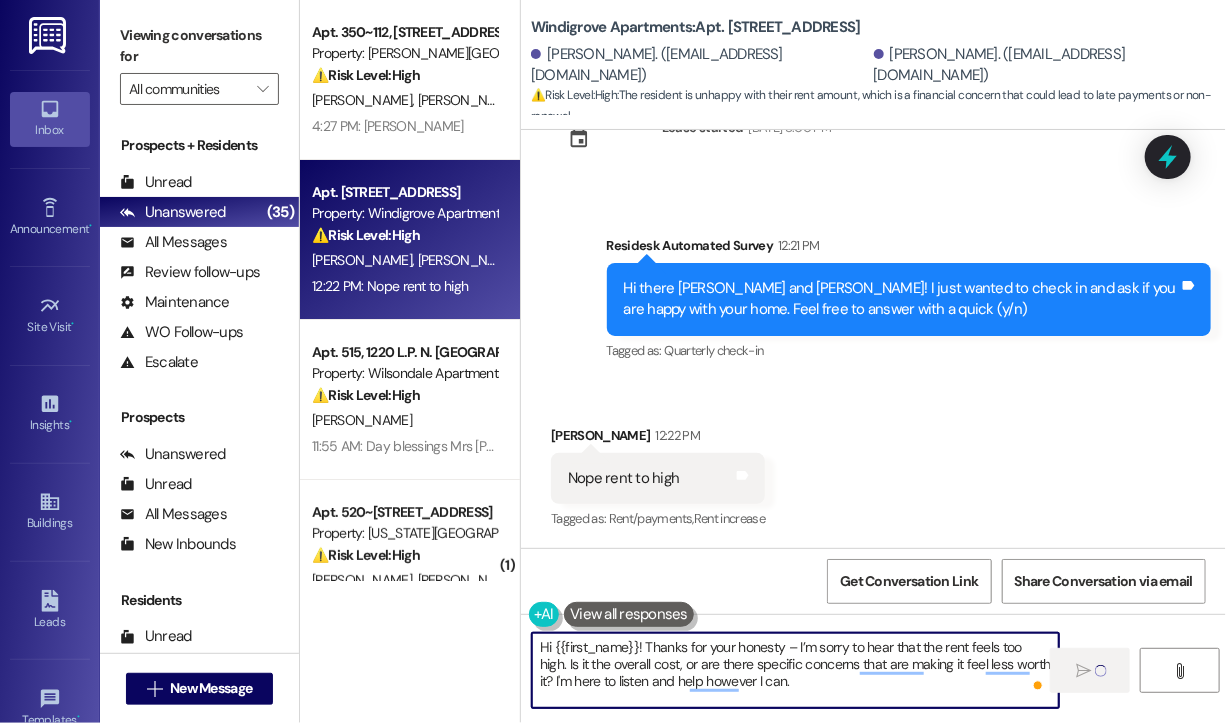 type on "Hi {{first_name}}! Thanks for your honesty – I’m sorry to hear that the rent feels too high. Is it the overall cost, or are there specific concerns that are making it feel less worth it? I'm here to listen and help however I can." 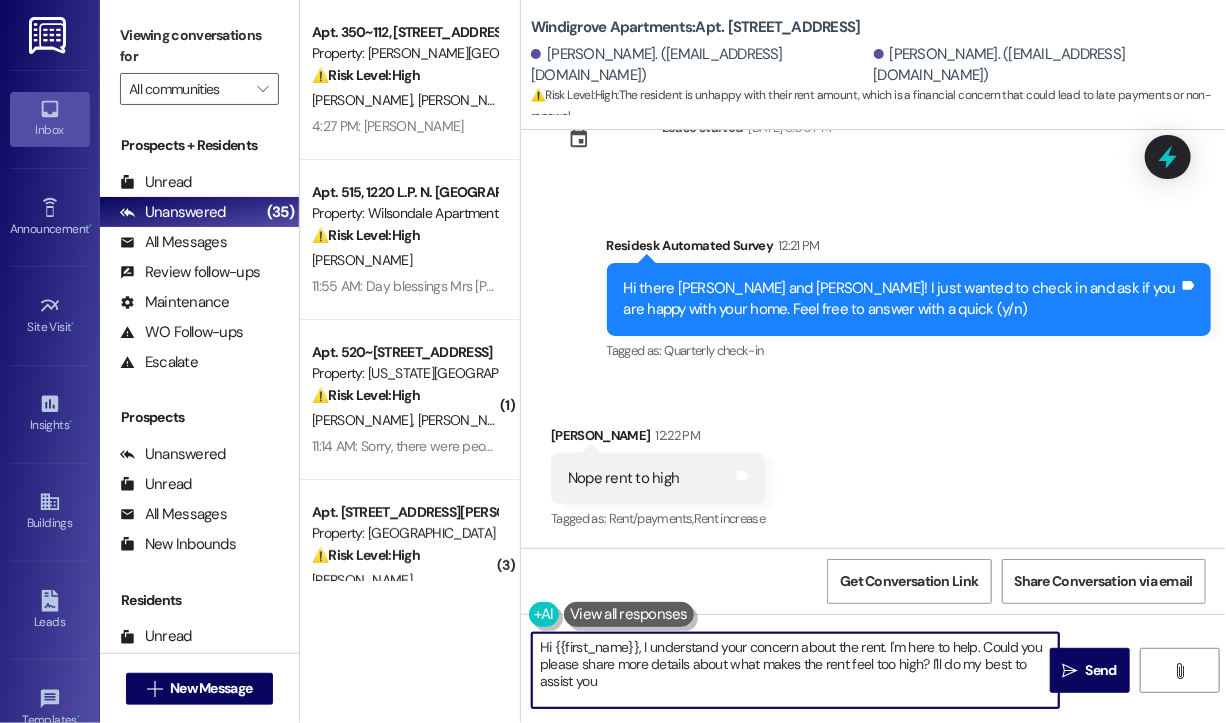 type on "Hi {{first_name}}, I understand your concern about the rent. I'm here to help. Could you please share more details about what makes the rent feel too high? I'll do my best to assist you." 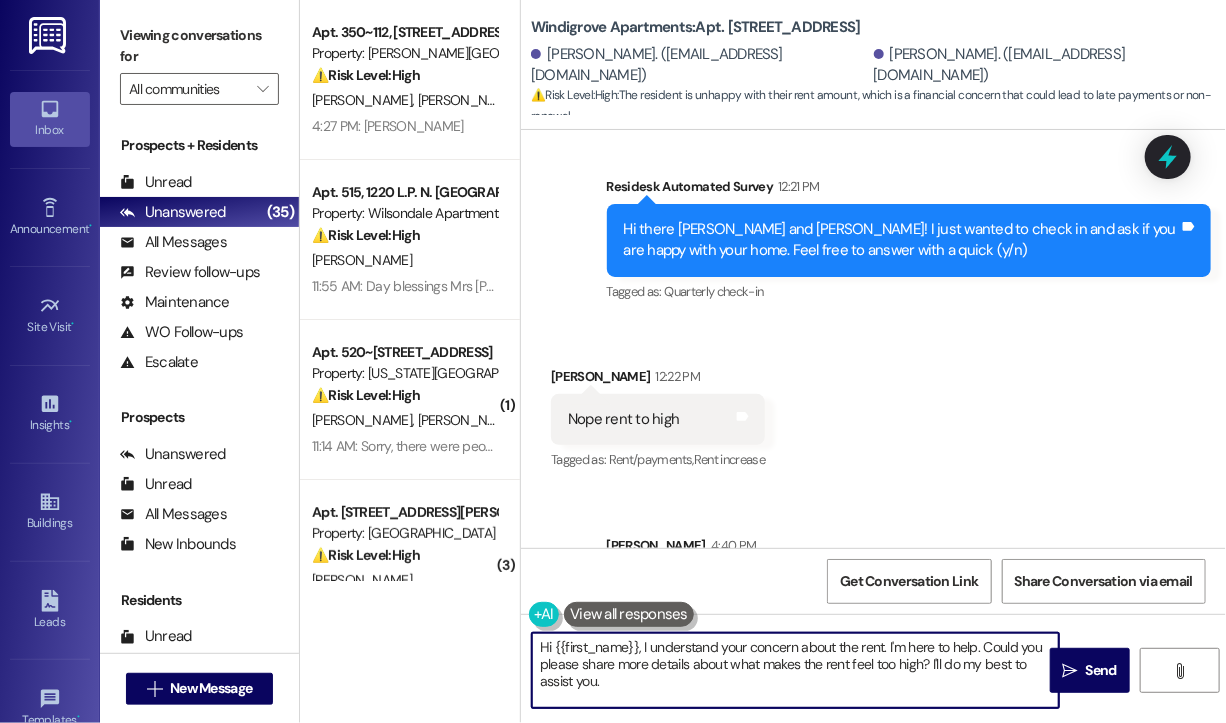 scroll, scrollTop: 1208, scrollLeft: 0, axis: vertical 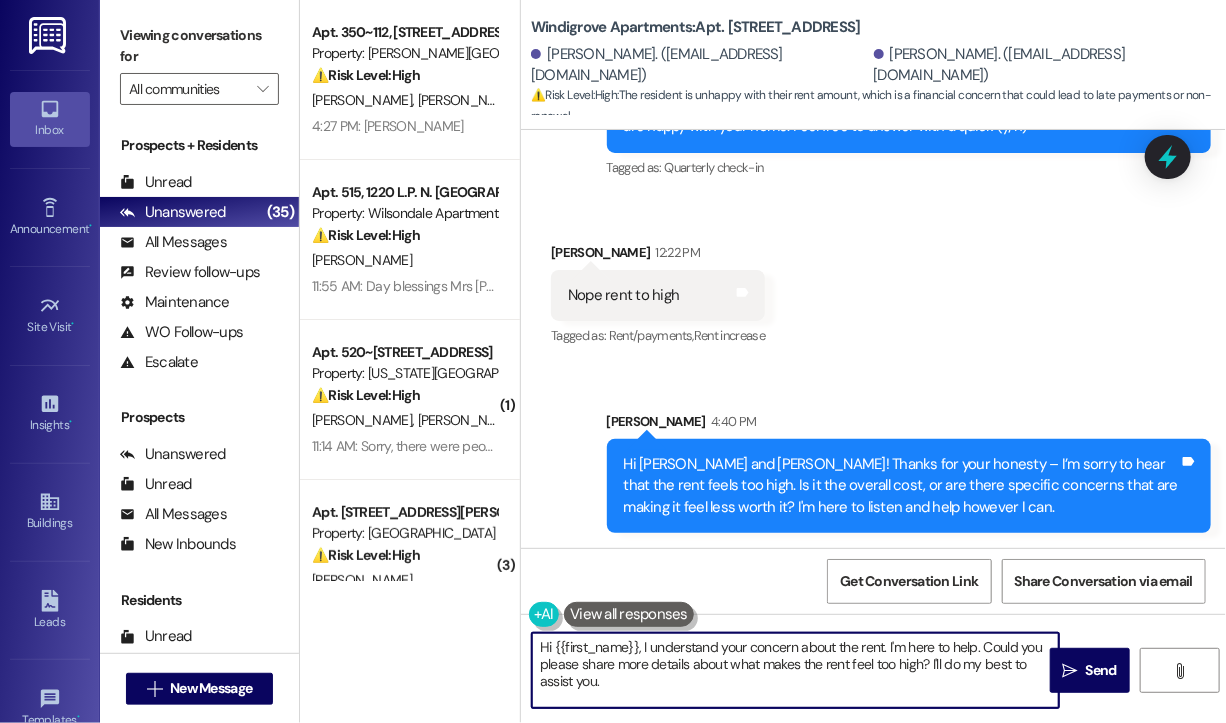 click on "Received via SMS Namir Johnson 12:22 PM Nope rent to high  Tags and notes Tagged as:   Rent/payments ,  Click to highlight conversations about Rent/payments Rent increase Click to highlight conversations about Rent increase" at bounding box center (873, 281) 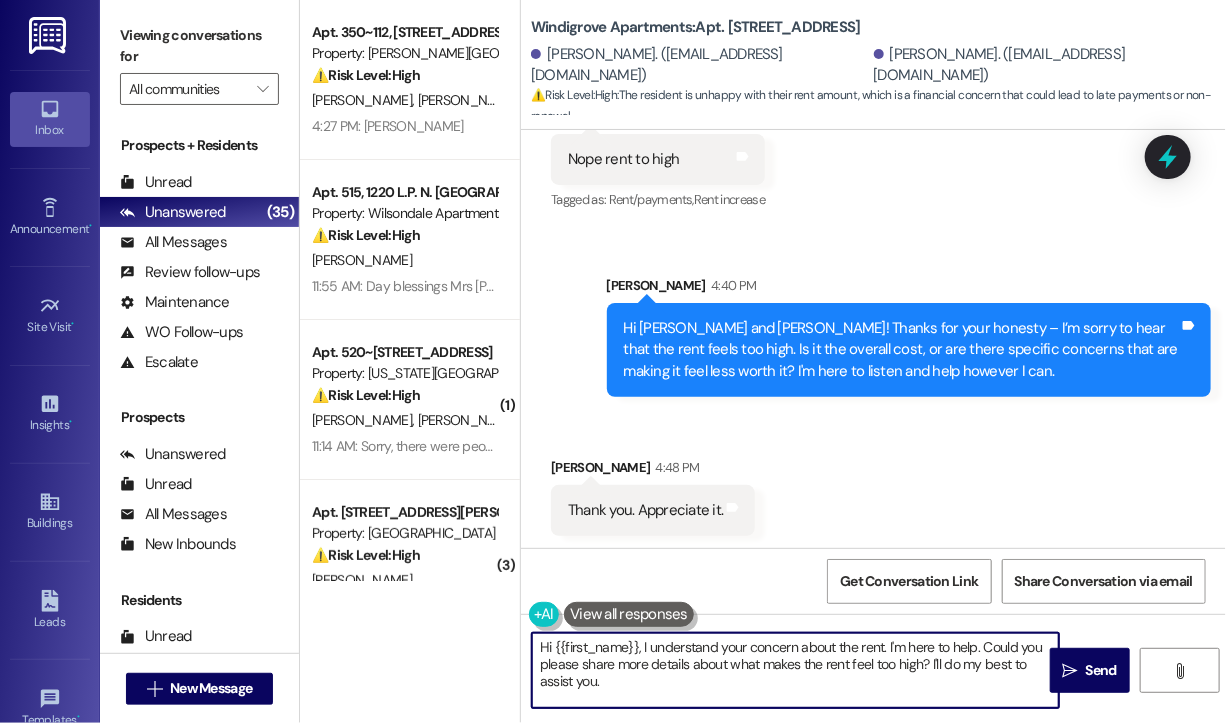 scroll, scrollTop: 1347, scrollLeft: 0, axis: vertical 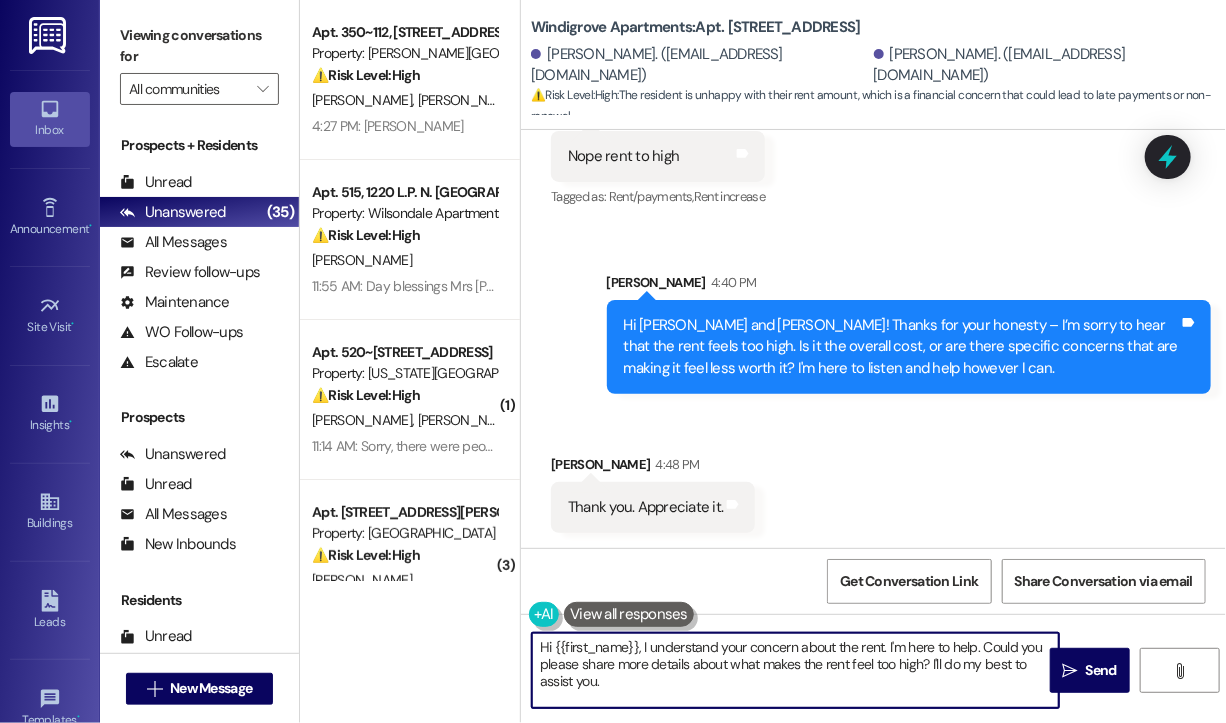 click on "Received via SMS Bernitta Johnson 4:48 PM Thank you. Appreciate it. Tags and notes" at bounding box center [873, 478] 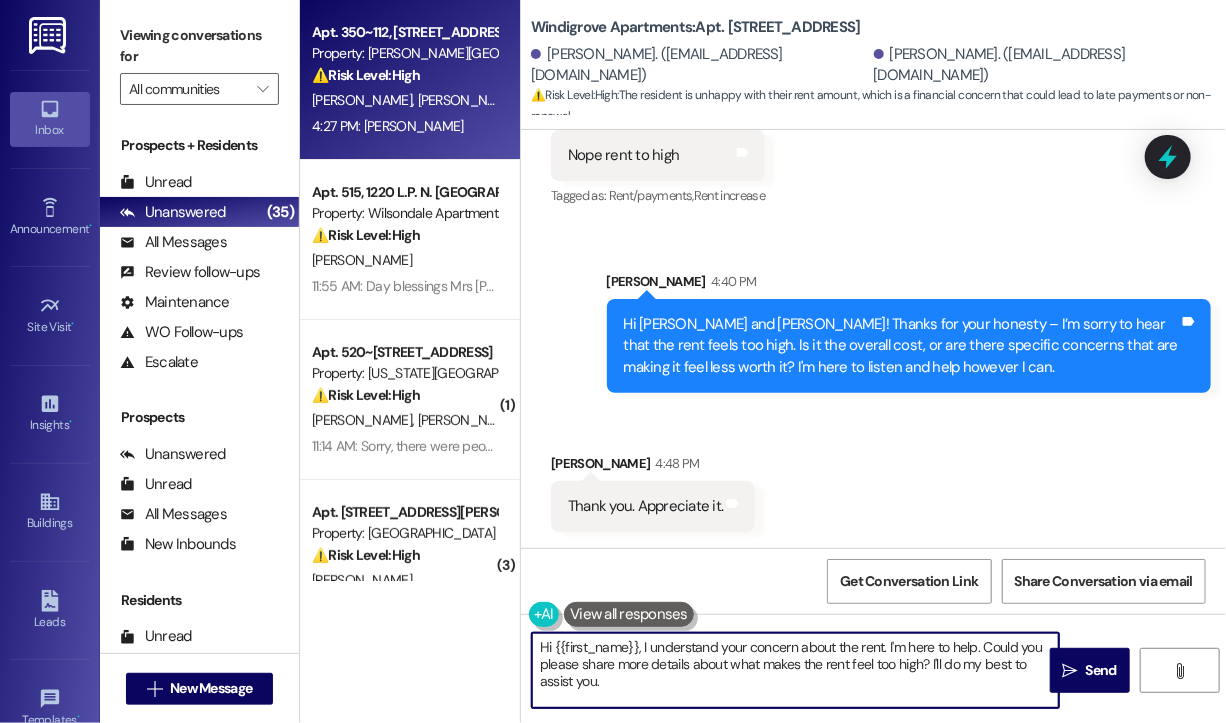 click on "4:27 PM: Ty 4:27 PM: Ty" at bounding box center (404, 126) 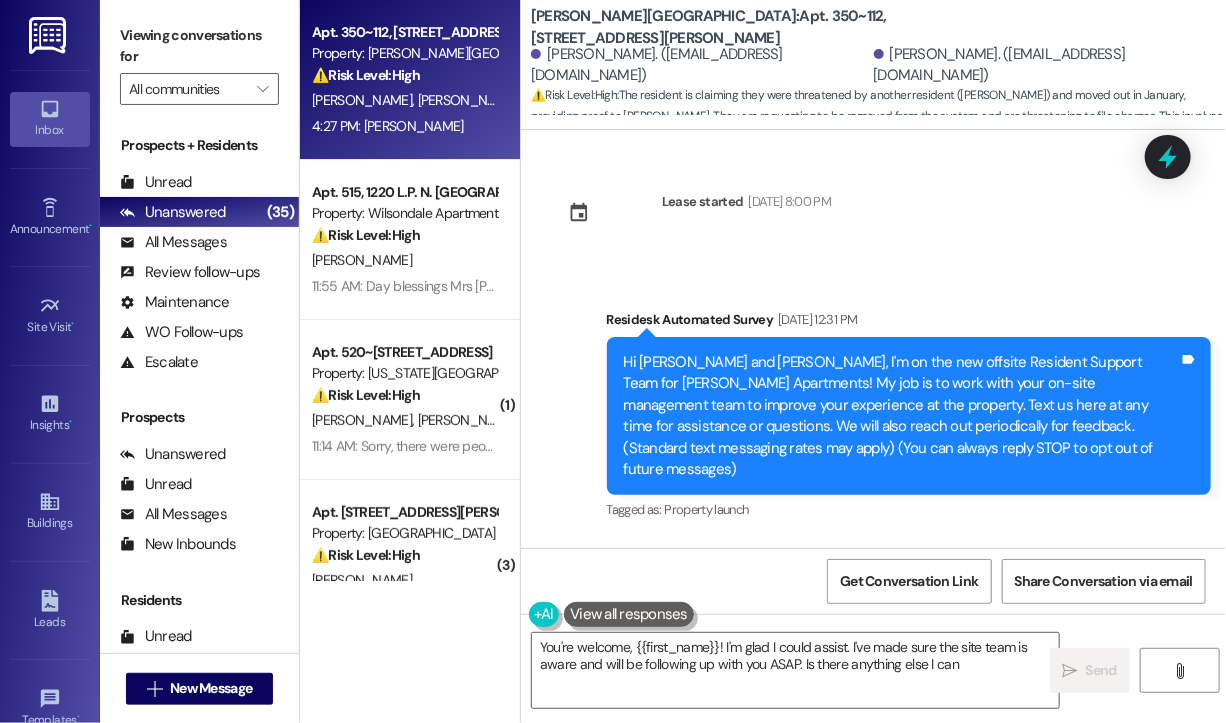 scroll, scrollTop: 5045, scrollLeft: 0, axis: vertical 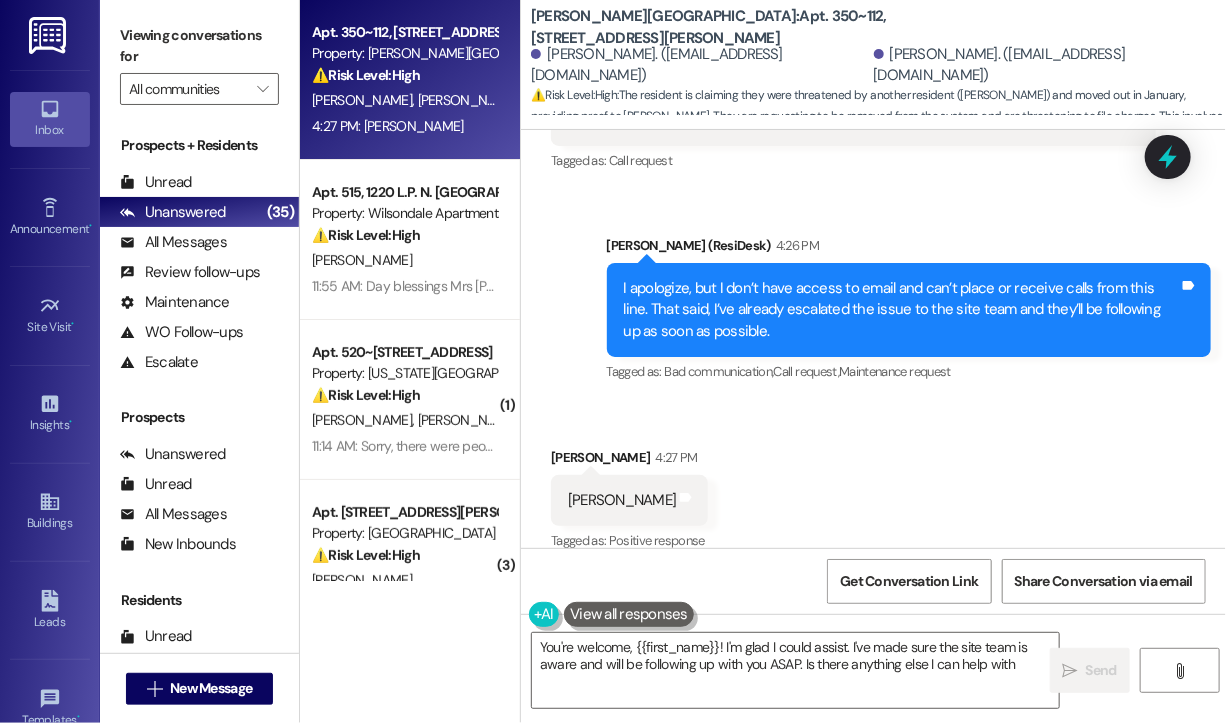 type on "You're welcome, {{first_name}}! I'm glad I could assist. I've made sure the site team is aware and will be following up with you ASAP. Is there anything else I can help with?" 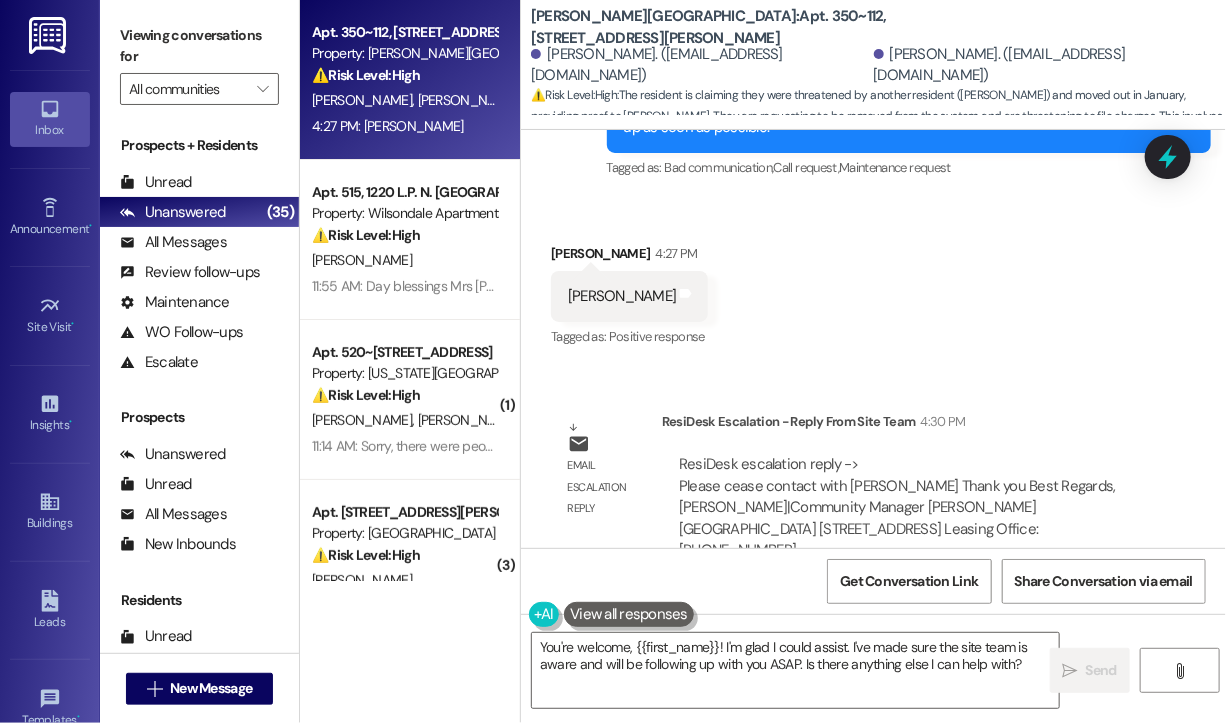 scroll, scrollTop: 5250, scrollLeft: 0, axis: vertical 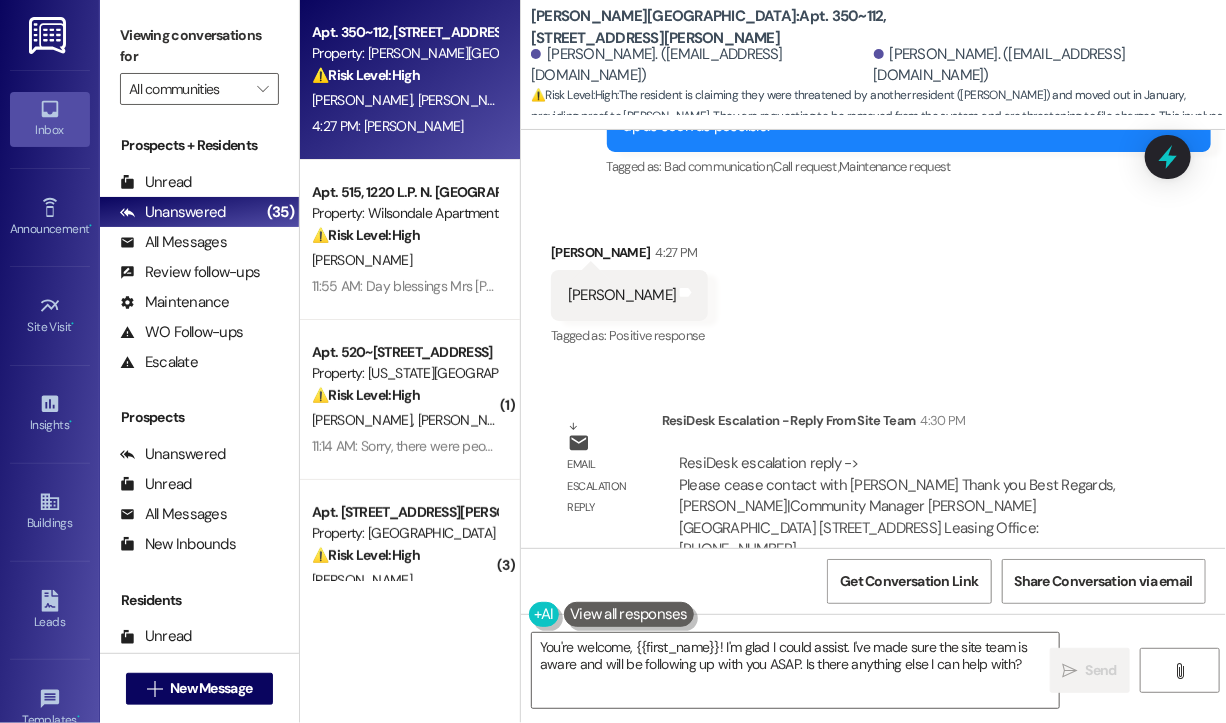 click on "Received via SMS Kimberly Murner 4:27 PM Ty Tags and notes Tagged as:   Positive response Click to highlight conversations about Positive response" at bounding box center (873, 281) 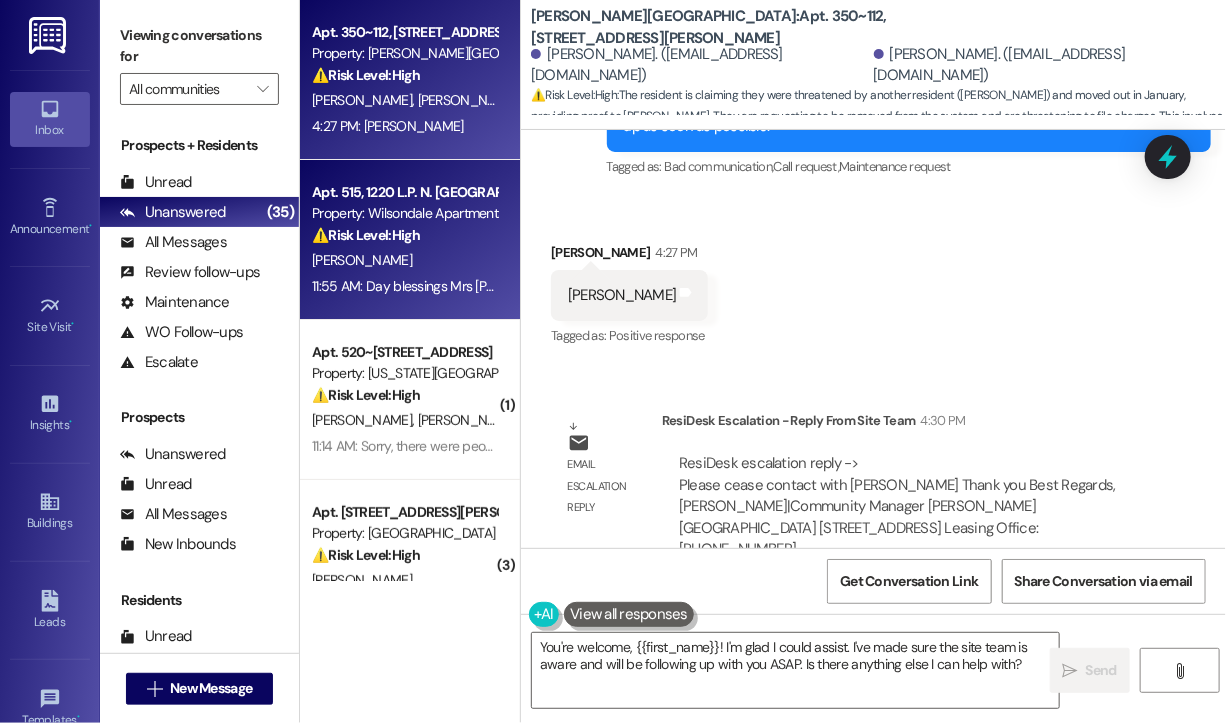 click on "[PERSON_NAME]" at bounding box center (404, 260) 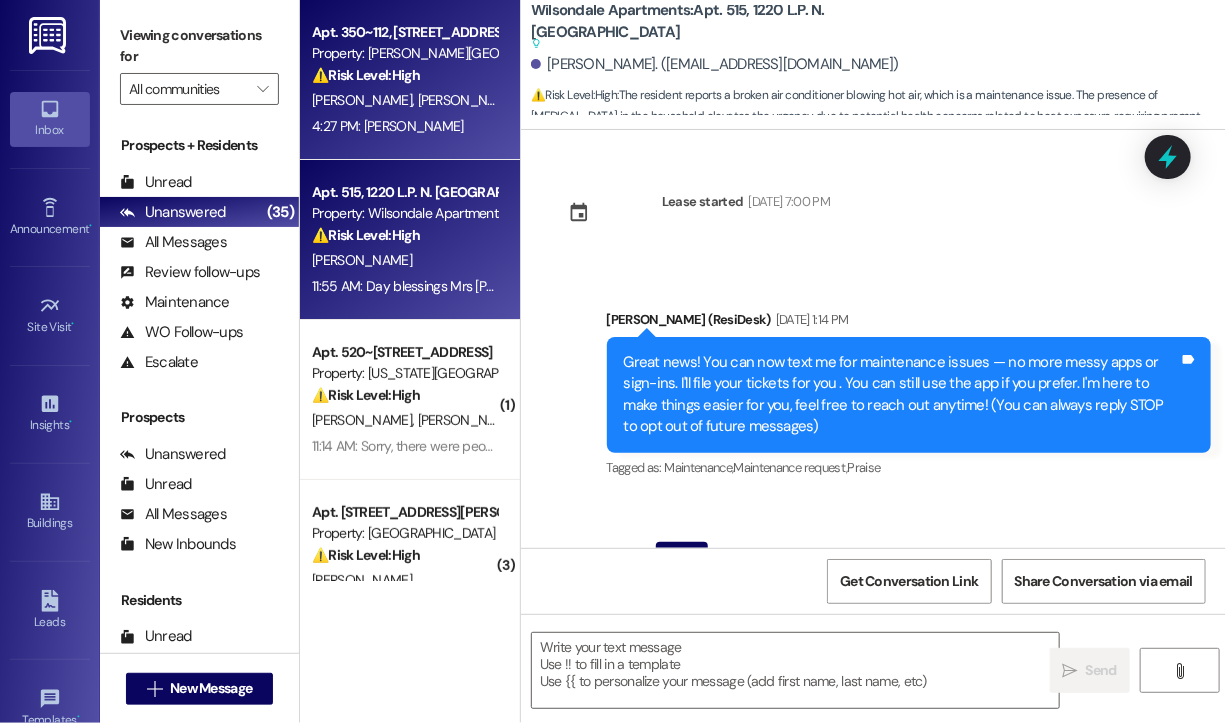 type on "Fetching suggested responses. Please feel free to read through the conversation in the meantime." 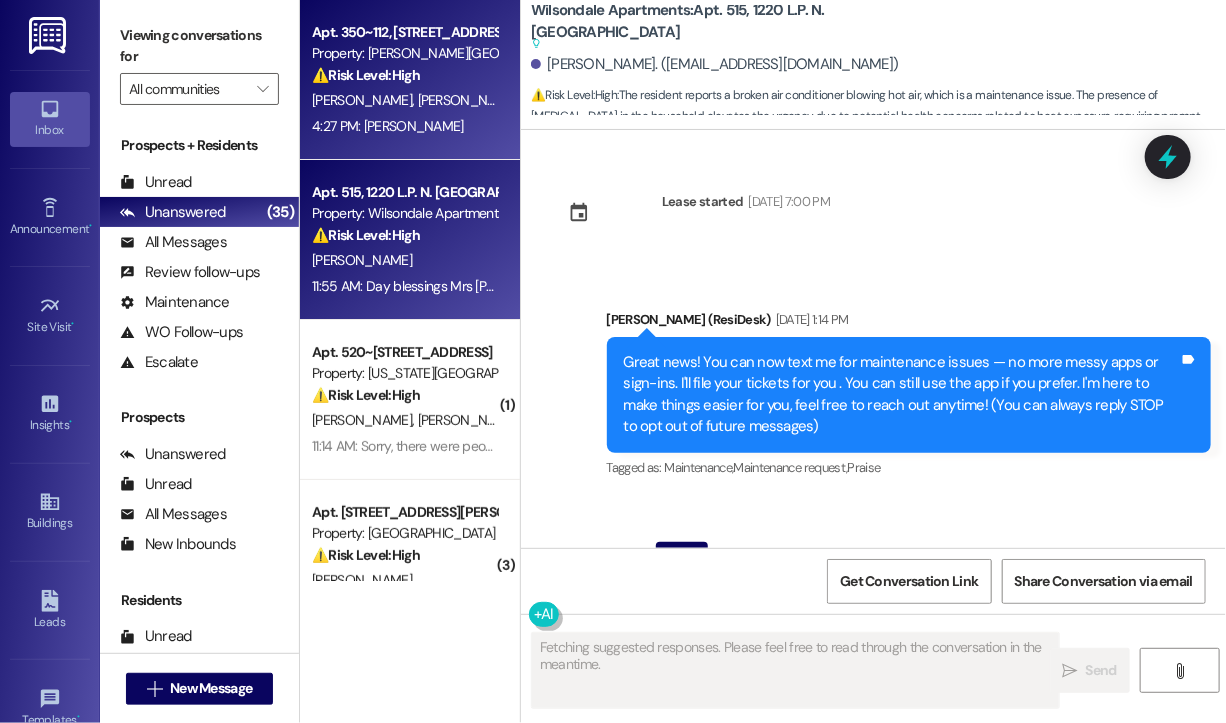 scroll, scrollTop: 34013, scrollLeft: 0, axis: vertical 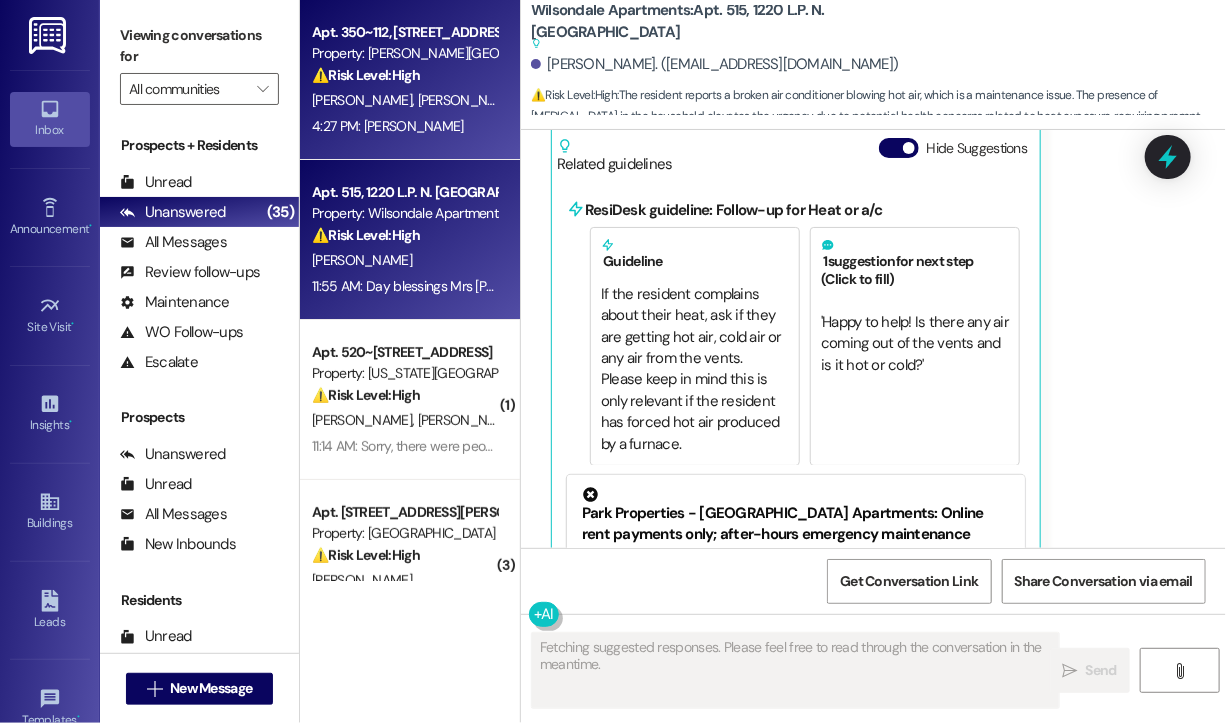 click on "M. Vazquez K. Murner" at bounding box center [404, 100] 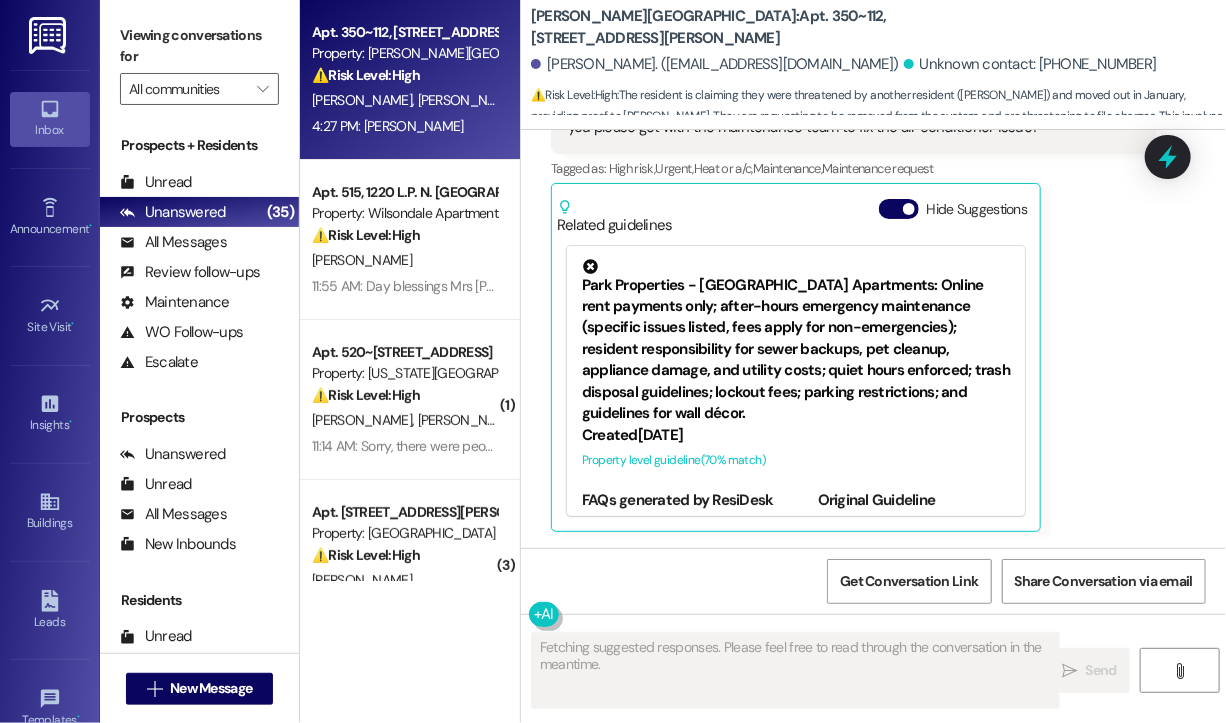click on "Marta Vazquez. (vmaggie45@yahoo.com)     Unknown contact: +15185382975" at bounding box center (878, 65) 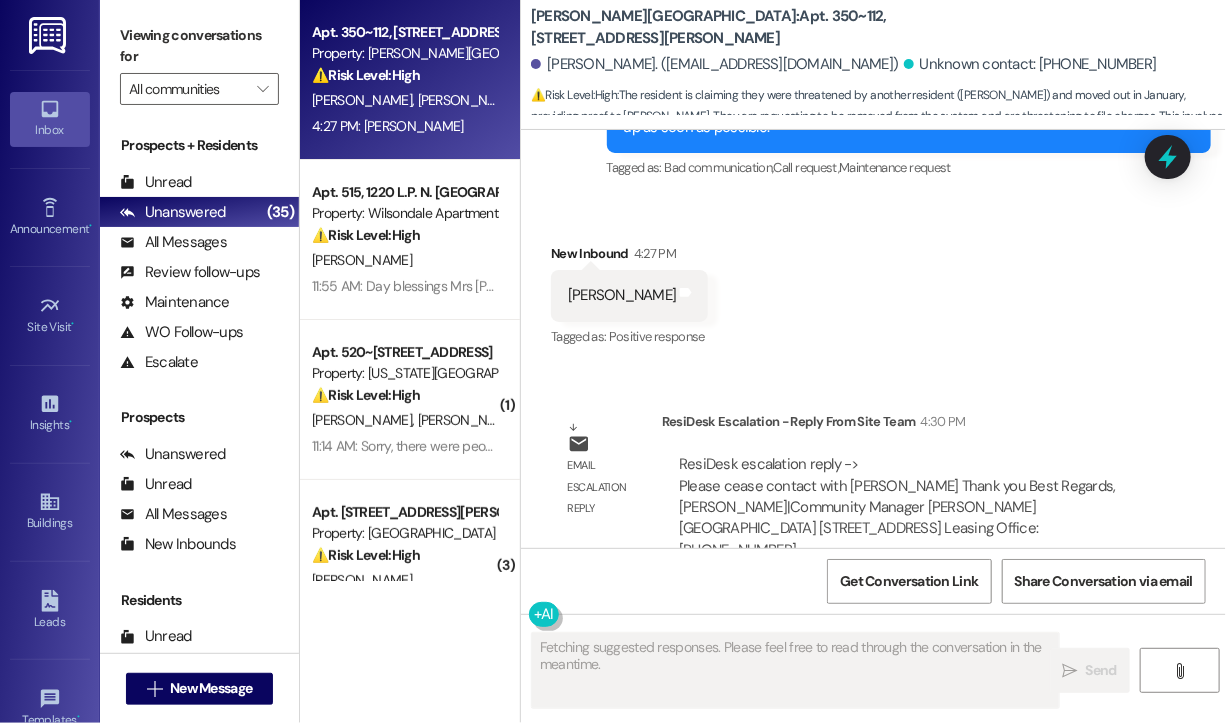 scroll, scrollTop: 5044, scrollLeft: 0, axis: vertical 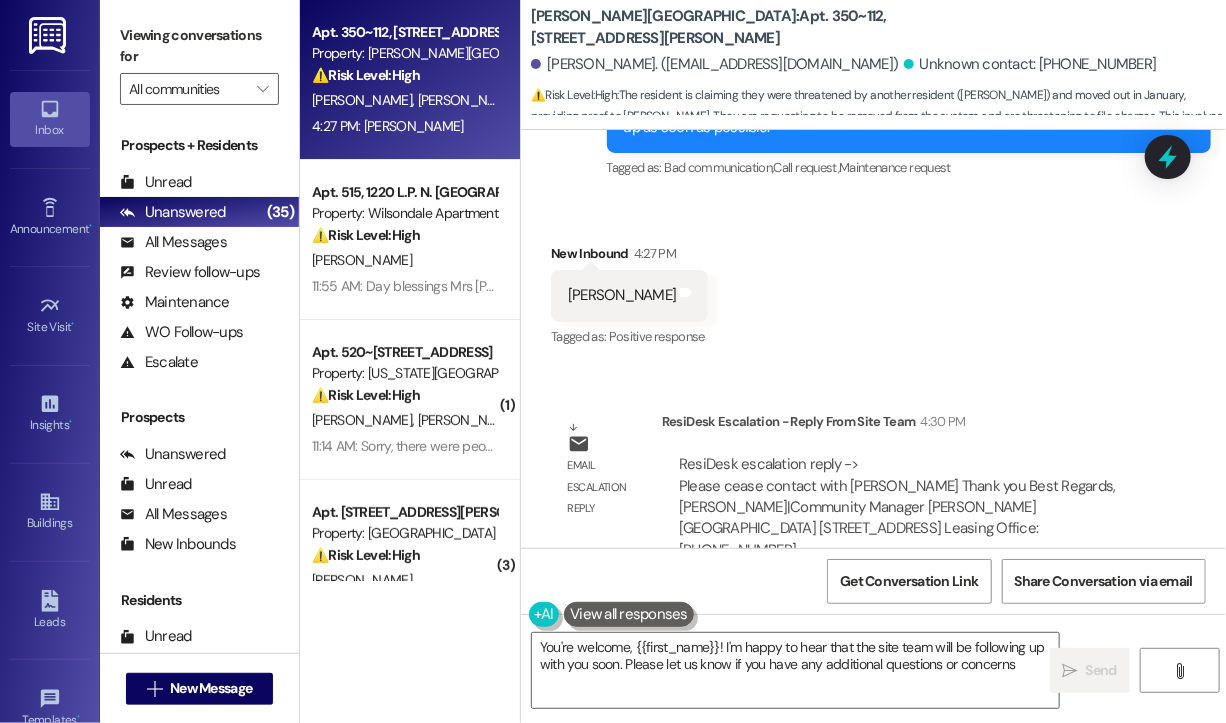 type on "You're welcome, {{first_name}}! I'm happy to hear that the site team will be following up with you soon. Please let us know if you have any additional questions or concerns!" 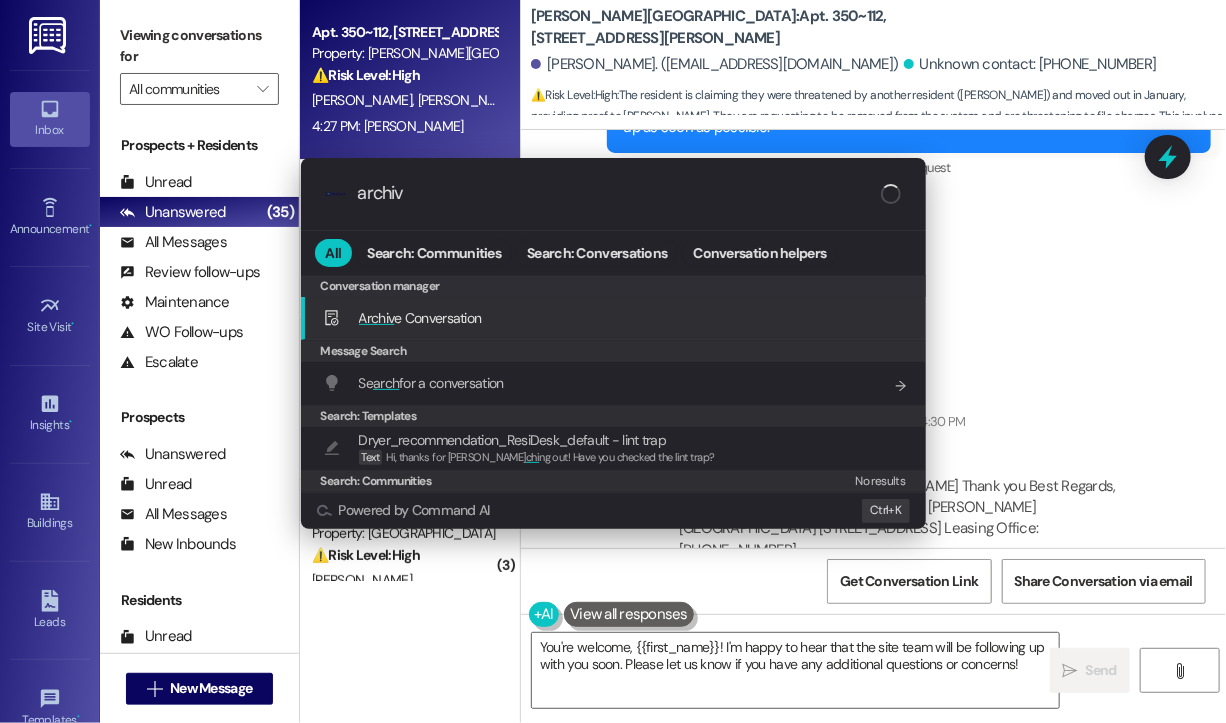 type on "archive" 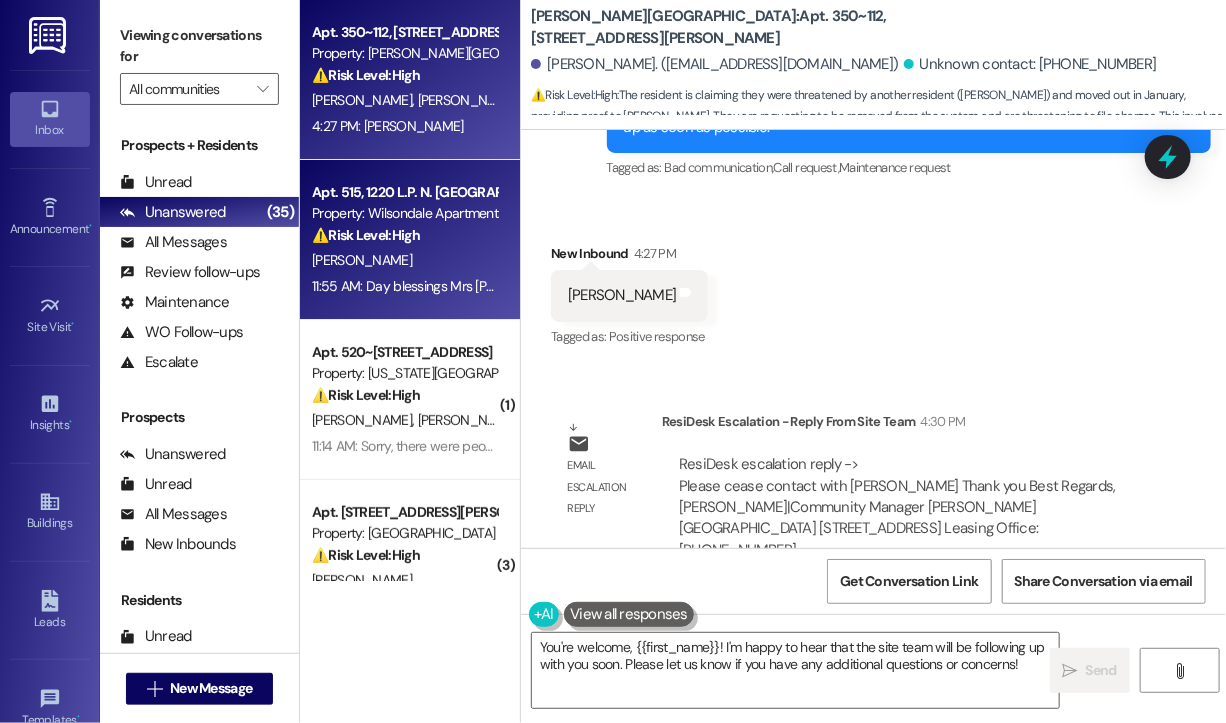 click on "Apt. 515, 1220 L.P. N. King Street Property: Wilsondale Apartments ⚠️  Risk Level:  High The resident reports a broken air conditioner blowing hot air, which is a maintenance issue. The presence of asthma in the household elevates the urgency due to potential health concerns related to heat exposure, requiring prompt attention." at bounding box center (404, 214) 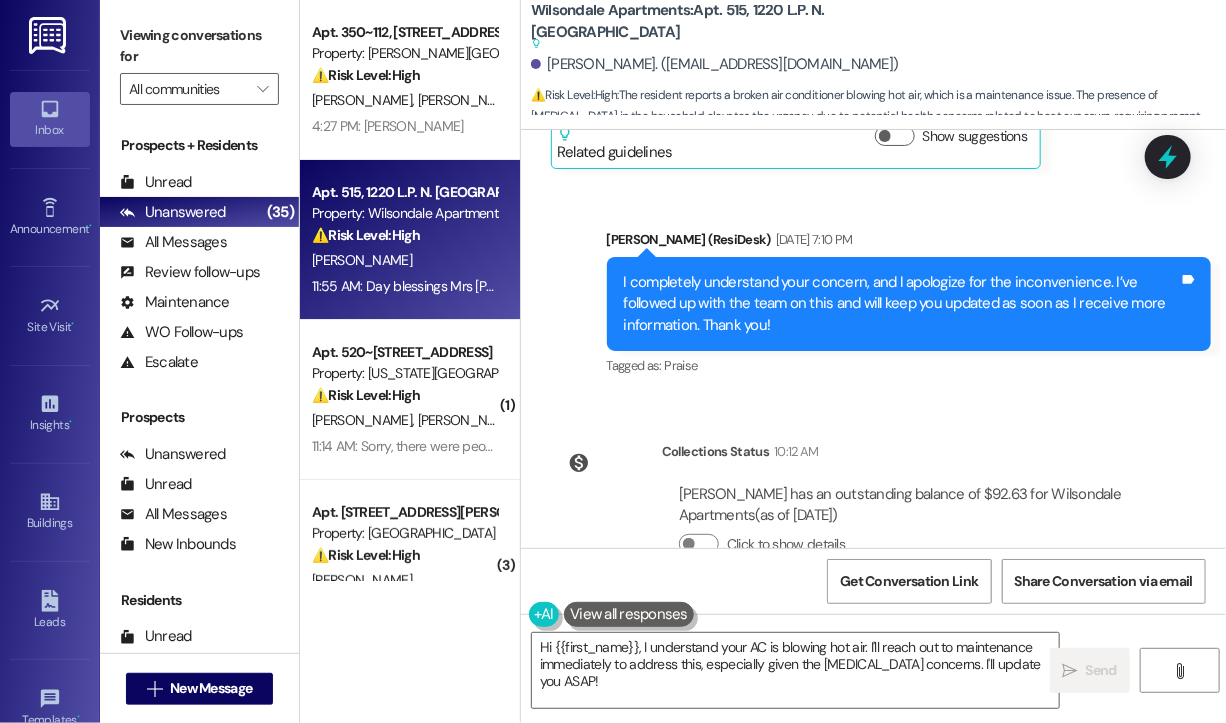 scroll, scrollTop: 33412, scrollLeft: 0, axis: vertical 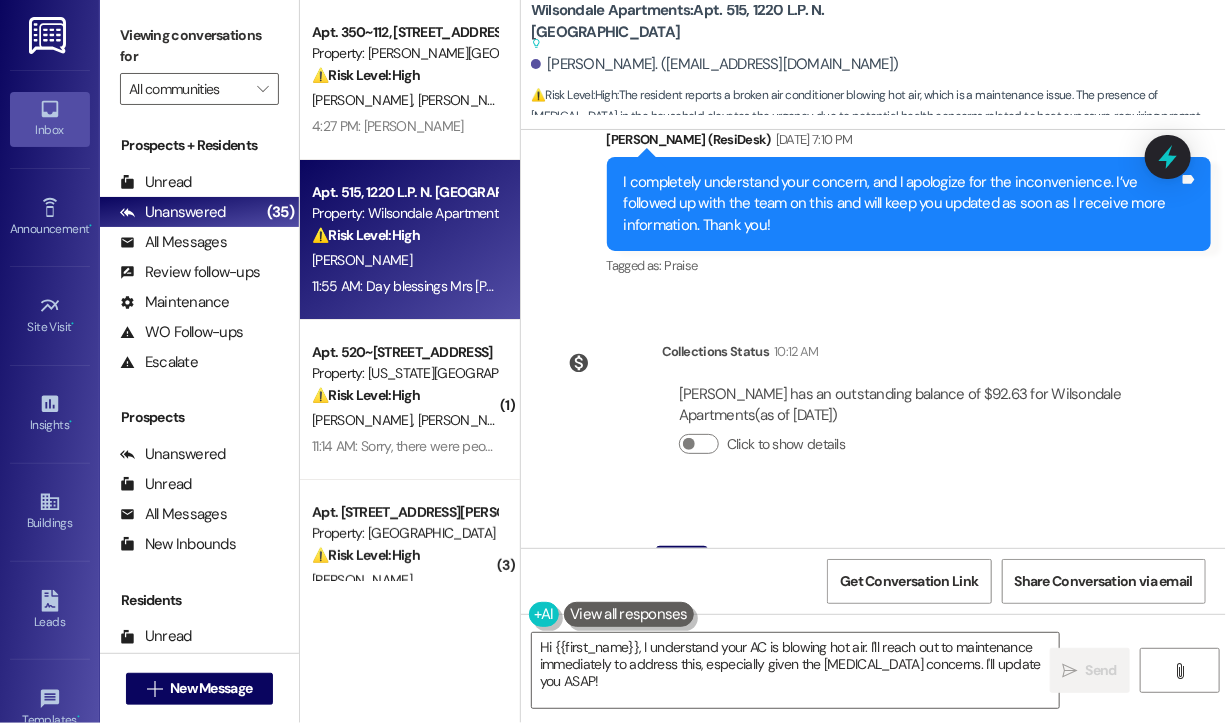 click on "Received via SMS Victoria Parker Question 11:55 AM Day blessings Mrs Sarah, im reaching out to you because I did a place order for my air conditioner it's blowing out strong heat out the vents it's really hot in the home.  I and people in our home have asthma and I can't take alot of heat, can you please get with the maintenance team to fix the air conditioner issue?  Tags and notes Tagged as:   High risk ,  Click to highlight conversations about High risk Urgent ,  Click to highlight conversations about Urgent Heat or a/c ,  Click to highlight conversations about Heat or a/c Maintenance ,  Click to highlight conversations about Maintenance Maintenance request Click to highlight conversations about Maintenance request  Related guidelines Hide Suggestions ResiDesk guideline: Follow-up for Heat or a/c   Guideline   1  suggestion  for next step (Click to fill) ' Happy to help! Is there any air coming out of the vents and is it hot or cold? ' Click to use this message in your reply Created  5 months ago  ( 70  (" at bounding box center [873, 938] 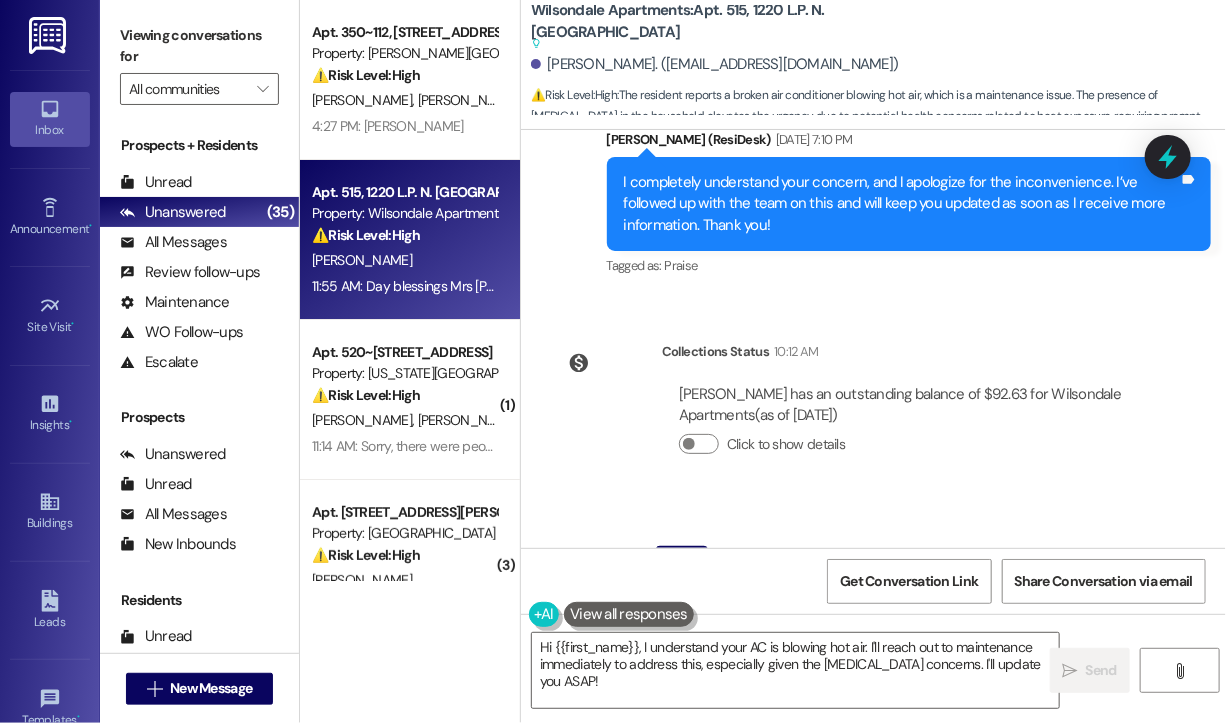click on "Wilsondale Apartments:  Apt. 515, 1220 L.P. N. King Street   Suggested actions and notes available for this message and will show as you scroll through.     Victoria Parker. (victoriagreathouse25@gmail.com)   ⚠️  Risk Level:  High :  The resident reports a broken air conditioner blowing hot air, which is a maintenance issue. The presence of asthma in the household elevates the urgency due to potential health concerns related to heat exposure, requiring prompt attention." at bounding box center (878, 60) 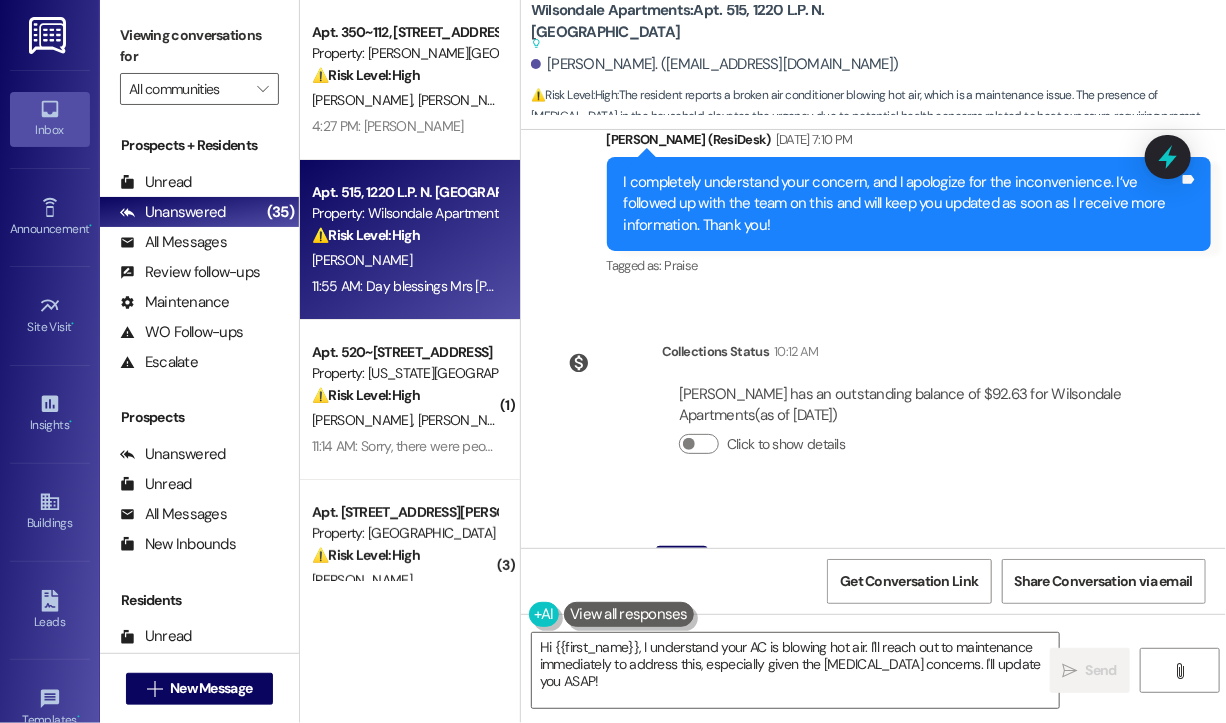 drag, startPoint x: 920, startPoint y: 430, endPoint x: 748, endPoint y: 434, distance: 172.04651 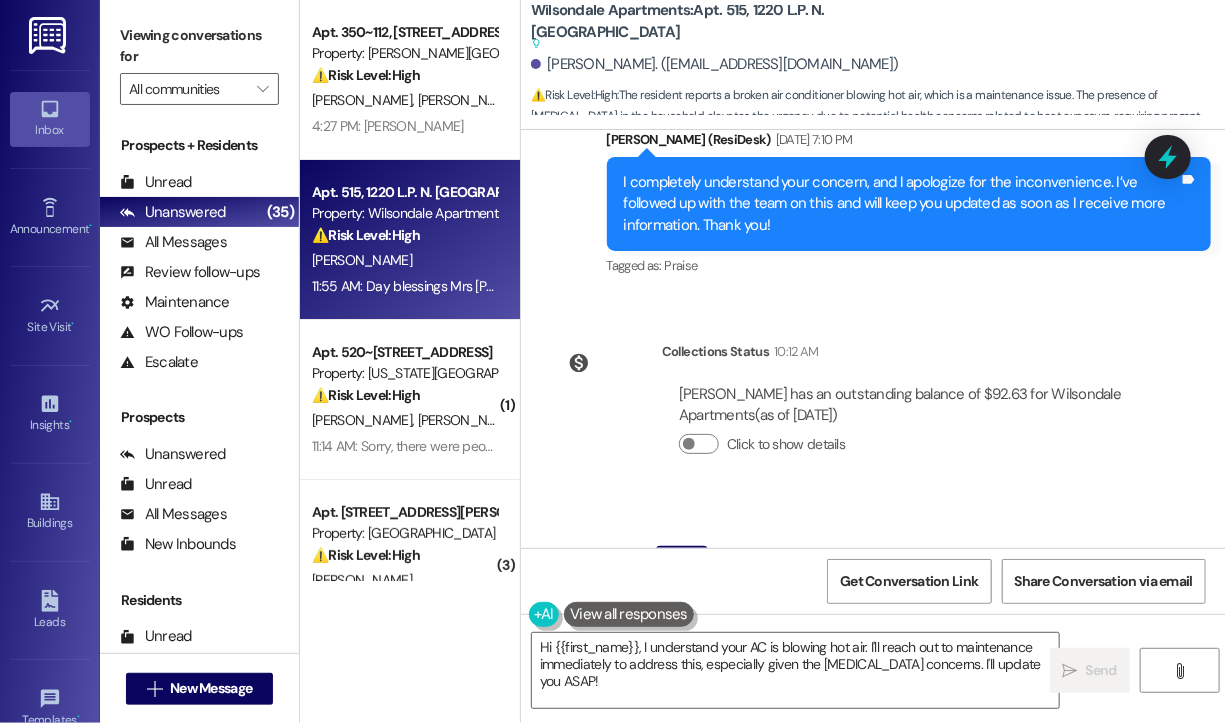 click on "Day blessings Mrs Sarah, im reaching out to you because I did a place order for my air conditioner it's blowing out strong heat out the vents it's really hot in the home.  I and people in our home have asthma and I can't take alot of heat, can you please get with the maintenance team to fix the air conditioner issue?" at bounding box center (846, 636) 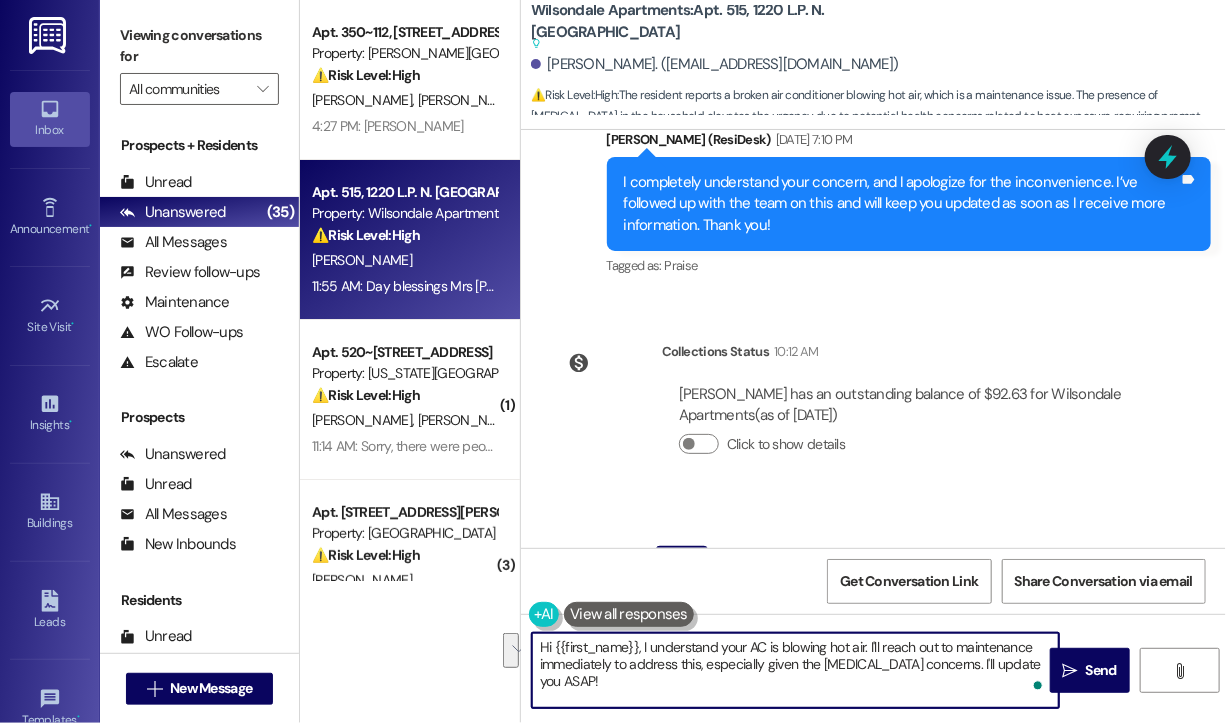 drag, startPoint x: 636, startPoint y: 648, endPoint x: 1045, endPoint y: 668, distance: 409.4887 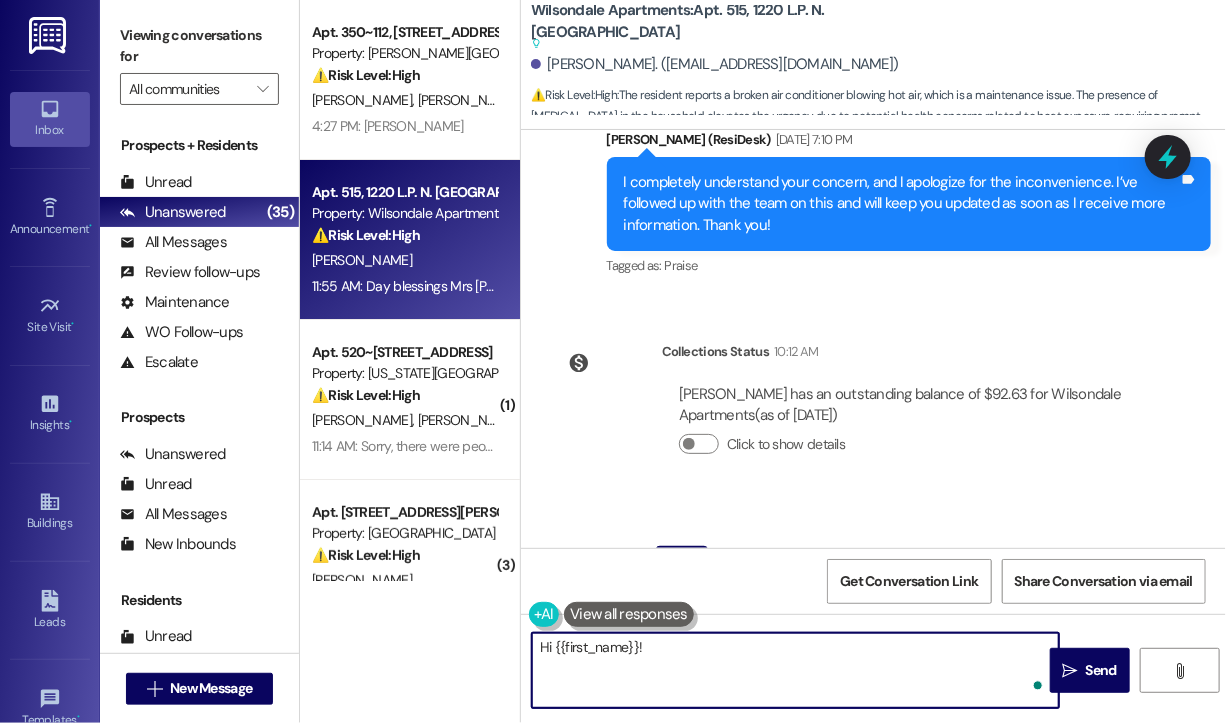 paste on "Thanks for reaching out. When did the issue with the AC start, and has it been blowing hot air consistently since then? Do we have your permission to enter during your absence to check and repair it? Also, please let us know if there are any pets our maintenance team should be aware of." 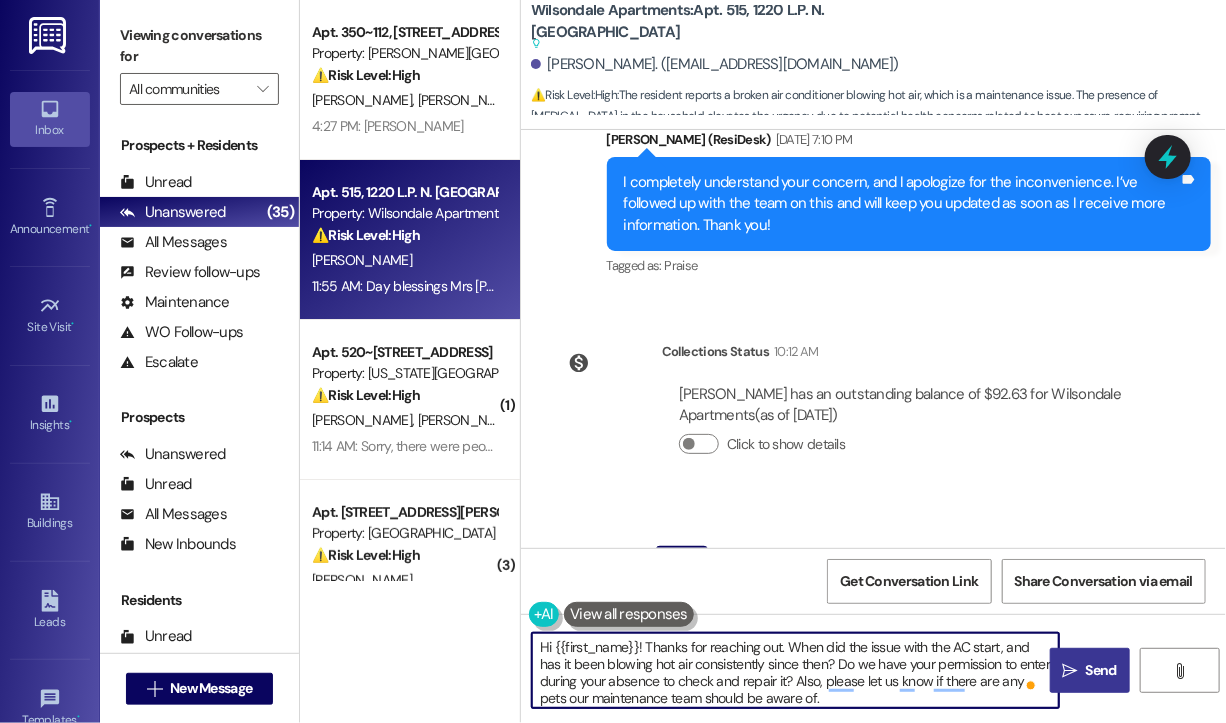 type on "Hi {{first_name}}! Thanks for reaching out. When did the issue with the AC start, and has it been blowing hot air consistently since then? Do we have your permission to enter during your absence to check and repair it? Also, please let us know if there are any pets our maintenance team should be aware of." 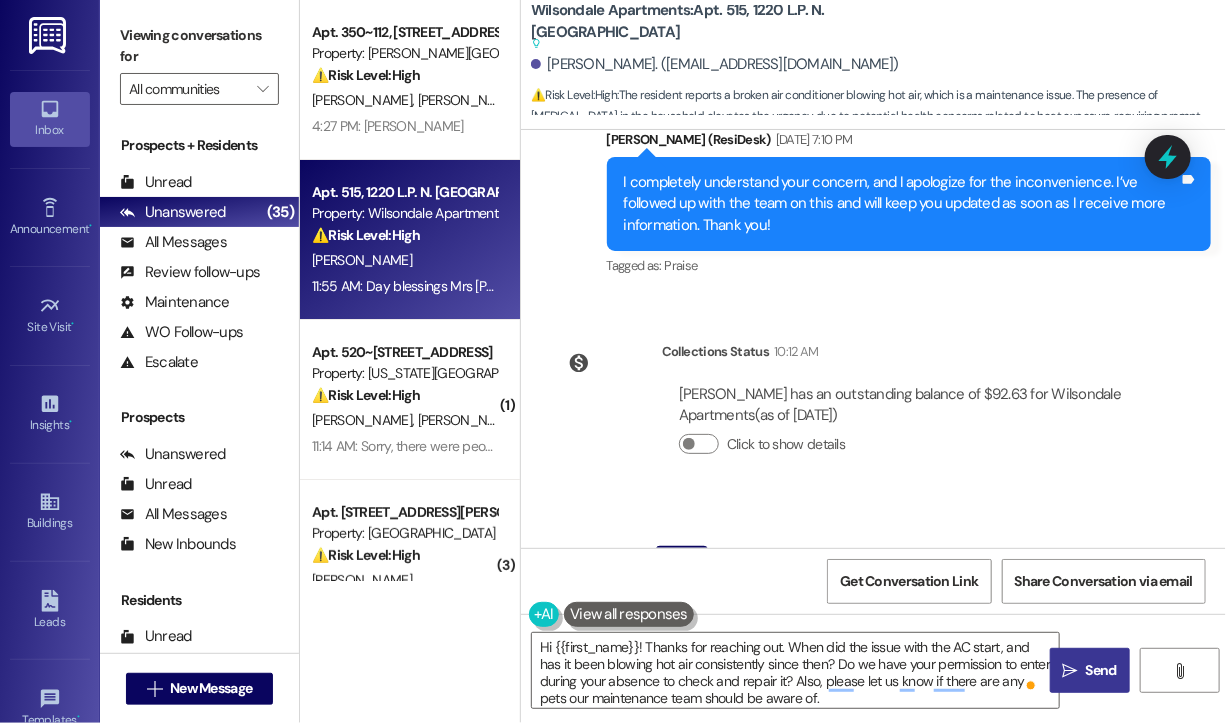 click on "Send" at bounding box center (1101, 670) 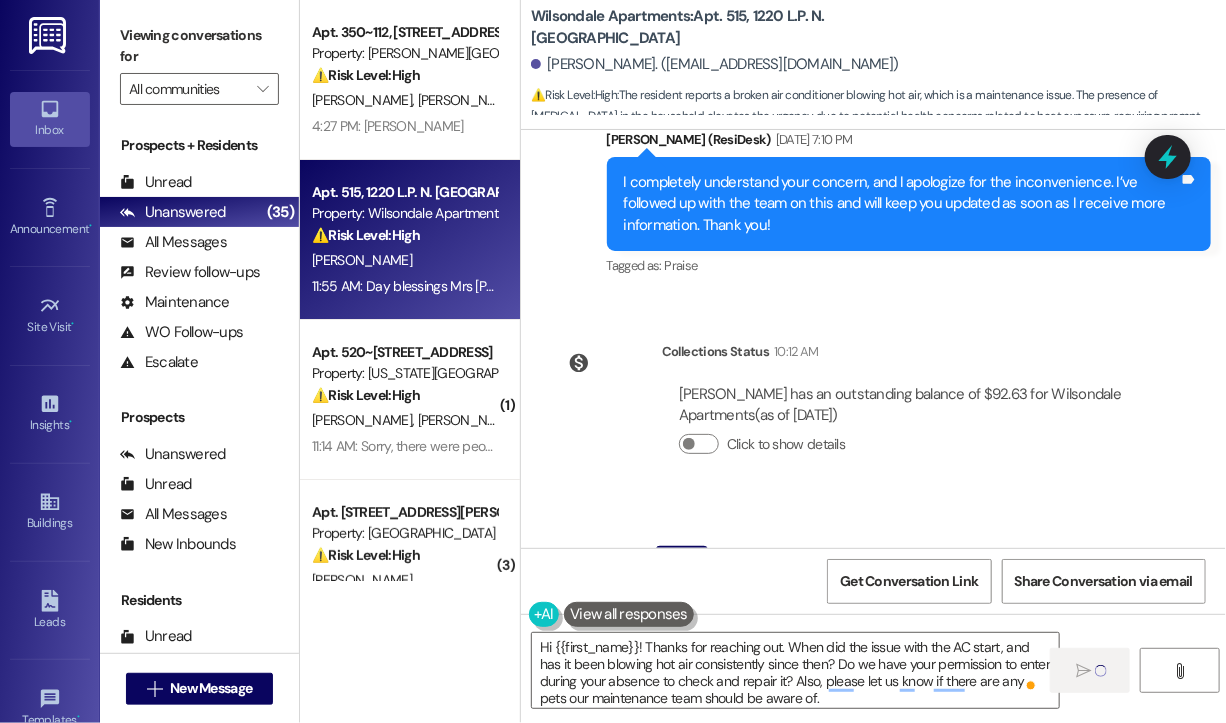 type 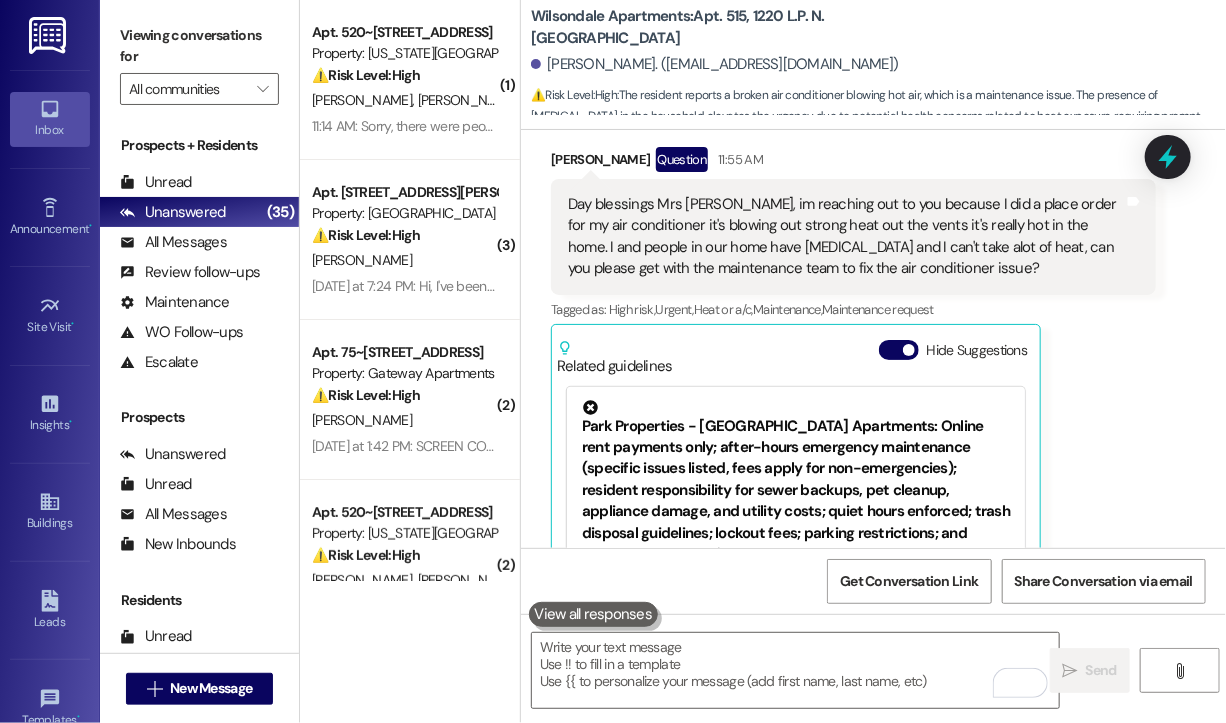 scroll, scrollTop: 33928, scrollLeft: 0, axis: vertical 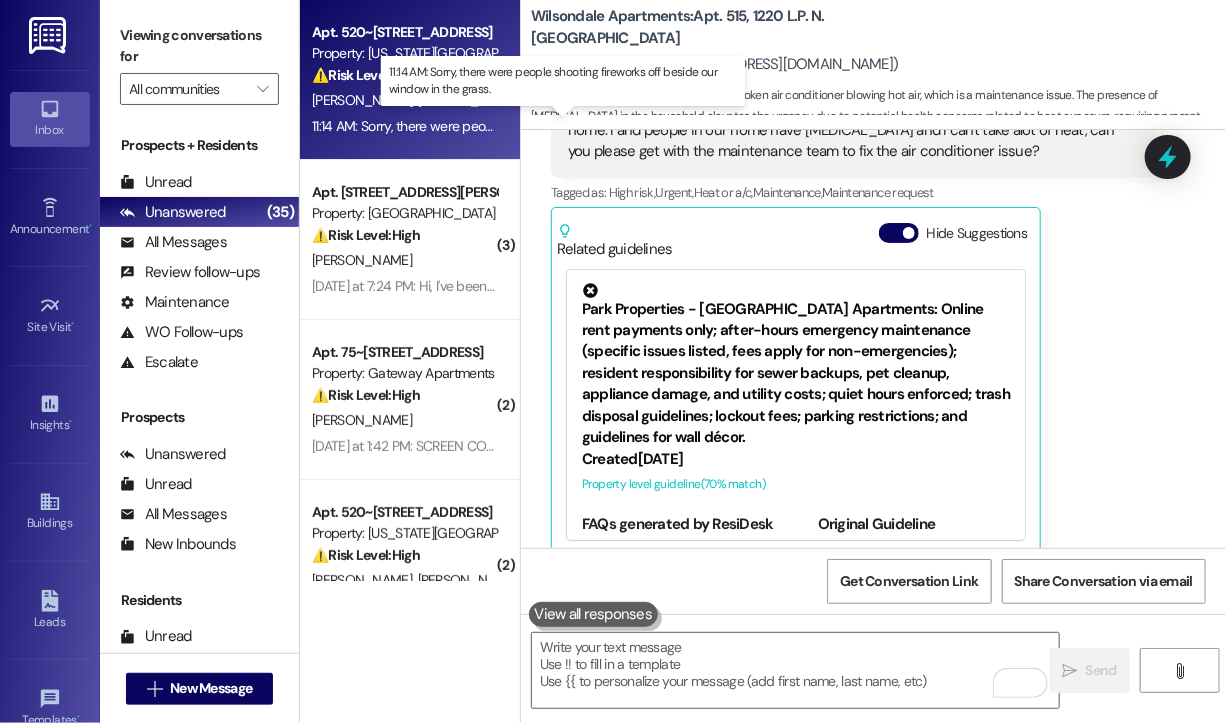 click on "11:14 AM: Sorry, there were people shooting fireworks off beside our window in the grass. 11:14 AM: Sorry, there were people shooting fireworks off beside our window in the grass." at bounding box center [565, 126] 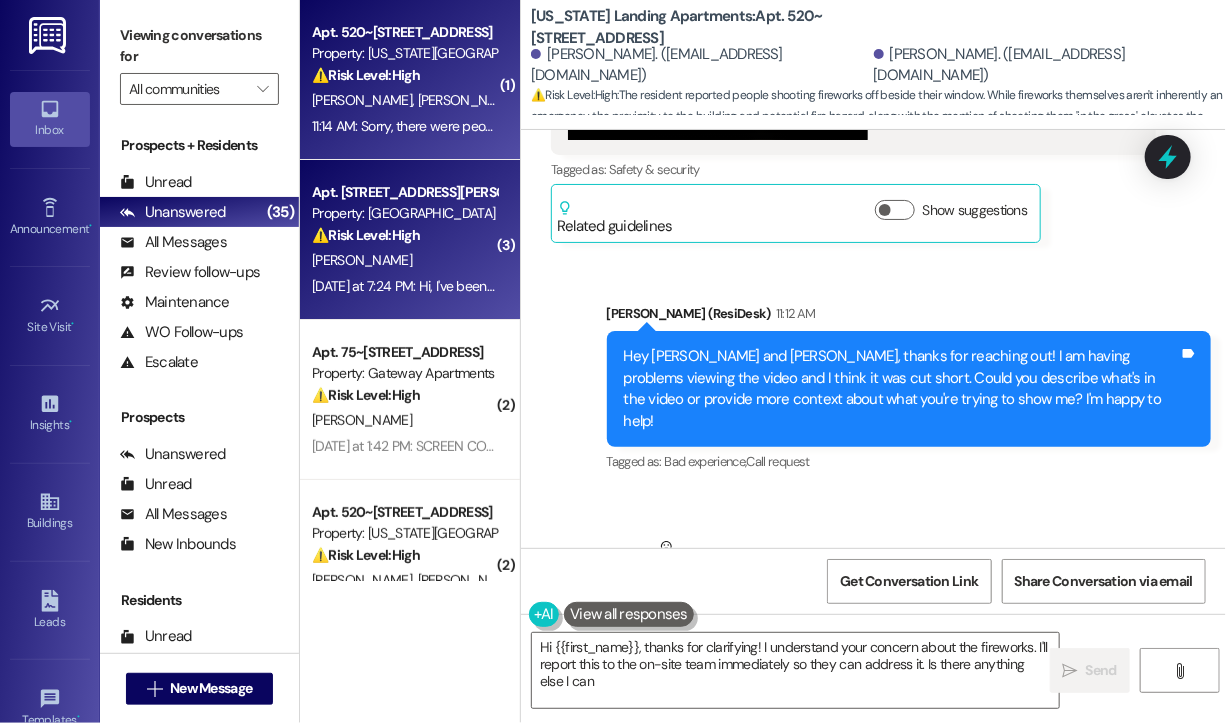 scroll, scrollTop: 1039, scrollLeft: 0, axis: vertical 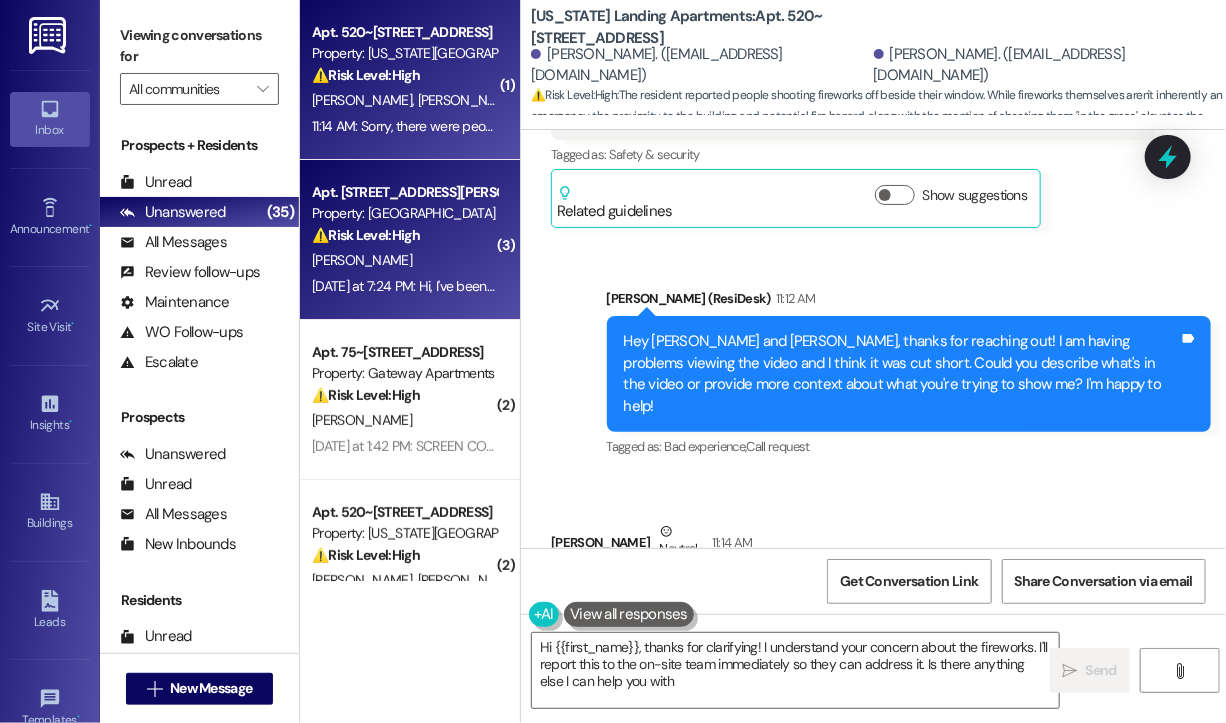 type on "Hi {{first_name}}, thanks for clarifying! I understand your concern about the fireworks. I'll report this to the on-site team immediately so they can address it. Is there anything else I can help you with?" 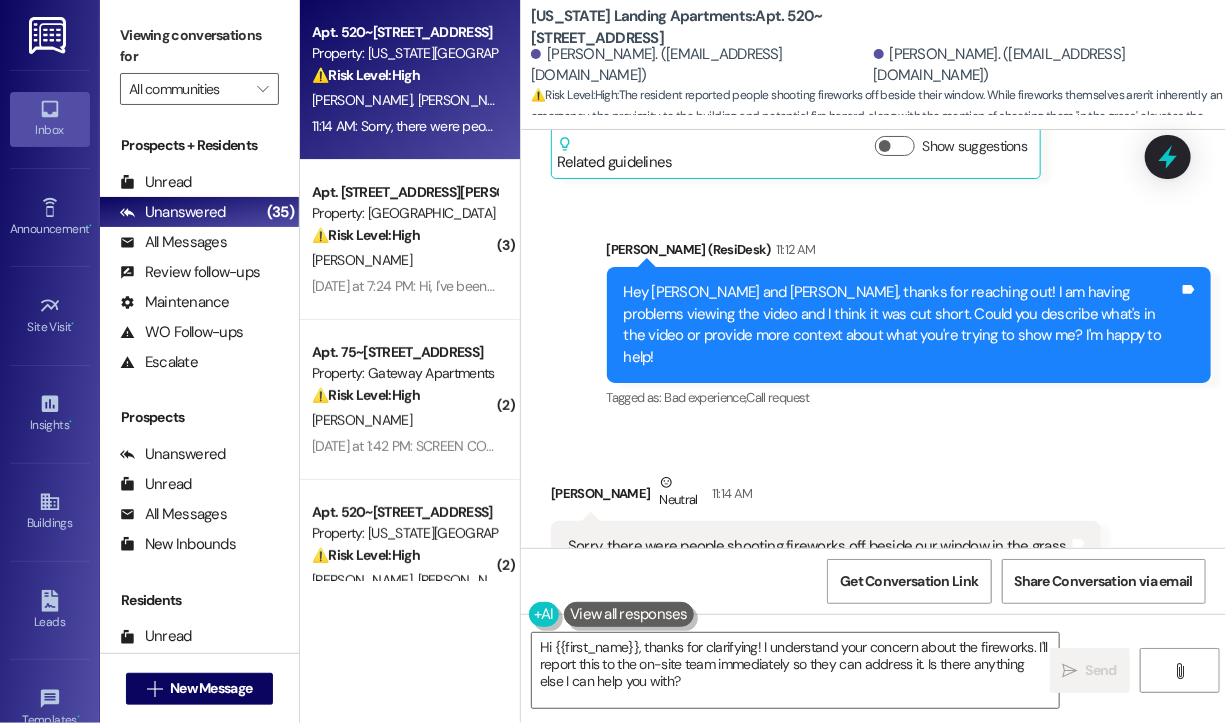 scroll, scrollTop: 1114, scrollLeft: 0, axis: vertical 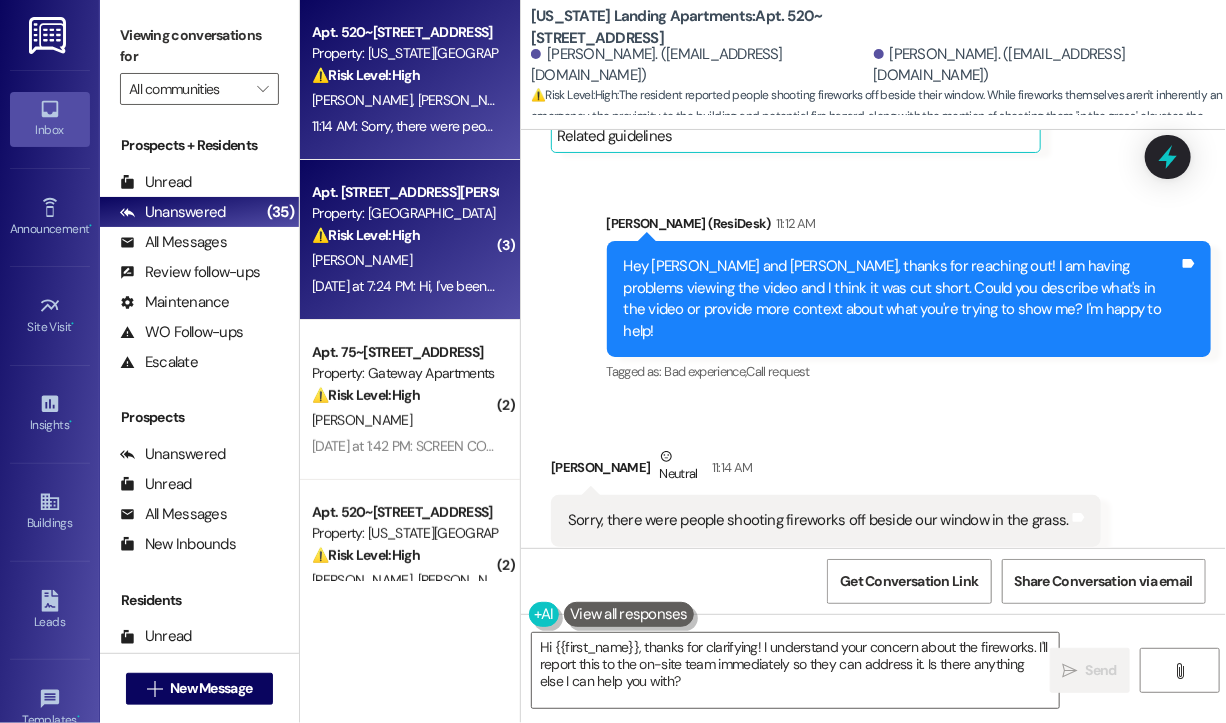 click on "Yesterday at 7:24 PM: Hi, I've been a tenant here for almost 3 years! I have been having a mold problem and nothing is working to solve the problem! I don't mind where I live but now the mold is out in the open and spreading. So obviously the painting over the previous mold isn't doing anything! I'm for sure that this isn't safe at all as I have 3 small children who are experiencing runny noses and coughs during the summer. The mold is now messing up my furniture, clothes and everything I've worked hard for! And I'm forced to throw it out because of it! Which is not ok. The rent for sure keeps going up and for not what this specific unit is worth! I'm getting fed up and this is just ridiculous at this point. I contacted corporate and never get a straight answer to a solution. I pay too much for this!!!" at bounding box center [404, 286] 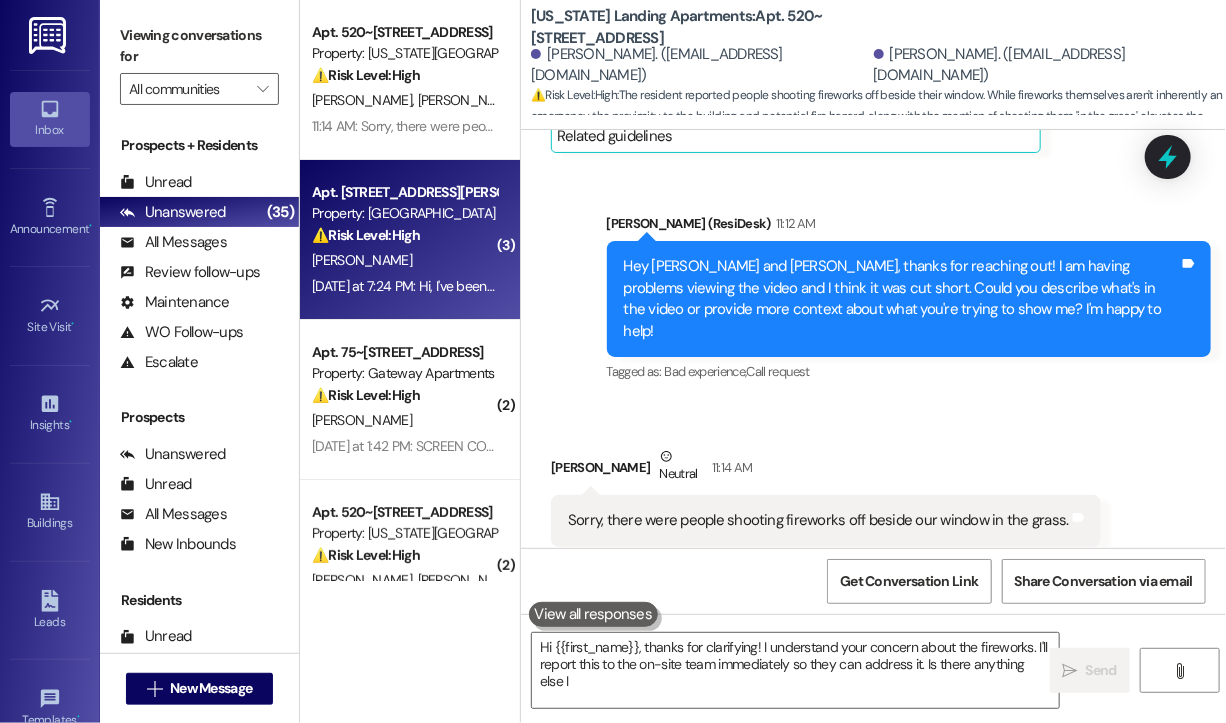 type on "Hi {{first_name}}, thanks for clarifying! I understand your concern about the fireworks. I'll report this to the on-site team immediately so they can address it. Is there anything else I can" 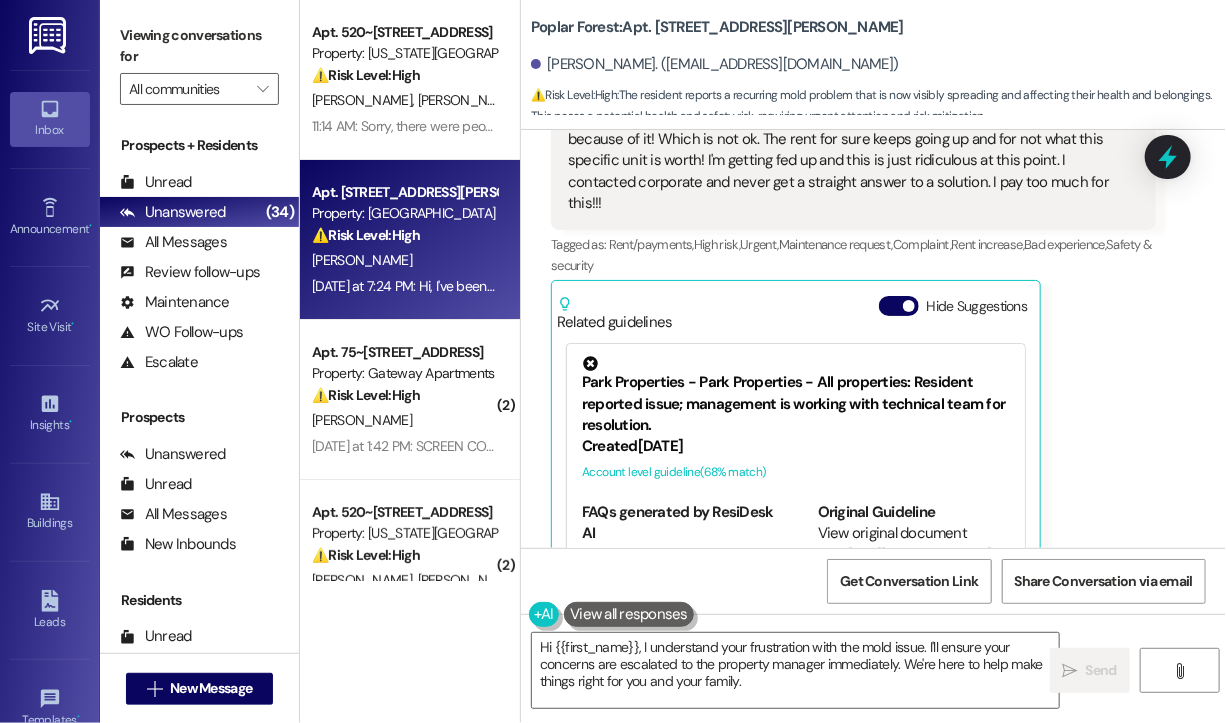 scroll, scrollTop: 1620, scrollLeft: 0, axis: vertical 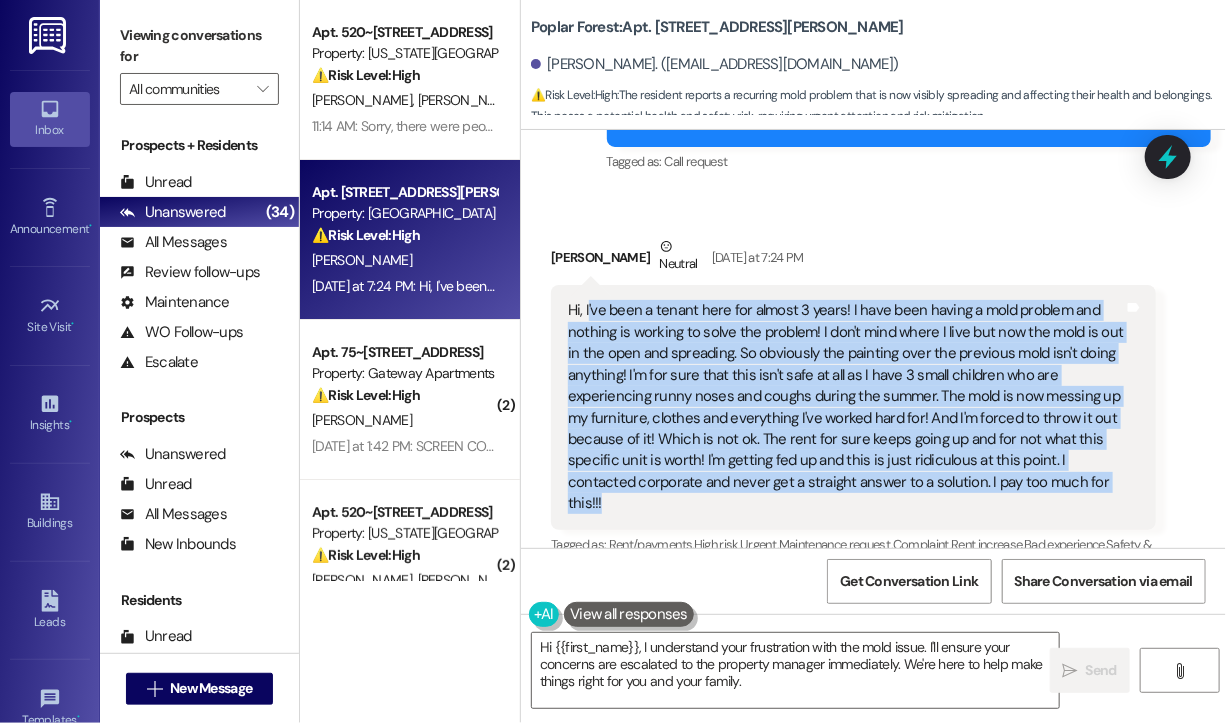drag, startPoint x: 671, startPoint y: 511, endPoint x: 606, endPoint y: 347, distance: 176.41145 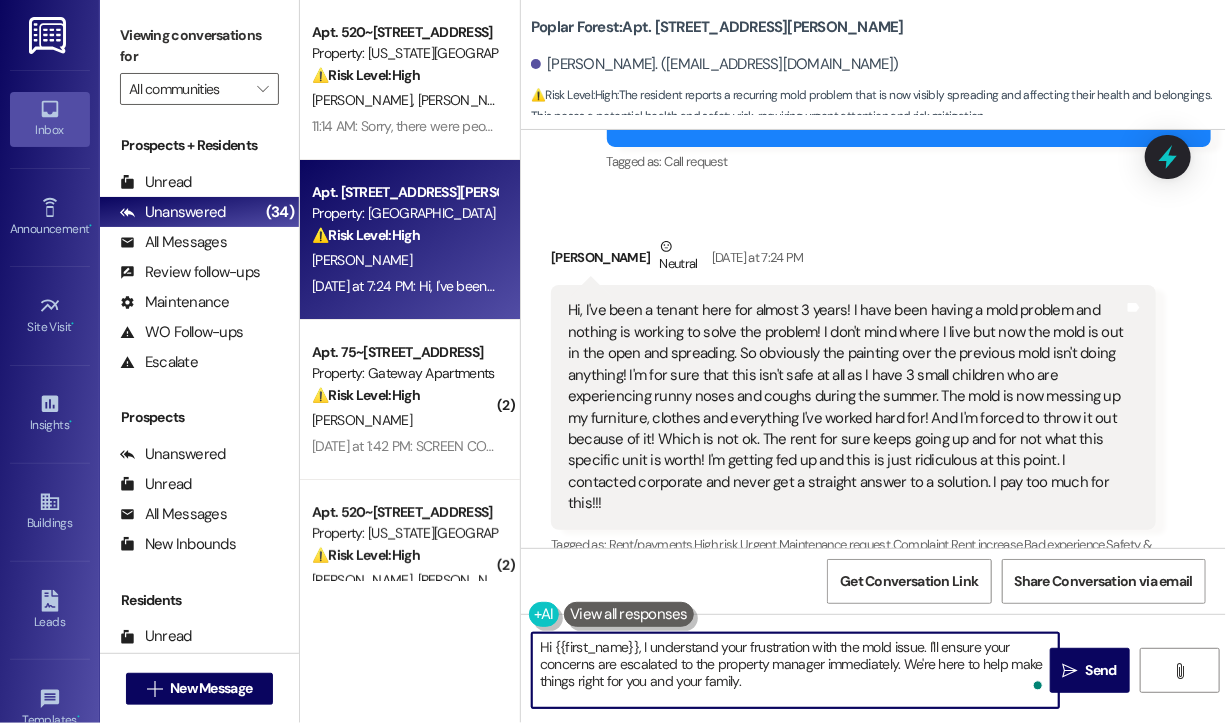 drag, startPoint x: 799, startPoint y: 681, endPoint x: 637, endPoint y: 643, distance: 166.39711 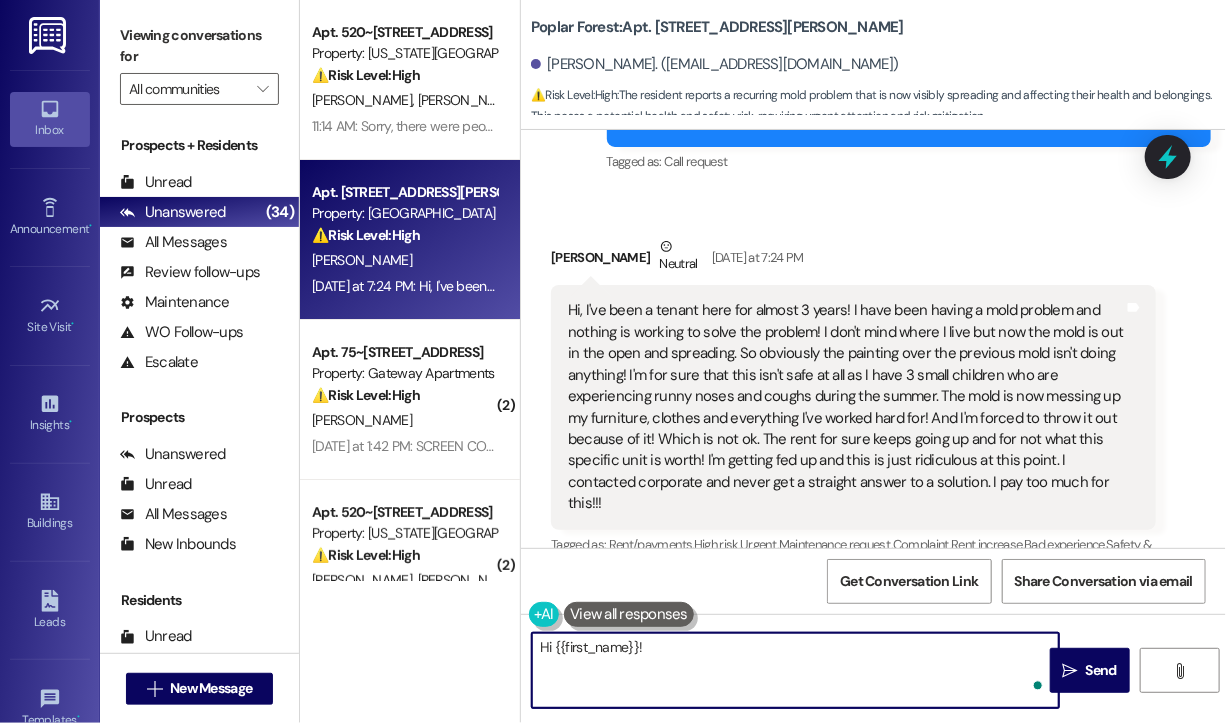 paste on "Thanks for reaching out and sharing this — I’m really sorry you’re dealing with such a serious and ongoing issue, especially with your children’s health being affected. When did you first notice the problem coming back, and has anyone from maintenance visited recently to reassess the area? Do we have your permission to enter during your absence to take another look? Please also let us know if there are any pets our team should be aware of." 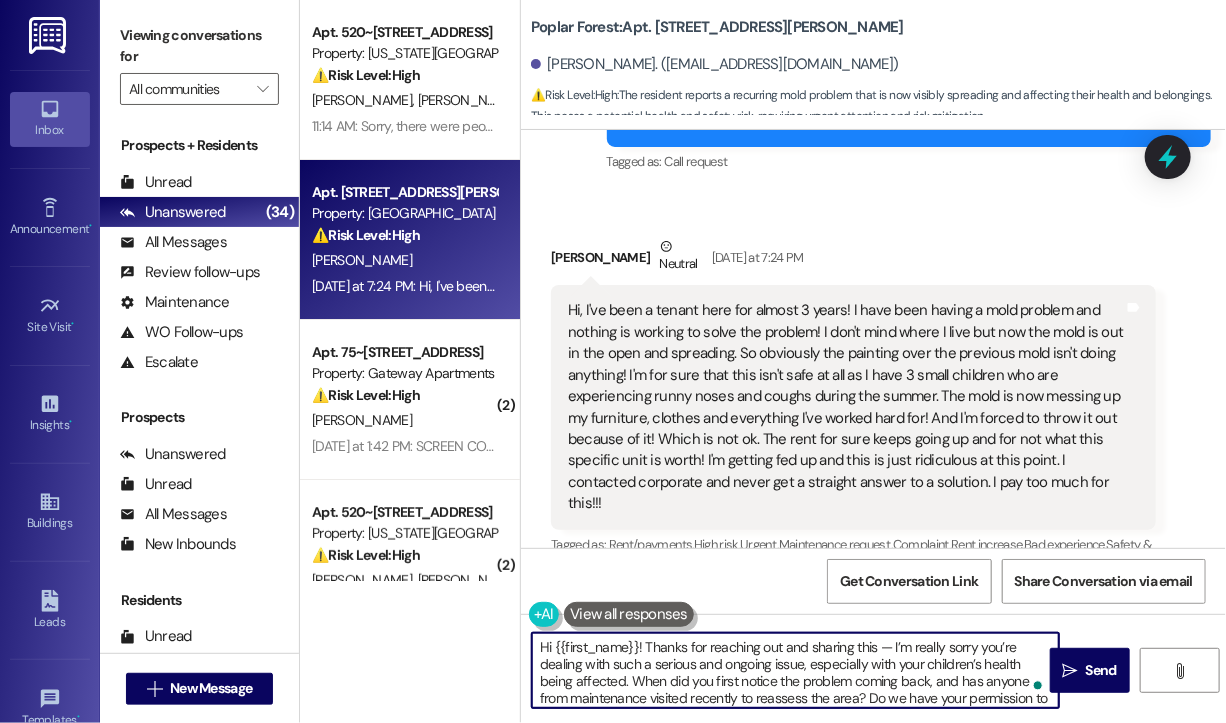 scroll, scrollTop: 33, scrollLeft: 0, axis: vertical 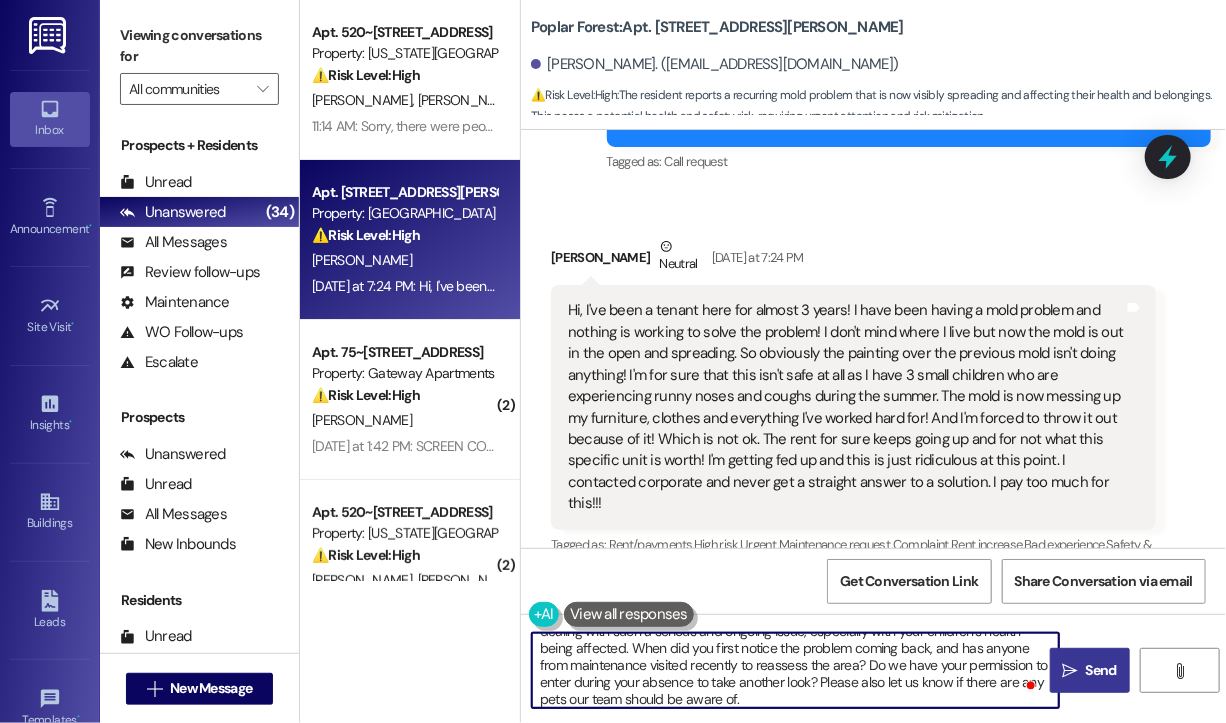type on "Hi {{first_name}}! Thanks for reaching out and sharing this — I’m really sorry you’re dealing with such a serious and ongoing issue, especially with your children’s health being affected. When did you first notice the problem coming back, and has anyone from maintenance visited recently to reassess the area? Do we have your permission to enter during your absence to take another look? Please also let us know if there are any pets our team should be aware of." 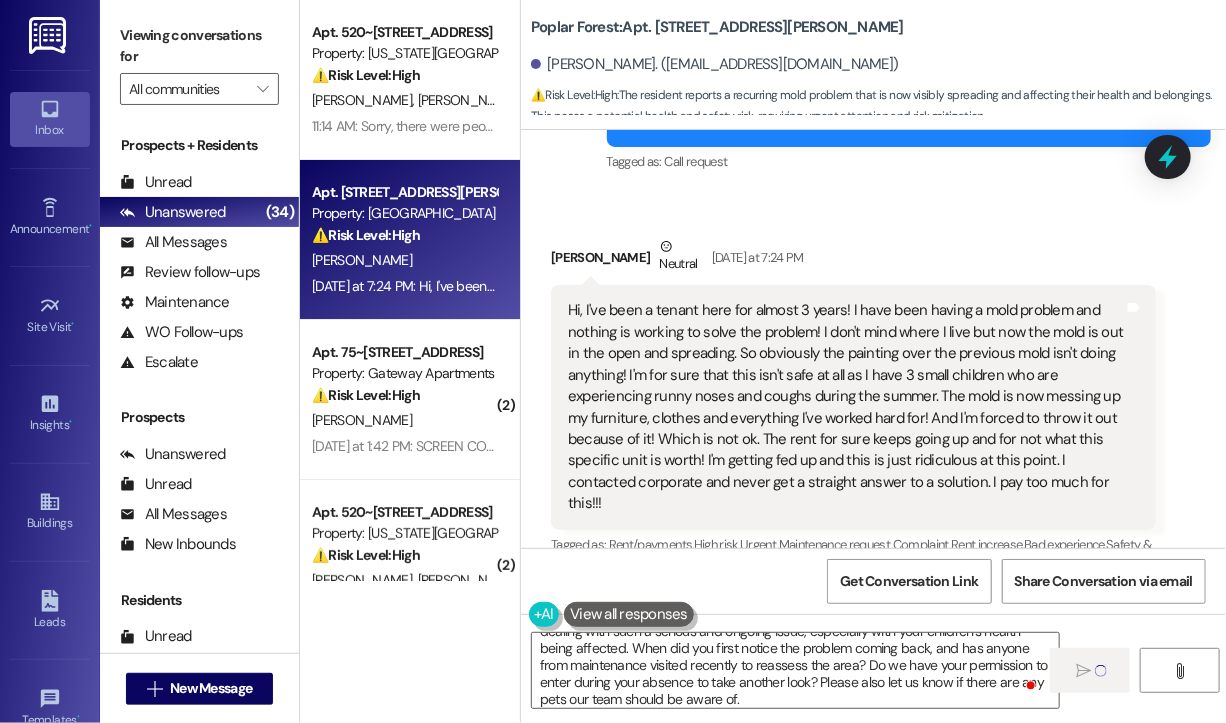 type 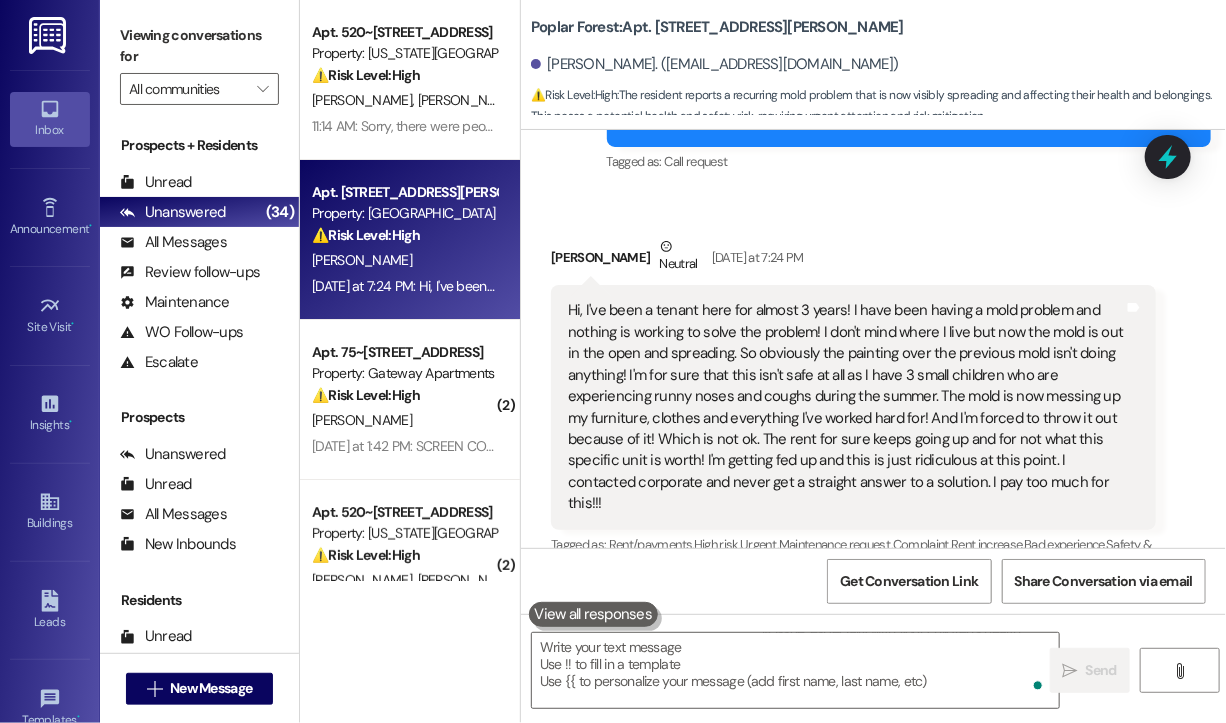 scroll, scrollTop: 0, scrollLeft: 0, axis: both 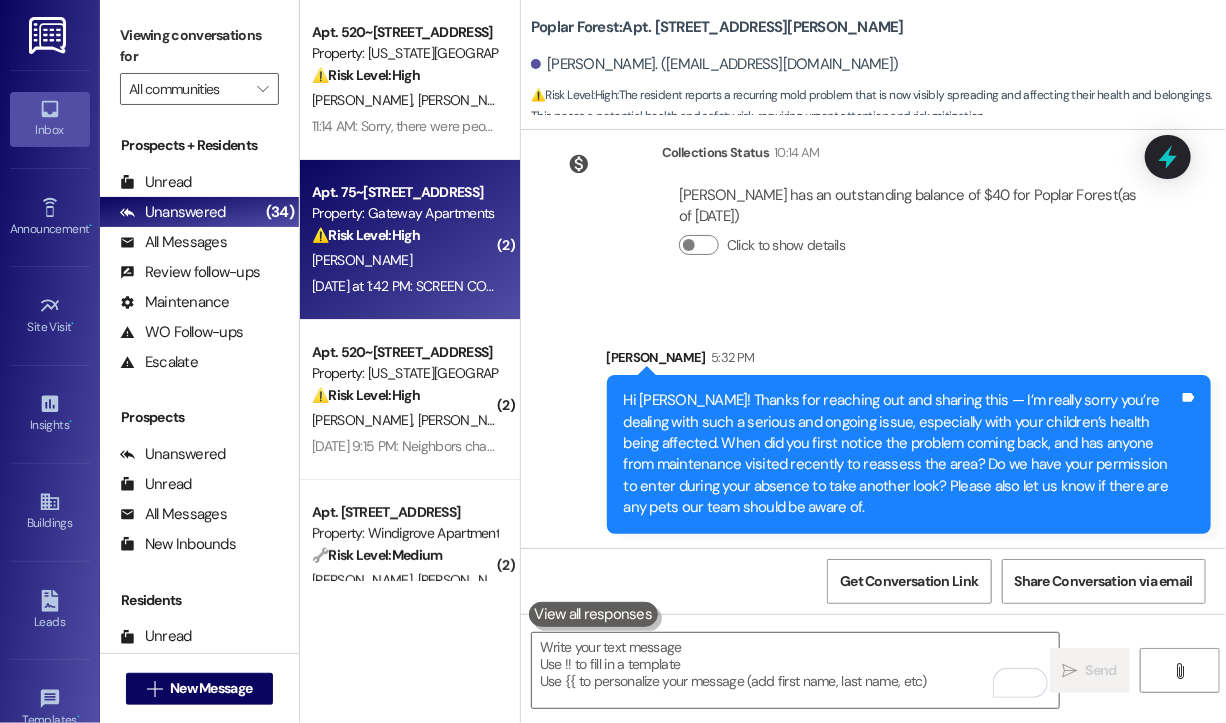click on "Yesterday at 1:42 PM: SCREEN COMPL Yesterday at 1:42 PM: SCREEN COMPL" at bounding box center (411, 286) 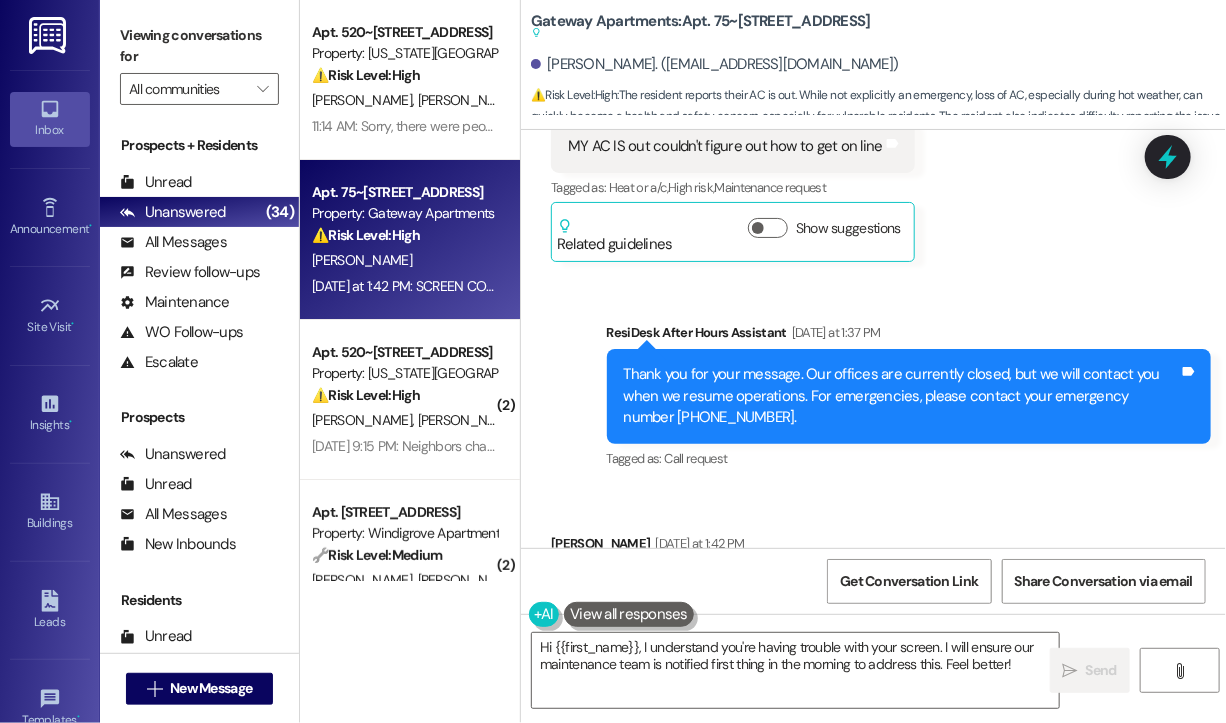 scroll, scrollTop: 2535, scrollLeft: 0, axis: vertical 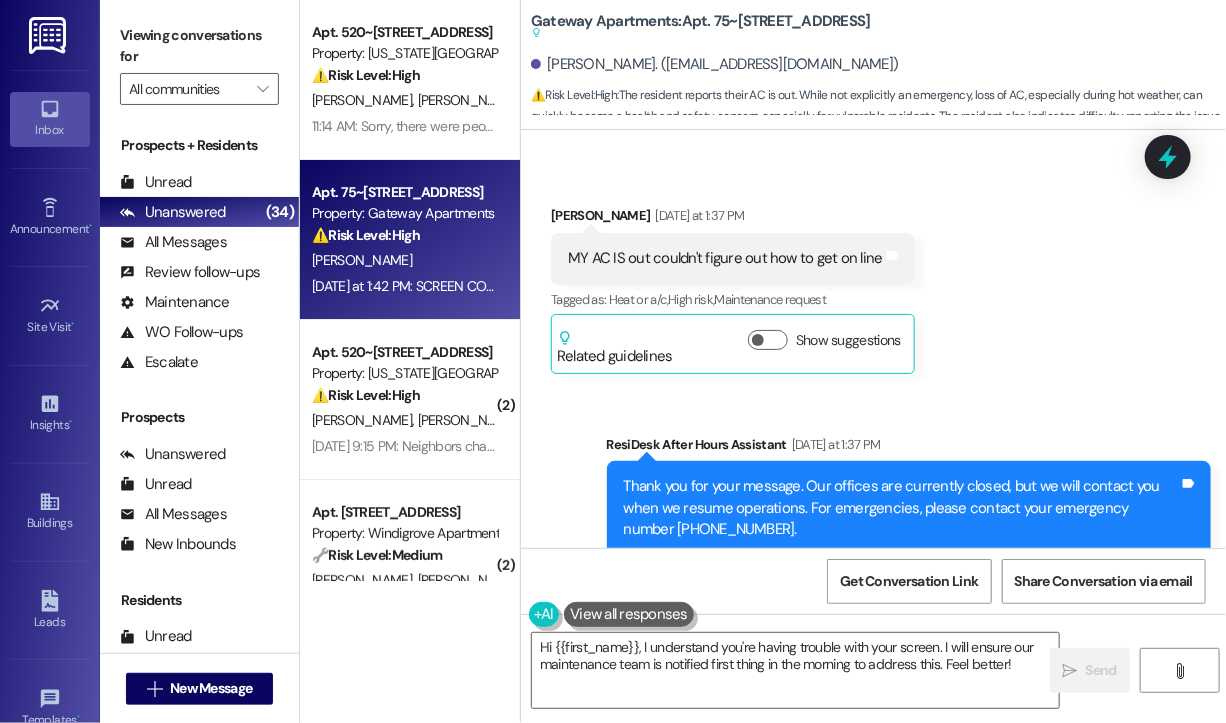 click on "MY AC IS out couldn't figure out how to get on line" at bounding box center (725, 258) 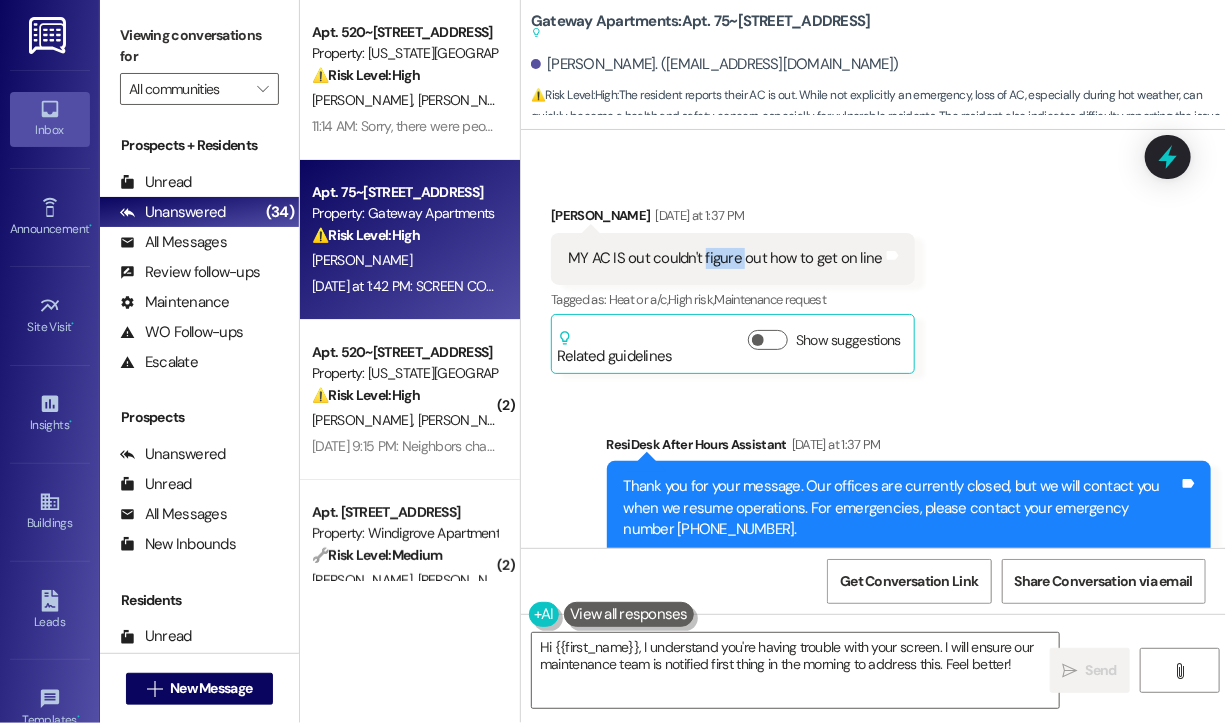 click on "MY AC IS out couldn't figure out how to get on line" at bounding box center (725, 258) 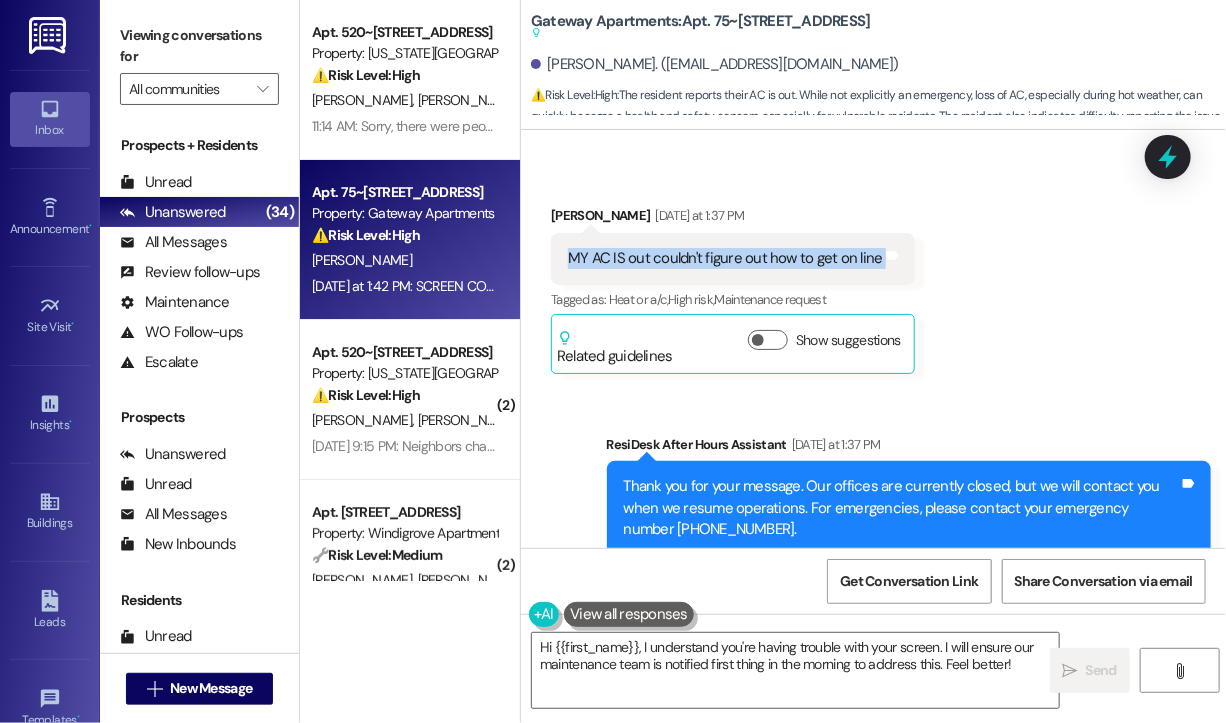 click on "MY AC IS out couldn't figure out how to get on line" at bounding box center [725, 258] 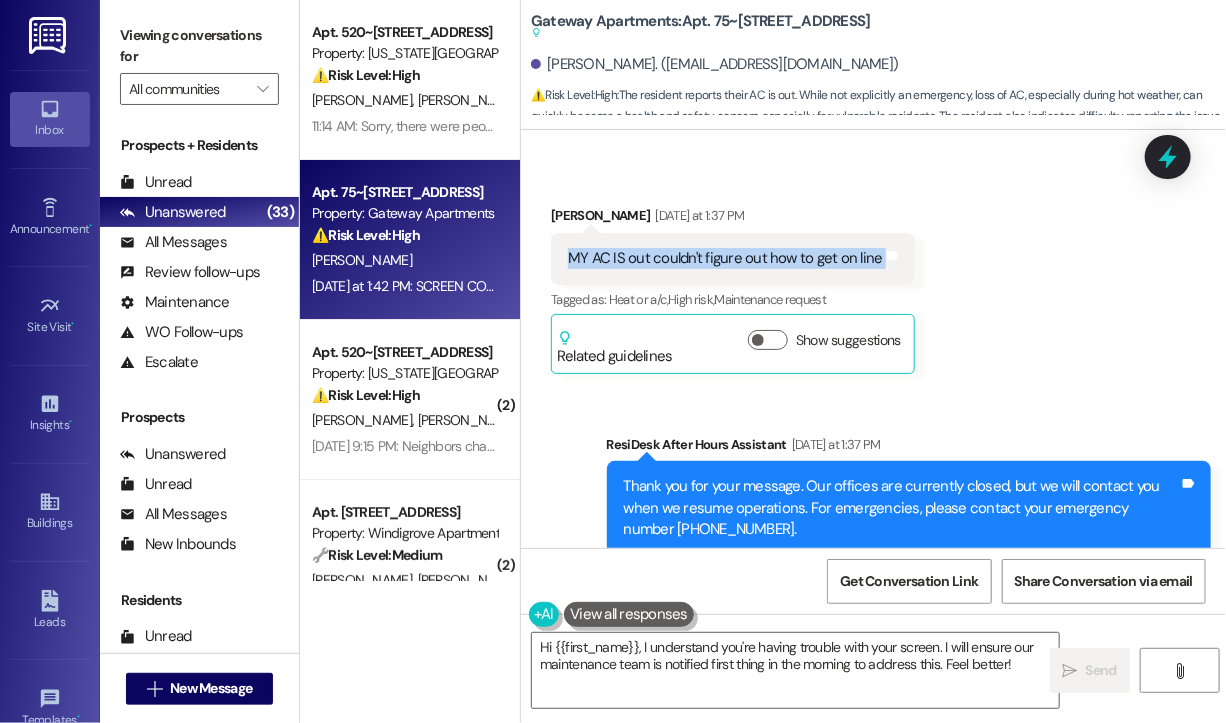 copy on "MY AC IS out couldn't figure out how to get on line  Tags and notes" 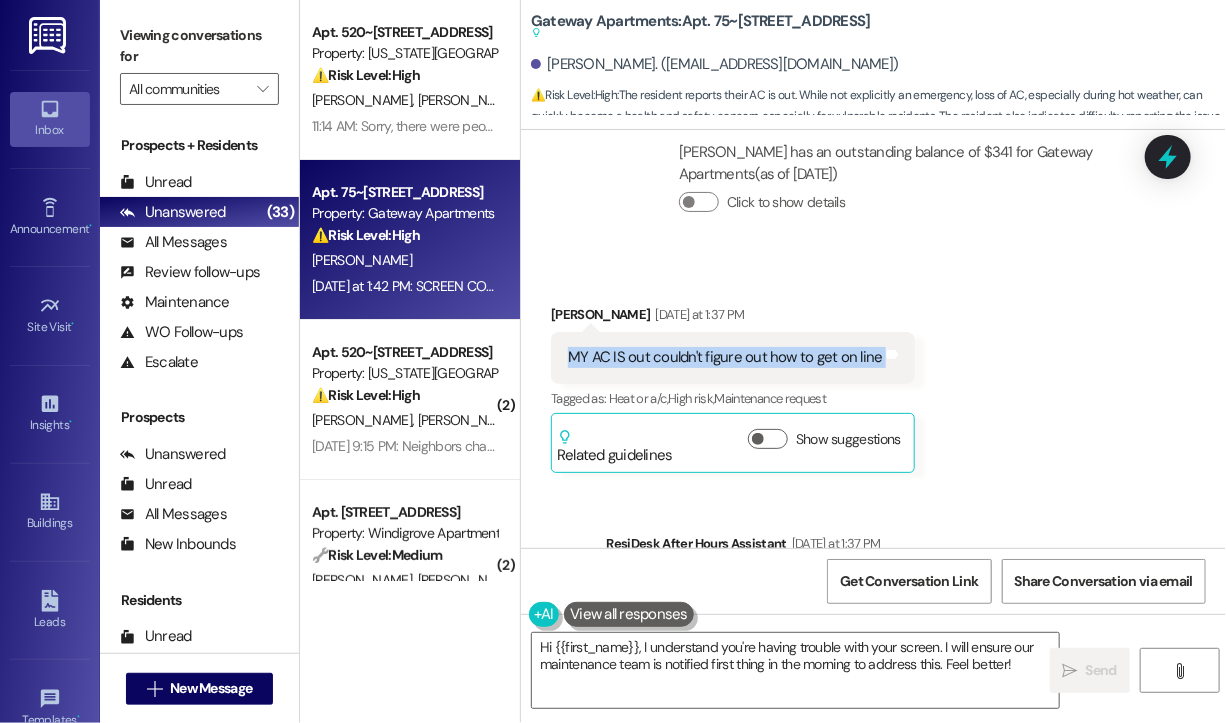 scroll, scrollTop: 2435, scrollLeft: 0, axis: vertical 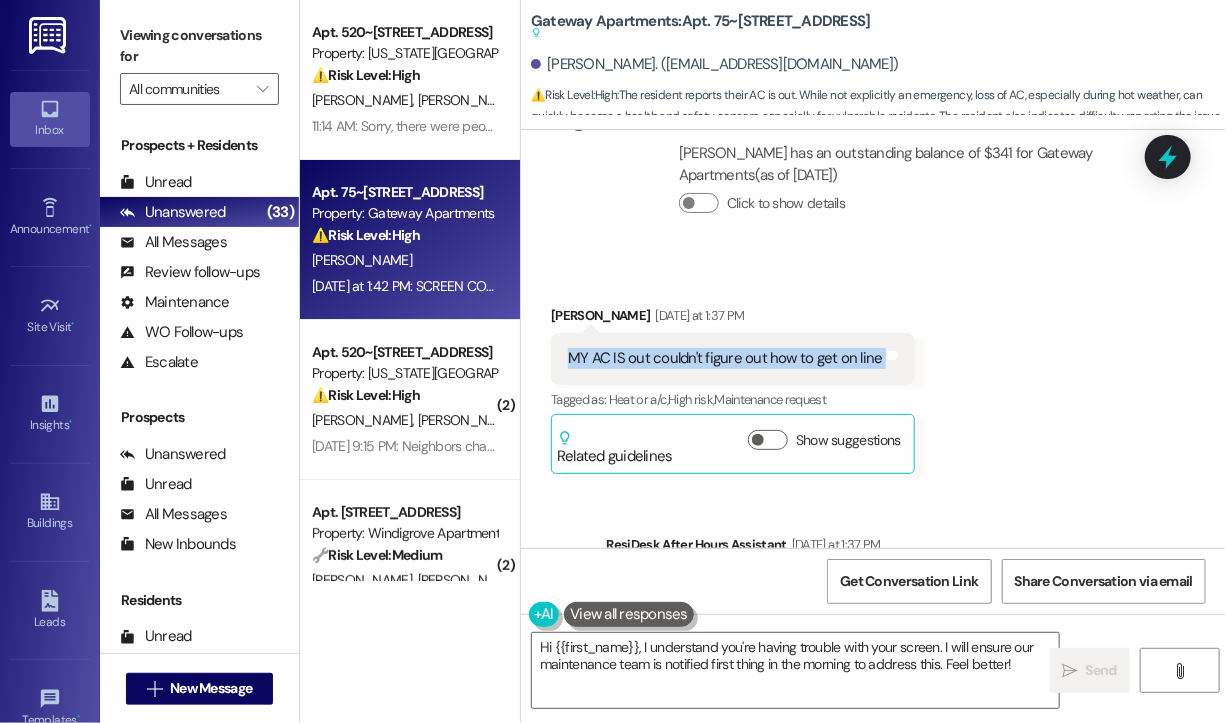 copy on "MY AC IS out couldn't figure out how to get on line  Tags and notes" 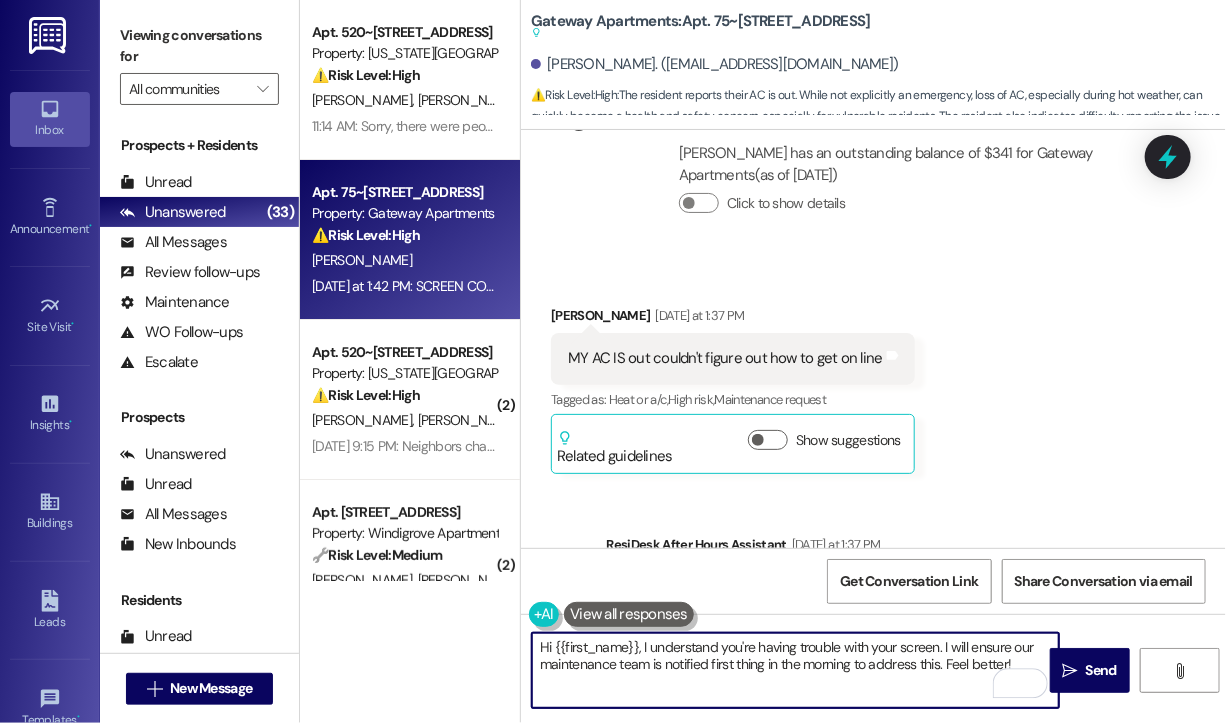 drag, startPoint x: 1024, startPoint y: 666, endPoint x: 639, endPoint y: 642, distance: 385.7473 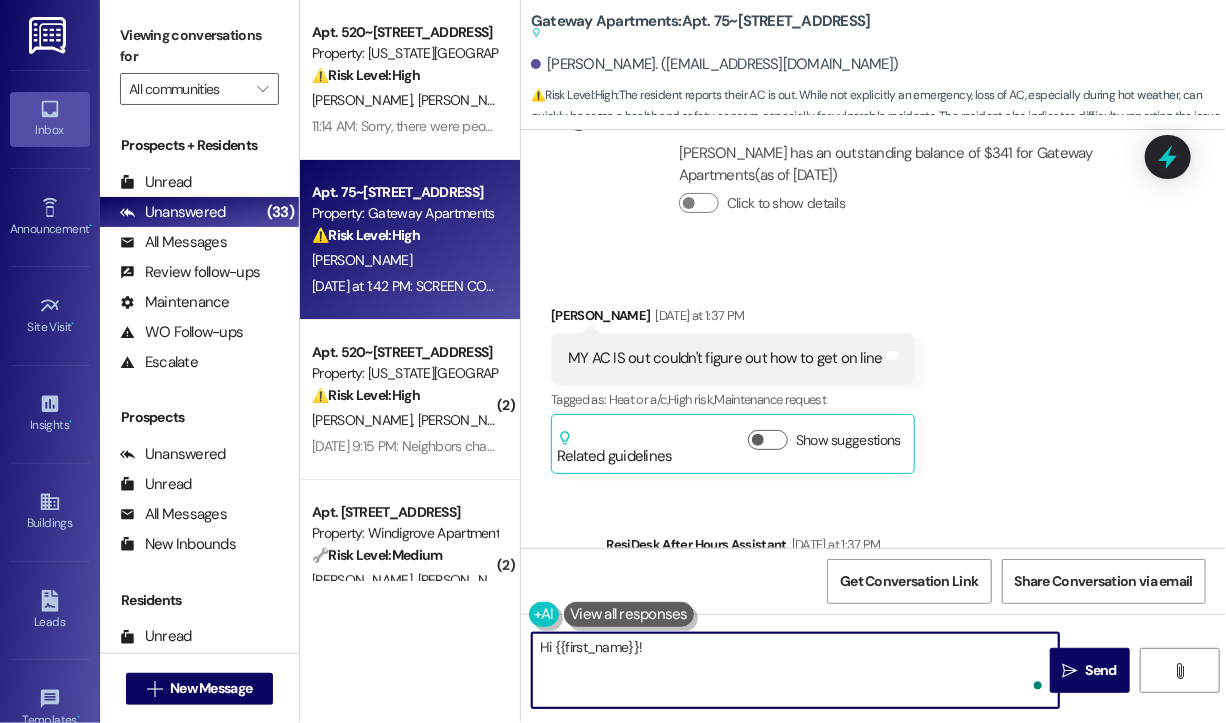 paste on "Thanks for reaching out. When did the AC stop working, and is it not turning on at all or just not cooling properly? Do we have your permission to enter during your absence to check on it? Also, let us know if there are any pets our maintenance team should be aware of." 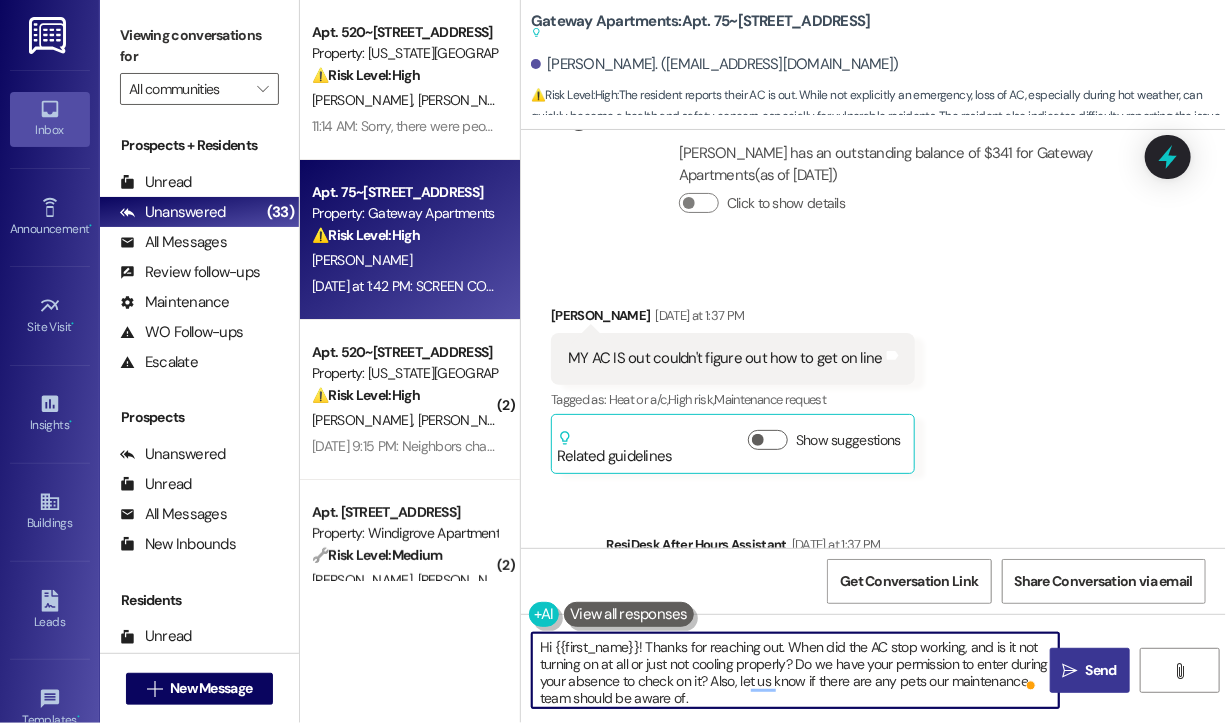type on "Hi {{first_name}}! Thanks for reaching out. When did the AC stop working, and is it not turning on at all or just not cooling properly? Do we have your permission to enter during your absence to check on it? Also, let us know if there are any pets our maintenance team should be aware of." 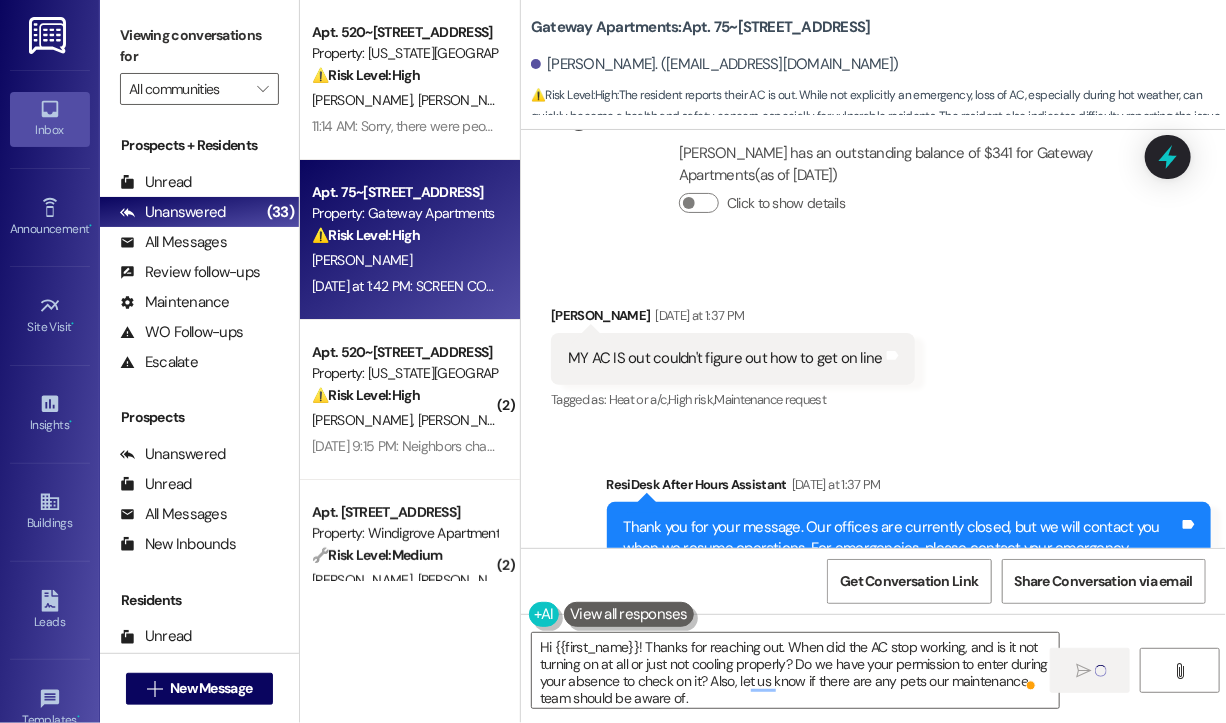 type 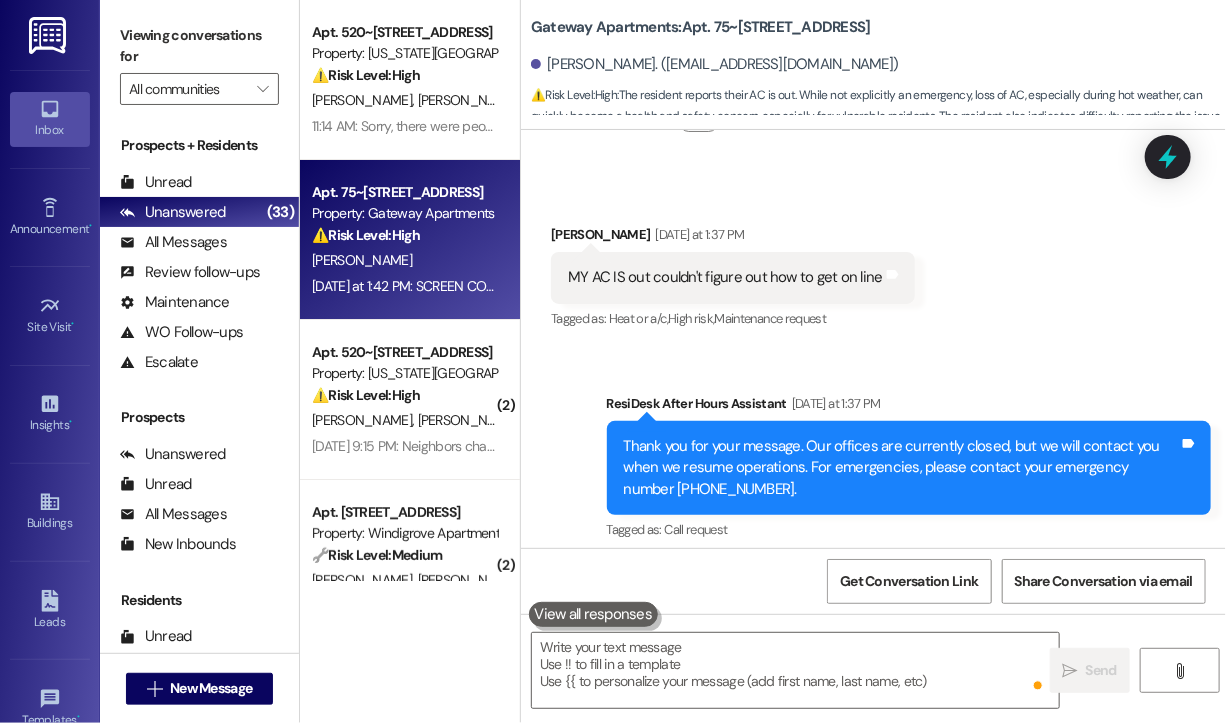 scroll, scrollTop: 2674, scrollLeft: 0, axis: vertical 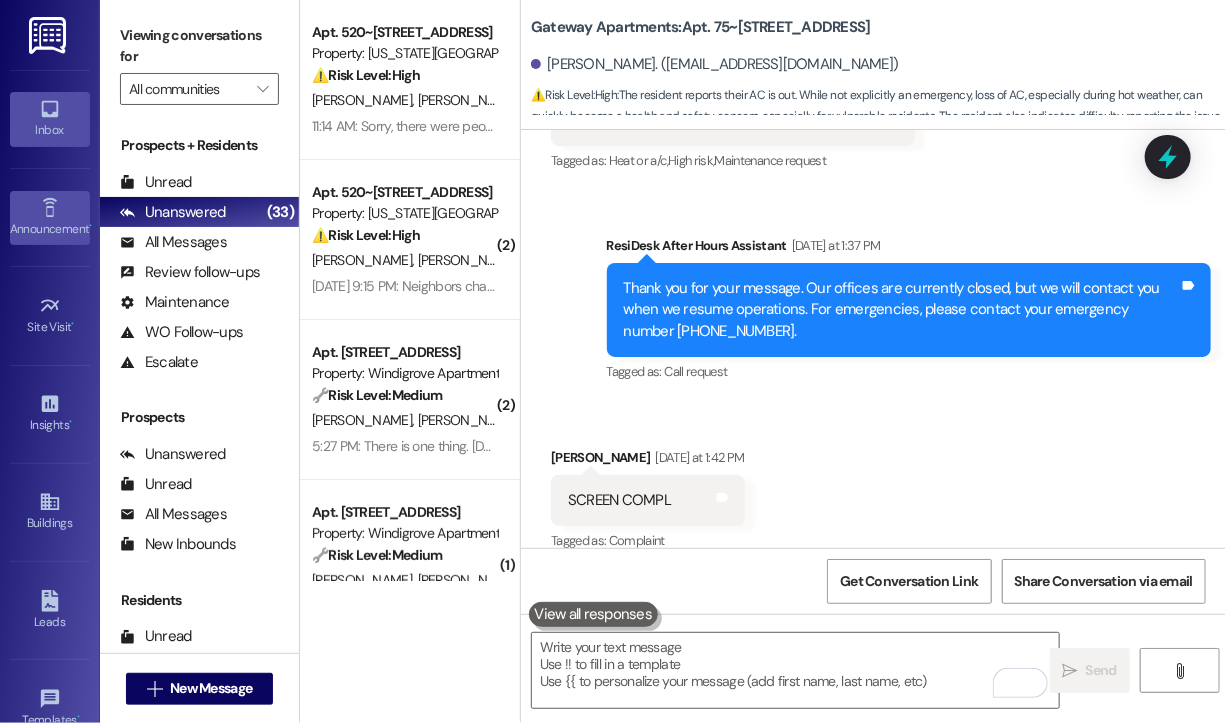 click on "Announcement   •" at bounding box center (50, 229) 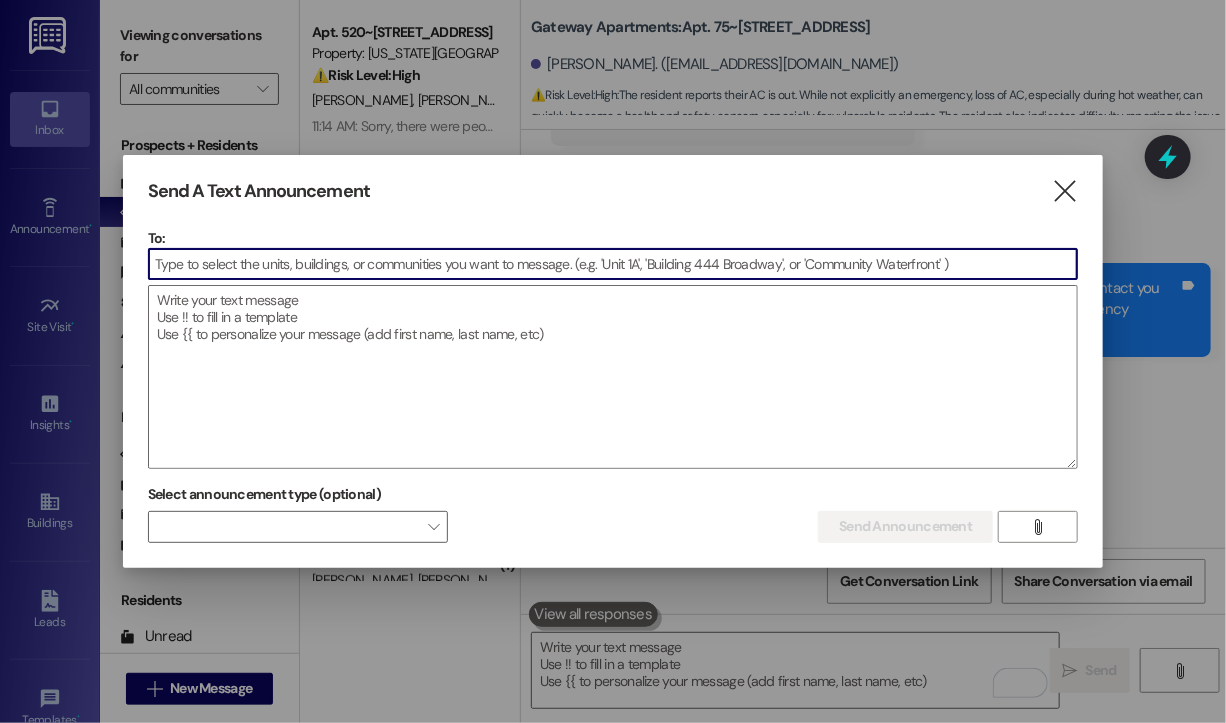click at bounding box center [613, 264] 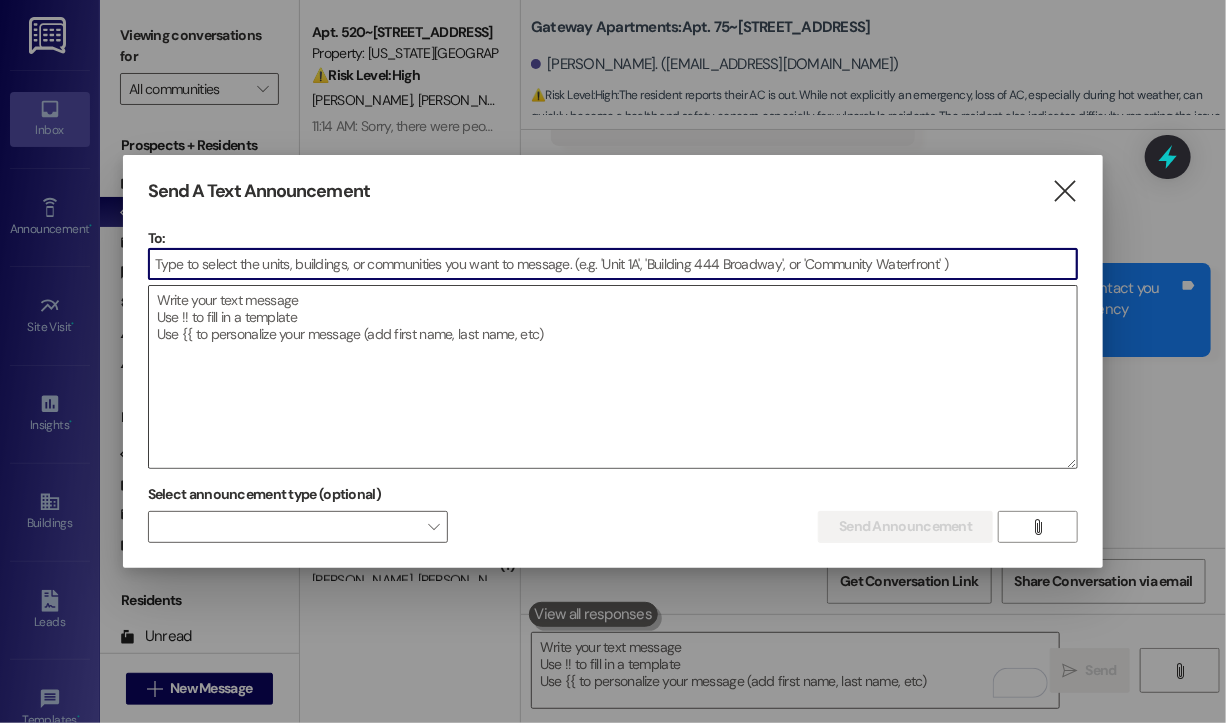 click at bounding box center (613, 377) 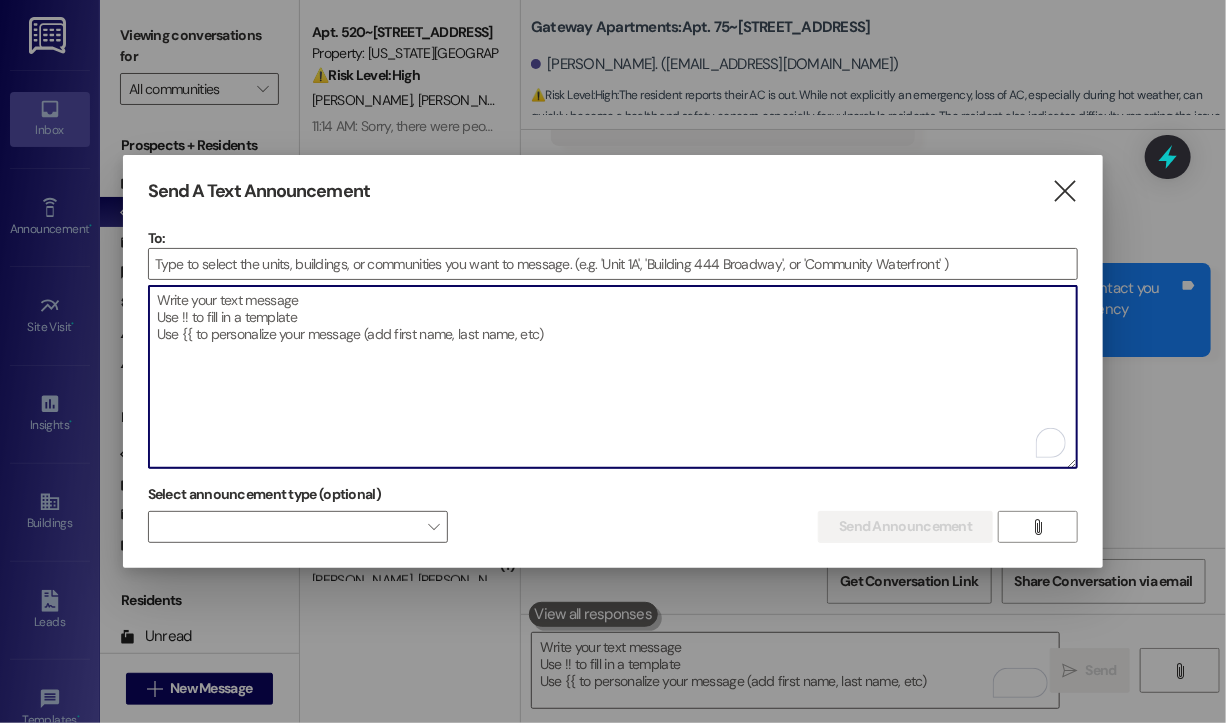 paste on "Hi {{first_name}}!
:mega: Reminder! Join us tomorrow, July 22 from 4:30–6:30 PM for a Resident Pizza Party at the Leasing Office! :pizza: We’re also hosting a Back-to-School Event—kids from The Highlands can stop by to pick up FREE school supplies! :pencil2: See you there!" 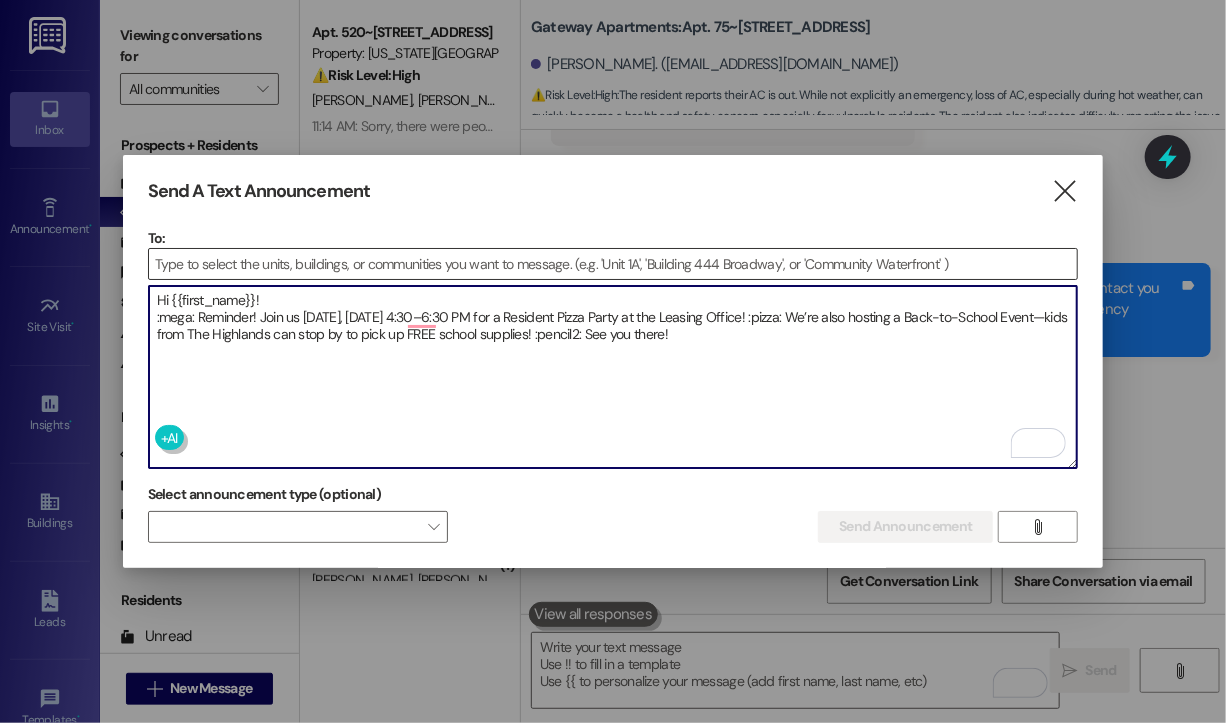 type on "Hi {{first_name}}!
:mega: Reminder! Join us tomorrow, July 22 from 4:30–6:30 PM for a Resident Pizza Party at the Leasing Office! :pizza: We’re also hosting a Back-to-School Event—kids from The Highlands can stop by to pick up FREE school supplies! :pencil2: See you there!" 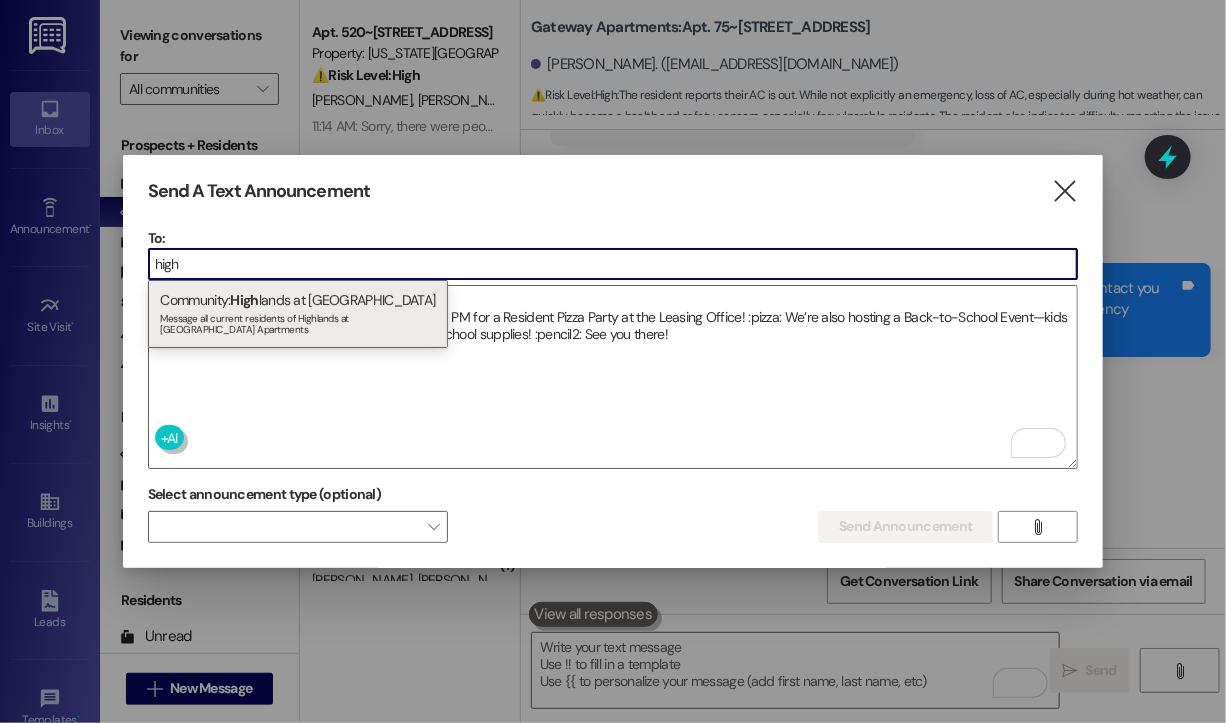 type on "high" 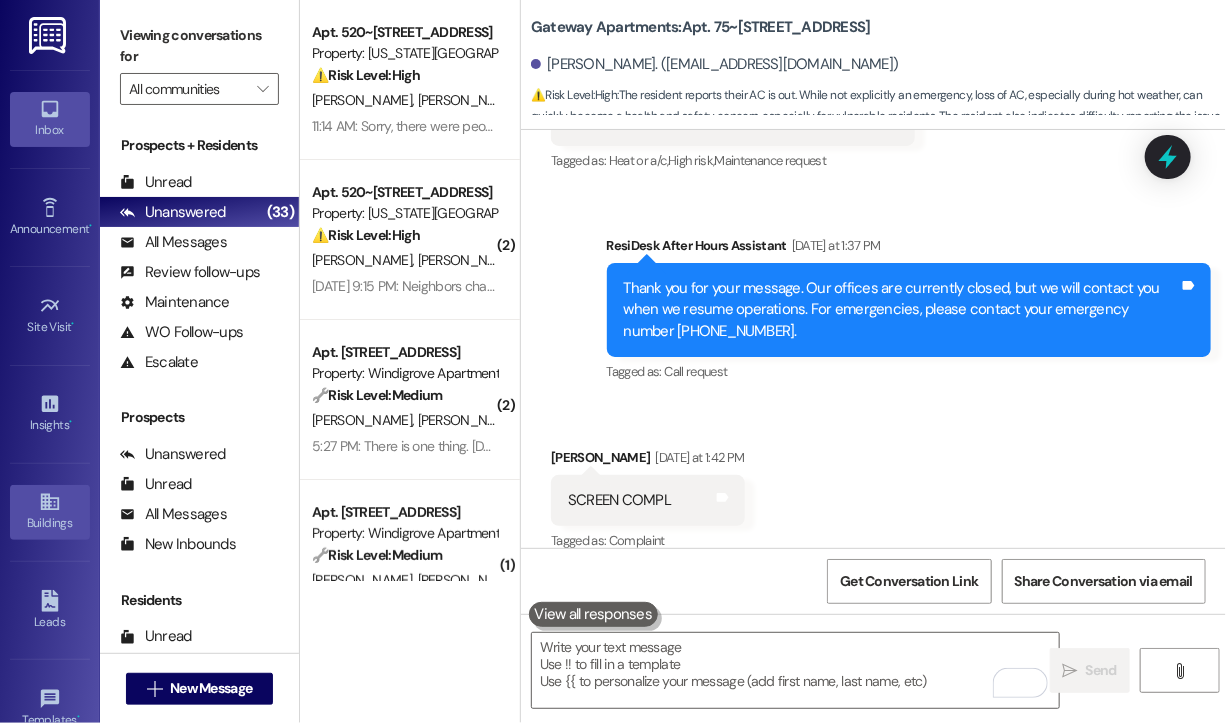 click 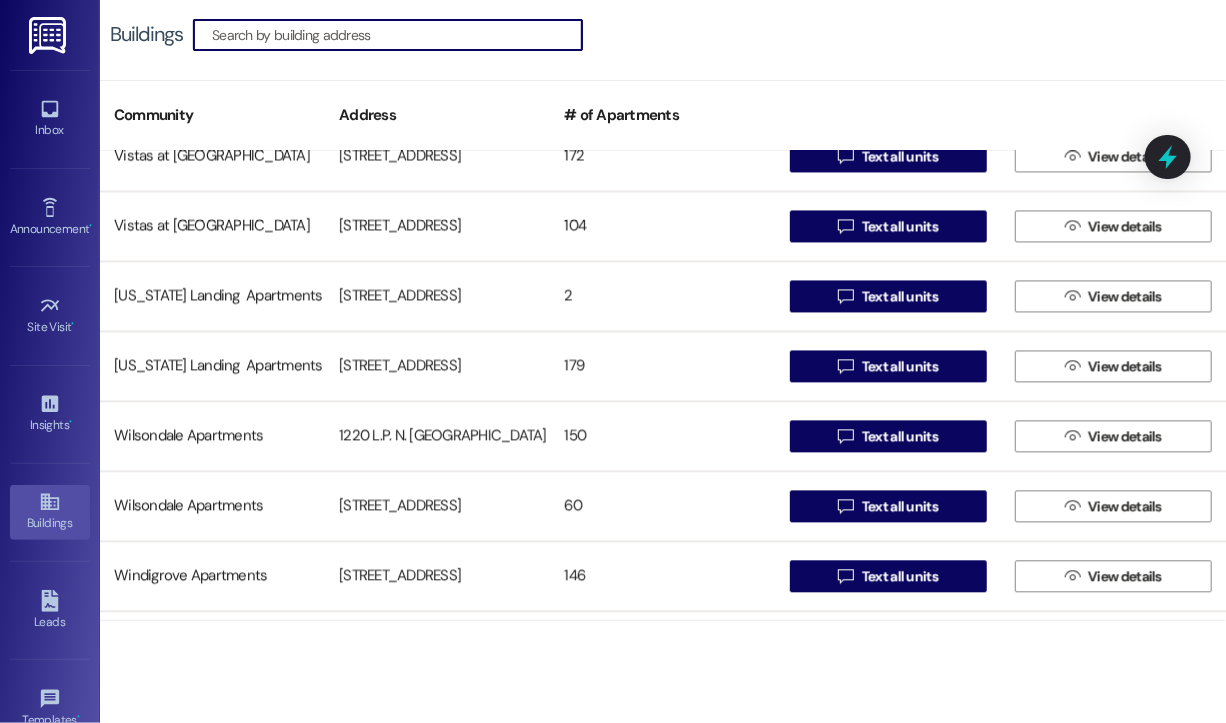 scroll, scrollTop: 1840, scrollLeft: 0, axis: vertical 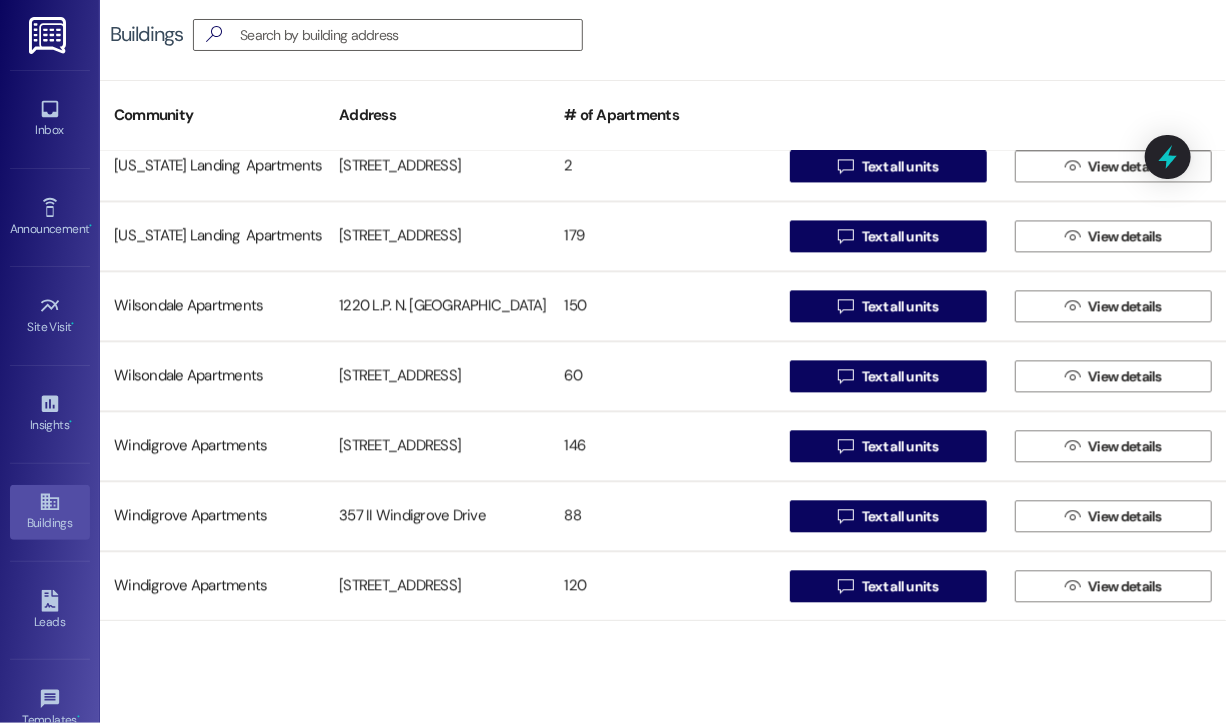 click at bounding box center [888, 105] 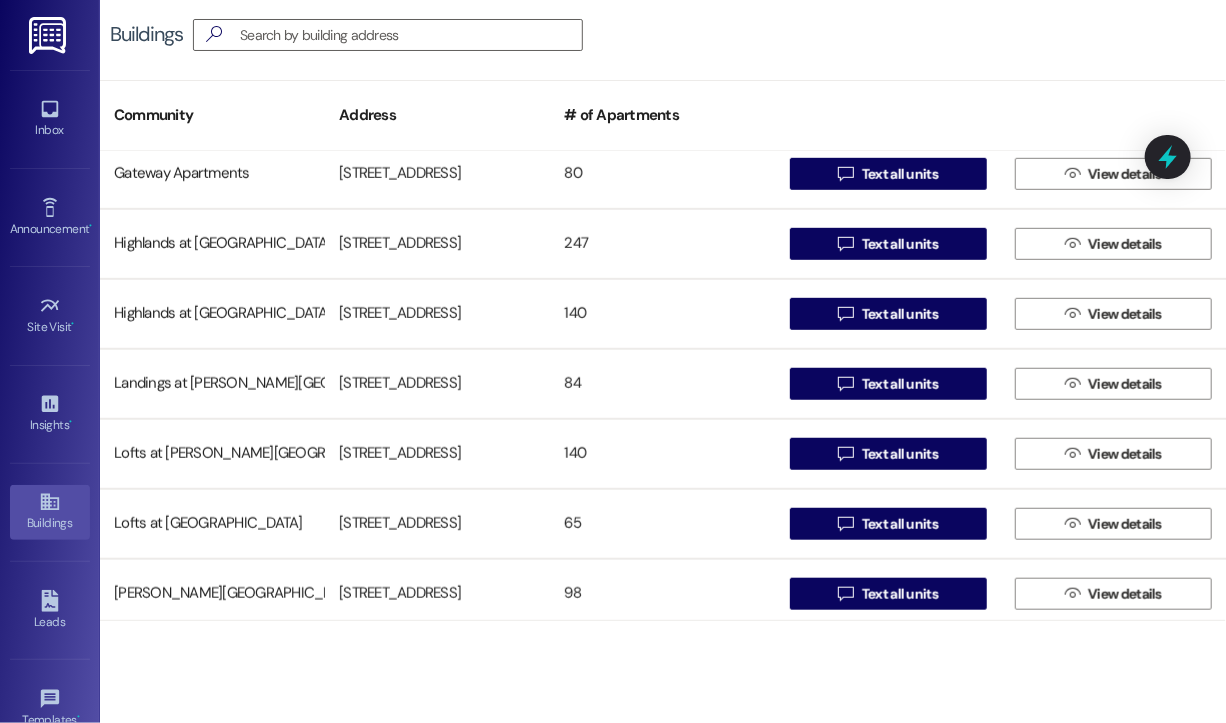 scroll, scrollTop: 540, scrollLeft: 0, axis: vertical 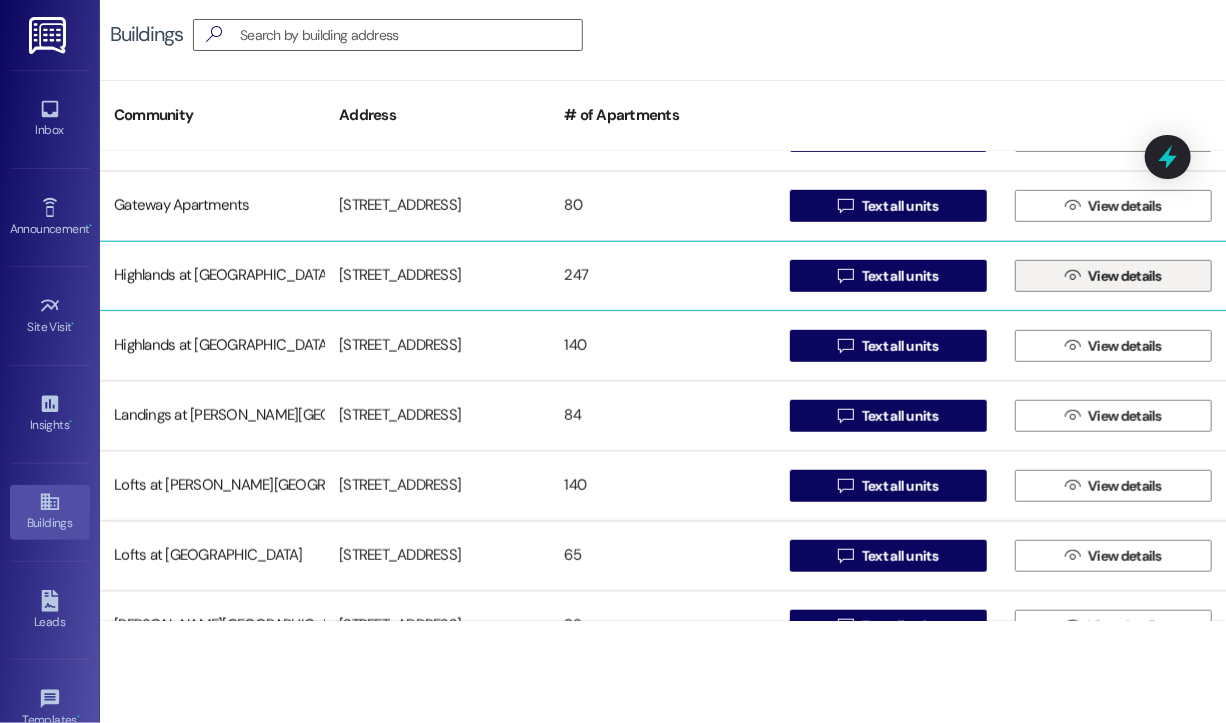 click on "" at bounding box center (1072, 276) 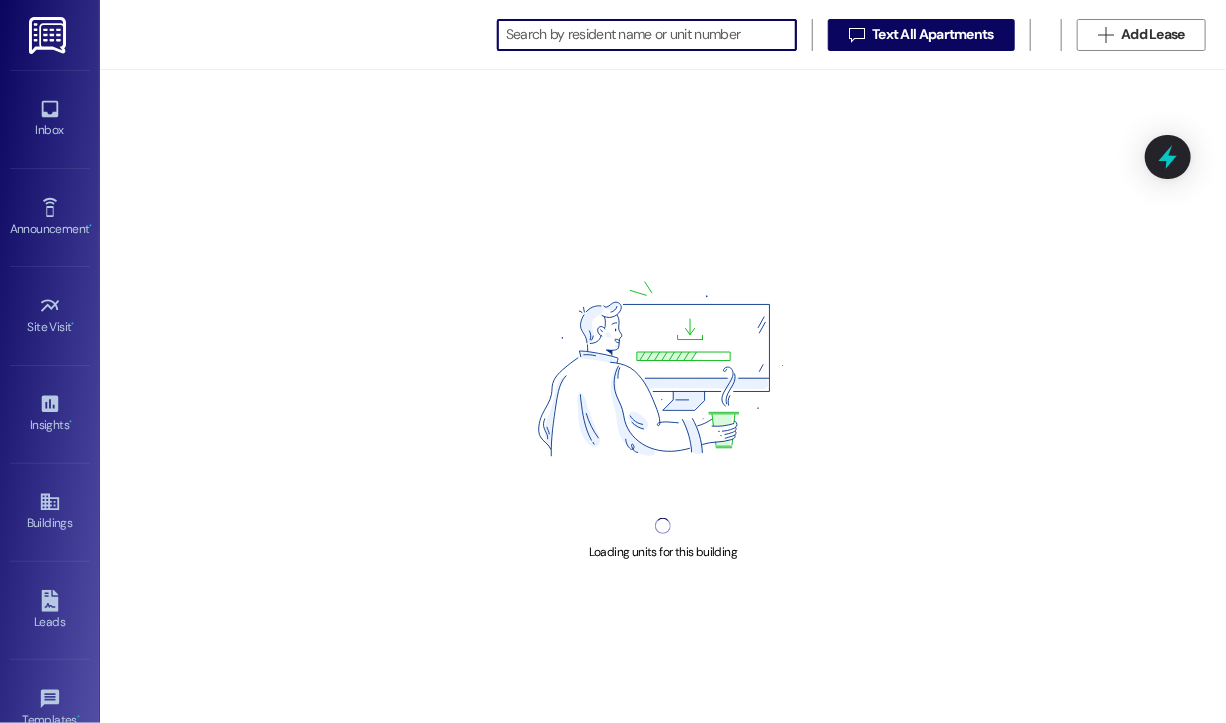 scroll, scrollTop: 0, scrollLeft: 0, axis: both 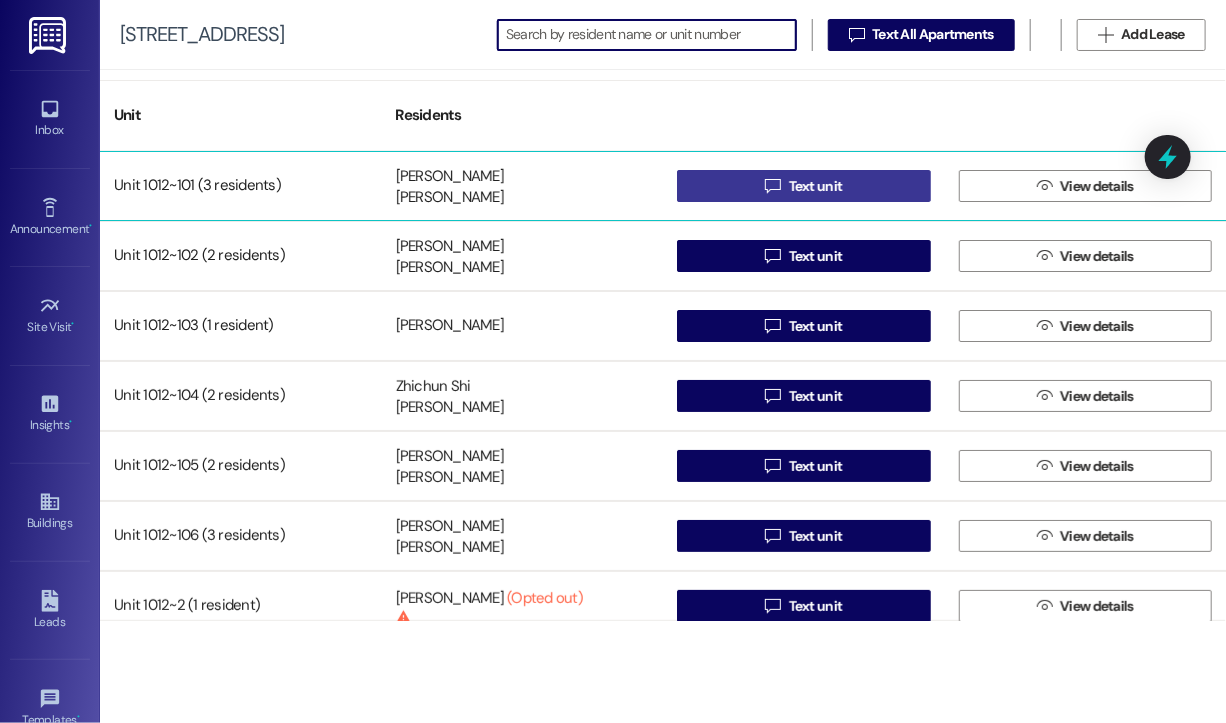 click on " Text unit" at bounding box center [804, 186] 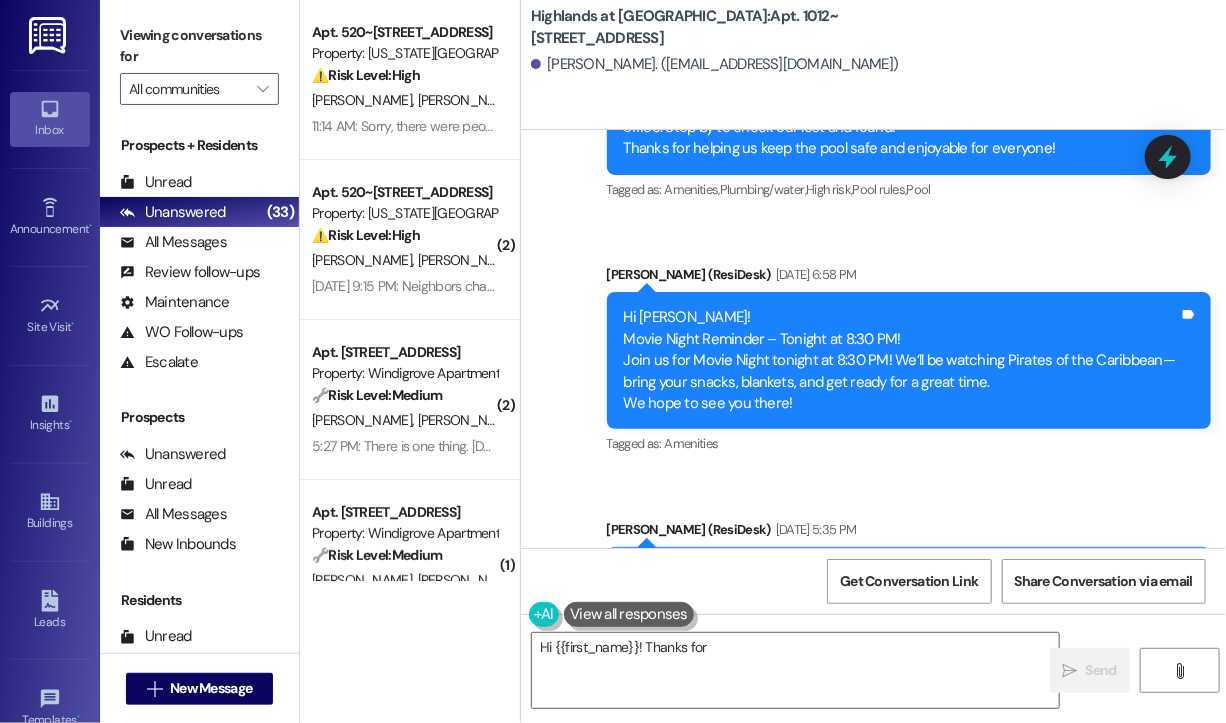 scroll, scrollTop: 15210, scrollLeft: 0, axis: vertical 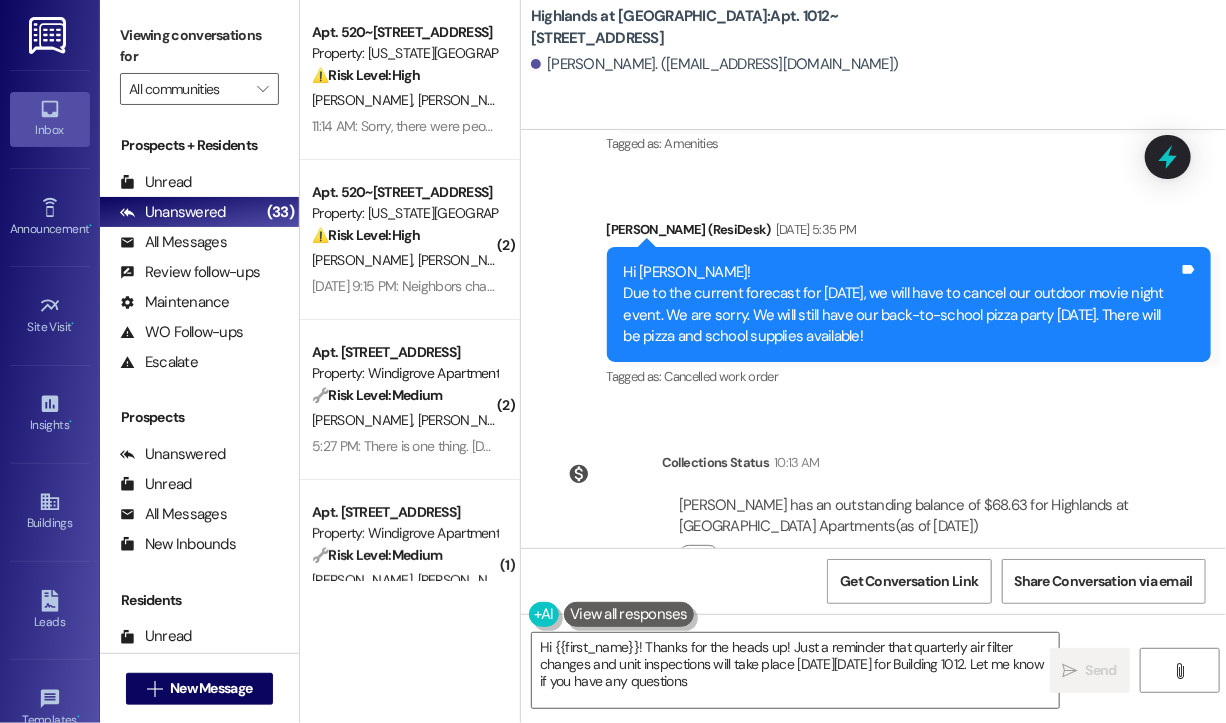 type on "Hi {{first_name}}! Thanks for the heads up! Just a reminder that quarterly air filter changes and unit inspections will take place on Thursday, July 10th for Building 1012. Let me know if you have any questions!" 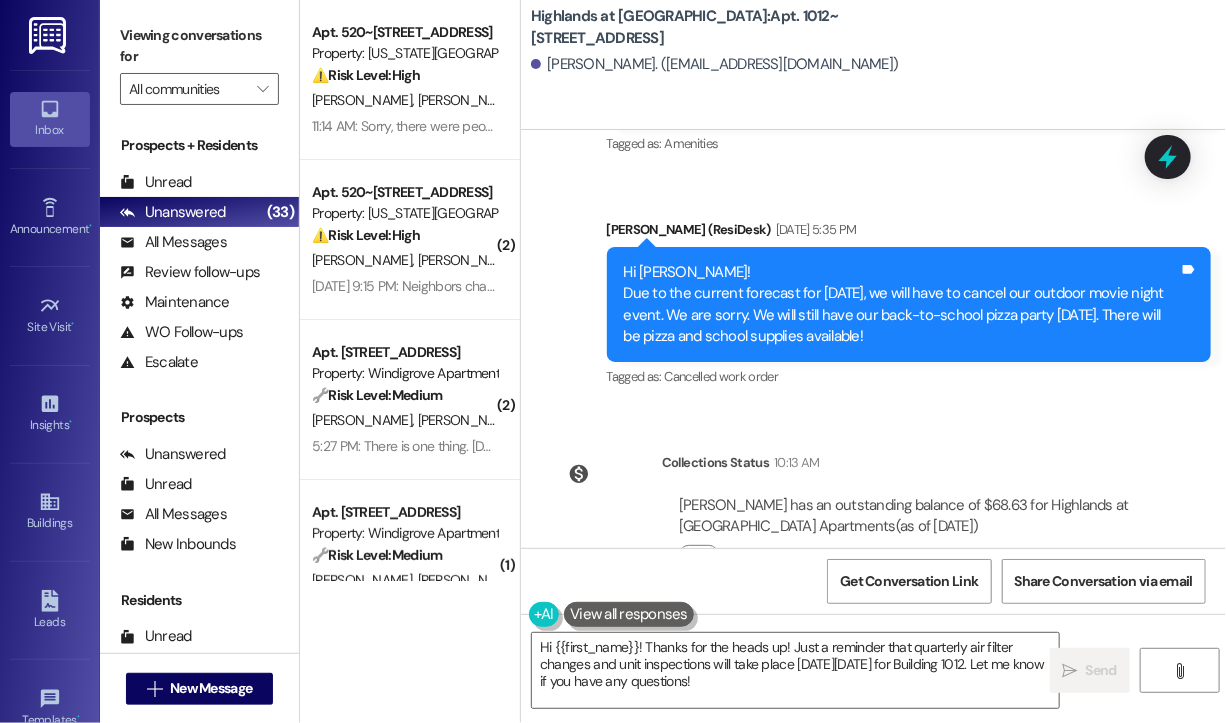 click on "Tagged as:   Cancelled work order Click to highlight conversations about Cancelled work order" at bounding box center [909, 376] 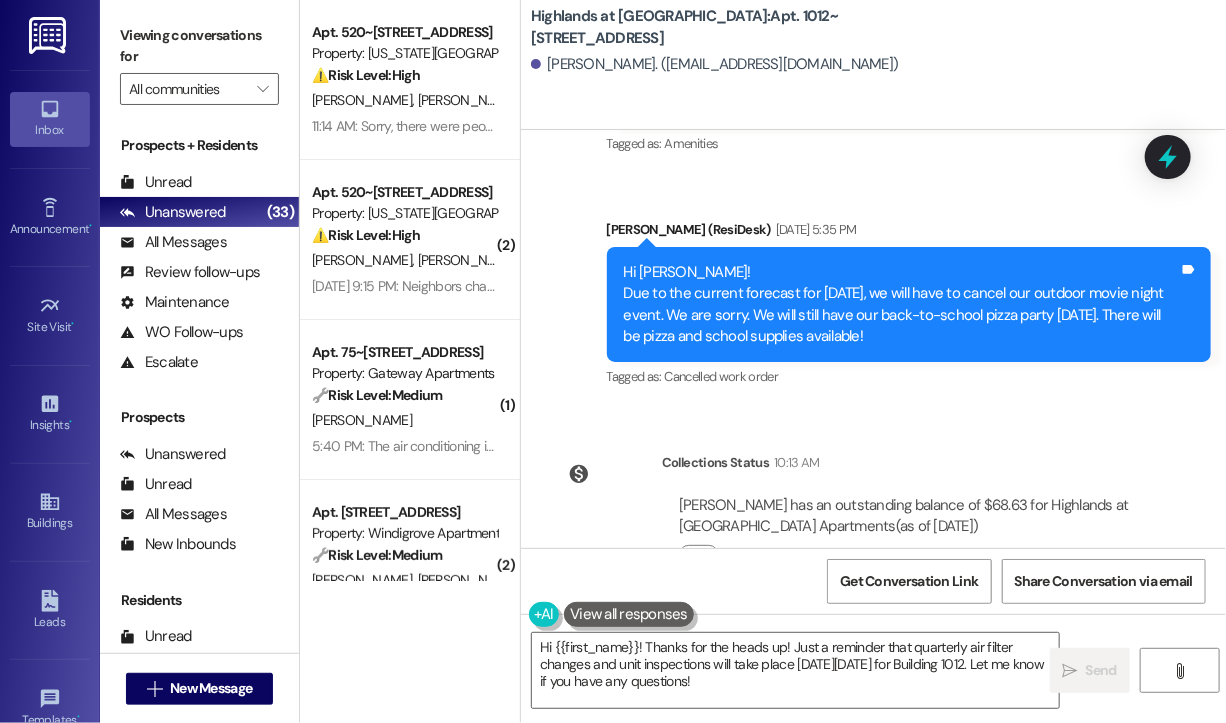 click on "Highlands at Huckleberry Ridge Apartments:  Apt. 1012~101, 535 I Blackrock Drive       Fatemah Al Mansoor. (whitesea2004@hotmail.com)" at bounding box center (873, 65) 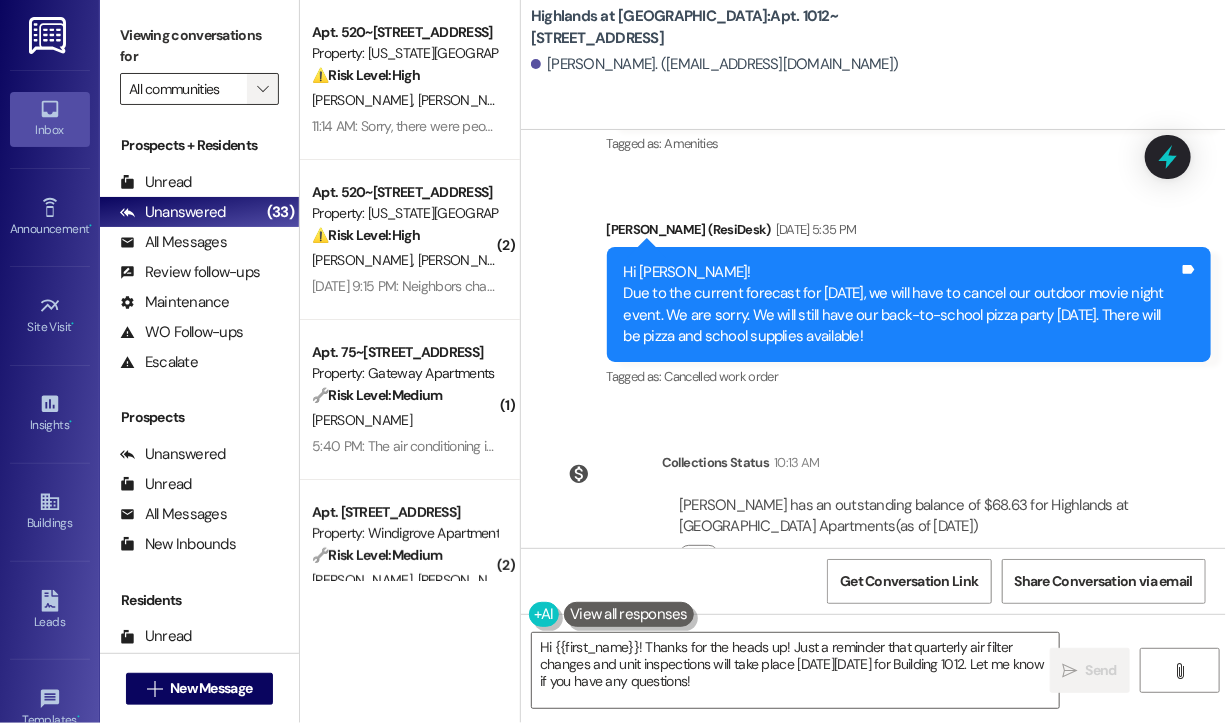 click on "" at bounding box center [262, 89] 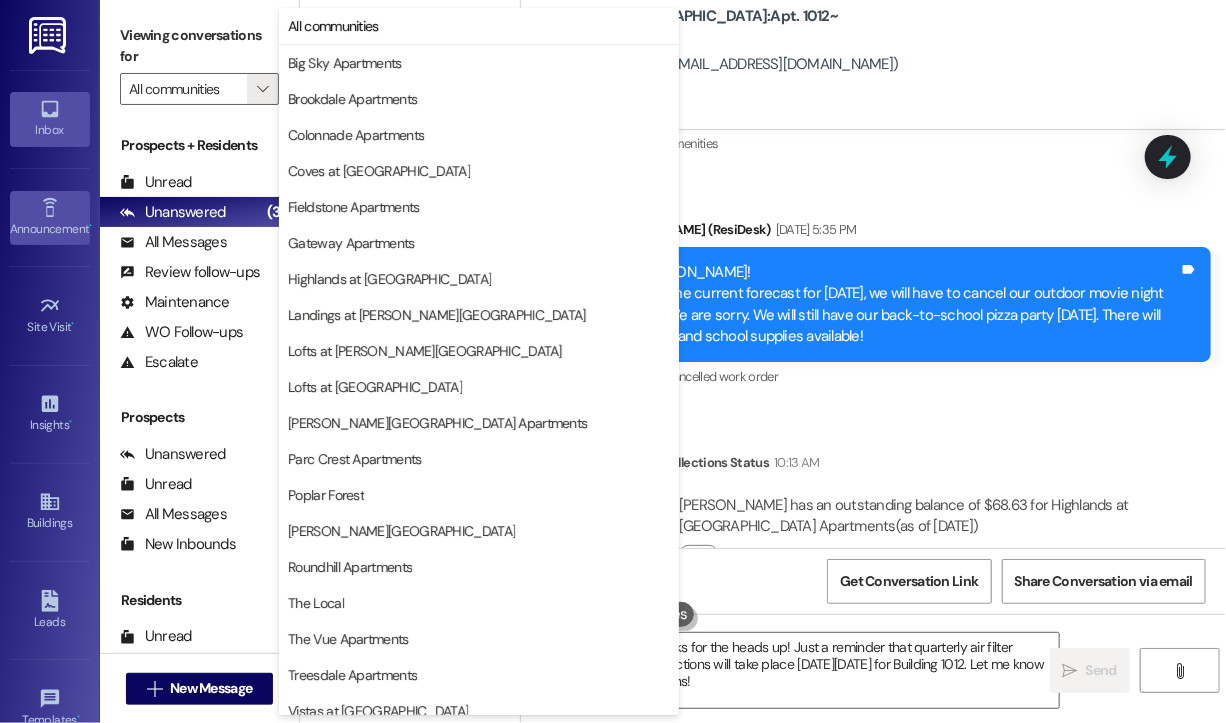click on "Announcement   •" at bounding box center [50, 229] 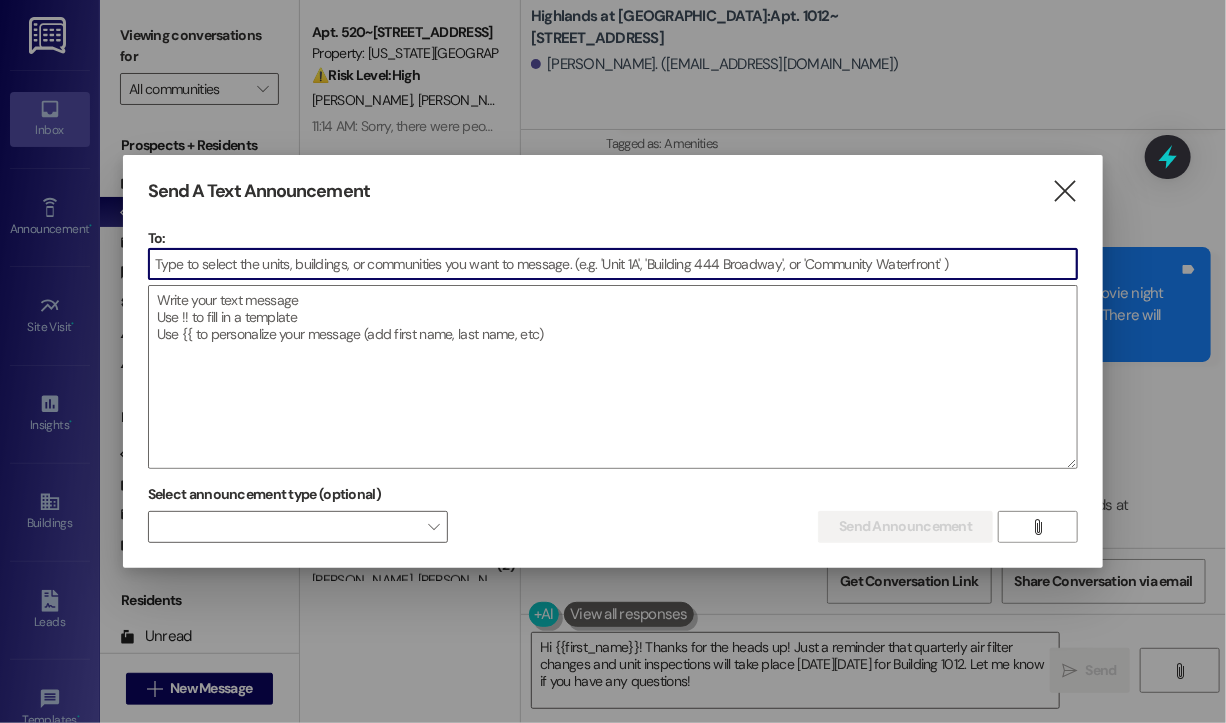 click at bounding box center [613, 264] 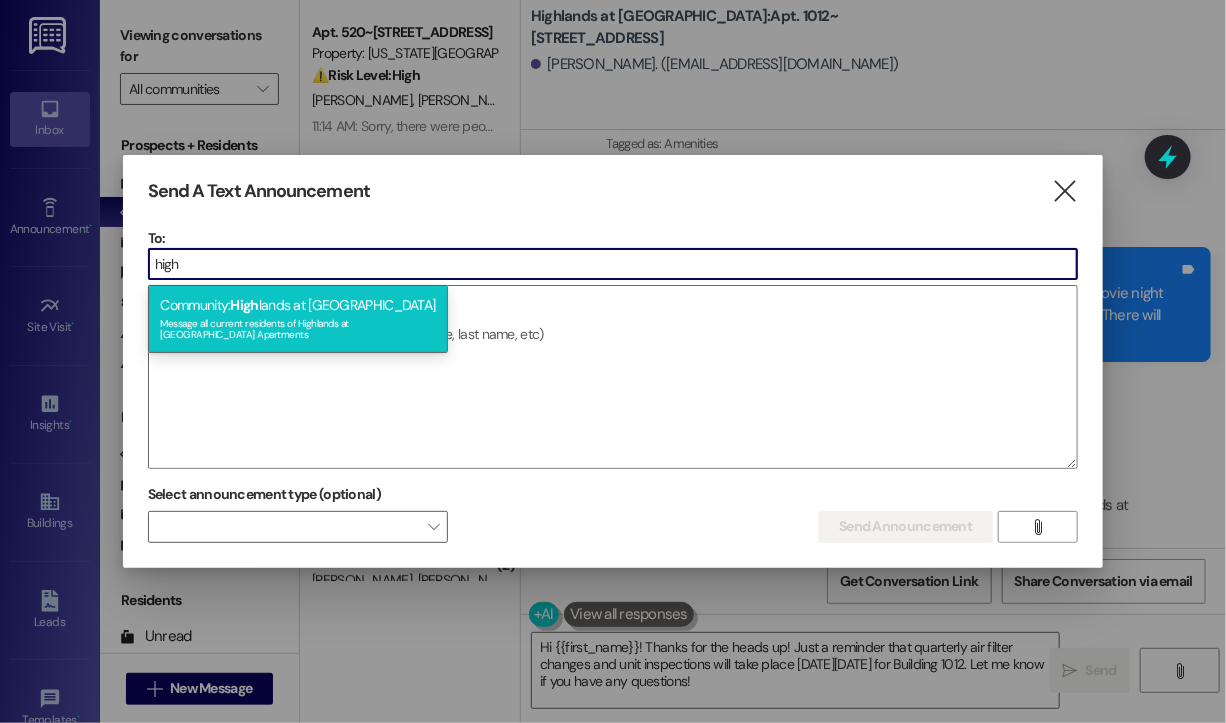 type on "high" 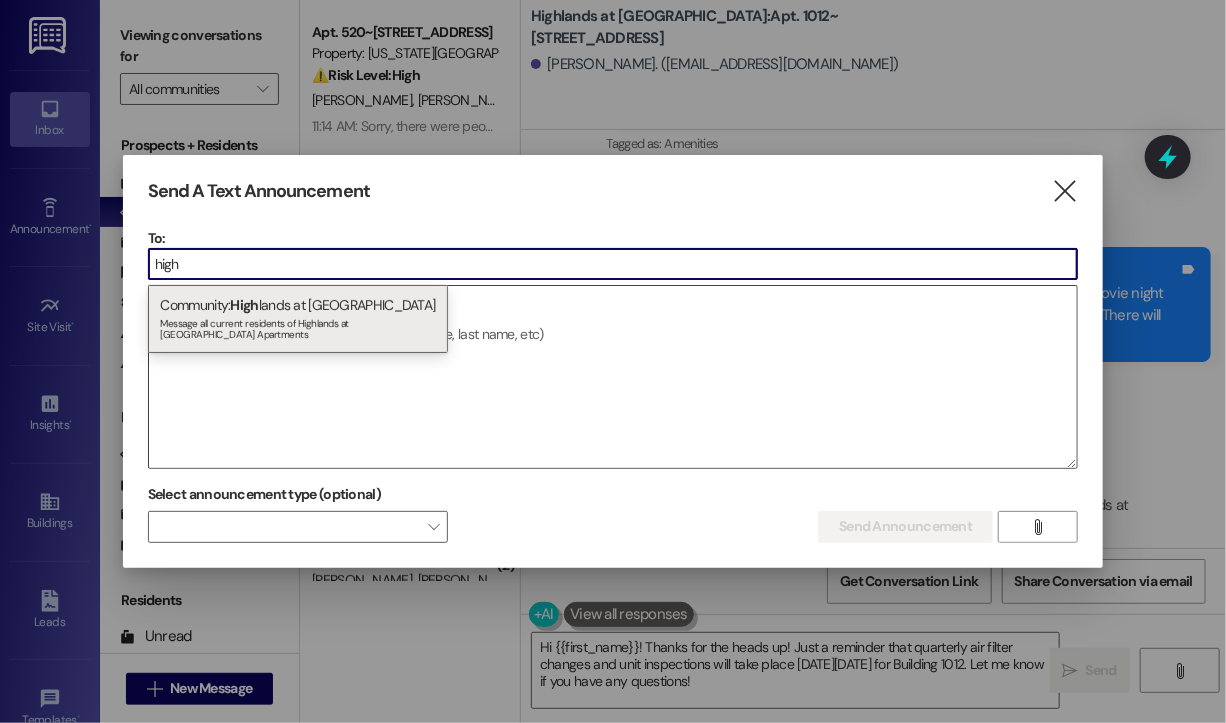 click at bounding box center (613, 377) 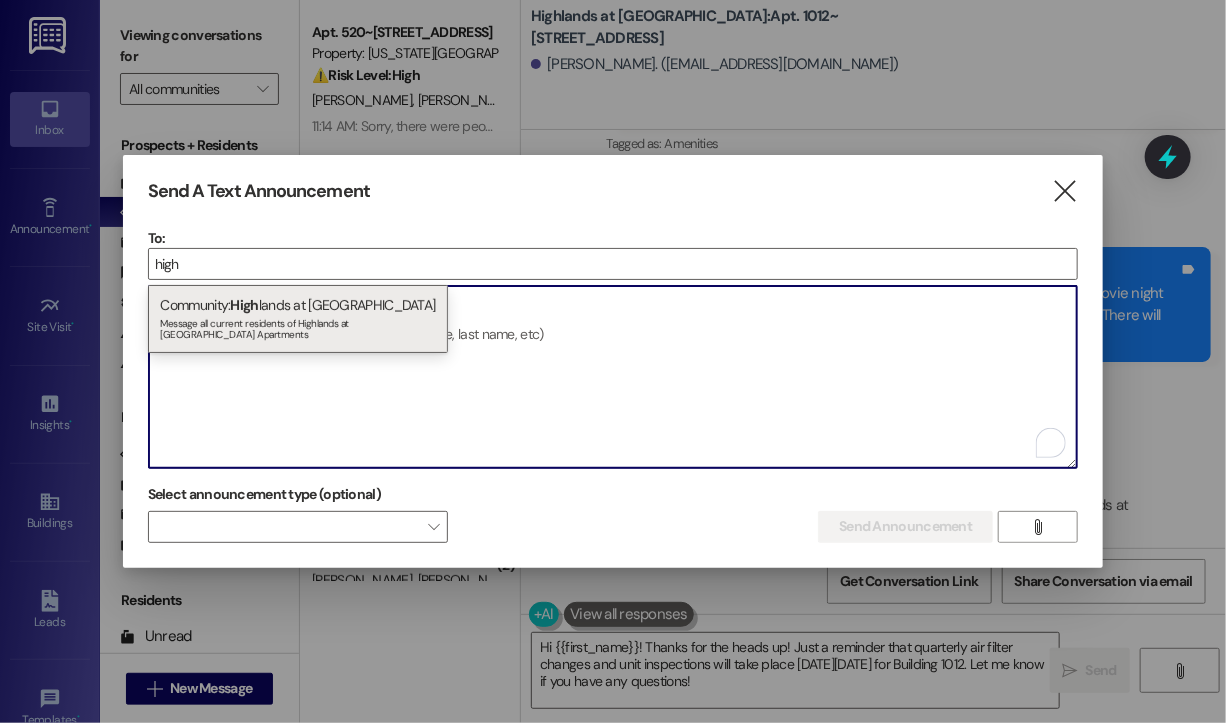 click at bounding box center (613, 377) 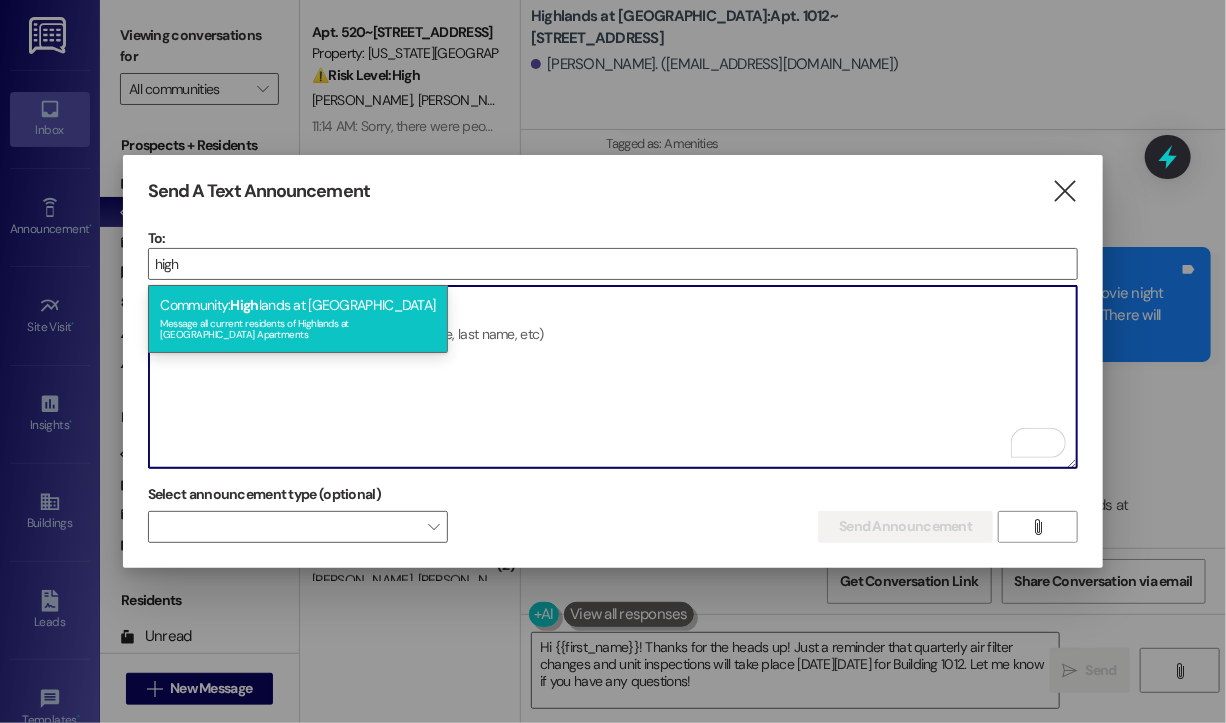 click on "Community:  High lands at Huckleberry Ridge Apartments Message all current residents of Highlands at Huckleberry Ridge Apartments" at bounding box center (298, 319) 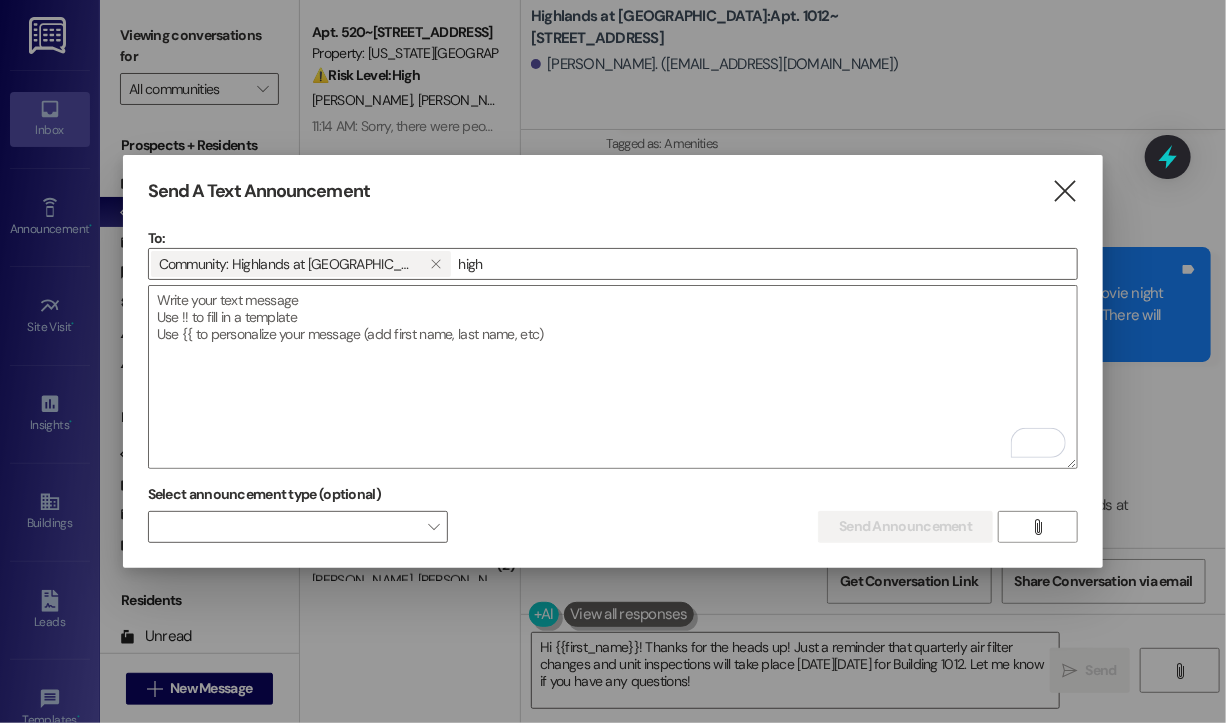 type 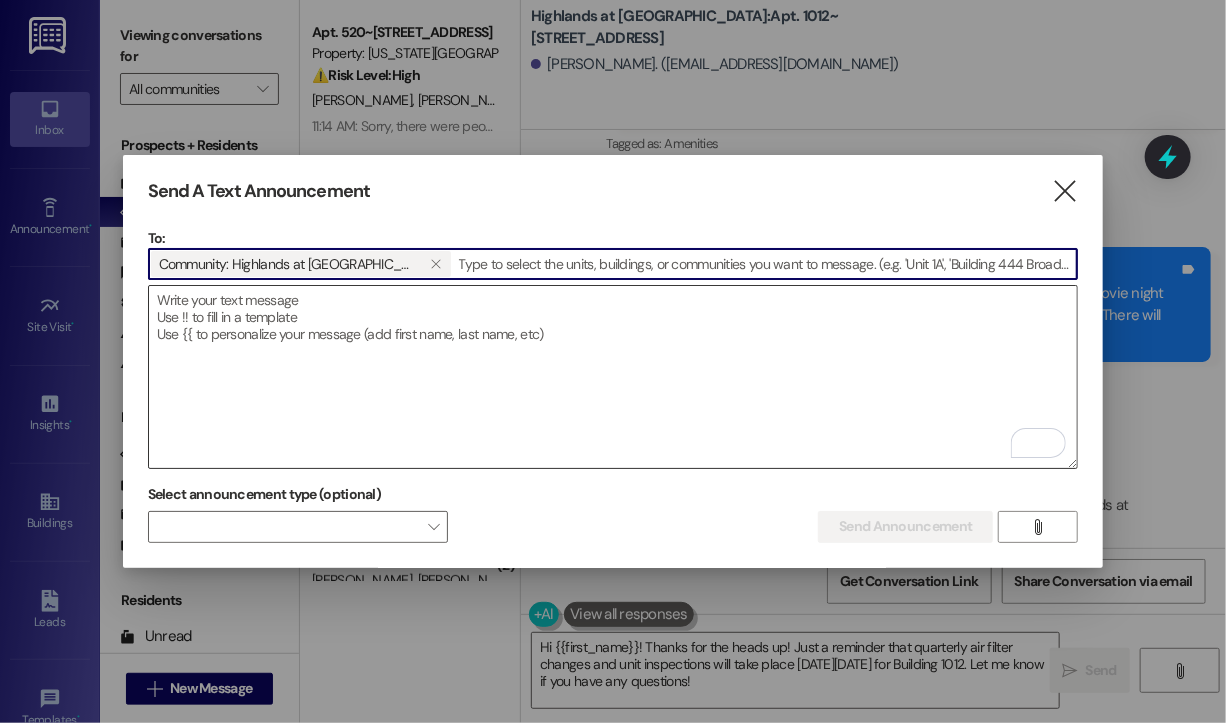 click at bounding box center (613, 377) 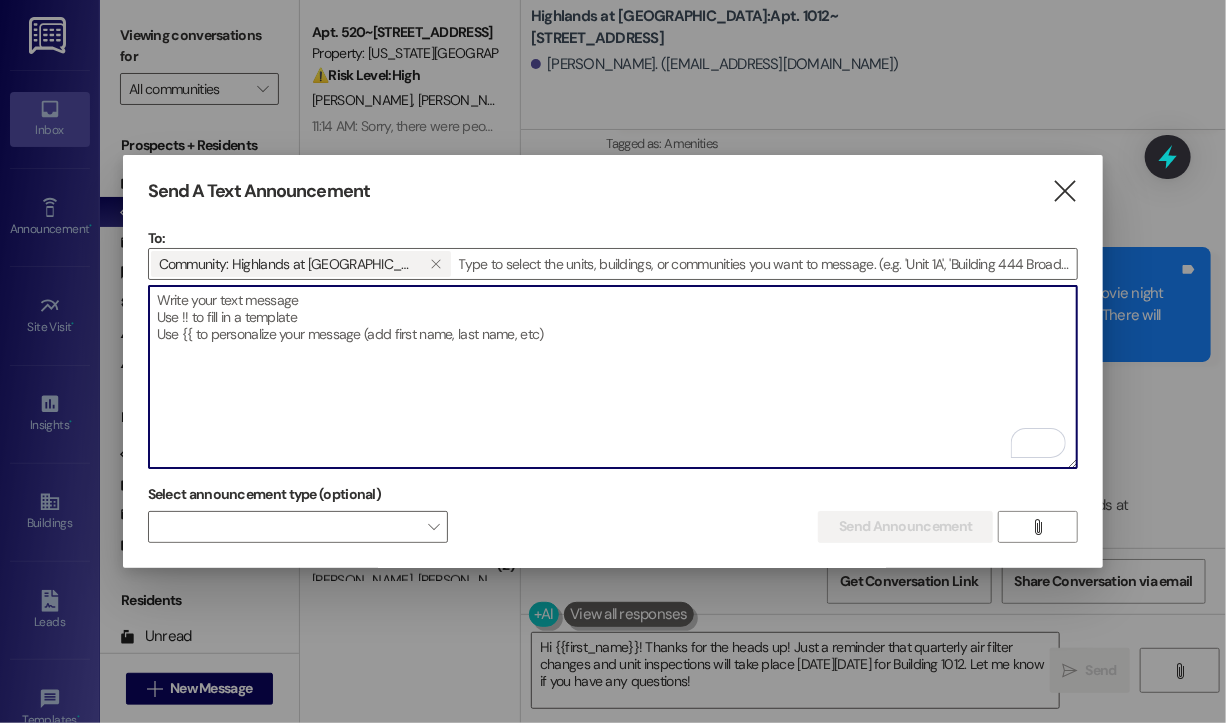 paste on "Hi {{first_name}}!
:mega: Reminder! Join us tomorrow, July 22 from 4:30–6:30 PM for a Resident Pizza Party at the Leasing Office! :pizza: We’re also hosting a Back-to-School Event—kids from The Highlands can stop by to pick up FREE school supplies! :pencil2: See you there!" 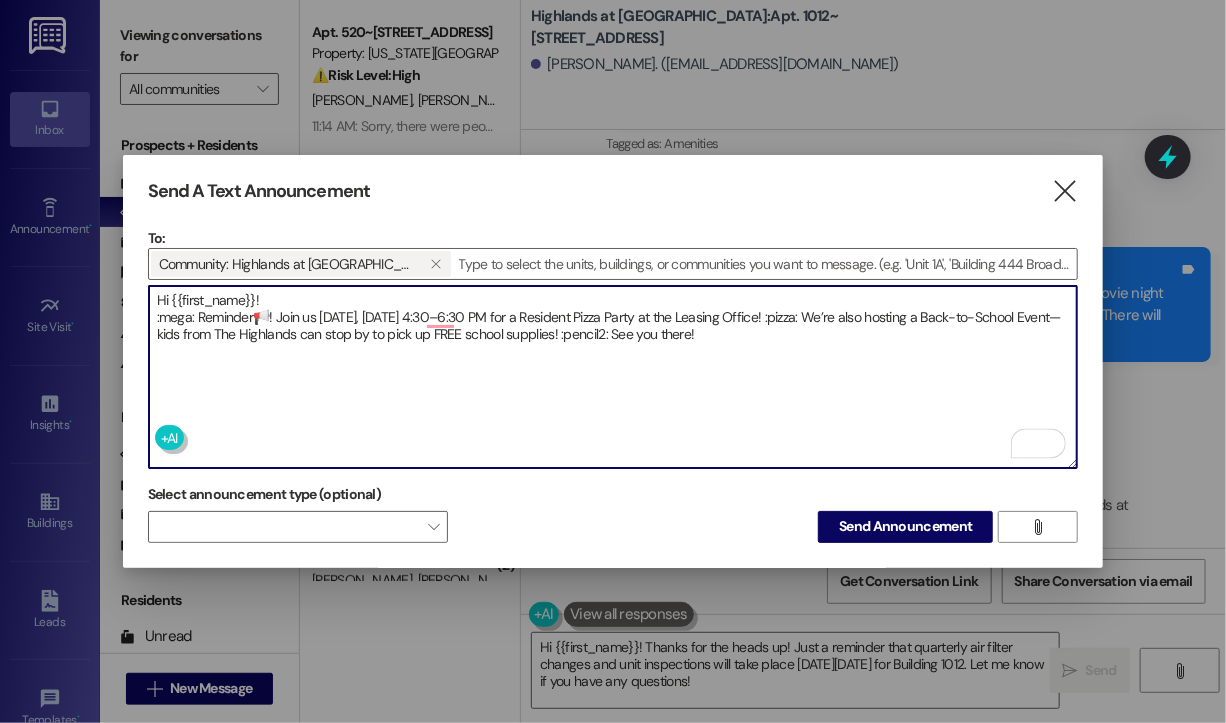 click on "Hi {{first_name}}!
:mega: Reminder📢! Join us tomorrow, July 22 from 4:30–6:30 PM for a Resident Pizza Party at the Leasing Office! :pizza: We’re also hosting a Back-to-School Event—kids from The Highlands can stop by to pick up FREE school supplies! :pencil2: See you there!" at bounding box center [613, 377] 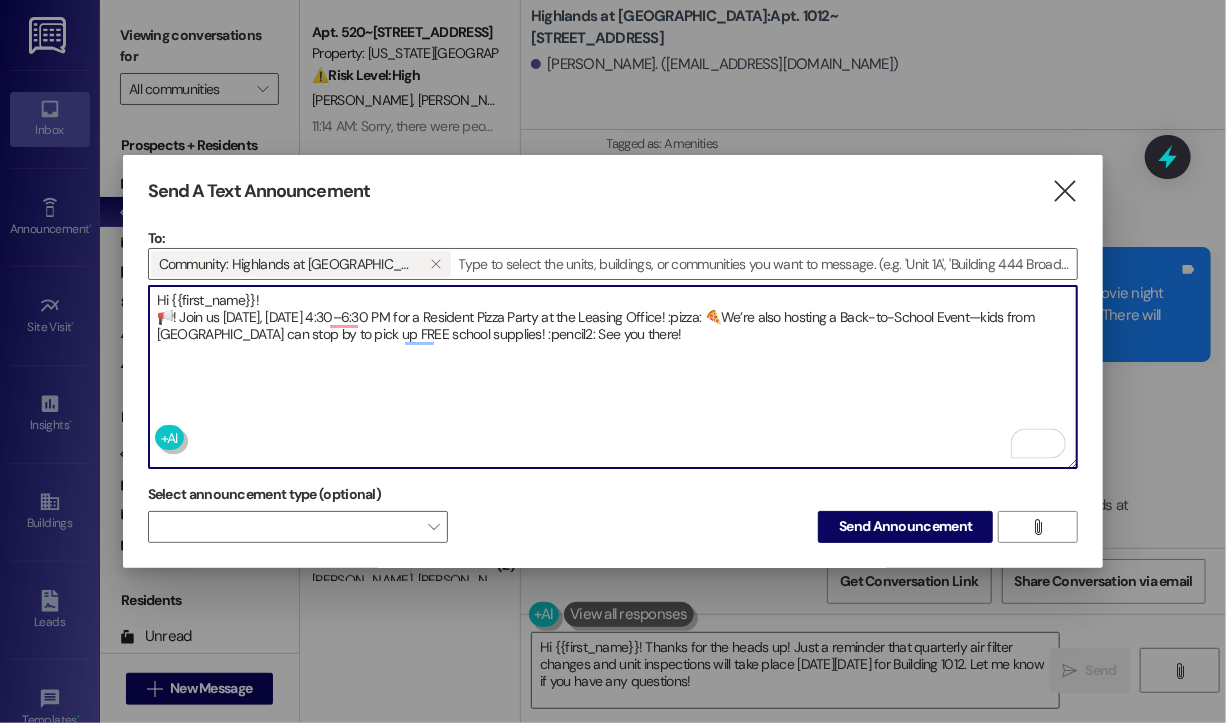 click on "Hi {{first_name}}!
📢! Join us tomorrow, July 22 from 4:30–6:30 PM for a Resident Pizza Party at the Leasing Office! :pizza: 🍕We’re also hosting a Back-to-School Event—kids from The Highlands can stop by to pick up FREE school supplies! :pencil2: See you there!" at bounding box center [613, 377] 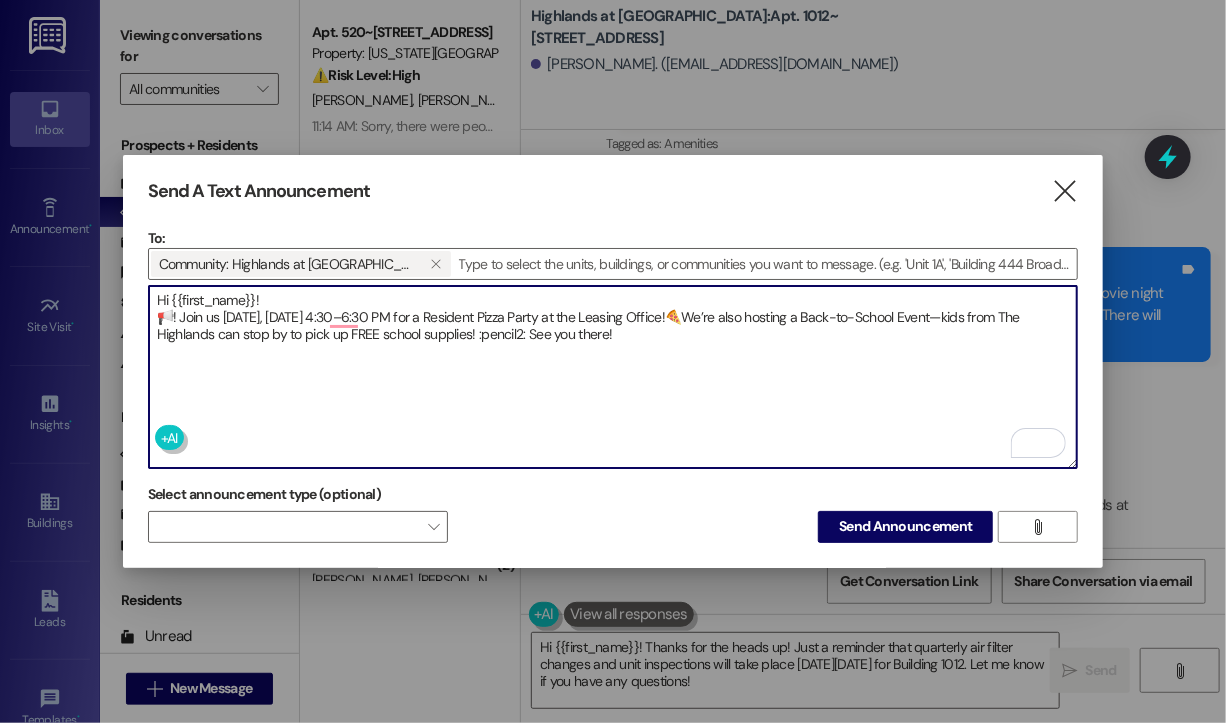 click on "Hi {{first_name}}!
📢! Join us tomorrow, July 22 from 4:30–6:30 PM for a Resident Pizza Party at the Leasing Office!🍕We’re also hosting a Back-to-School Event—kids from The Highlands can stop by to pick up FREE school supplies! :pencil2: See you there!" at bounding box center (613, 377) 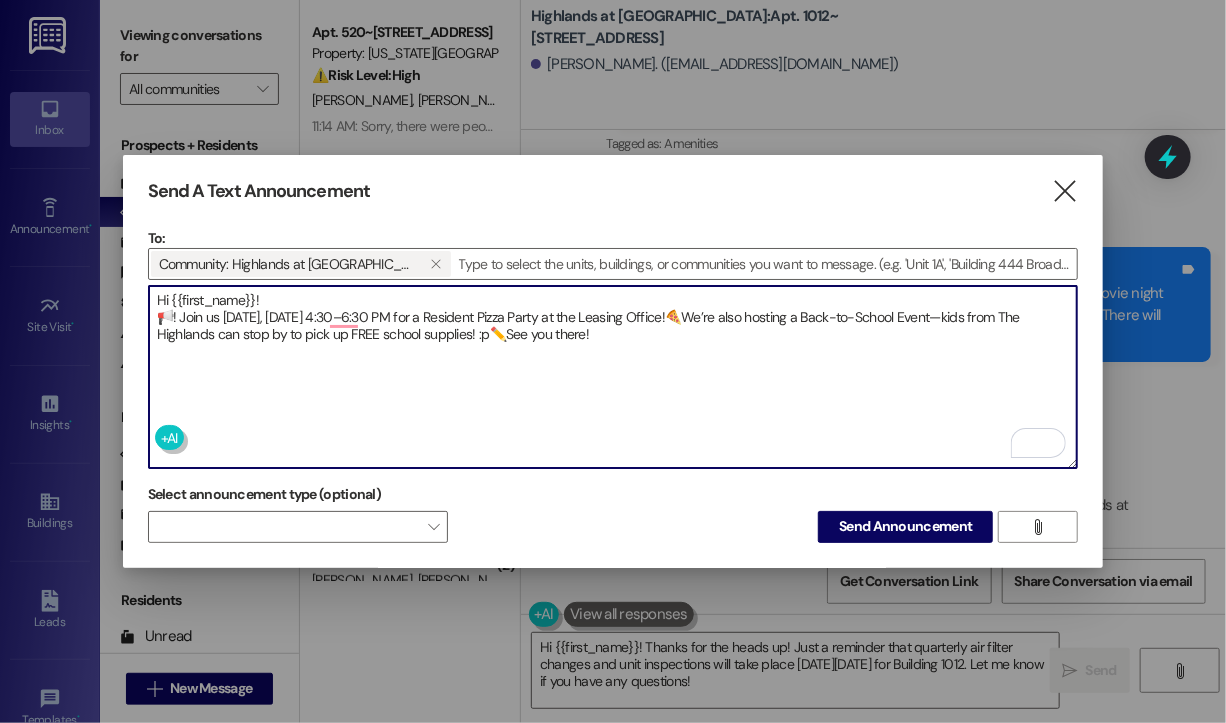 click on "Hi {{first_name}}!
📢! Join us tomorrow, July 22 from 4:30–6:30 PM for a Resident Pizza Party at the Leasing Office!🍕We’re also hosting a Back-to-School Event—kids from The Highlands can stop by to pick up FREE school supplies! :p✏️See you there!" at bounding box center (613, 377) 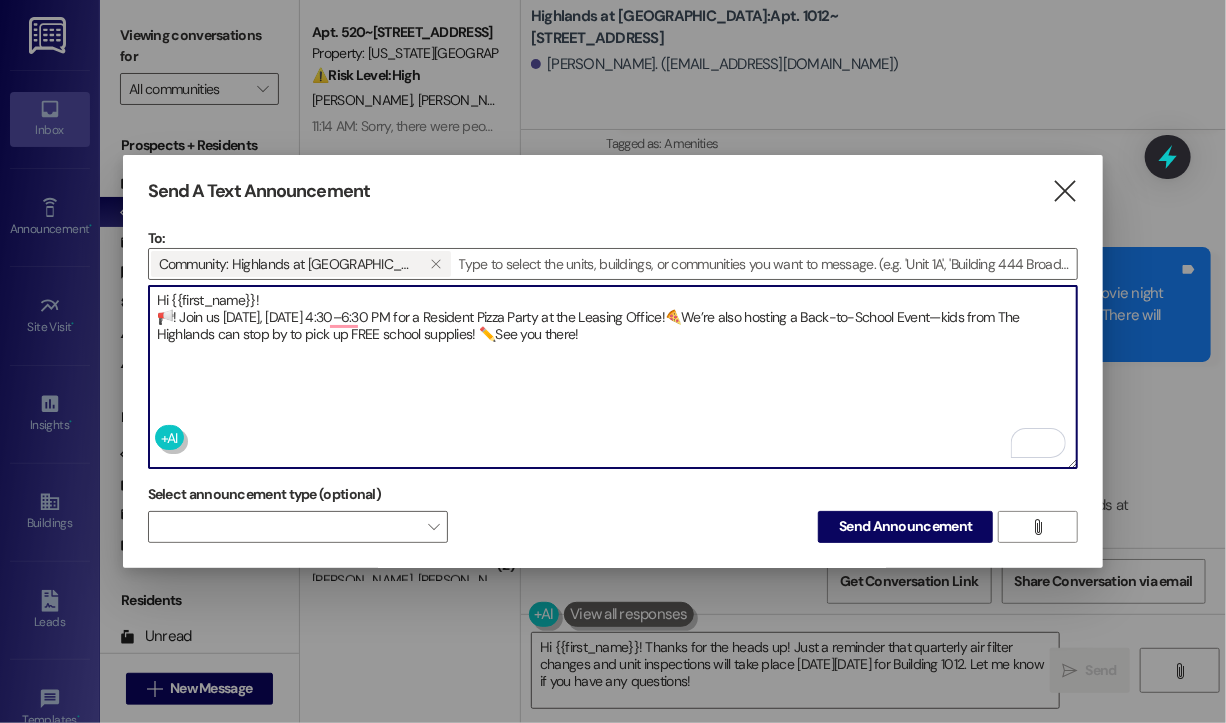 click on "Hi {{first_name}}!
📢! Join us tomorrow, July 22 from 4:30–6:30 PM for a Resident Pizza Party at the Leasing Office!🍕We’re also hosting a Back-to-School Event—kids from The Highlands can stop by to pick up FREE school supplies! ✏️See you there!" at bounding box center [613, 377] 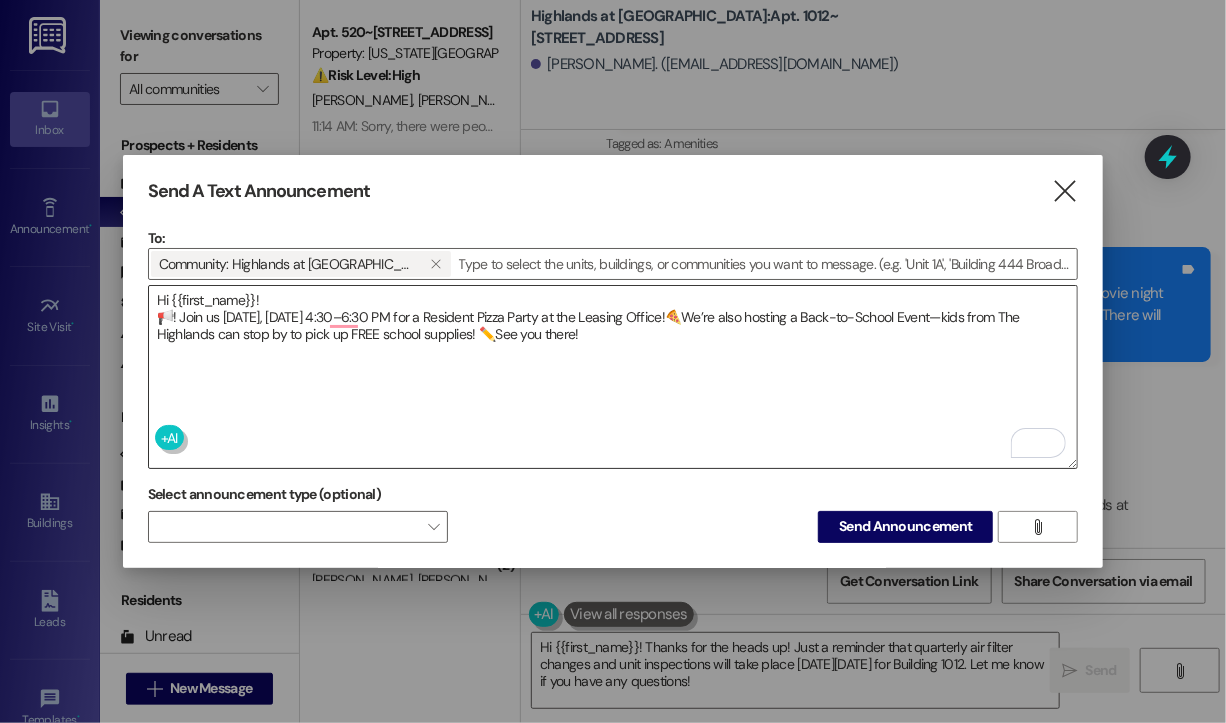 click on "Hi {{first_name}}!
📢! Join us tomorrow, July 22 from 4:30–6:30 PM for a Resident Pizza Party at the Leasing Office!🍕We’re also hosting a Back-to-School Event—kids from The Highlands can stop by to pick up FREE school supplies! ✏️See you there!" at bounding box center [613, 377] 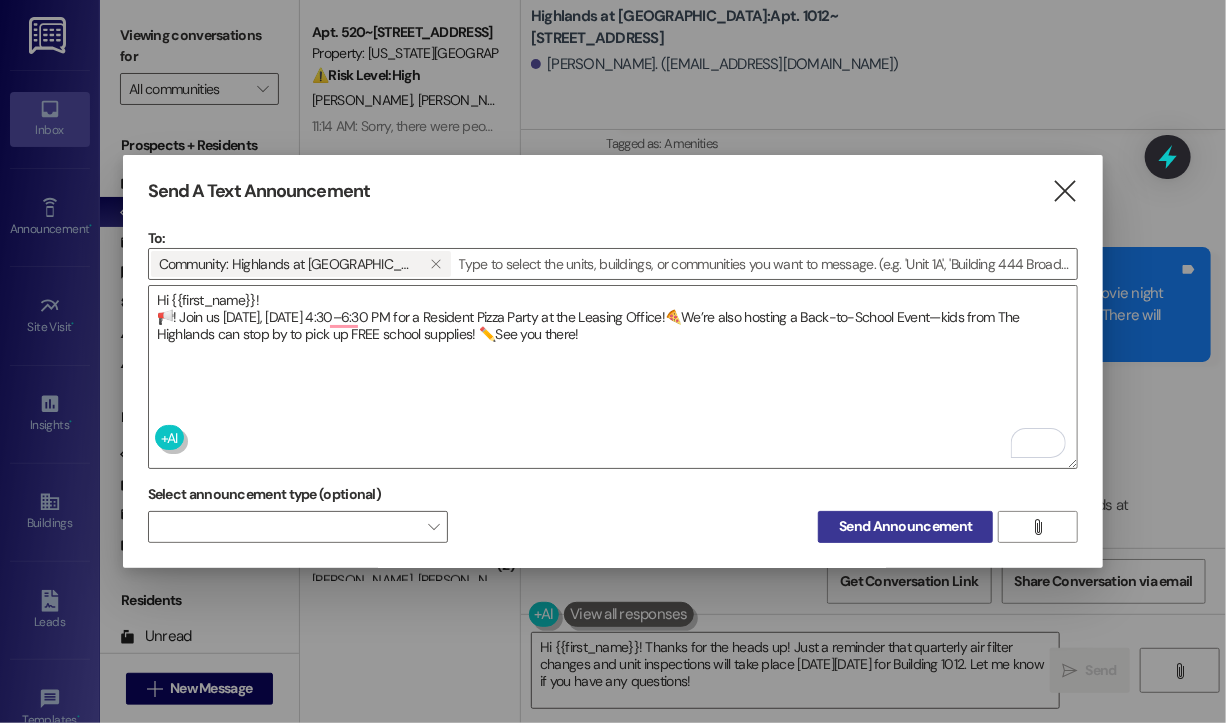 click on "Send Announcement" at bounding box center (905, 526) 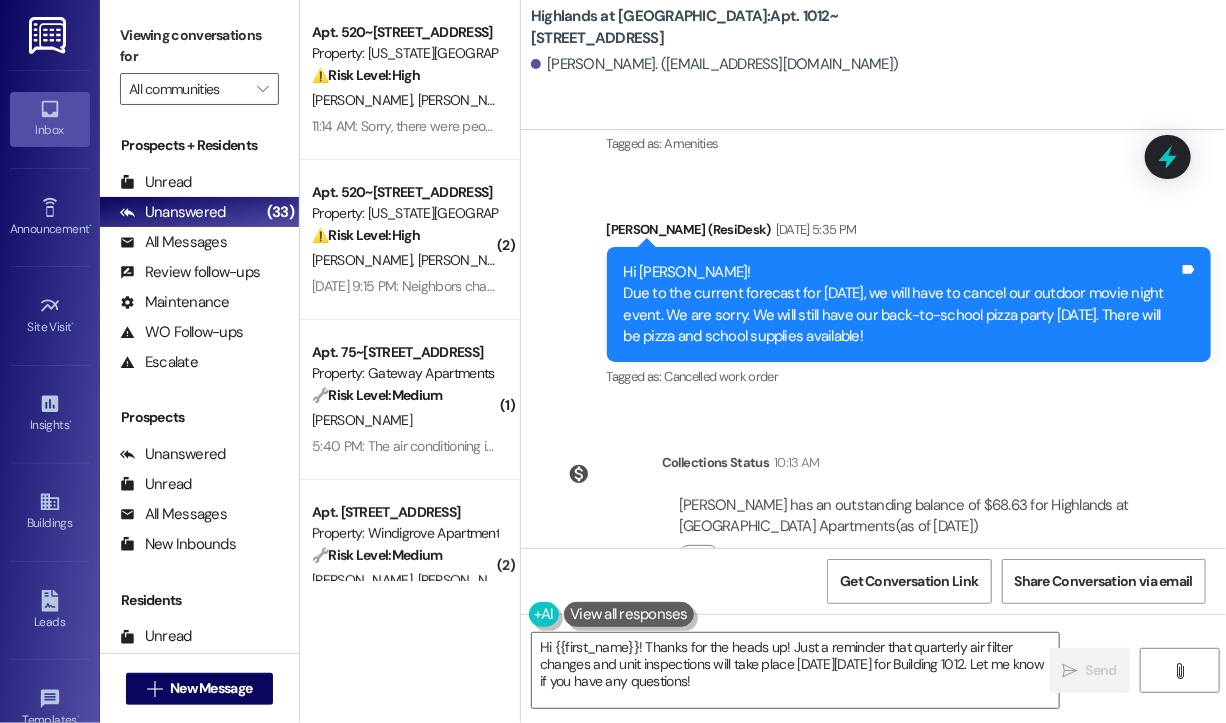 click on "Collections Status 10:13 AM Fatemah Al Mansoor has an outstanding balance of $68.63 for Highlands at Huckleberry Ridge Apartments  (as of Jul 21, 2025) Click to show details" at bounding box center [853, 524] 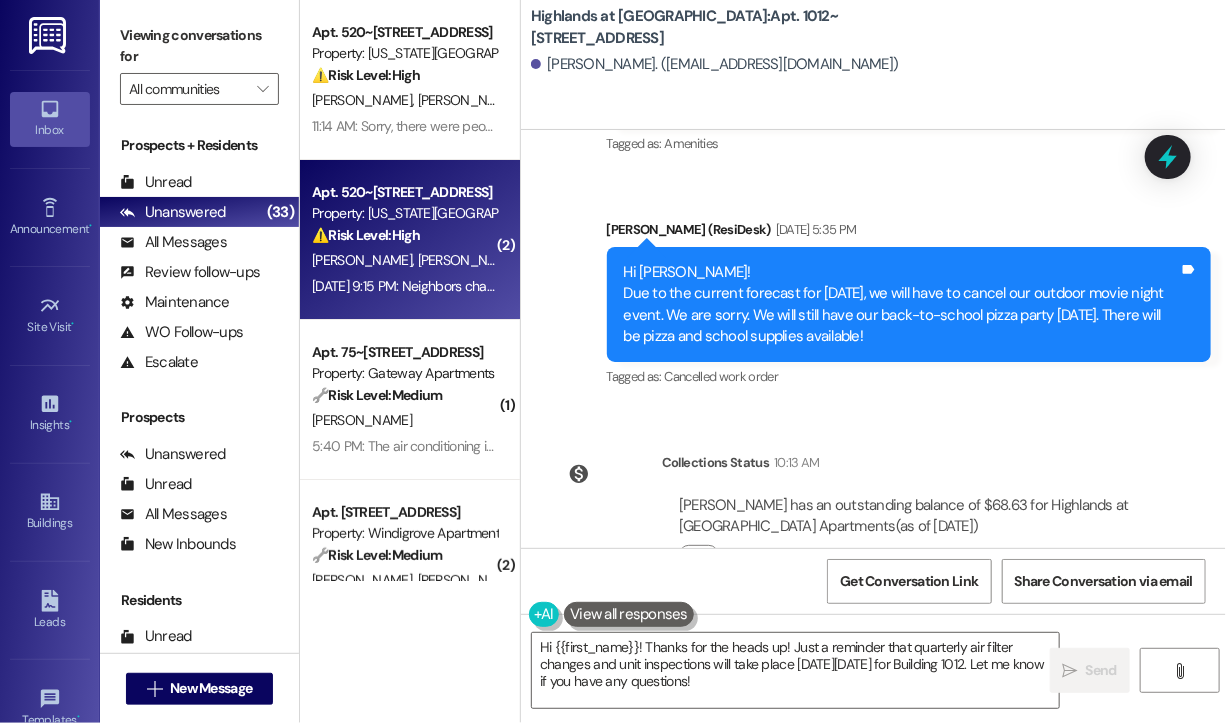 click on "A. Boone" at bounding box center [468, 260] 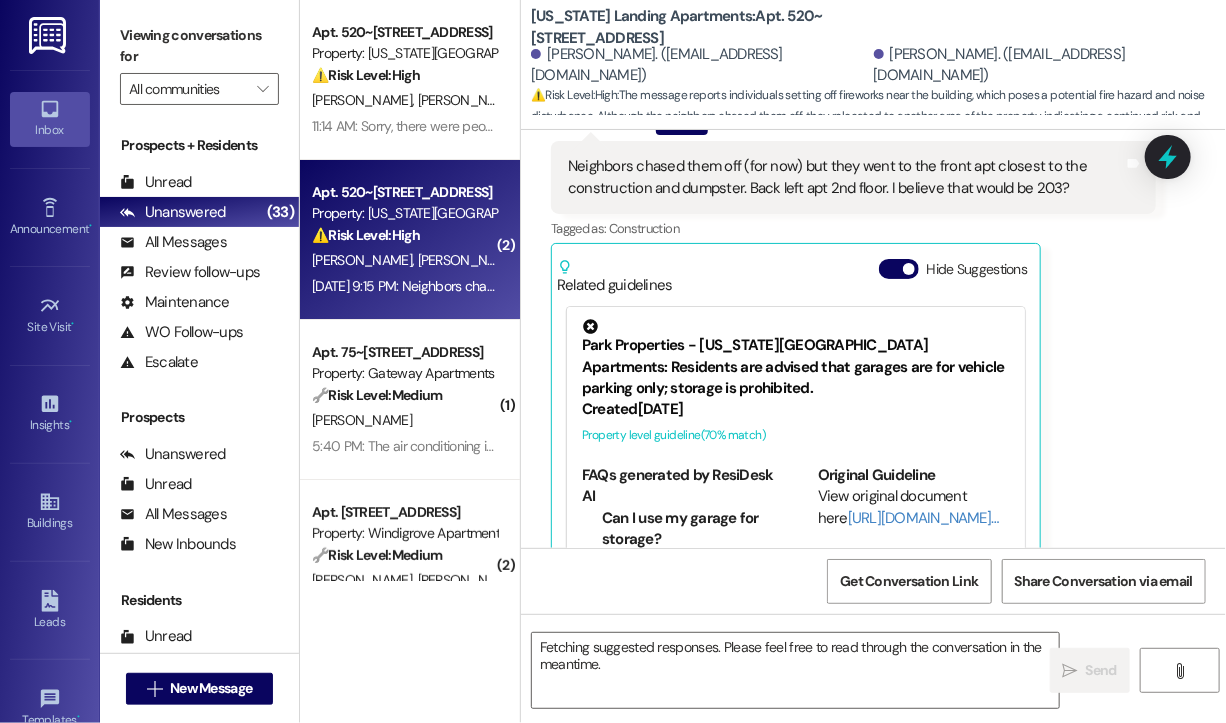scroll, scrollTop: 804, scrollLeft: 0, axis: vertical 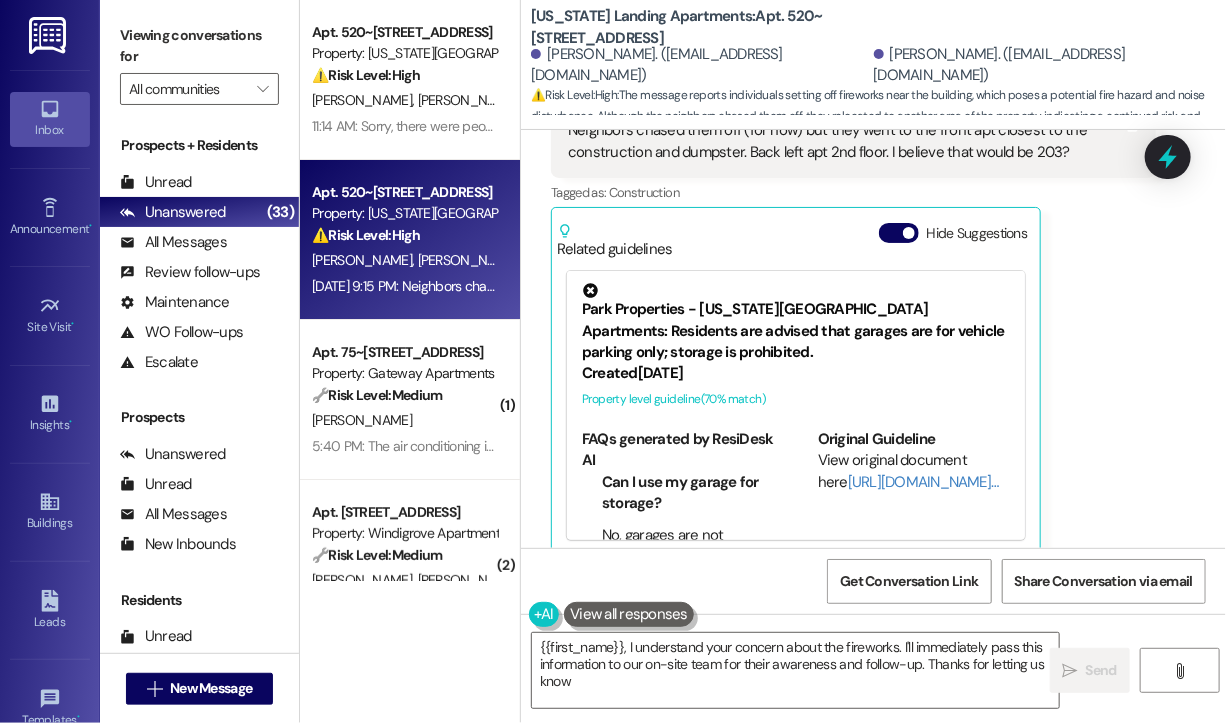 type on "{{first_name}}, I understand your concern about the fireworks. I'll immediately pass this information to our on-site team for their awareness and follow-up. Thanks for letting us know!" 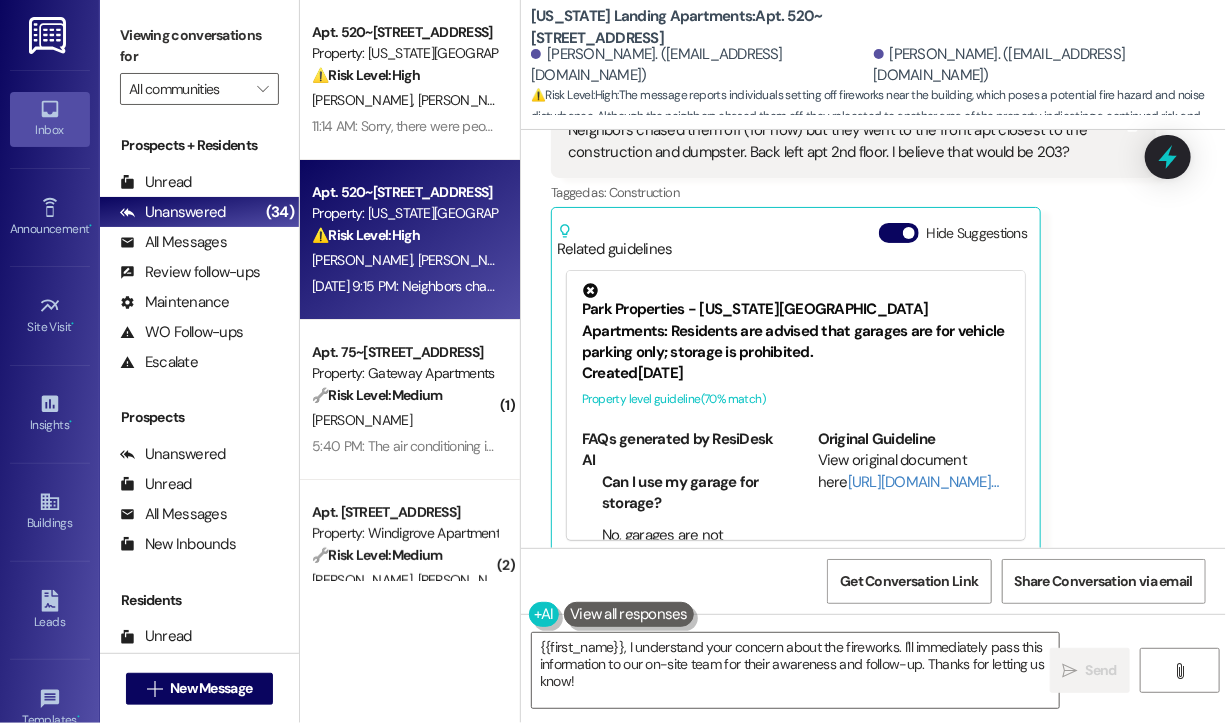click on "Received via SMS Chris Boone Question Jul 19, 2025 at 9:15 PM Neighbors chased them off (for now) but they went to the front apt closest to the construction and dumpster. Back left apt 2nd floor. I believe that would be 203? Tags and notes Tagged as:   Construction Click to highlight conversations about Construction  Related guidelines Hide Suggestions Park Properties - Washington Landing Apartments: Residents are advised that garages are for vehicle parking only; storage is prohibited.
Created  5 days ago Property level guideline  ( 70 % match) FAQs generated by ResiDesk AI Can I use my garage for storage? No, garages are not permitted to be used for storage. They are designated for vehicle parking only. What is the proper use of the garage? The proper use of the garage is solely for vehicle parking. It should be kept clear of other items. Are there any restrictions on what I can keep in my garage? Yes, the garage should only be used for parking vehicles. Storing other items in the garage is not permitted." at bounding box center [853, 314] 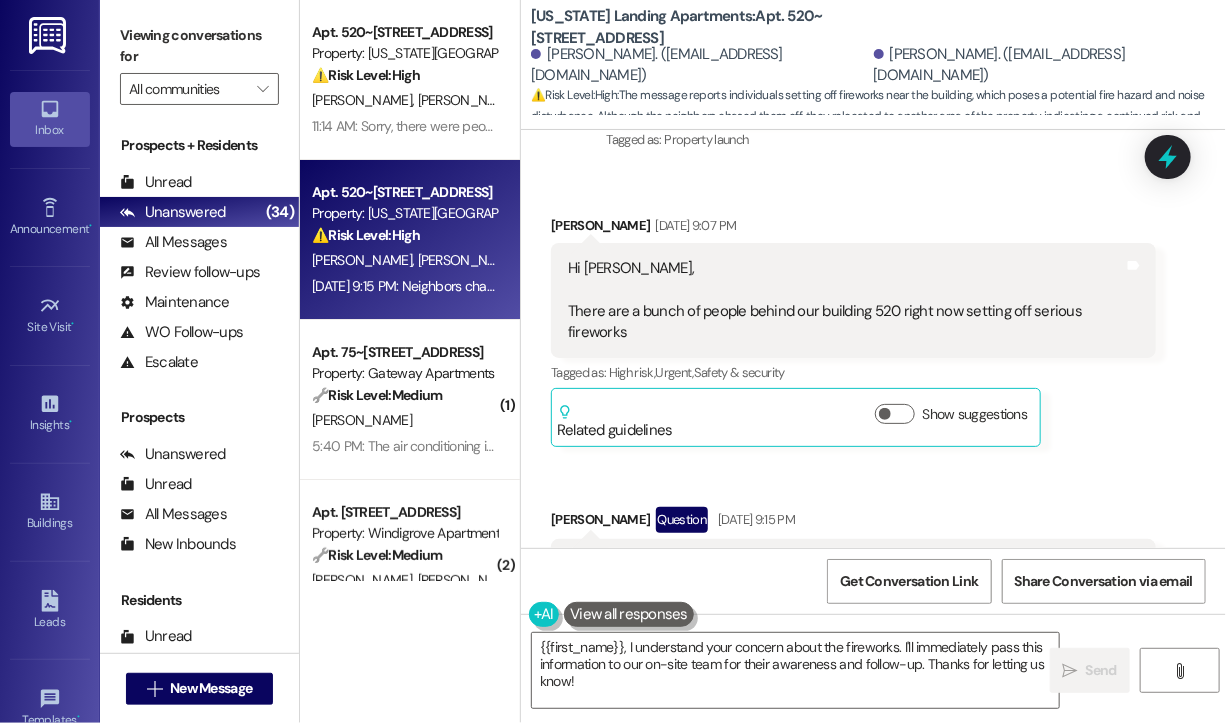 scroll, scrollTop: 404, scrollLeft: 0, axis: vertical 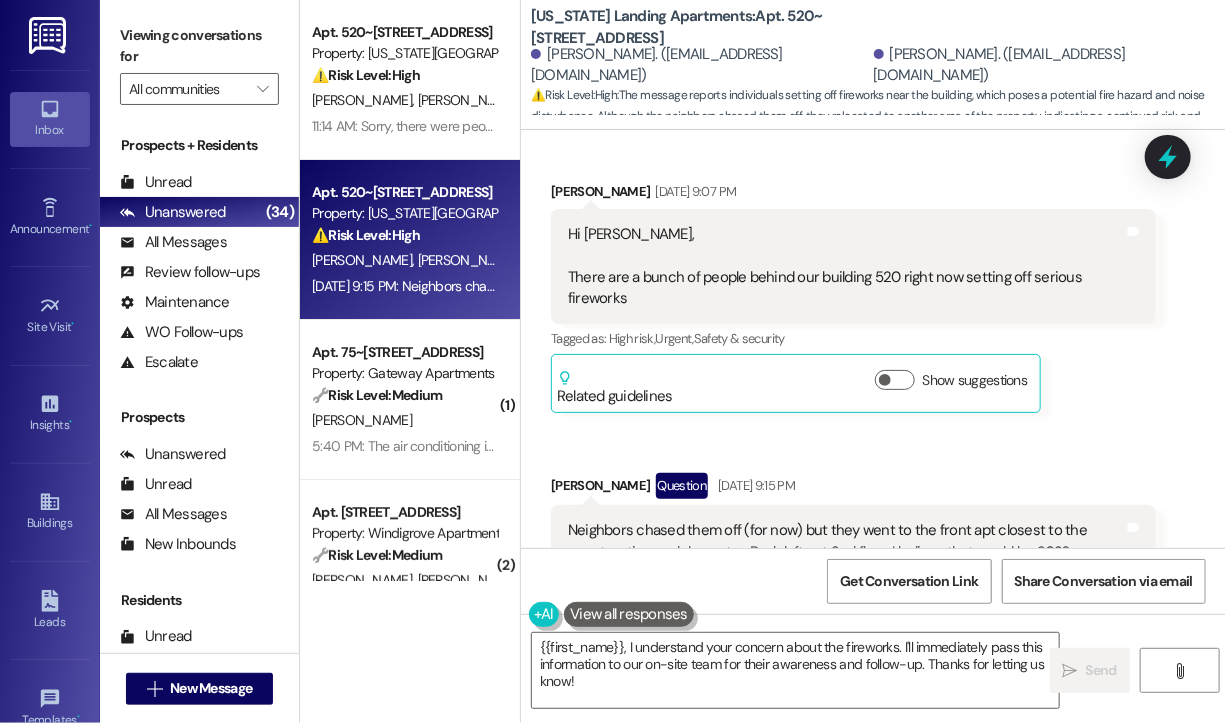 click on "Hi Sarah,
There are a bunch of people behind our building 520 right now setting off serious fireworks" at bounding box center [846, 267] 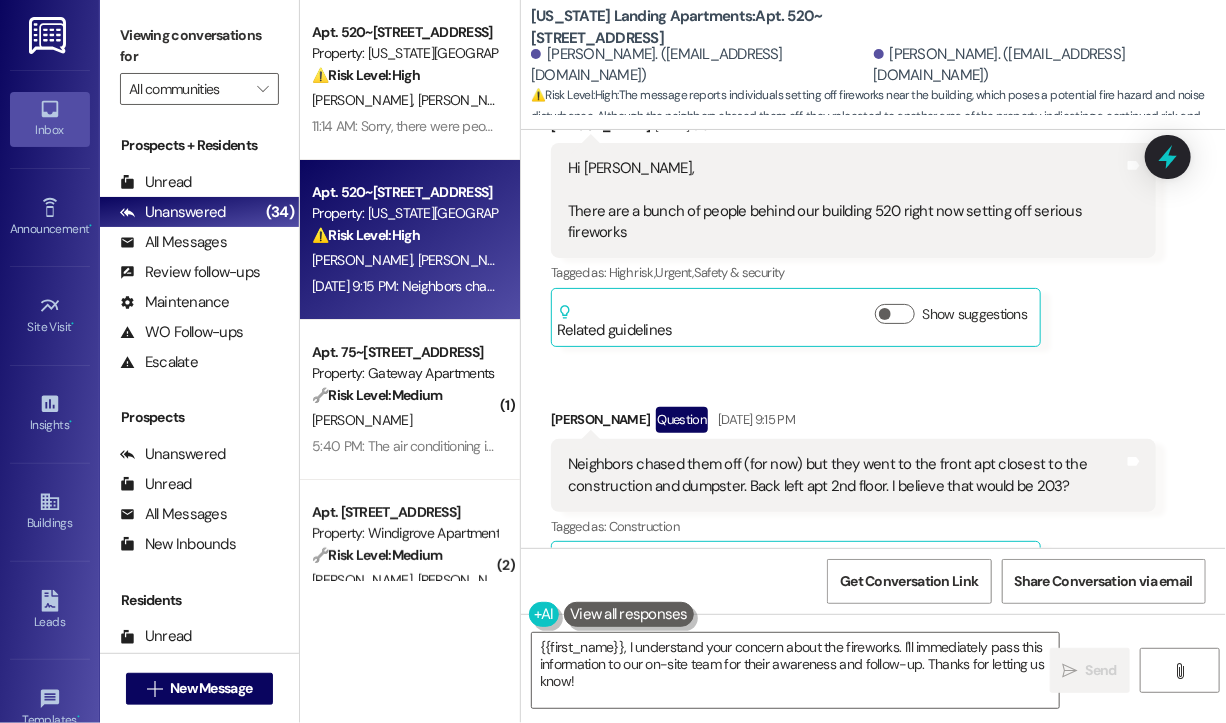 scroll, scrollTop: 504, scrollLeft: 0, axis: vertical 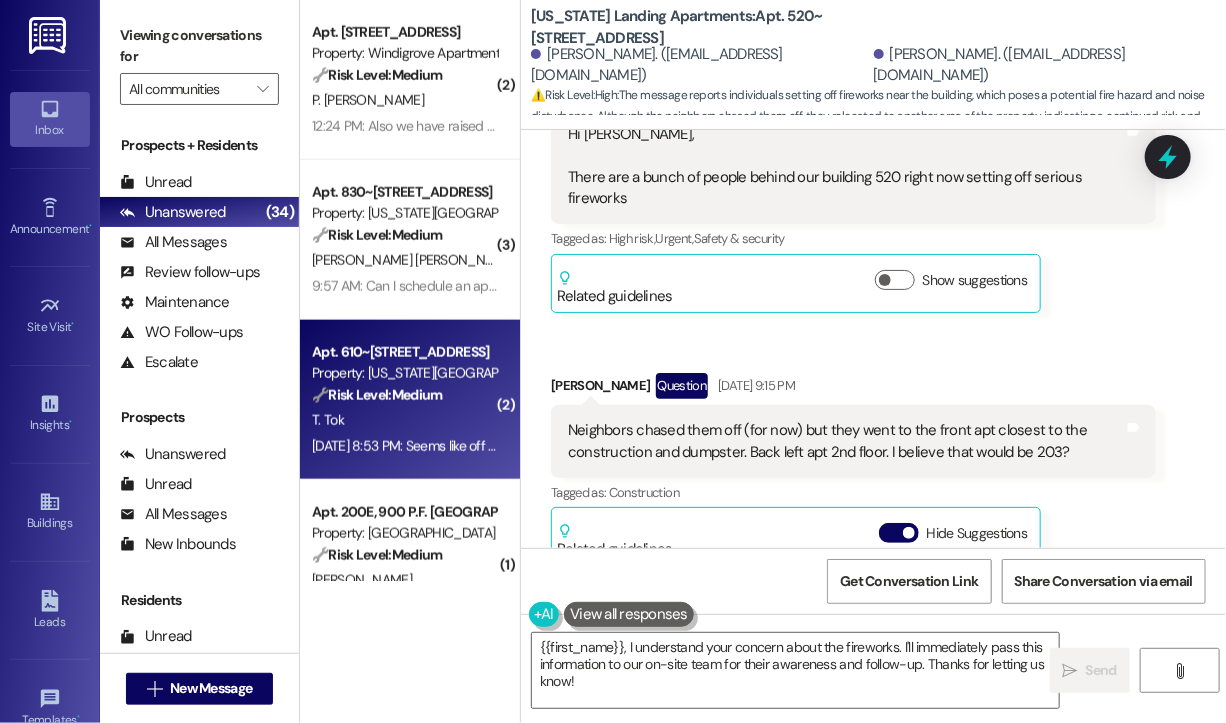 click on "T. Tok" at bounding box center [404, 420] 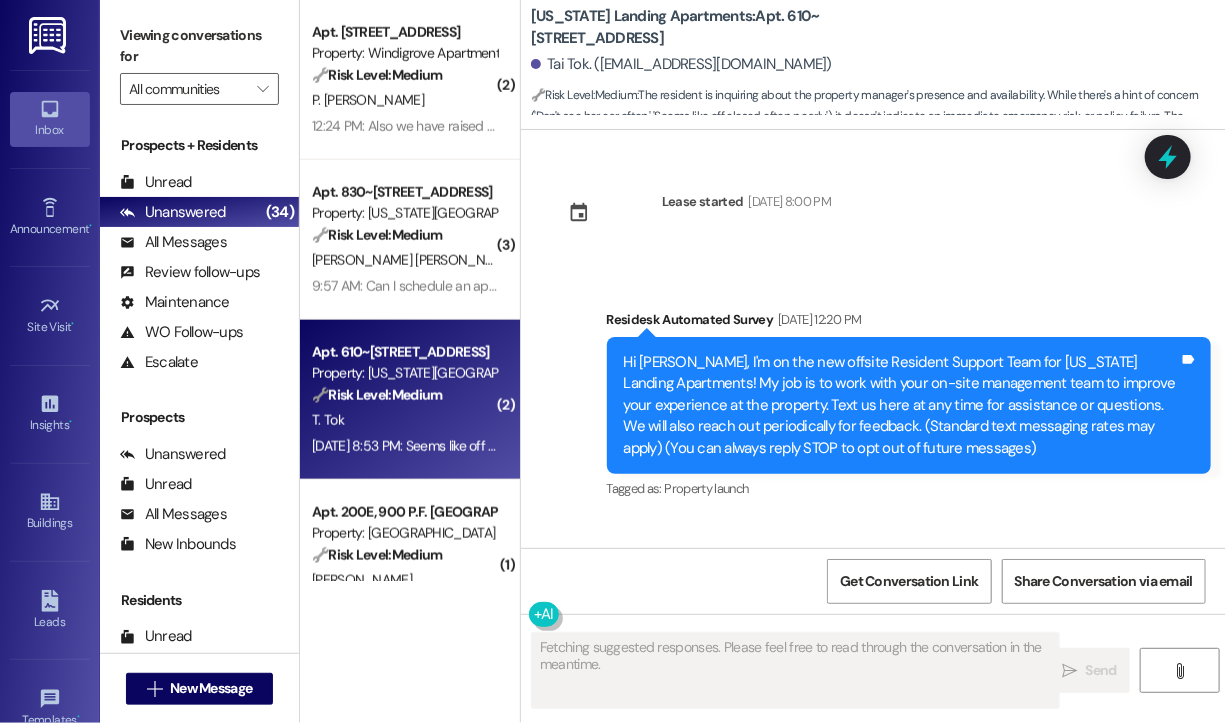 scroll, scrollTop: 14163, scrollLeft: 0, axis: vertical 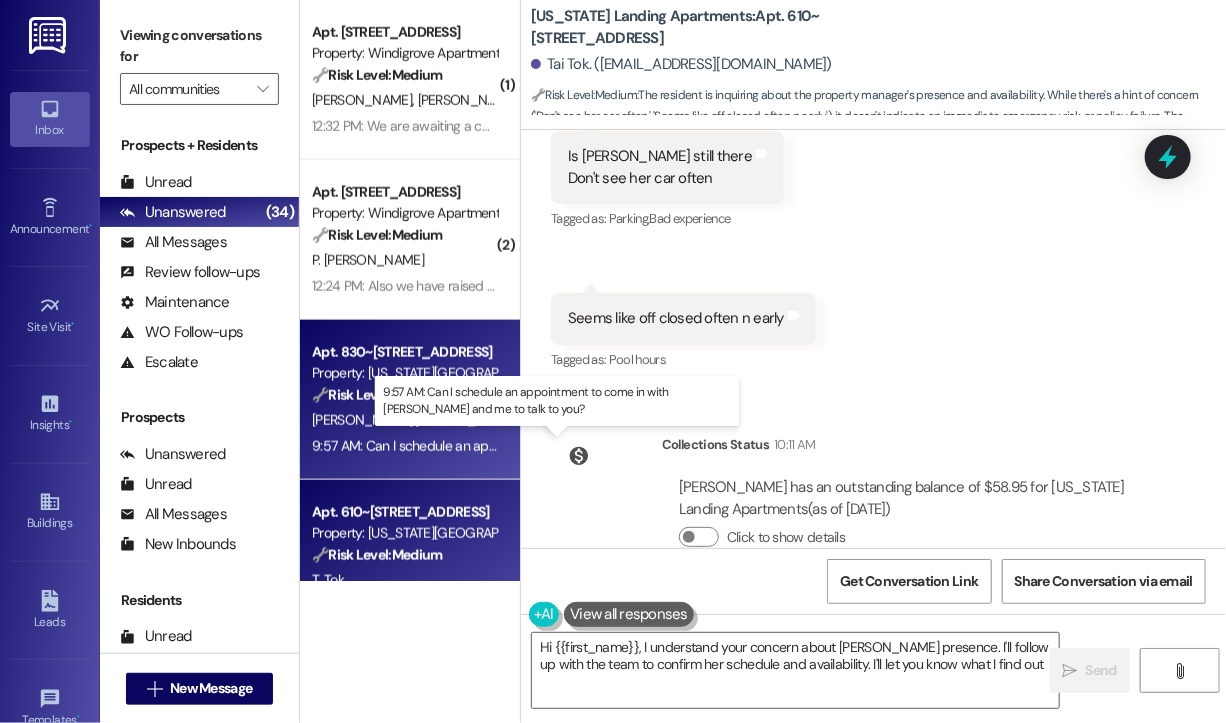 type on "Hi {{first_name}}, I understand your concern about Hollie's presence. I'll follow up with the team to confirm her schedule and availability. I'll let you know what I find out!" 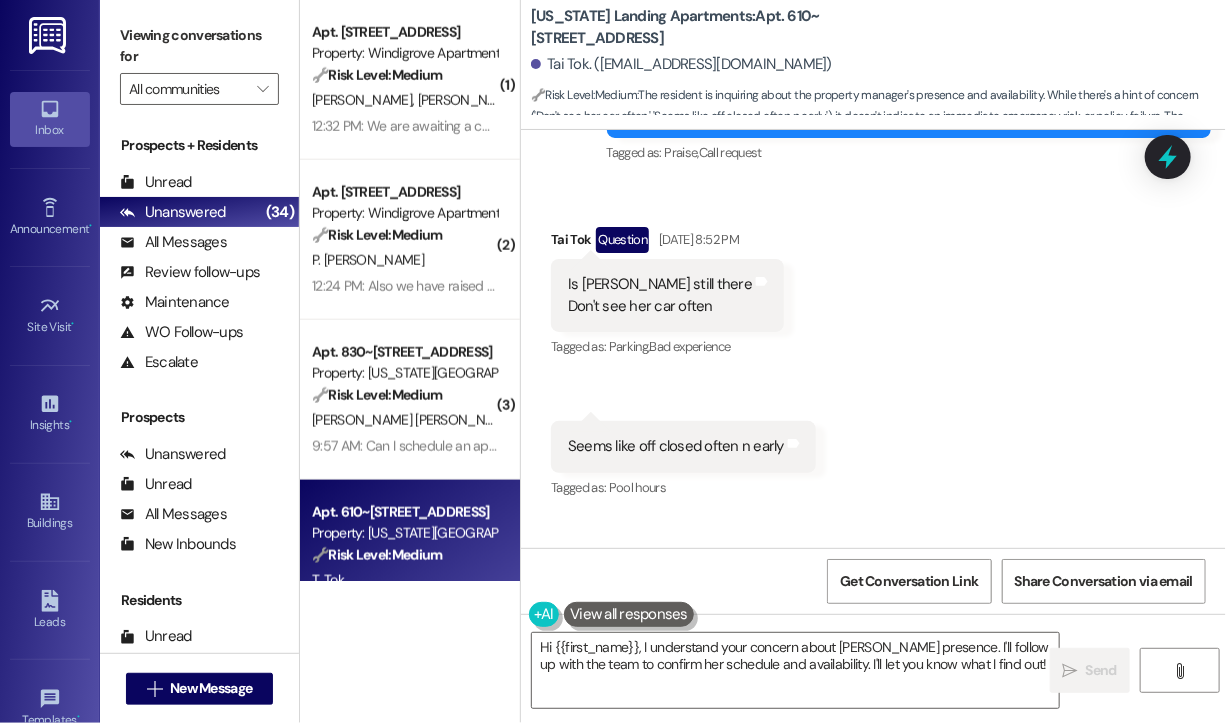 scroll, scrollTop: 13863, scrollLeft: 0, axis: vertical 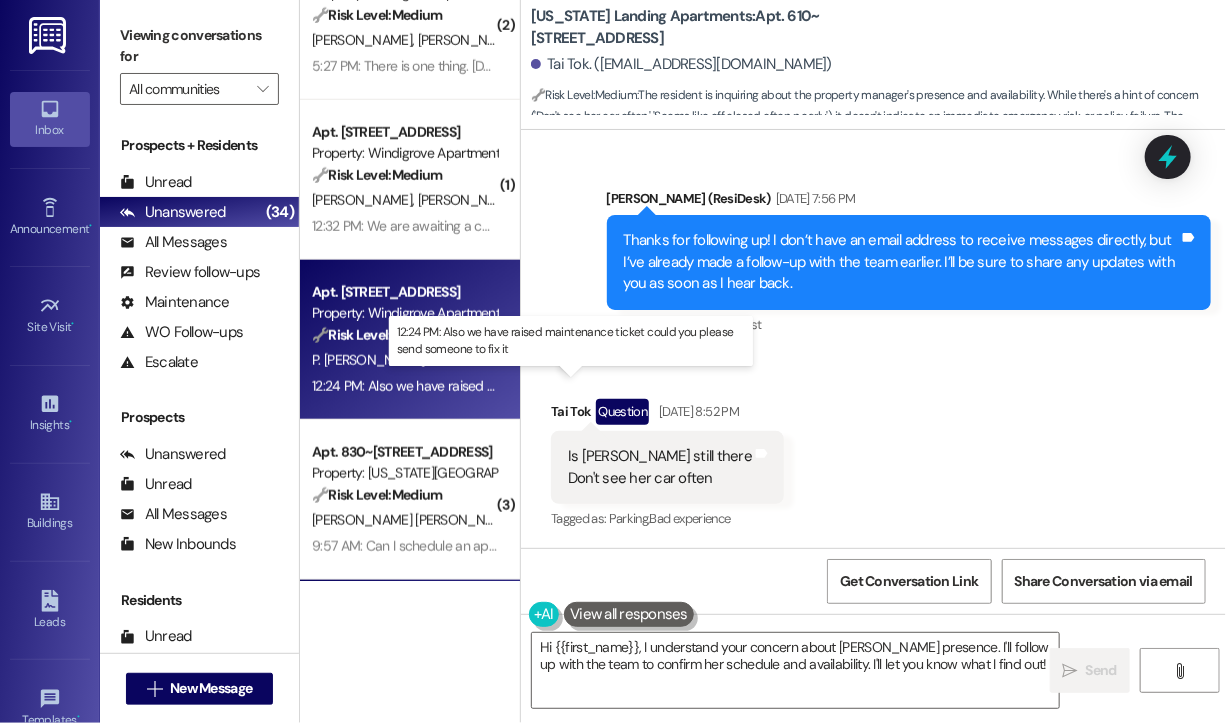 click on "12:24 PM: Also we have raised maintenance ticket could you please send someone to fix it  12:24 PM: Also we have raised maintenance ticket could you please send someone to fix it" at bounding box center [571, 386] 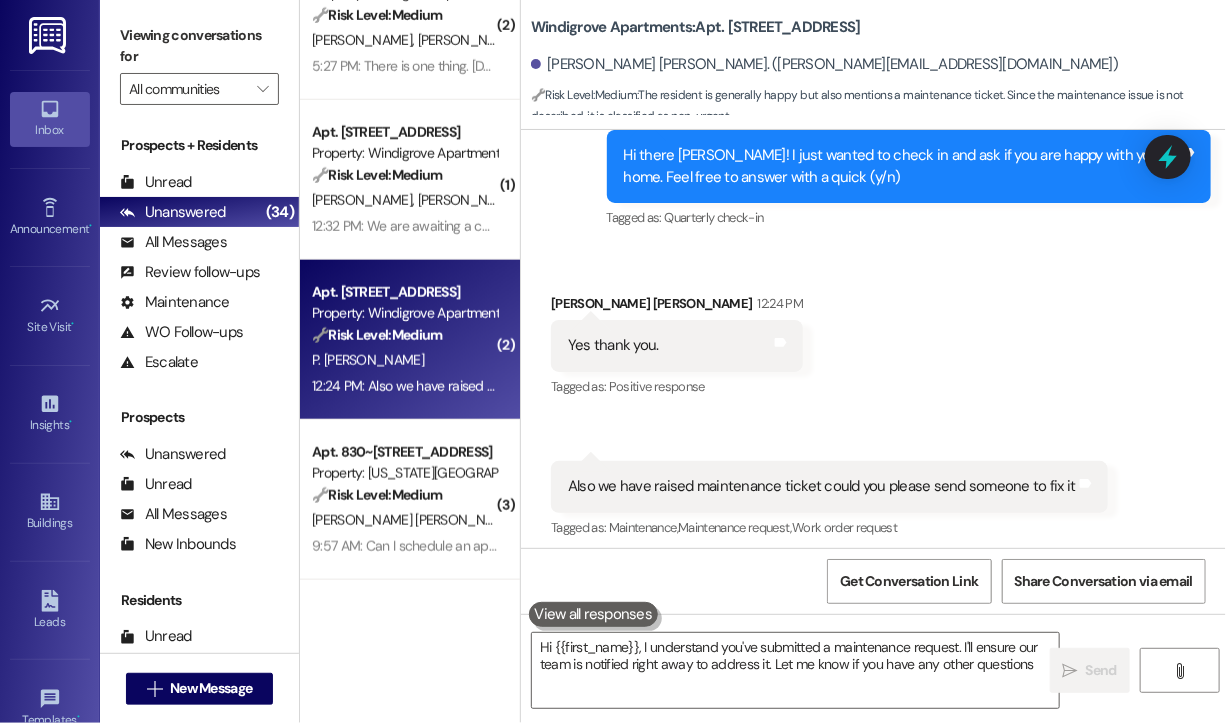 type on "Hi {{first_name}}, I understand you've submitted a maintenance request. I'll ensure our team is notified right away to address it. Let me know if you have any other questions!" 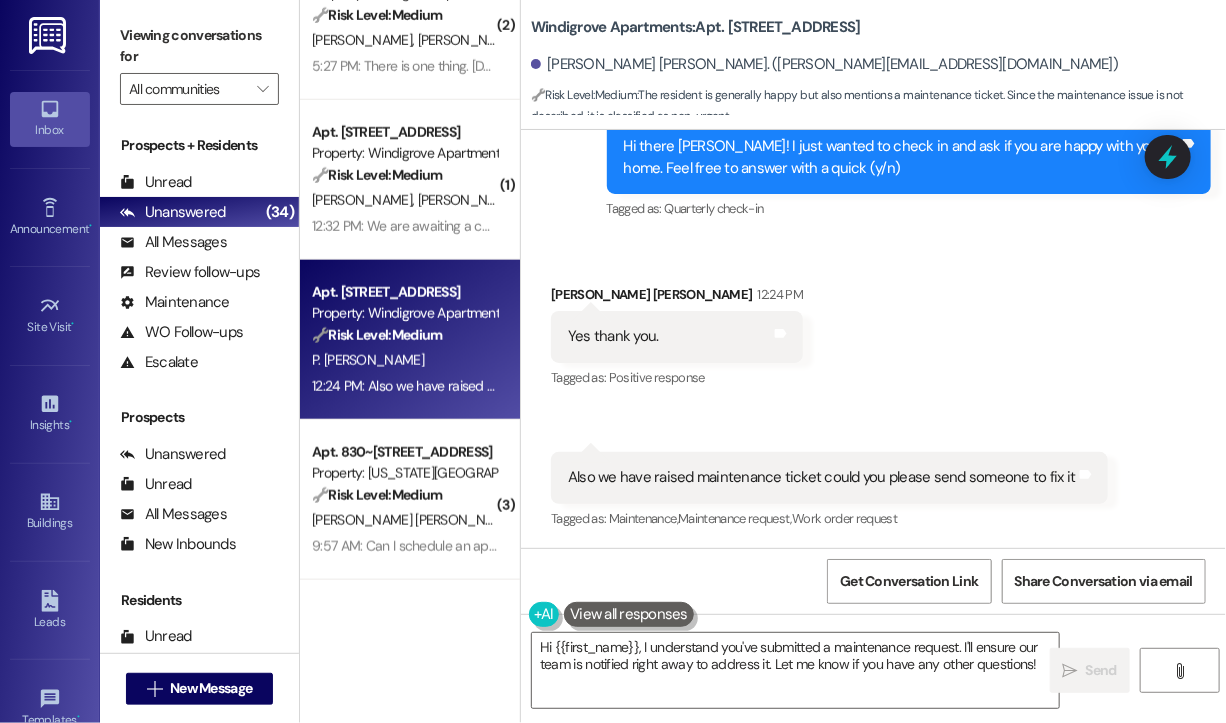 scroll, scrollTop: 471, scrollLeft: 0, axis: vertical 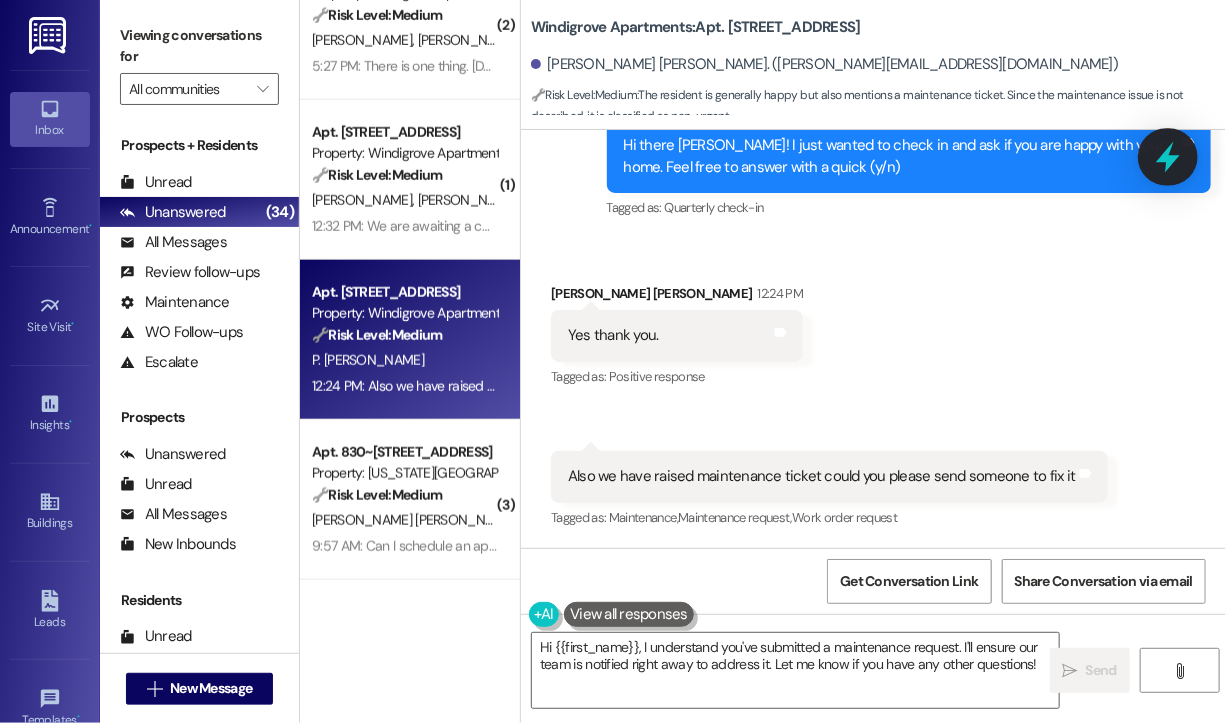 click 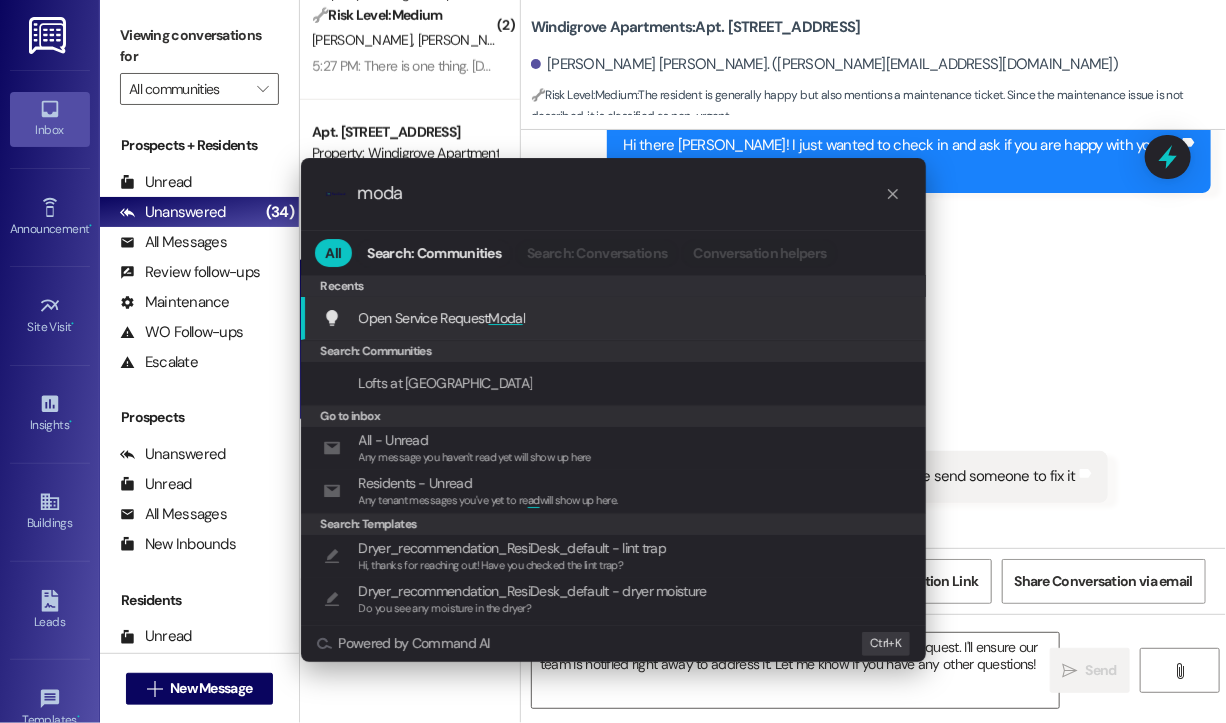 type on "modal" 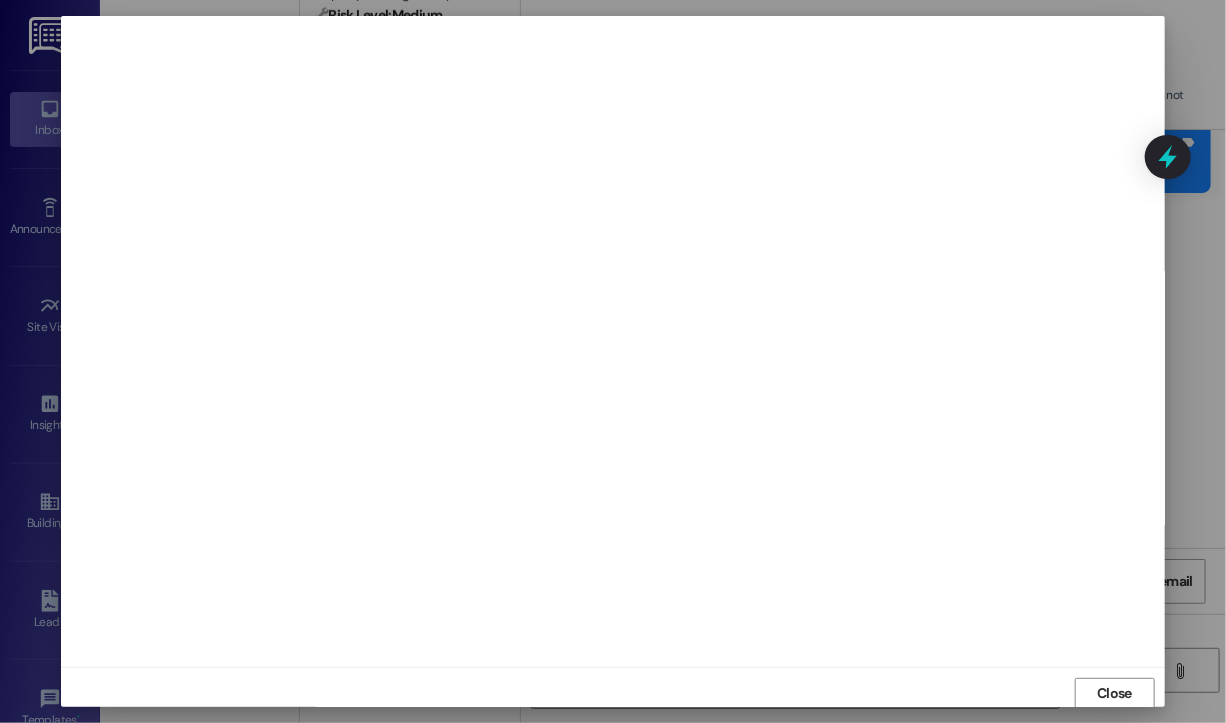 scroll, scrollTop: 2, scrollLeft: 0, axis: vertical 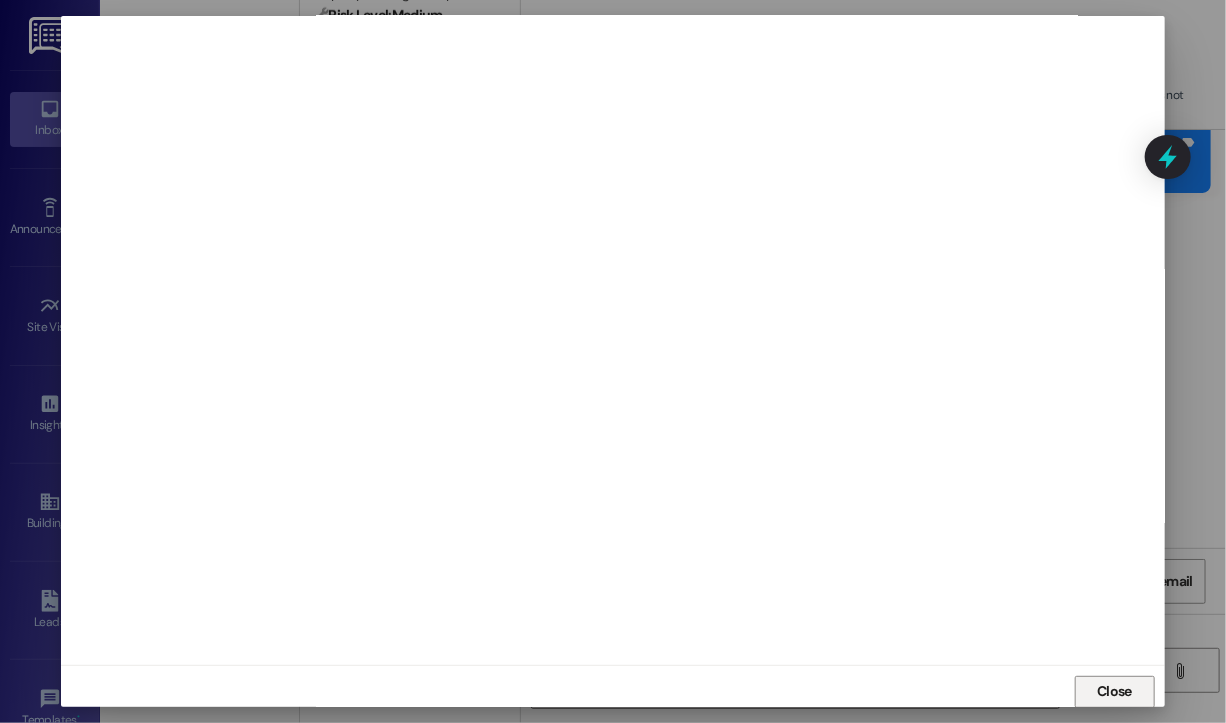 click on "Close" at bounding box center [1114, 691] 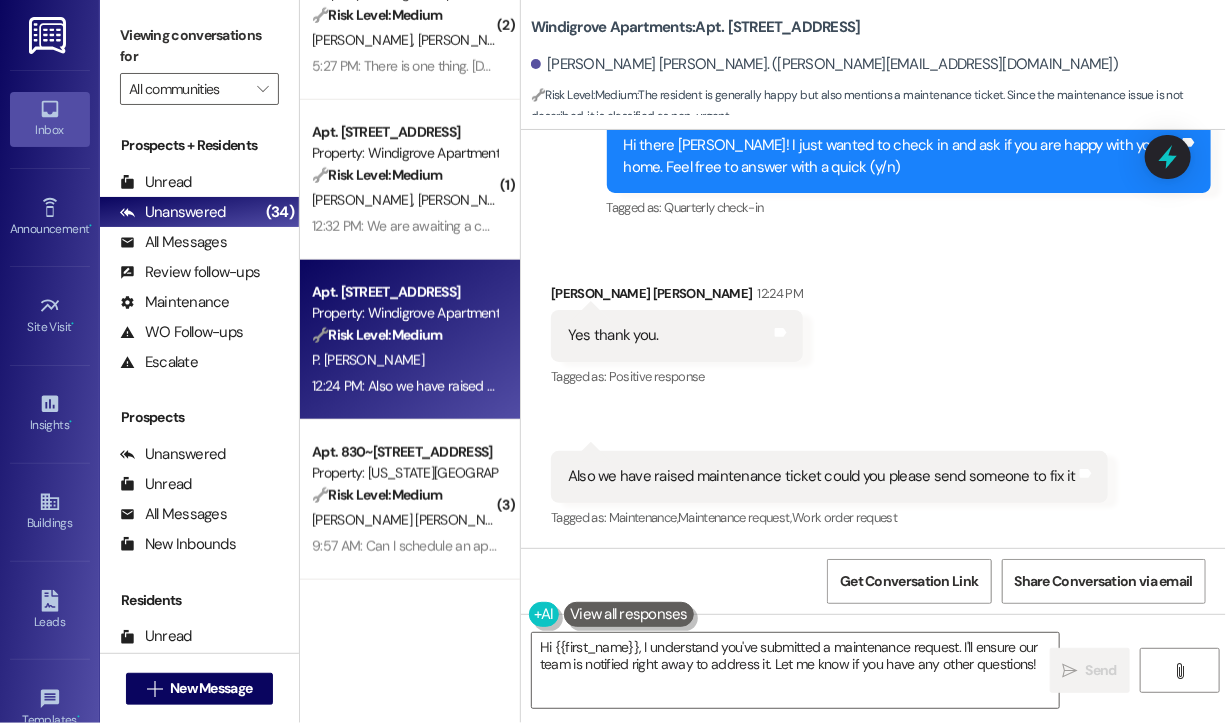 click on "Also we have raised maintenance ticket could you please send someone to fix it" at bounding box center [822, 476] 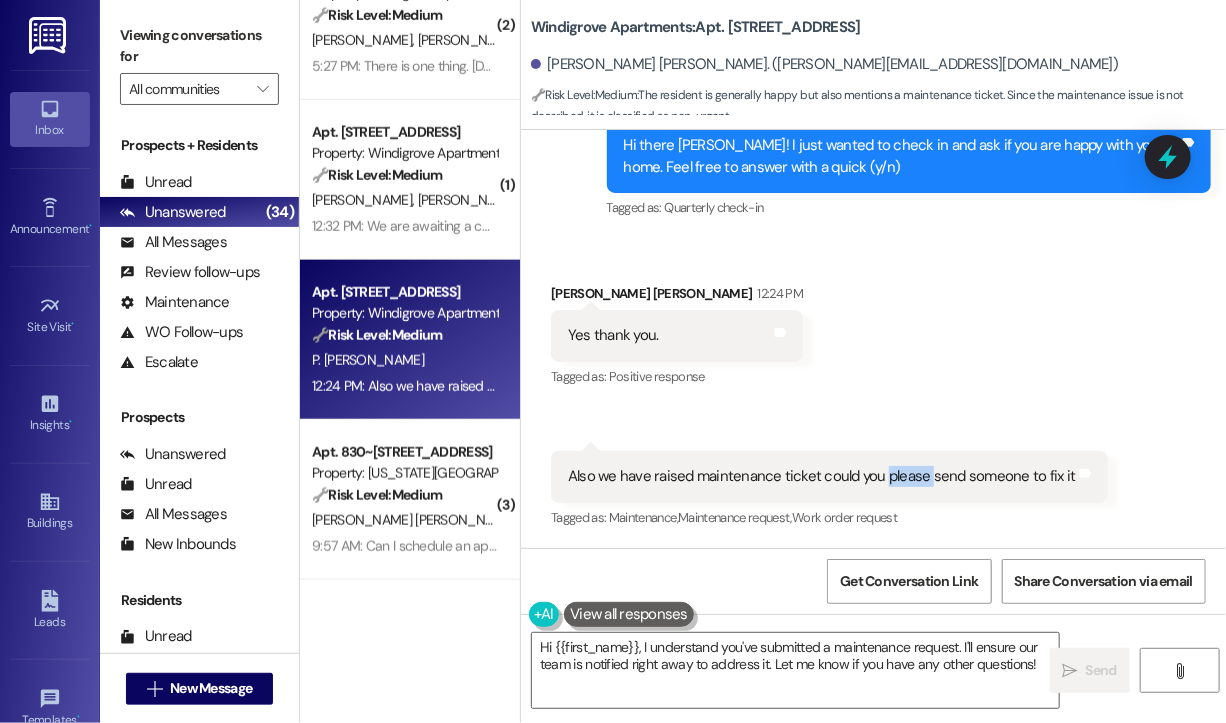 click on "Also we have raised maintenance ticket could you please send someone to fix it" at bounding box center [822, 476] 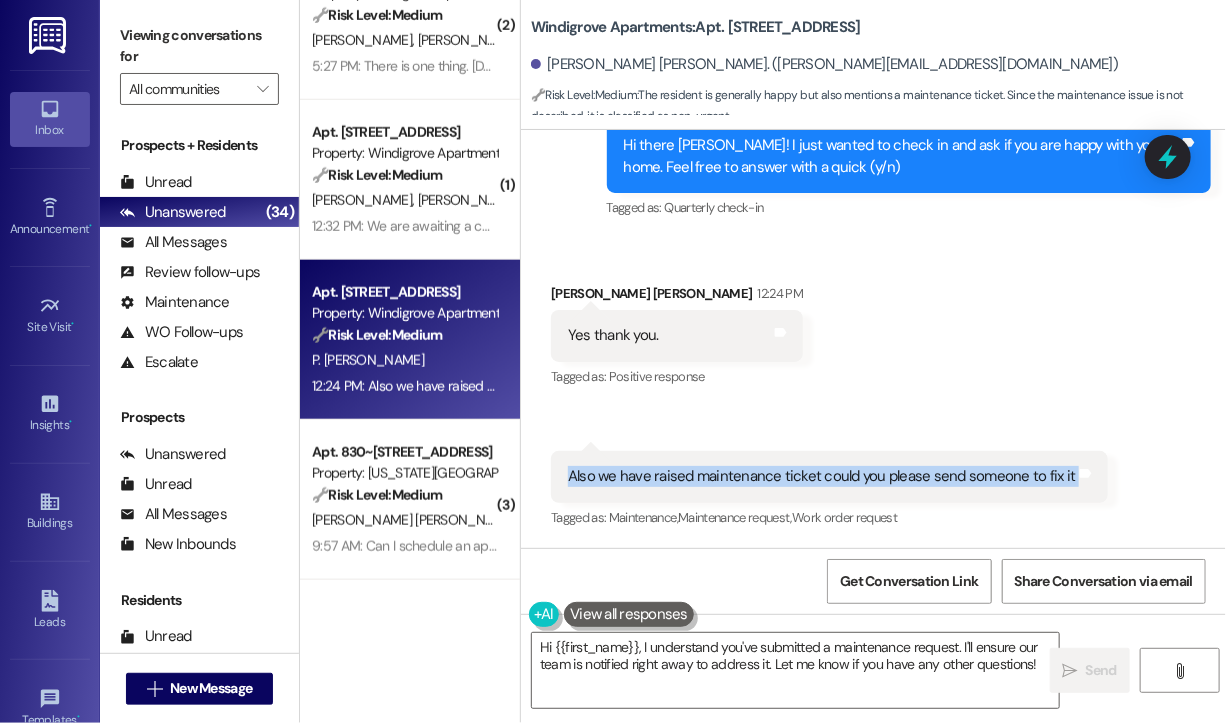 click on "Also we have raised maintenance ticket could you please send someone to fix it" at bounding box center [822, 476] 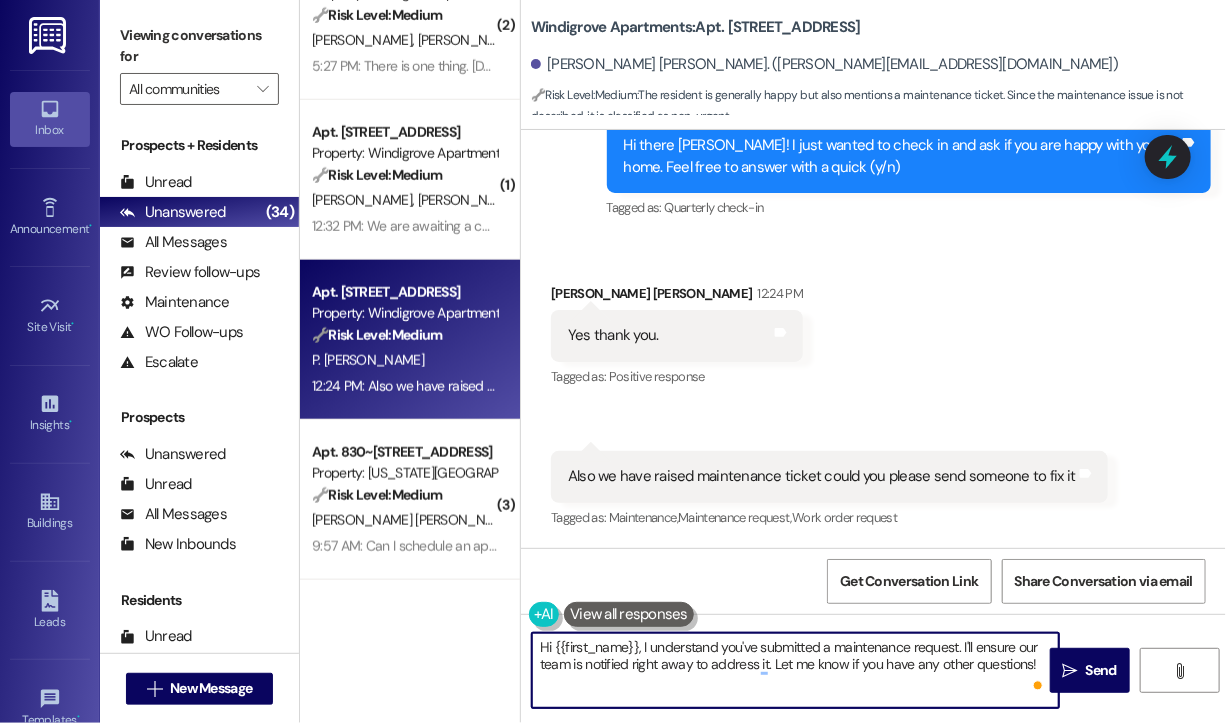 drag, startPoint x: 1034, startPoint y: 662, endPoint x: 640, endPoint y: 642, distance: 394.5073 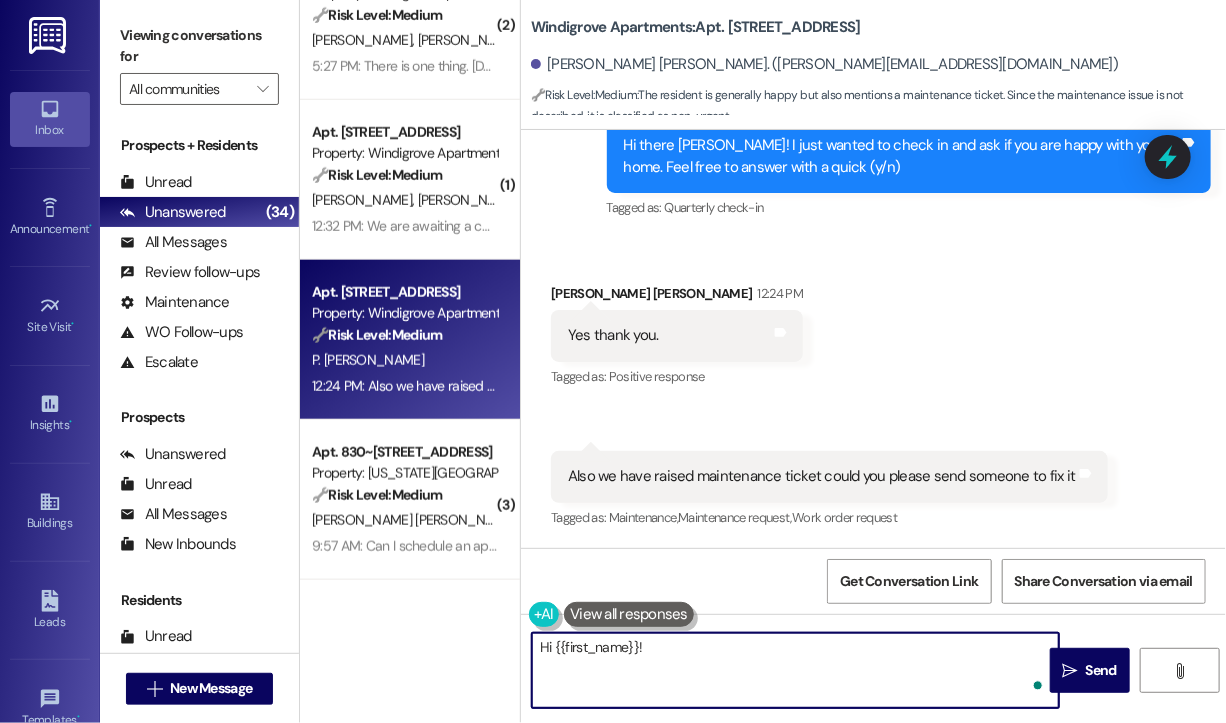 paste on "Thanks for letting me know. Do you happen to have the work order number so I can follow up with the maintenance team for you?" 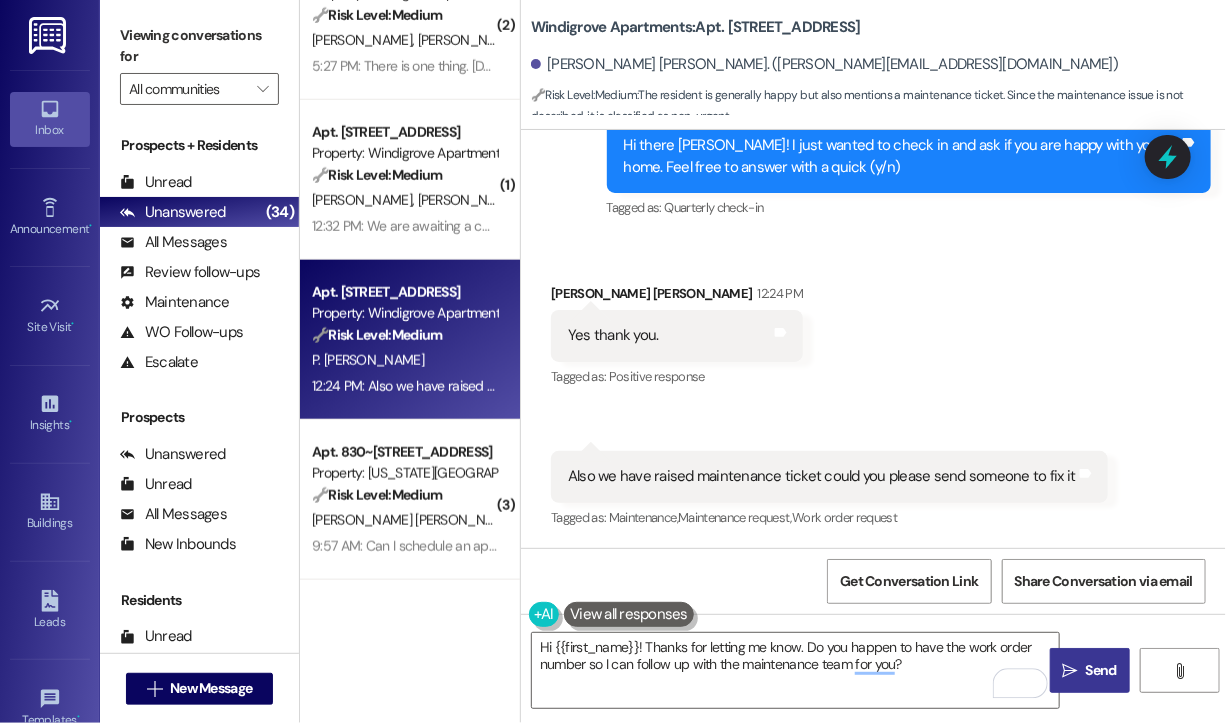 click on "Send" at bounding box center (1101, 670) 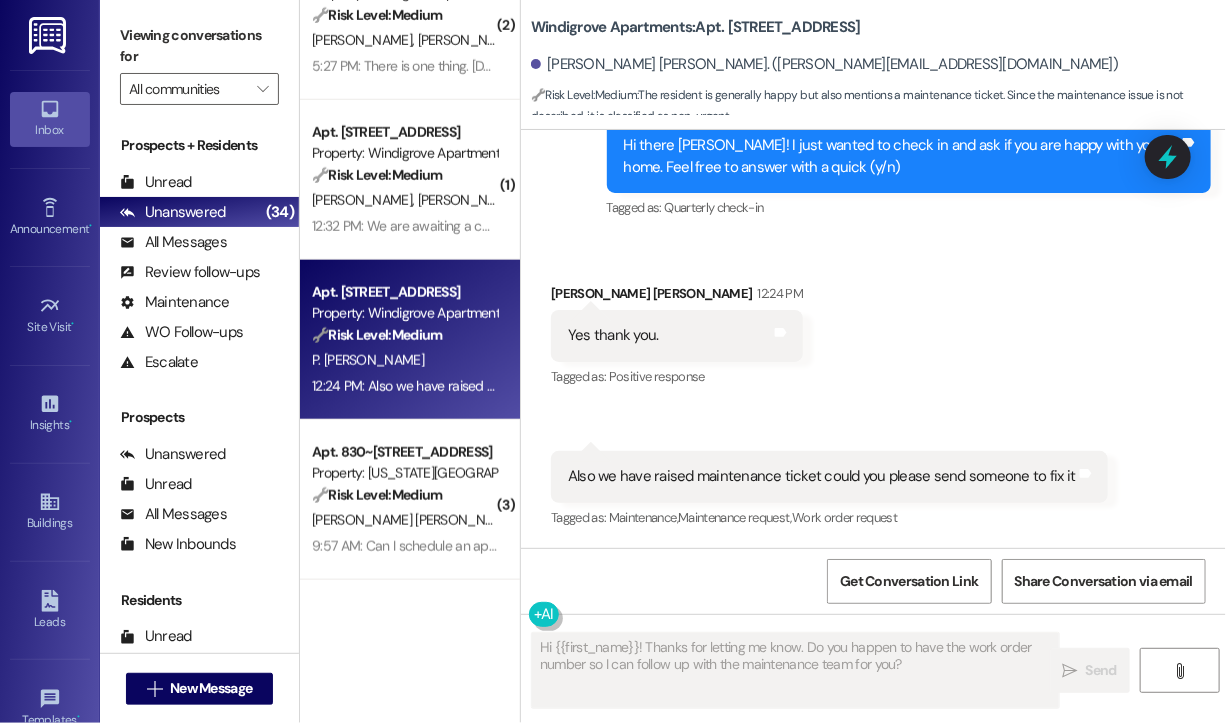 type on "Fetching suggested responses. Please feel free to read through the conversation in the meantime." 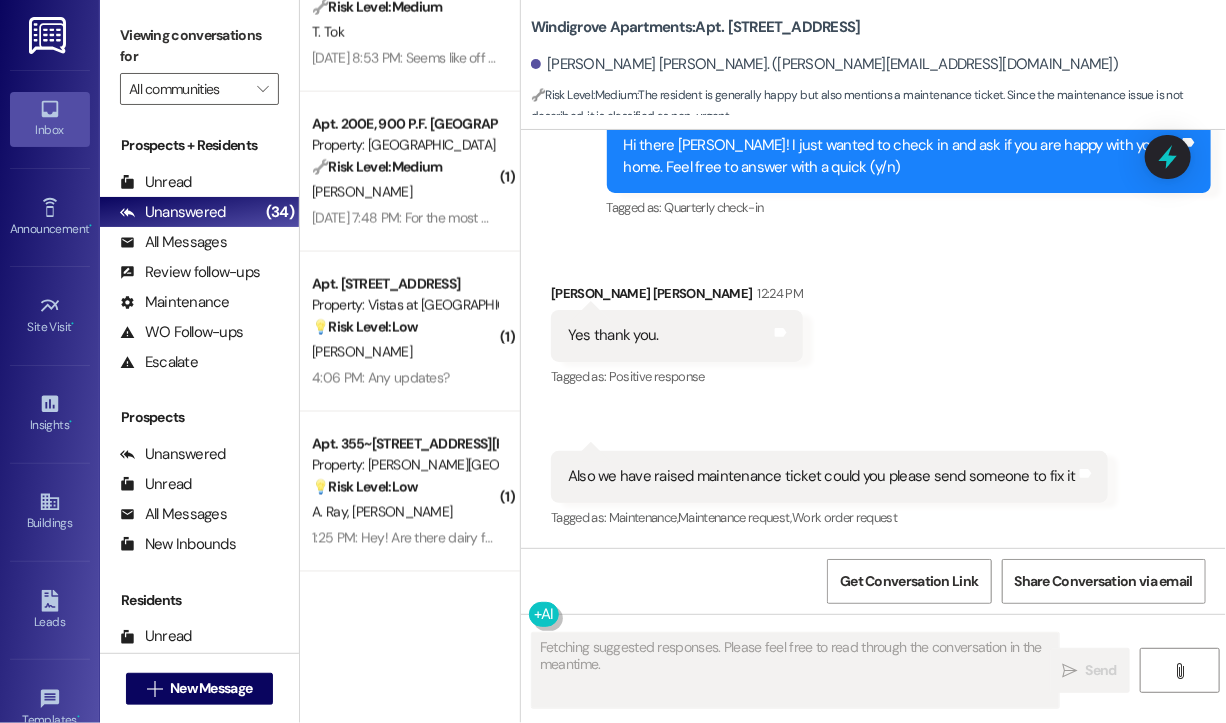 scroll, scrollTop: 1300, scrollLeft: 0, axis: vertical 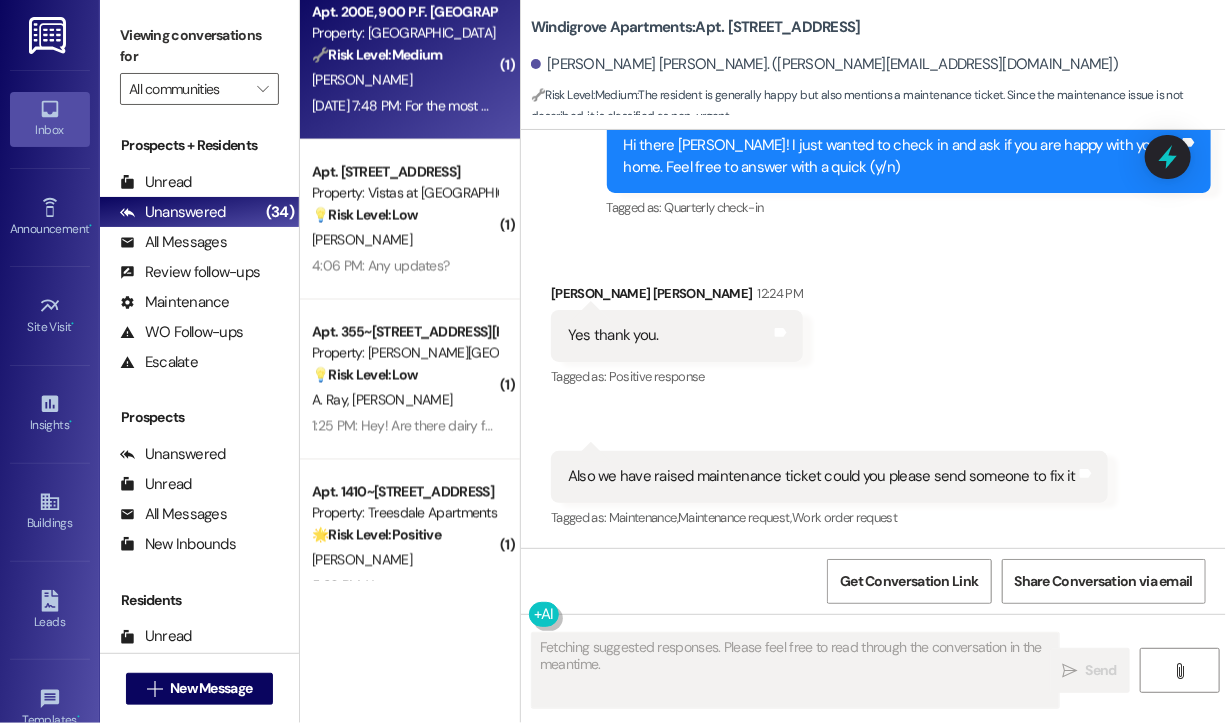 click on "Jul 18, 2025 at 7:48 PM: For the most part. It's just things like thin walls (I can hear everything, including a banging  pipe noise whenever my neighbor uses water), bug problems but I think it's handled (I use the  preventive  spray), and I noticed I have to dust a lot especially in the bedrooms and bathrooms even though the filter is changed and I clean my vents. Thanks!!  Jul 18, 2025 at 7:48 PM: For the most part. It's just things like thin walls (I can hear everything, including a banging  pipe noise whenever my neighbor uses water), bug problems but I think it's handled (I use the  preventive  spray), and I noticed I have to dust a lot especially in the bedrooms and bathrooms even though the filter is changed and I clean my vents. Thanks!!" at bounding box center [1343, 106] 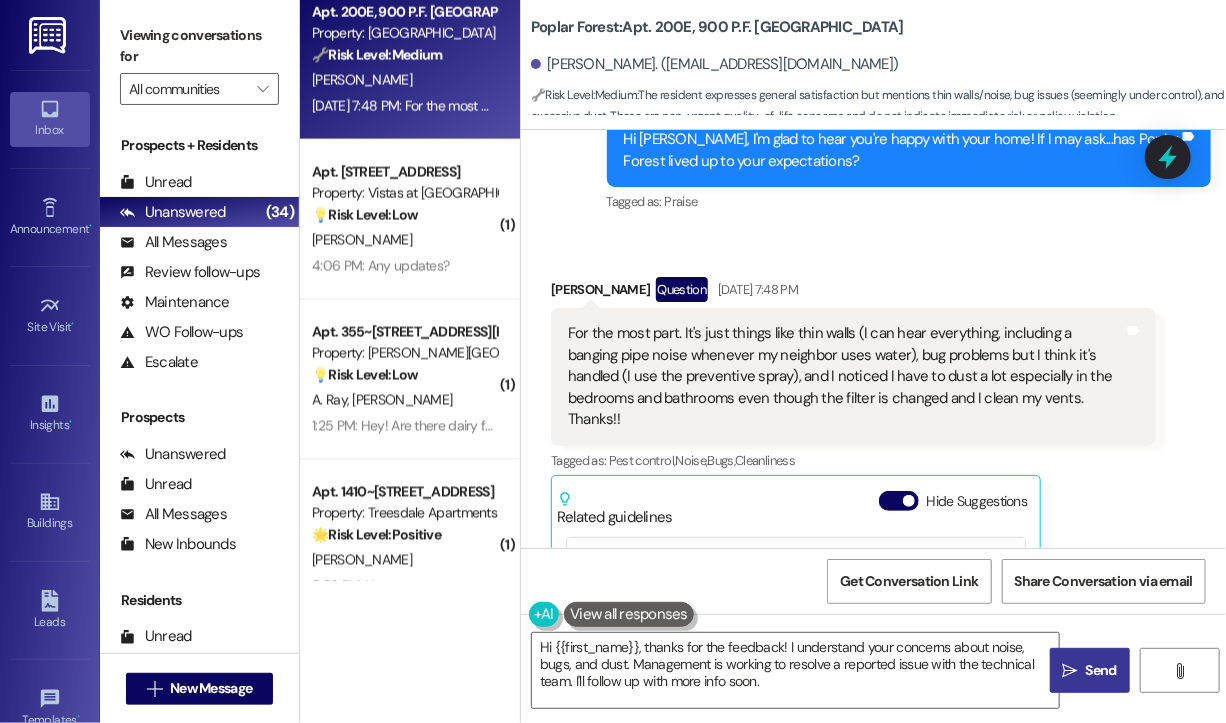 scroll, scrollTop: 900, scrollLeft: 0, axis: vertical 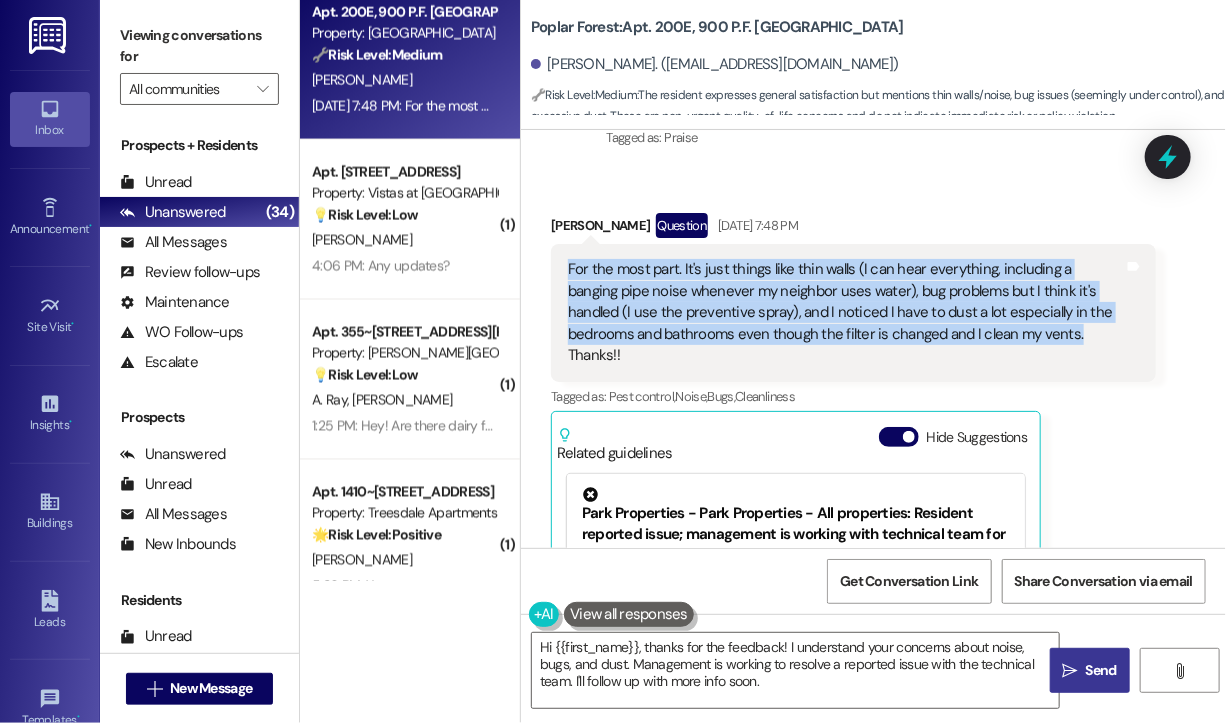 drag, startPoint x: 1002, startPoint y: 337, endPoint x: 565, endPoint y: 266, distance: 442.73016 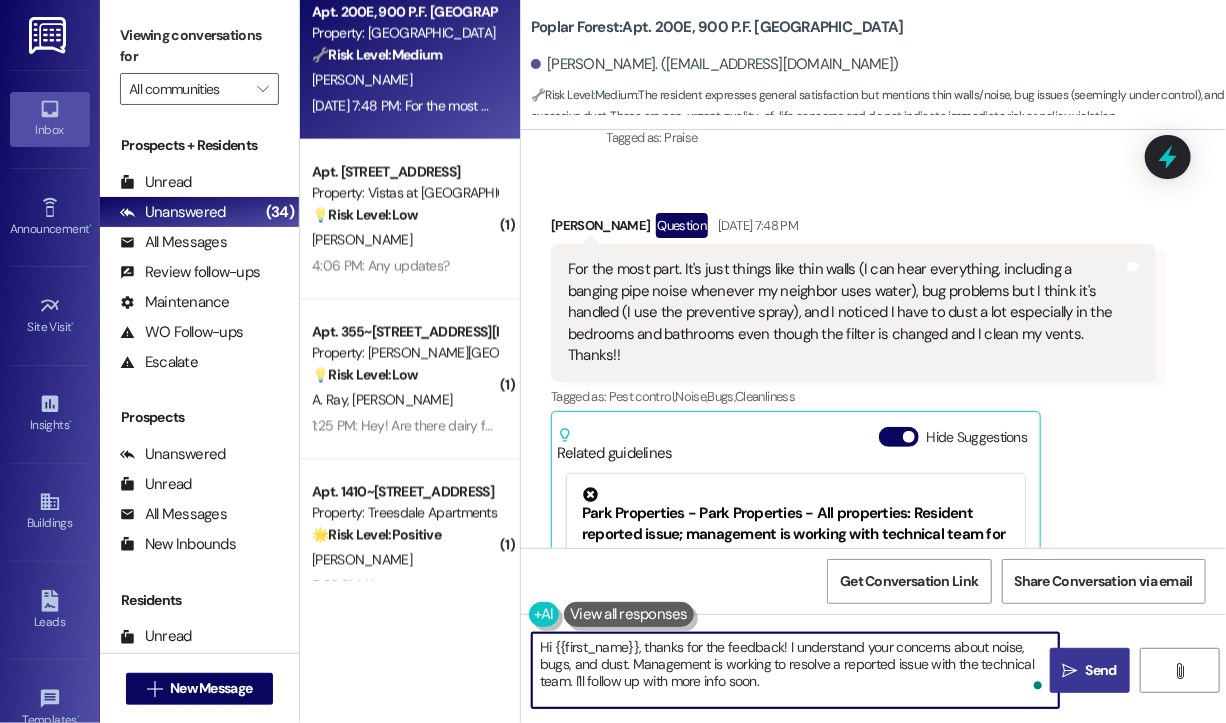 drag, startPoint x: 786, startPoint y: 686, endPoint x: 637, endPoint y: 647, distance: 154.01949 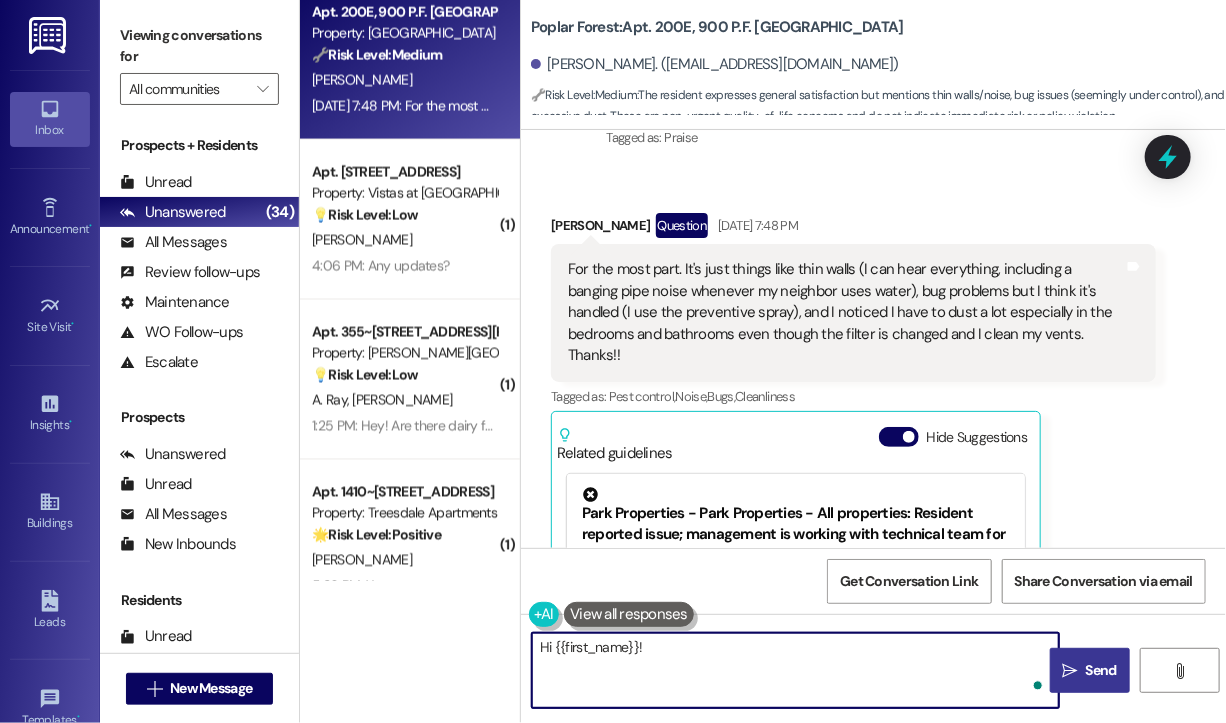 paste on "Thanks for sharing that — it sounds like you’ve been dealing with a few frustrating issues. I’m glad to hear the bug problem seems to be under control, and it’s great that you’ve been proactive with cleaning and spray. If the banging pipe noise or dust buildup continues to be a concern, I’m happy to help escalate those to the maintenance team." 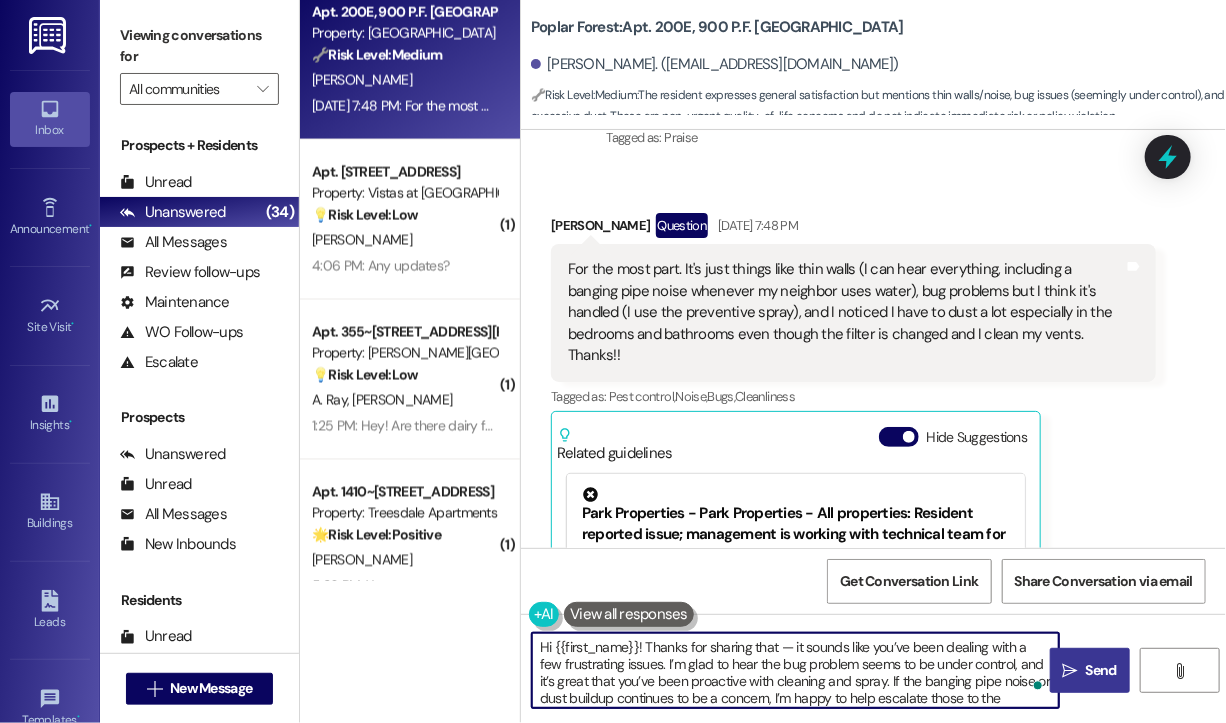 scroll, scrollTop: 16, scrollLeft: 0, axis: vertical 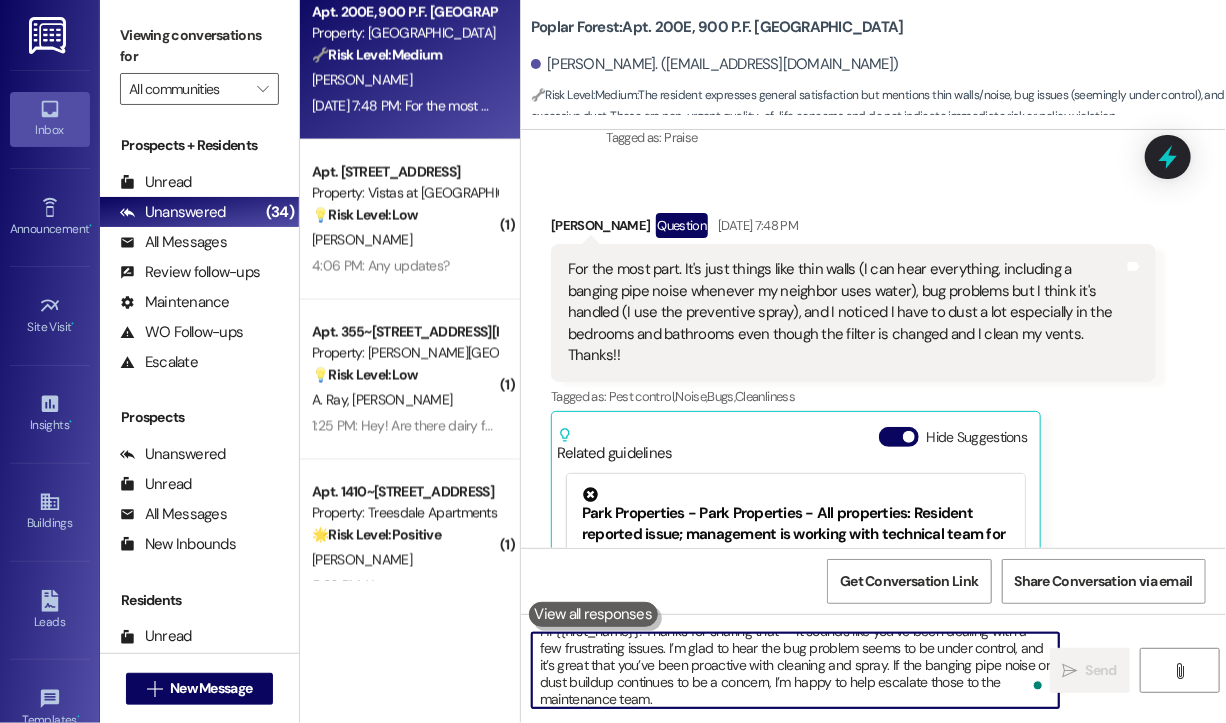 type 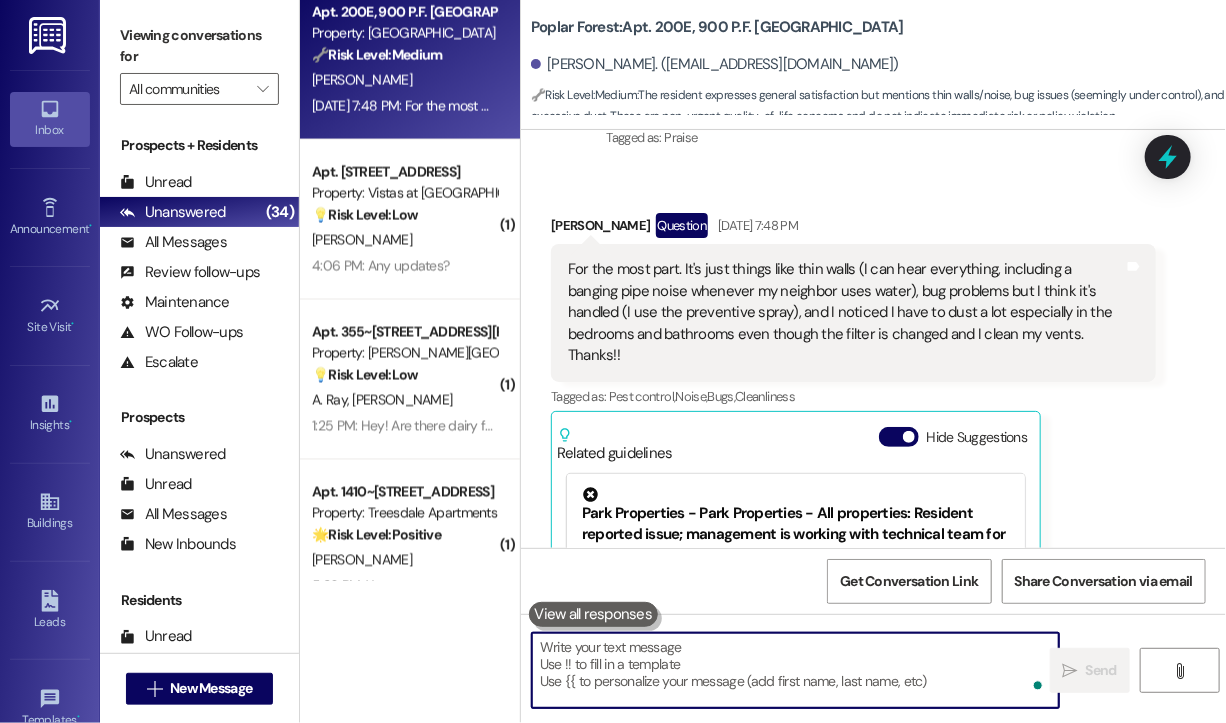 scroll, scrollTop: 0, scrollLeft: 0, axis: both 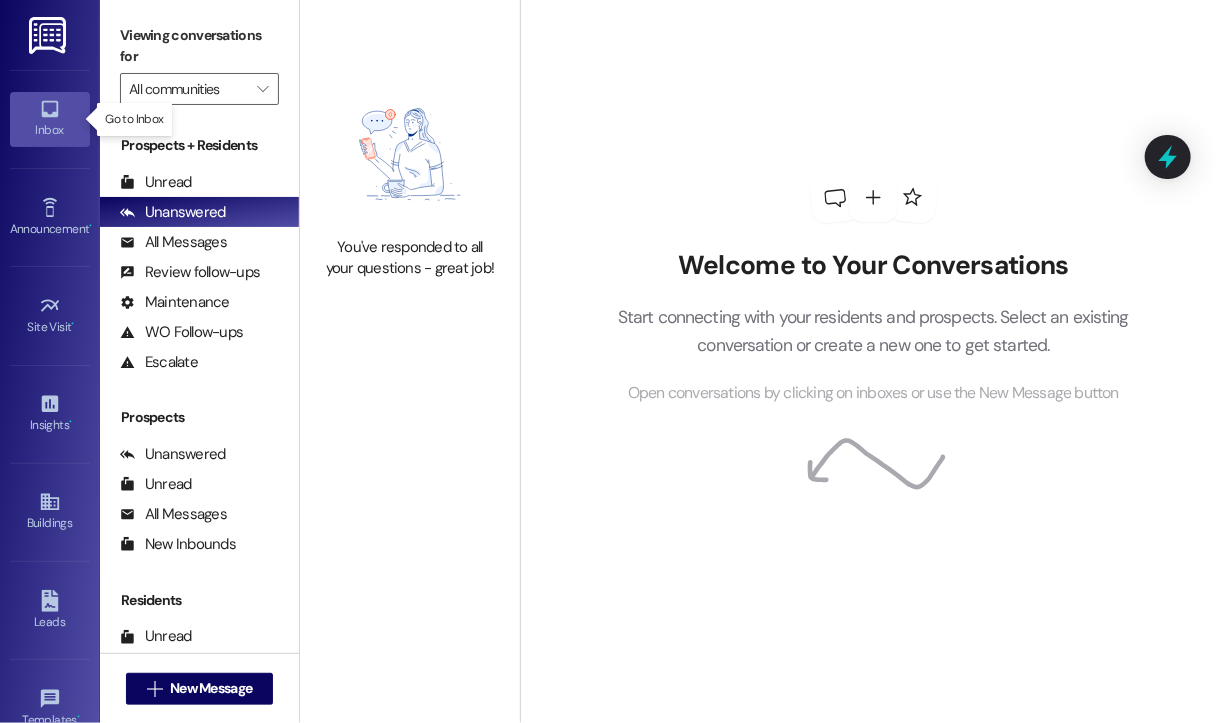 click 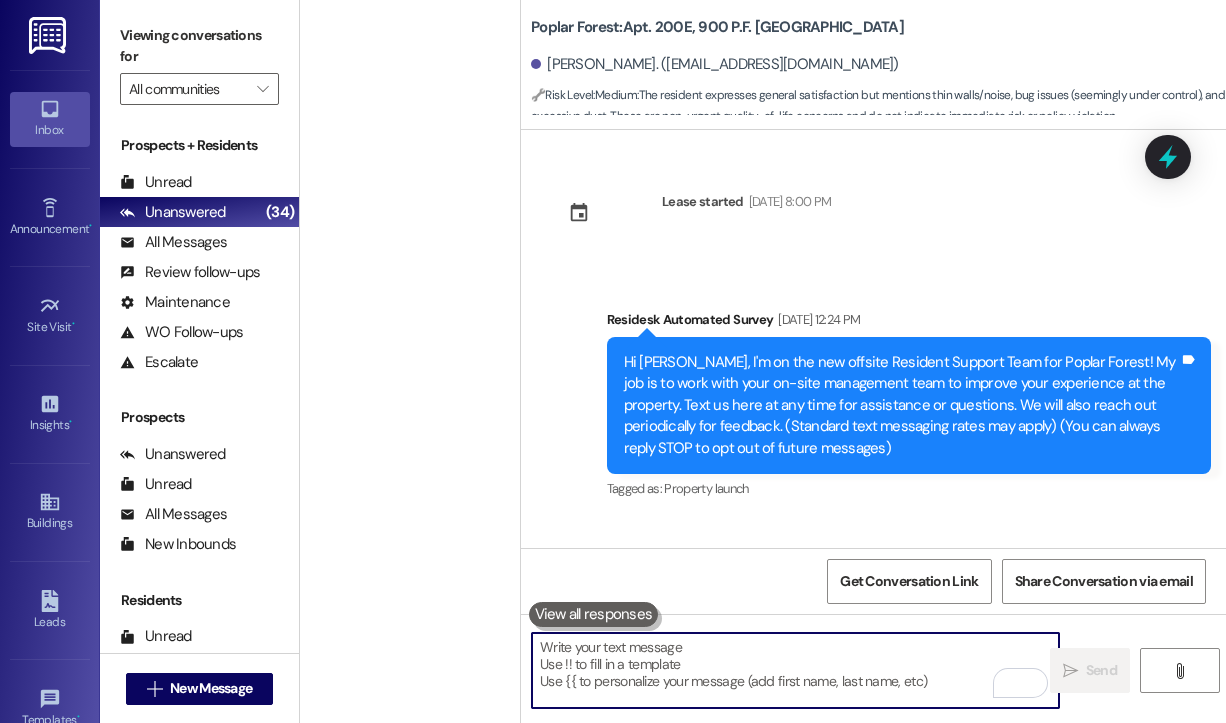 scroll, scrollTop: 0, scrollLeft: 0, axis: both 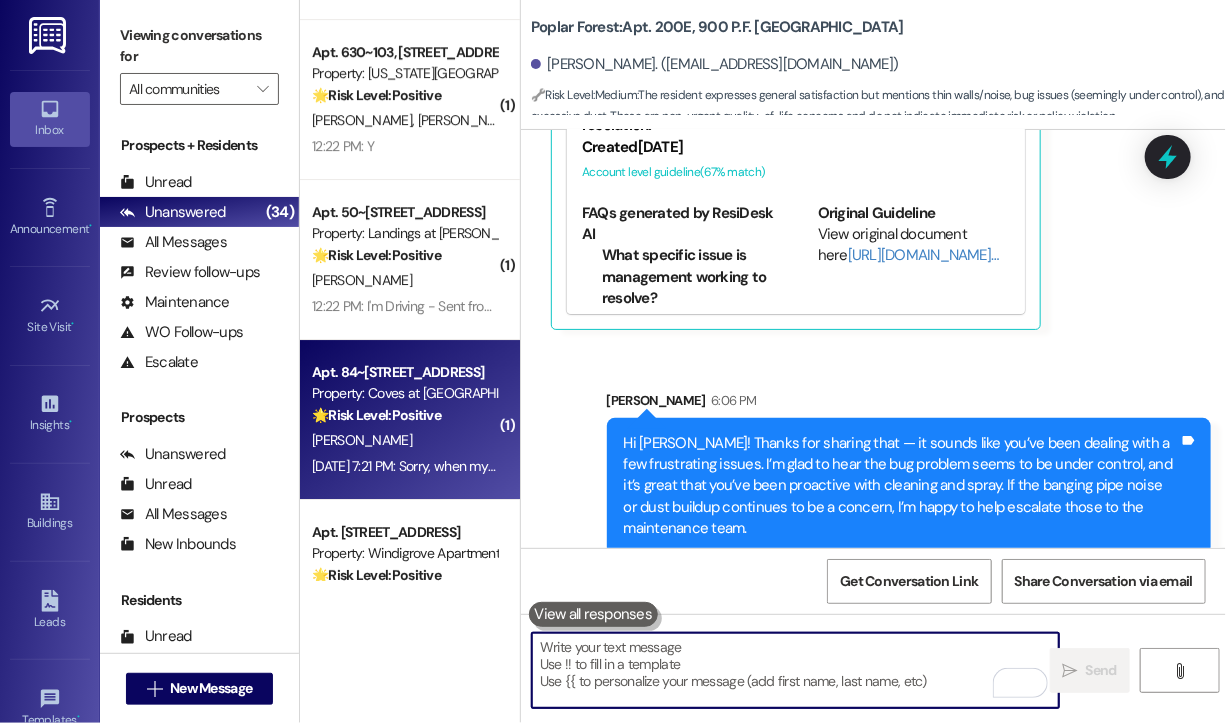 type 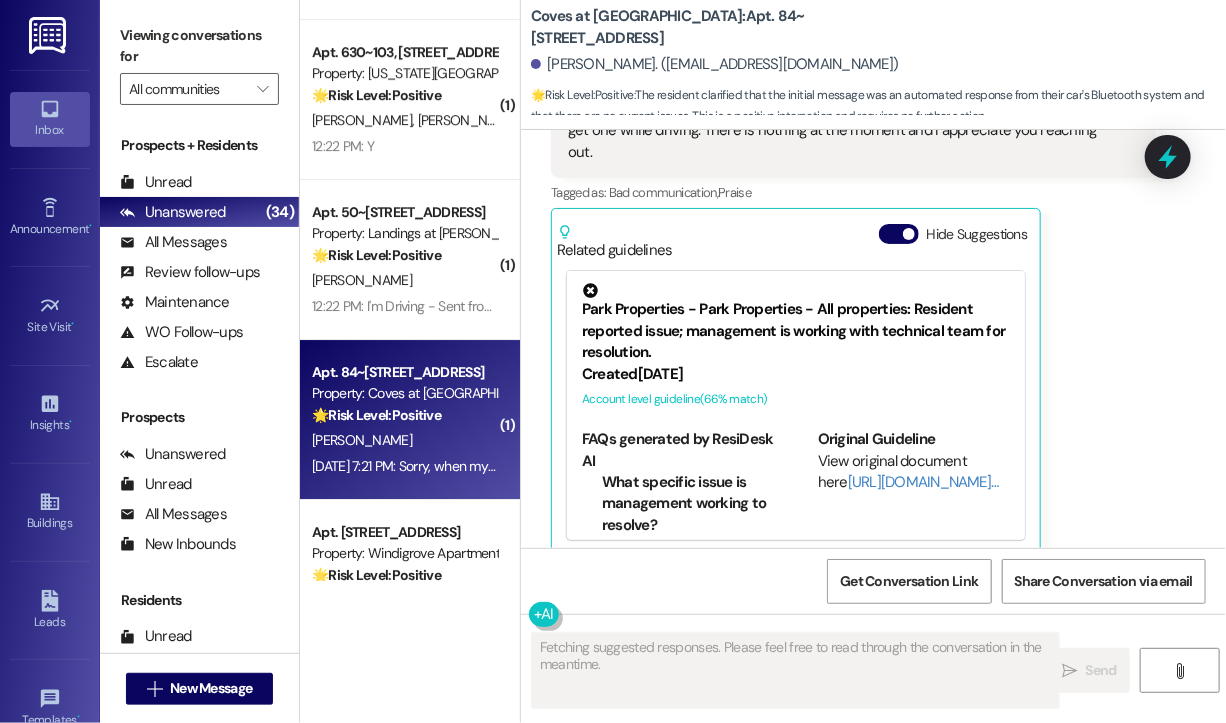 scroll, scrollTop: 874, scrollLeft: 0, axis: vertical 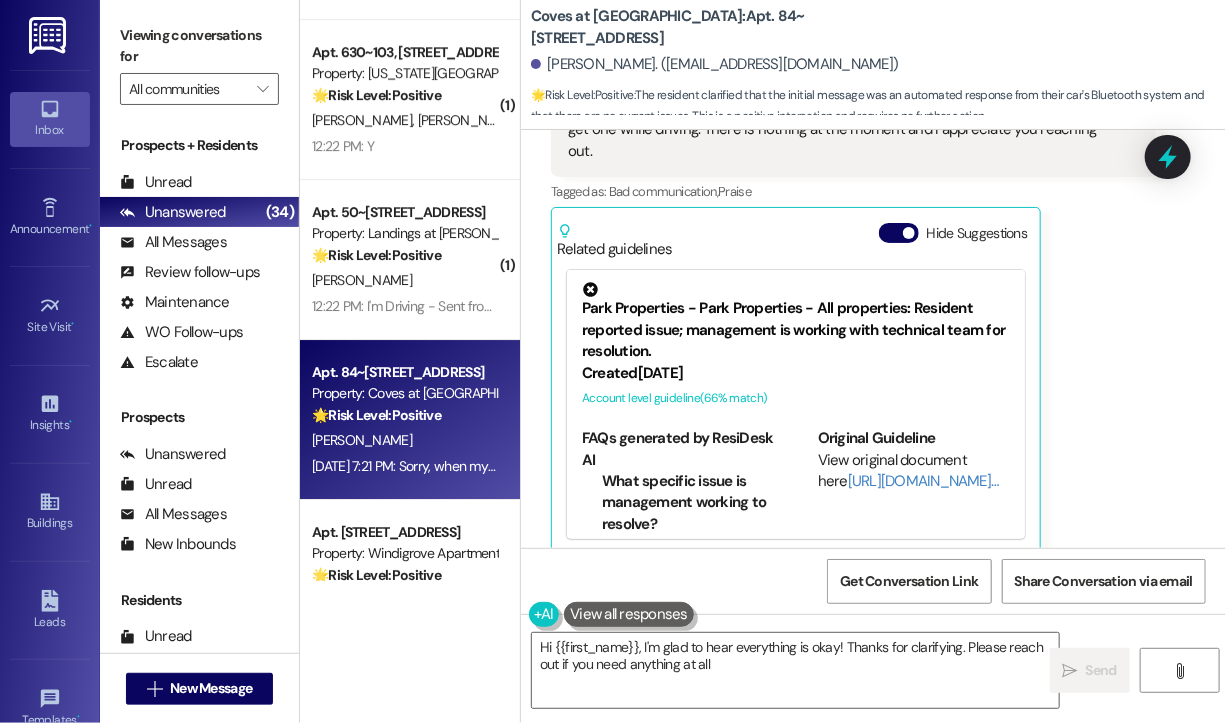 type on "Hi {{first_name}}, I'm glad to hear everything is okay! Thanks for clarifying. Please reach out if you need anything at all." 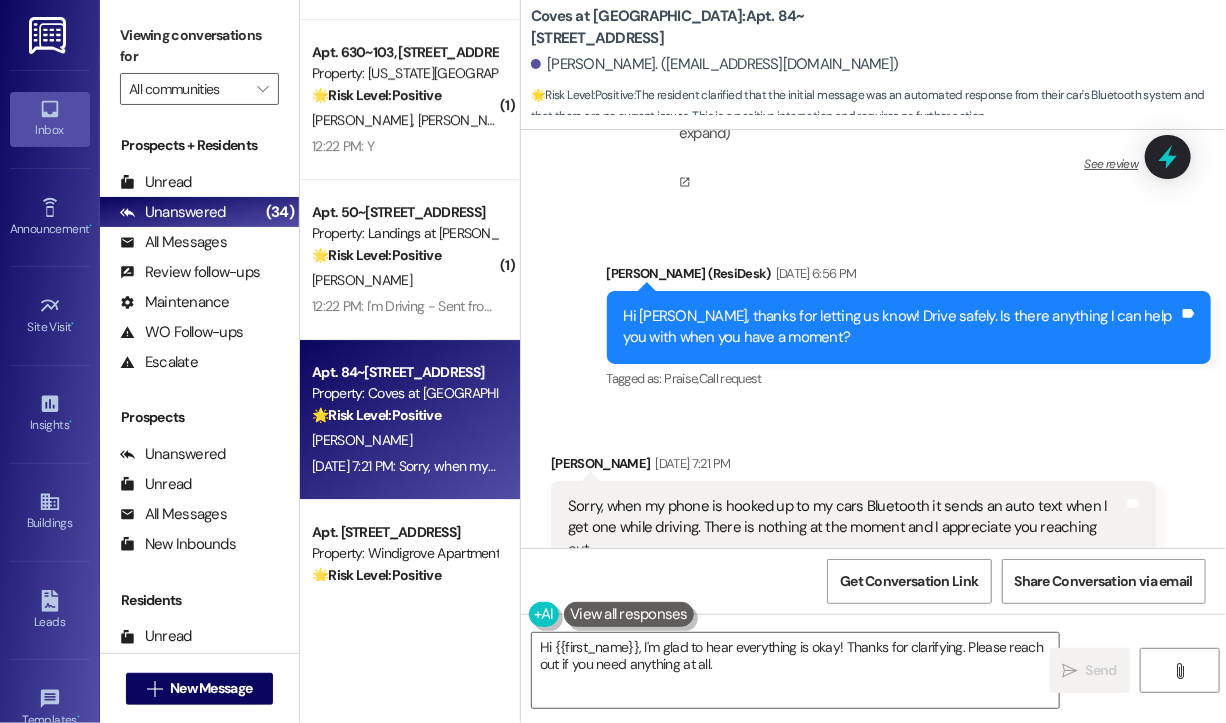 scroll, scrollTop: 676, scrollLeft: 0, axis: vertical 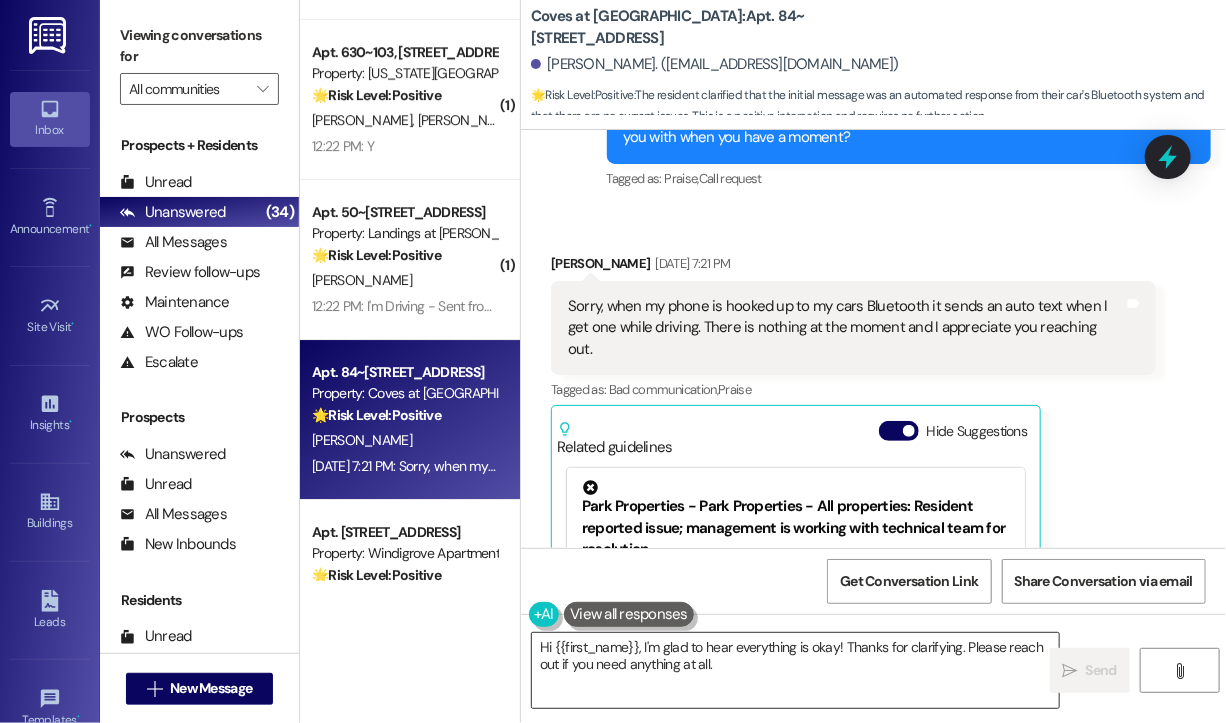click on "Hi {{first_name}}, I'm glad to hear everything is okay! Thanks for clarifying. Please reach out if you need anything at all." at bounding box center [795, 670] 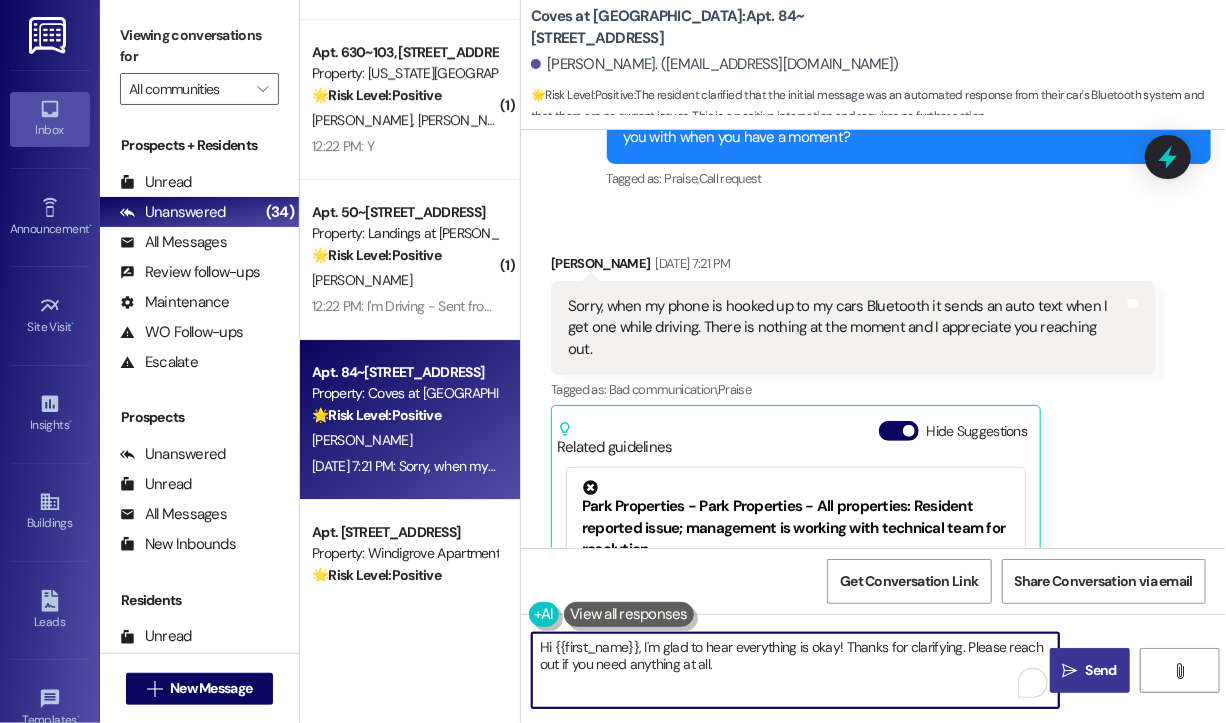 click on "" at bounding box center (1070, 671) 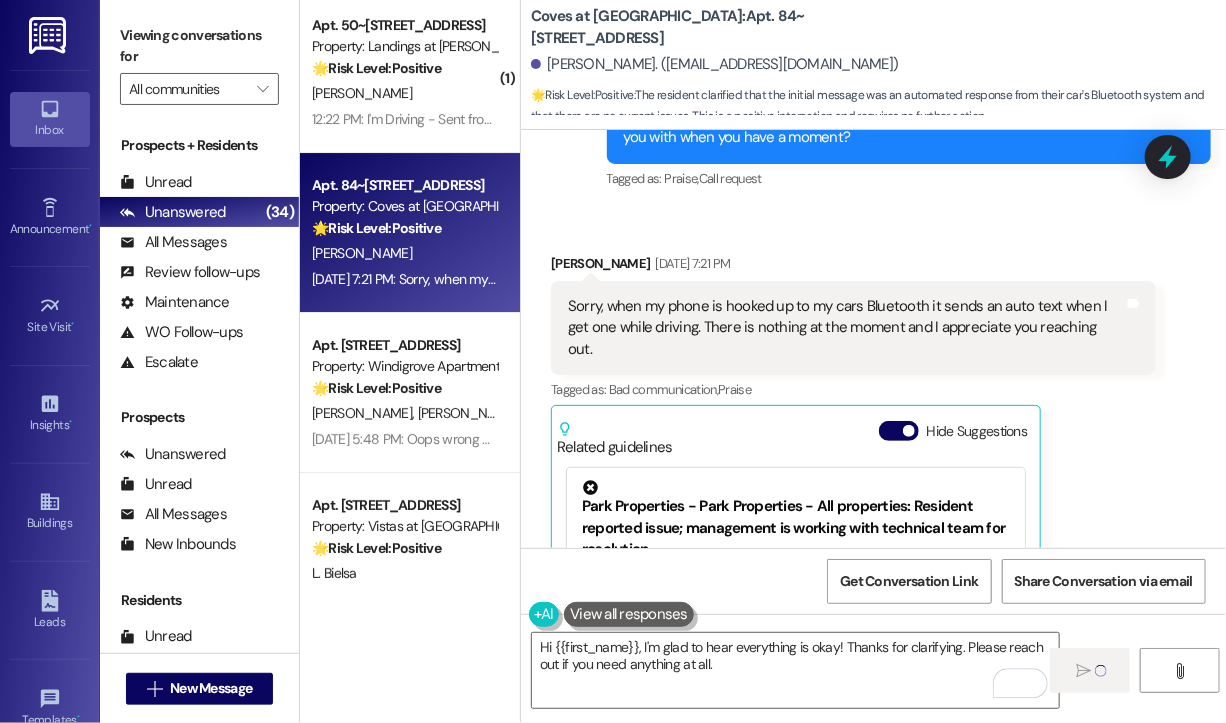 scroll, scrollTop: 2900, scrollLeft: 0, axis: vertical 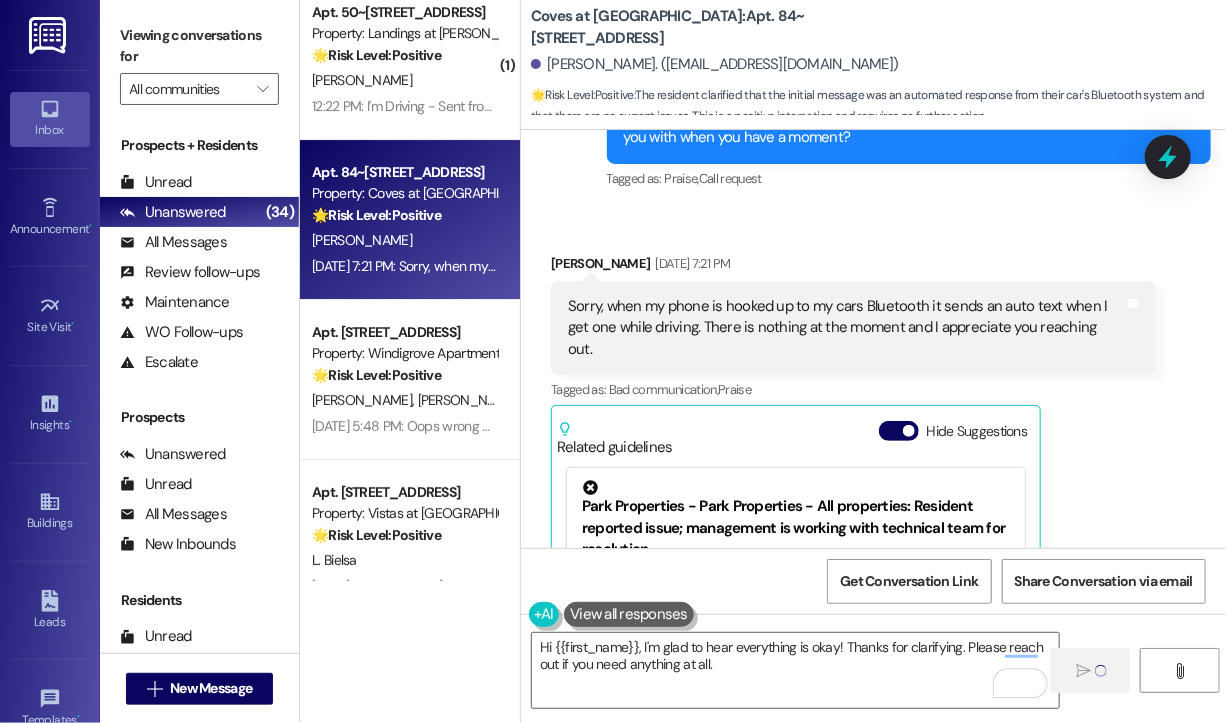 type 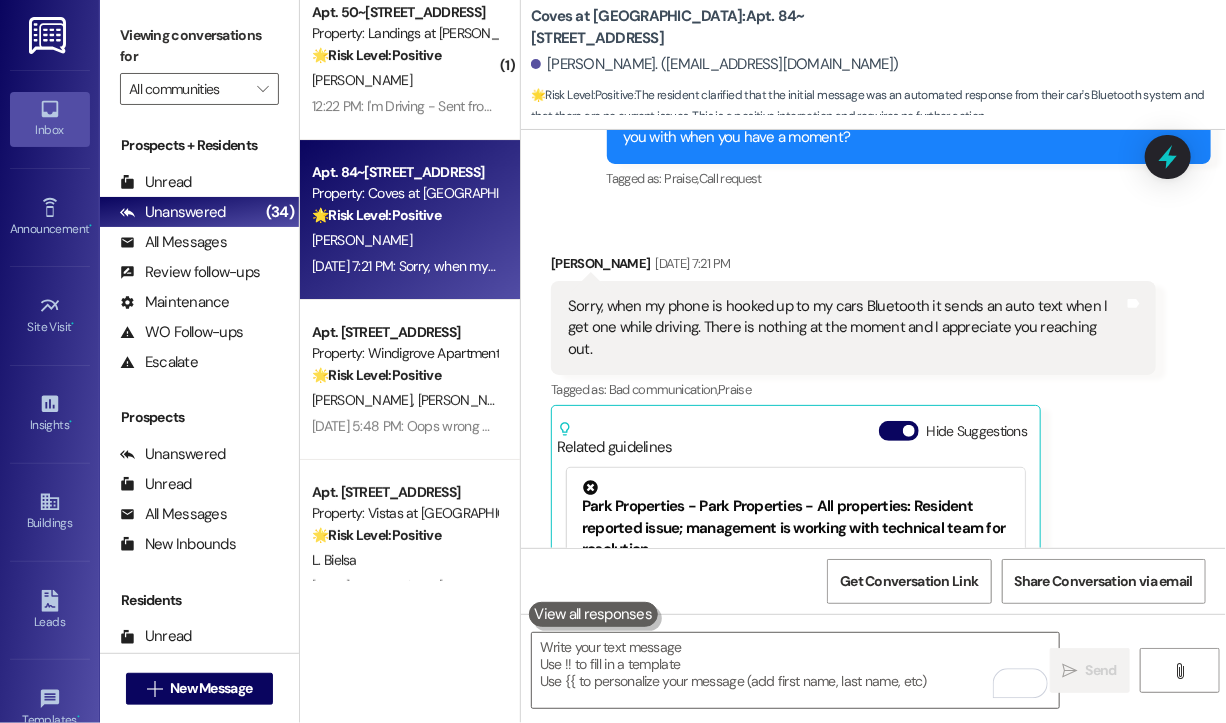 scroll, scrollTop: 756, scrollLeft: 0, axis: vertical 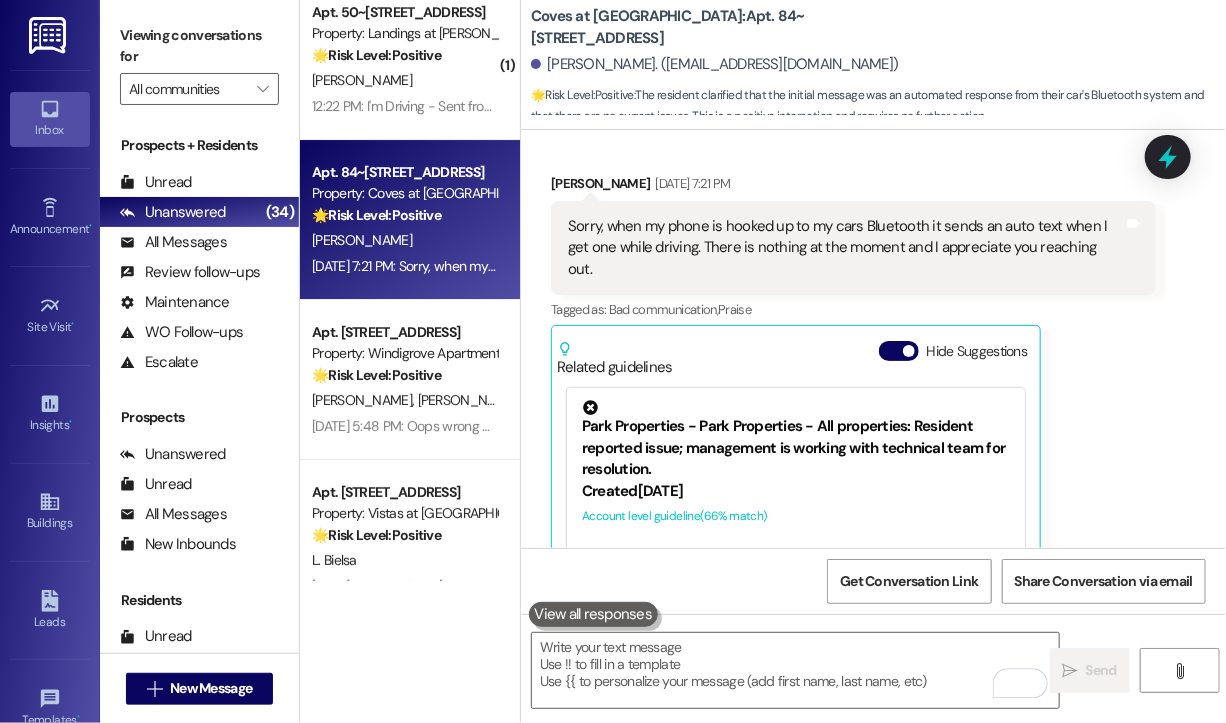 click on "🌟  Risk Level:  Positive" at bounding box center [376, 375] 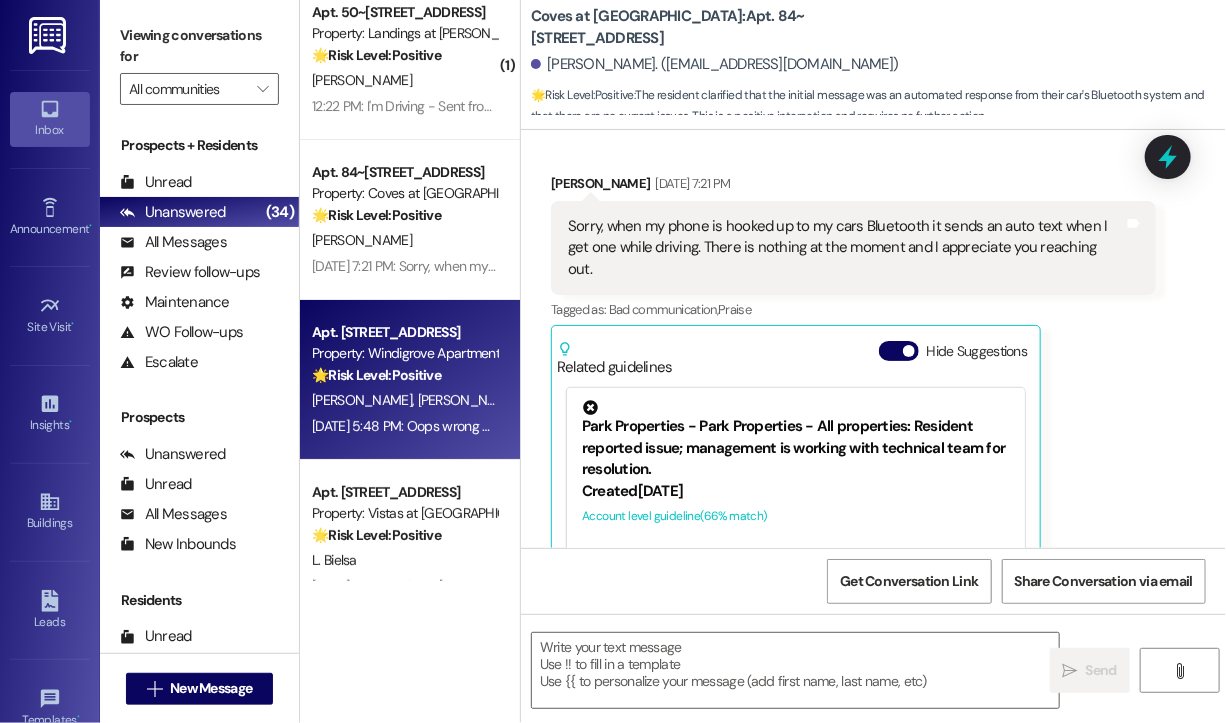 type on "Fetching suggested responses. Please feel free to read through the conversation in the meantime." 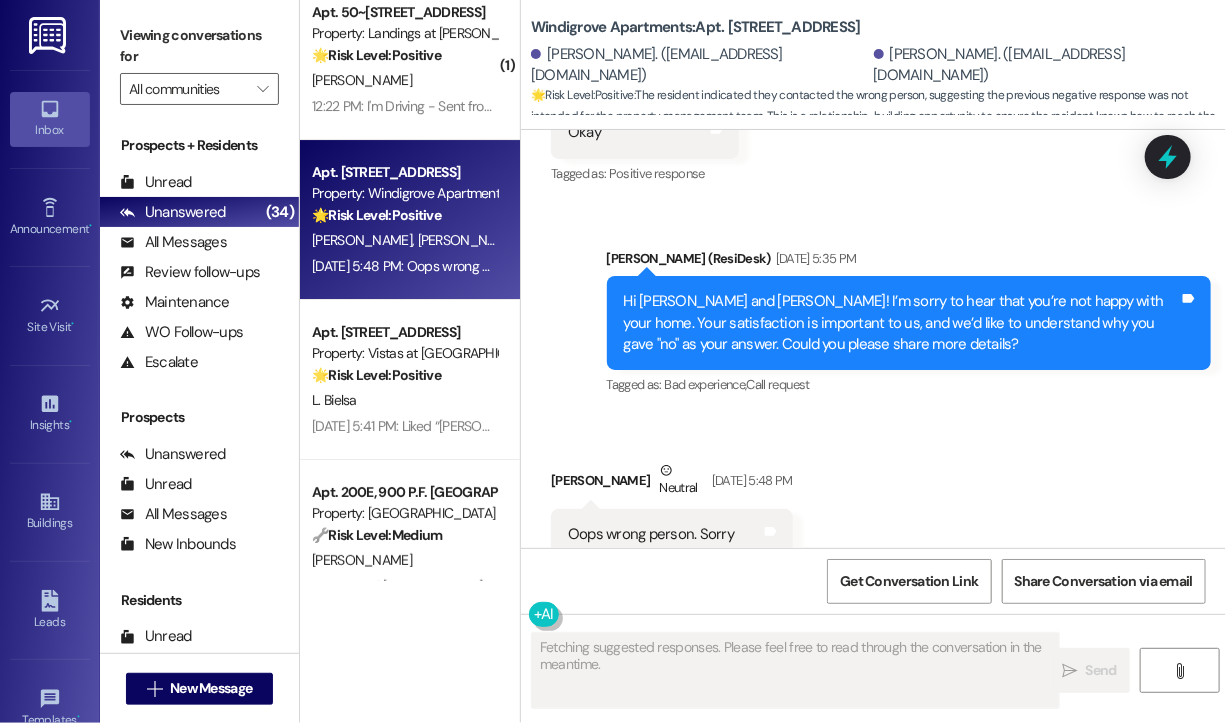scroll, scrollTop: 2186, scrollLeft: 0, axis: vertical 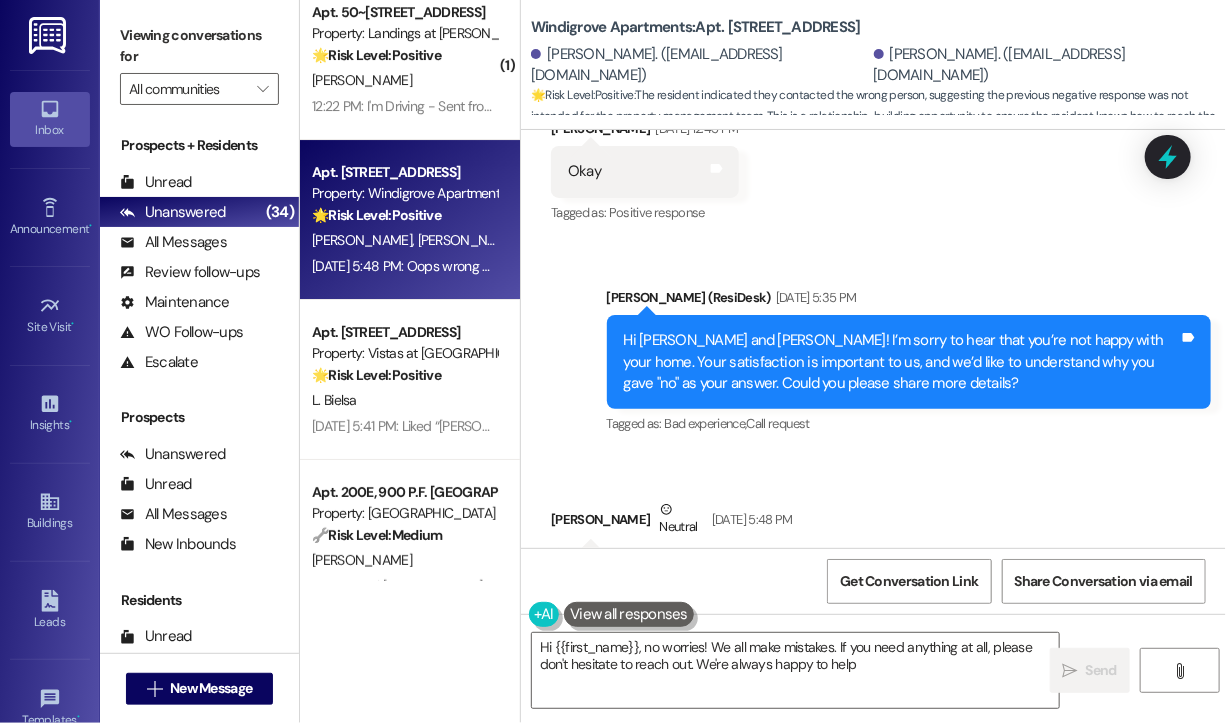 type on "Hi {{first_name}}, no worries! We all make mistakes. If you need anything at all, please don't hesitate to reach out. We're always happy to help!" 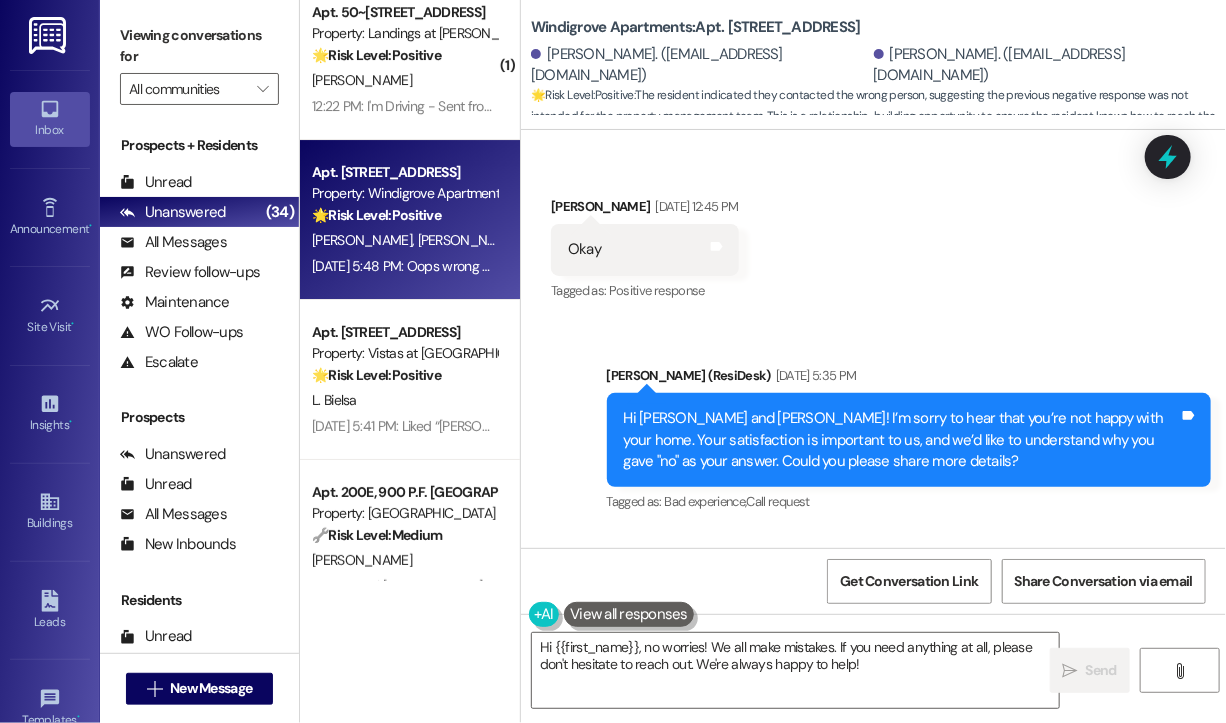 scroll, scrollTop: 1986, scrollLeft: 0, axis: vertical 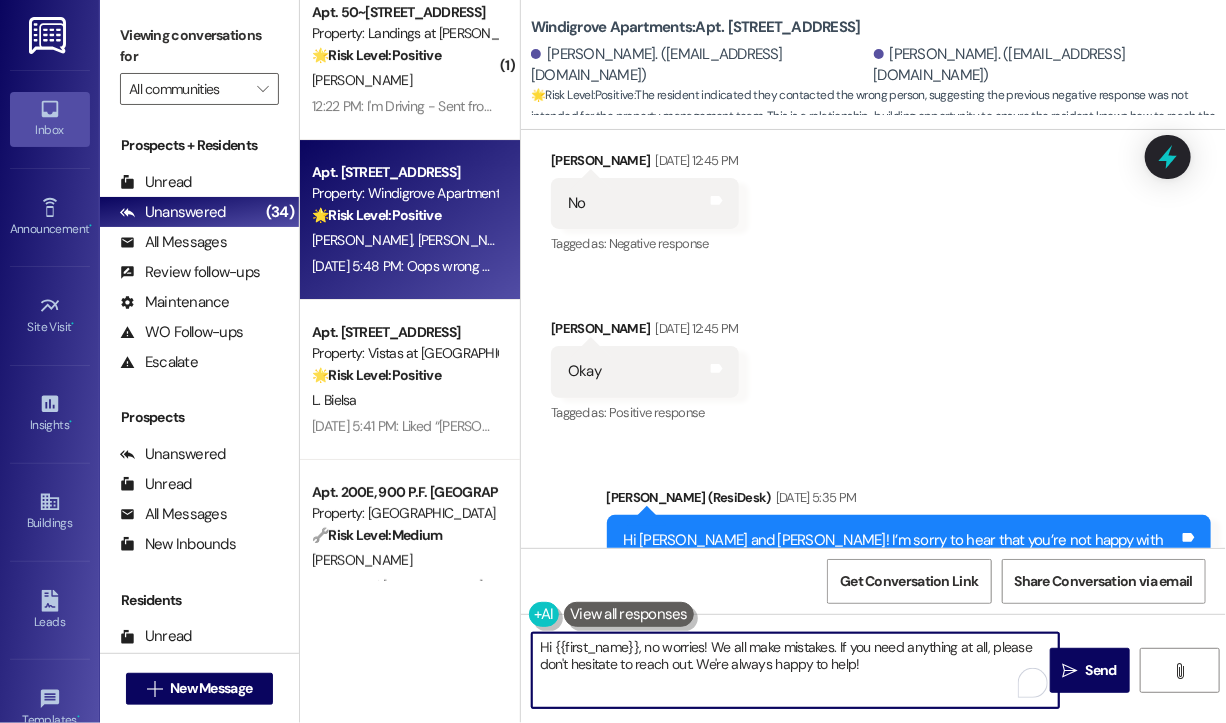 click on "Hi {{first_name}}, no worries! We all make mistakes. If you need anything at all, please don't hesitate to reach out. We're always happy to help!" at bounding box center (795, 670) 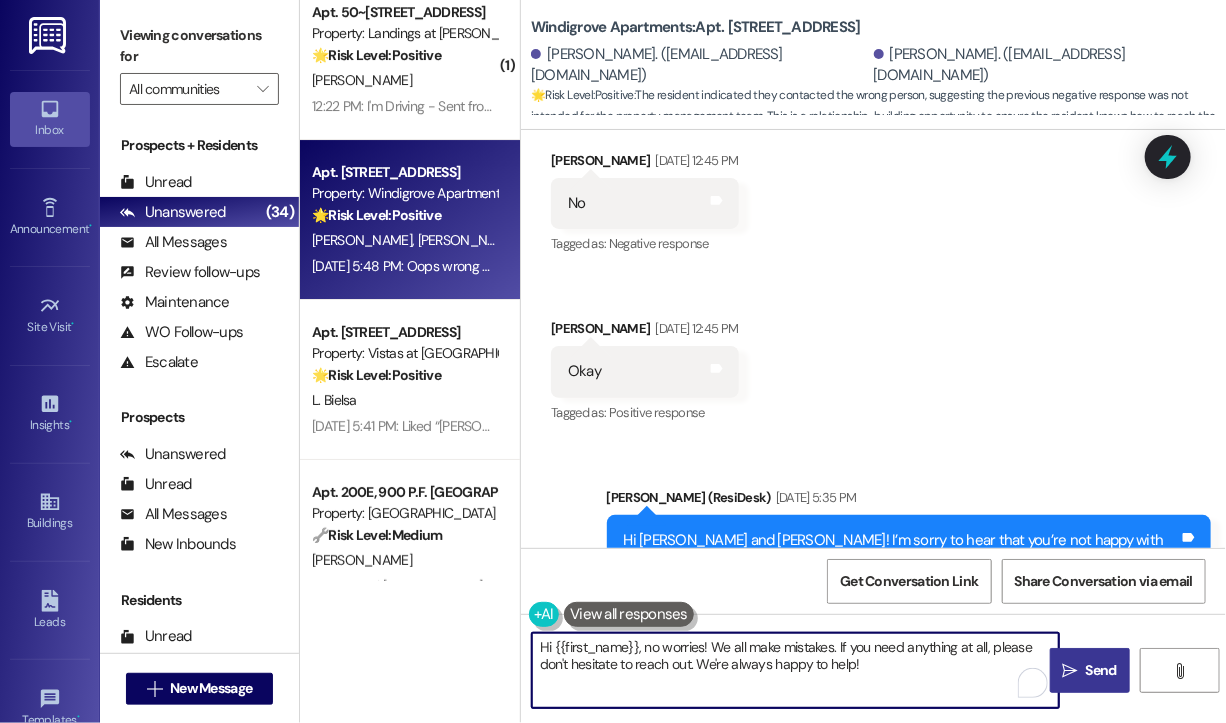 click on "" at bounding box center (1070, 671) 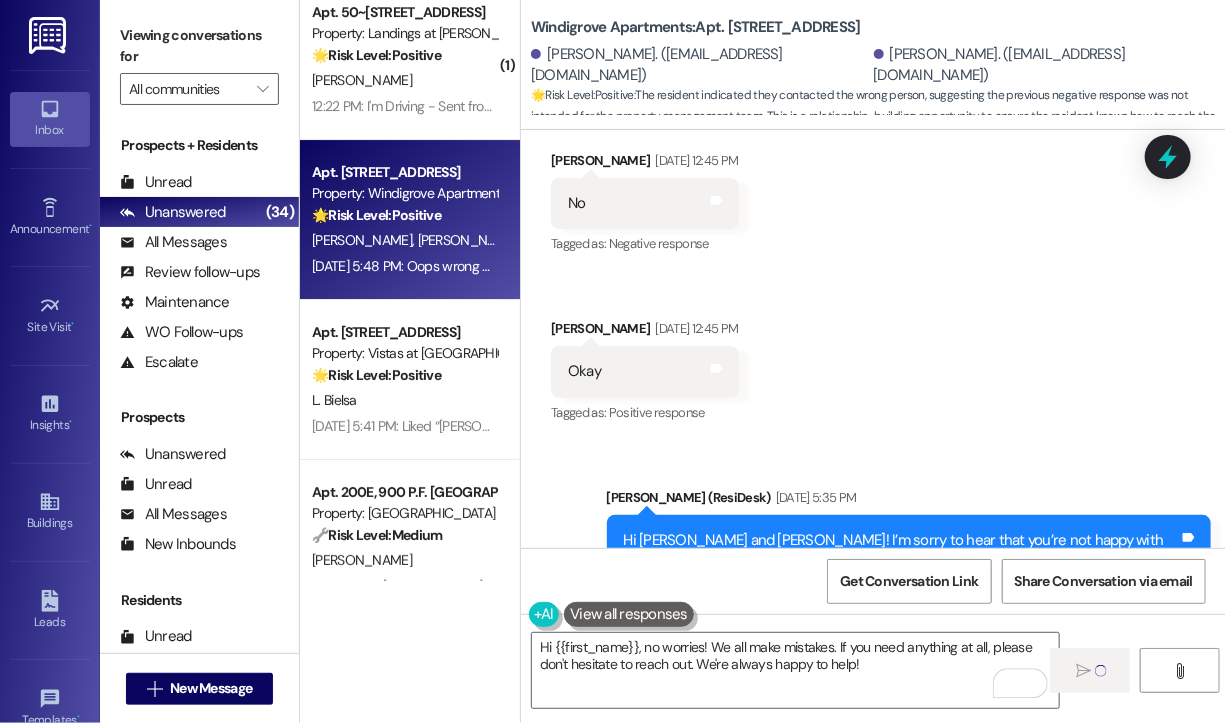 type 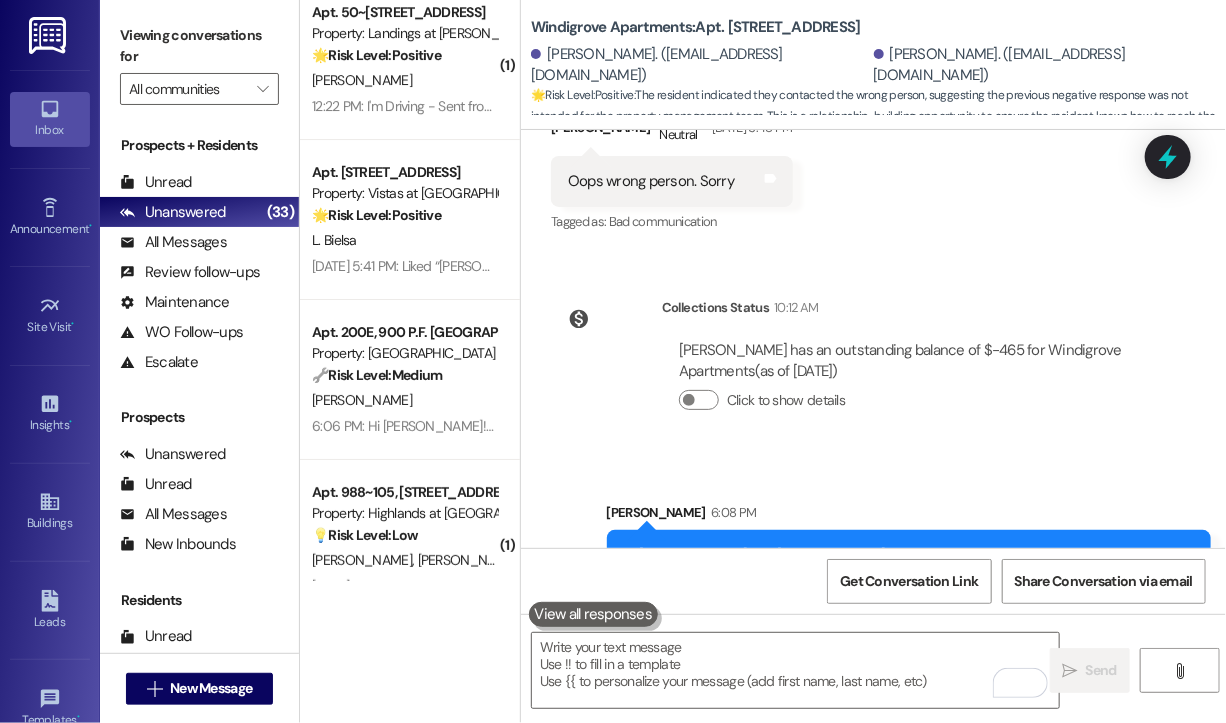 scroll, scrollTop: 2647, scrollLeft: 0, axis: vertical 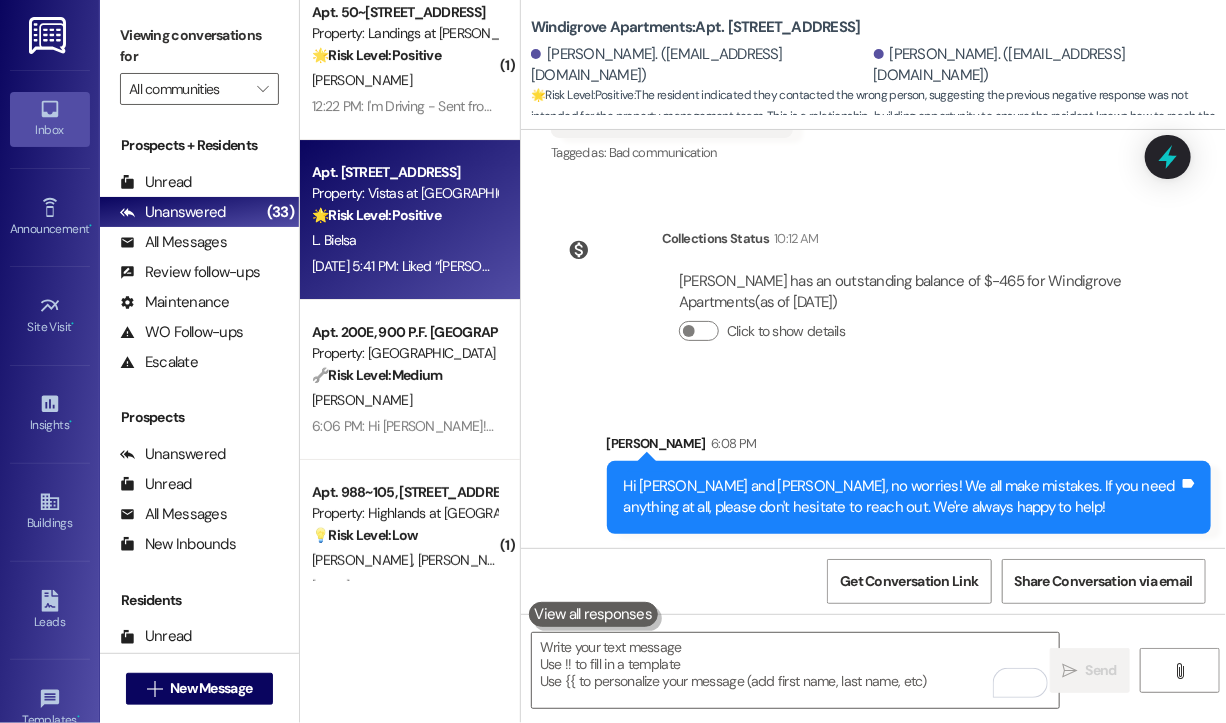 click on "Jul 18, 2025 at 5:41 PM: Liked “Sarah (Vistas at Dreaming Creek): Hi Lourdes, I'm so glad to hear you're finding the updates useful! It's great to know the information about the strangers and pool updates was helpful.” Jul 18, 2025 at 5:41 PM: Liked “Sarah (Vistas at Dreaming Creek): Hi Lourdes, I'm so glad to hear you're finding the updates useful! It's great to know the information about the strangers and pool updates was helpful.”" at bounding box center [981, 266] 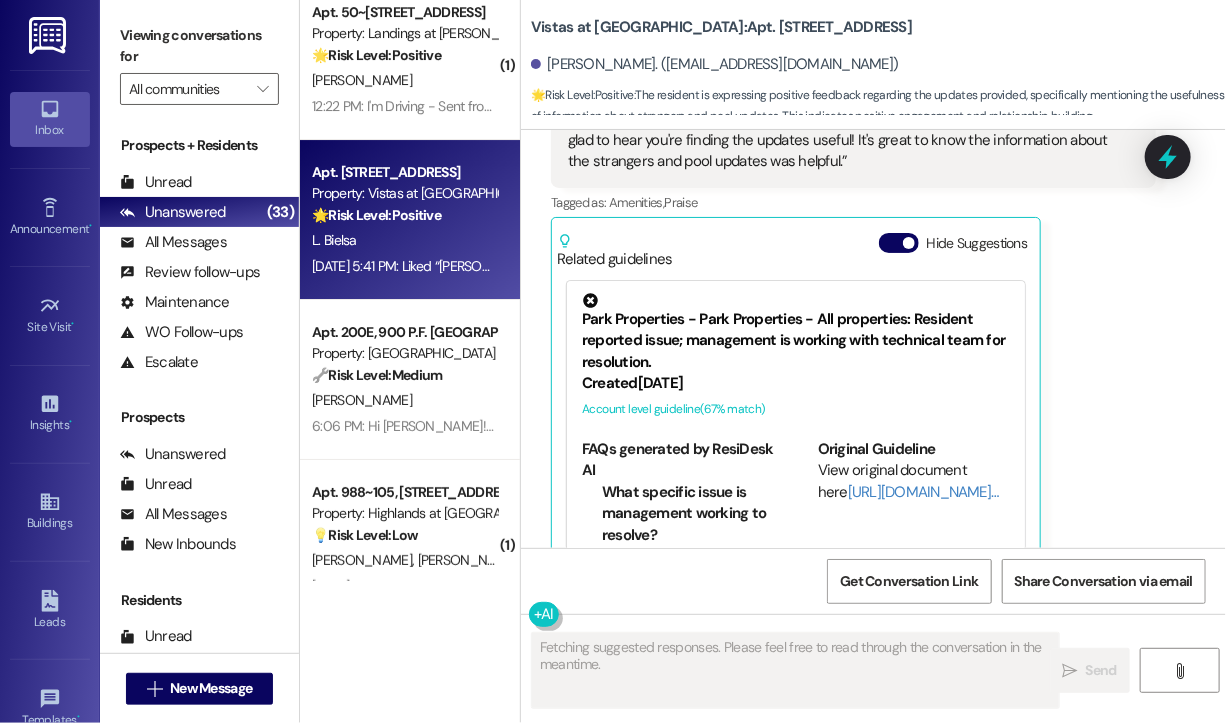 scroll, scrollTop: 2066, scrollLeft: 0, axis: vertical 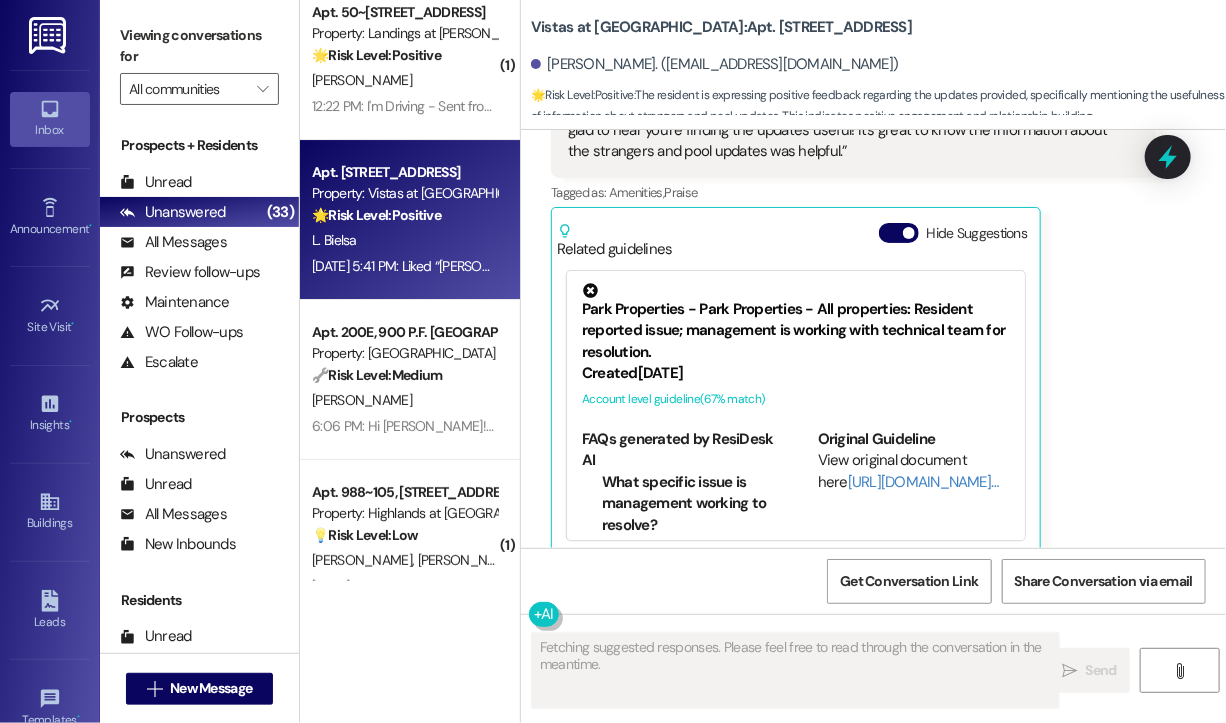 click on "Lourdes Bielsa Jul 18, 2025 at 5:41 PM Liked “Sarah (Vistas at Dreaming Creek): Hi Lourdes, I'm so glad to hear you're finding the updates useful! It's great to know the information about the strangers and pool updates was helpful.” Tags and notes Tagged as:   Amenities ,  Click to highlight conversations about Amenities Praise Click to highlight conversations about Praise  Related guidelines Hide Suggestions Park Properties - Park Properties - All properties: Resident reported issue; management is working with technical team for resolution.
Created  3 months ago Account level guideline  ( 67 % match) FAQs generated by ResiDesk AI What specific issue is management working to resolve? The document doesn't specify the exact issue. Management is aware of a problem and is working with their technical team to resolve it. How long will it take to resolve the issue? The document doesn't provide a timeframe. Management is actively working on the issue, but no specific resolution time is mentioned." at bounding box center [853, 306] 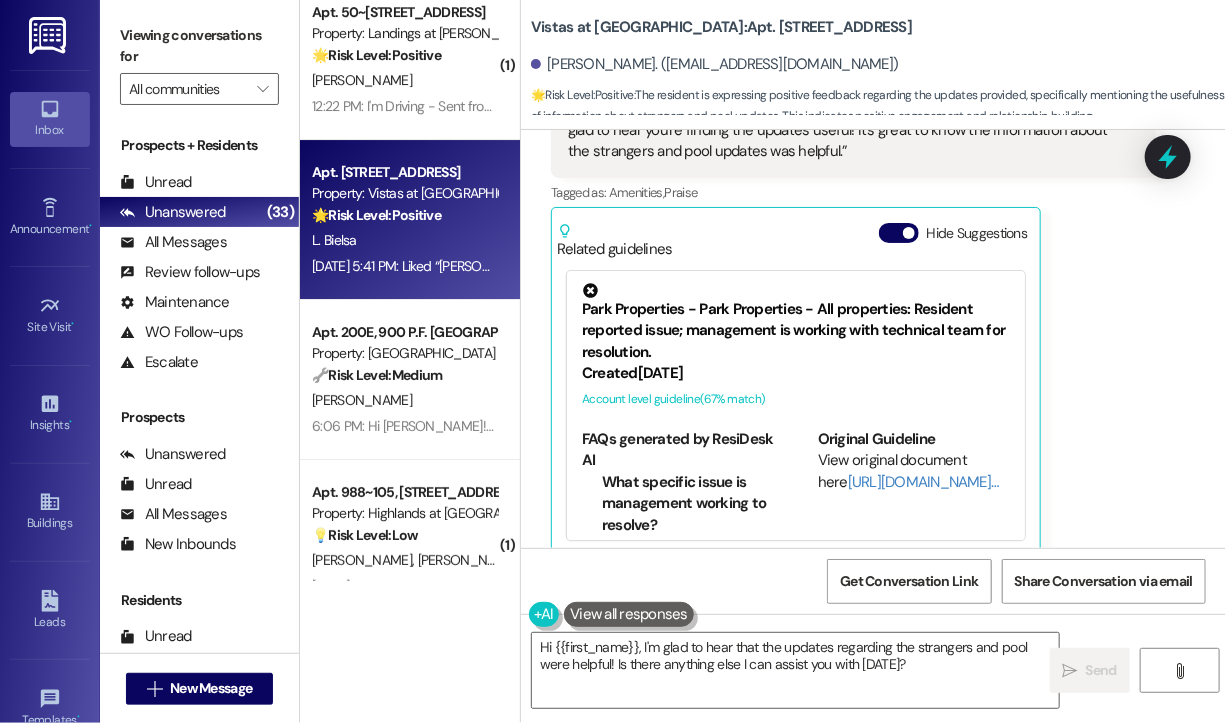 scroll, scrollTop: 1866, scrollLeft: 0, axis: vertical 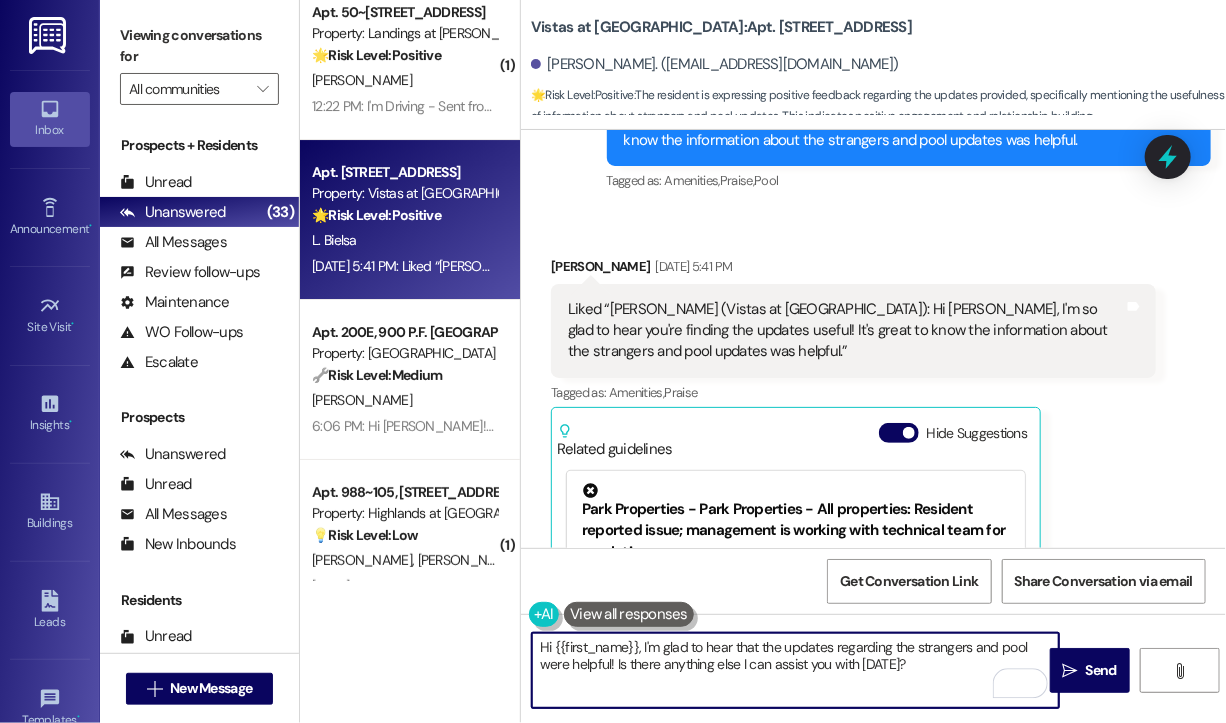 drag, startPoint x: 947, startPoint y: 670, endPoint x: 640, endPoint y: 645, distance: 308.01624 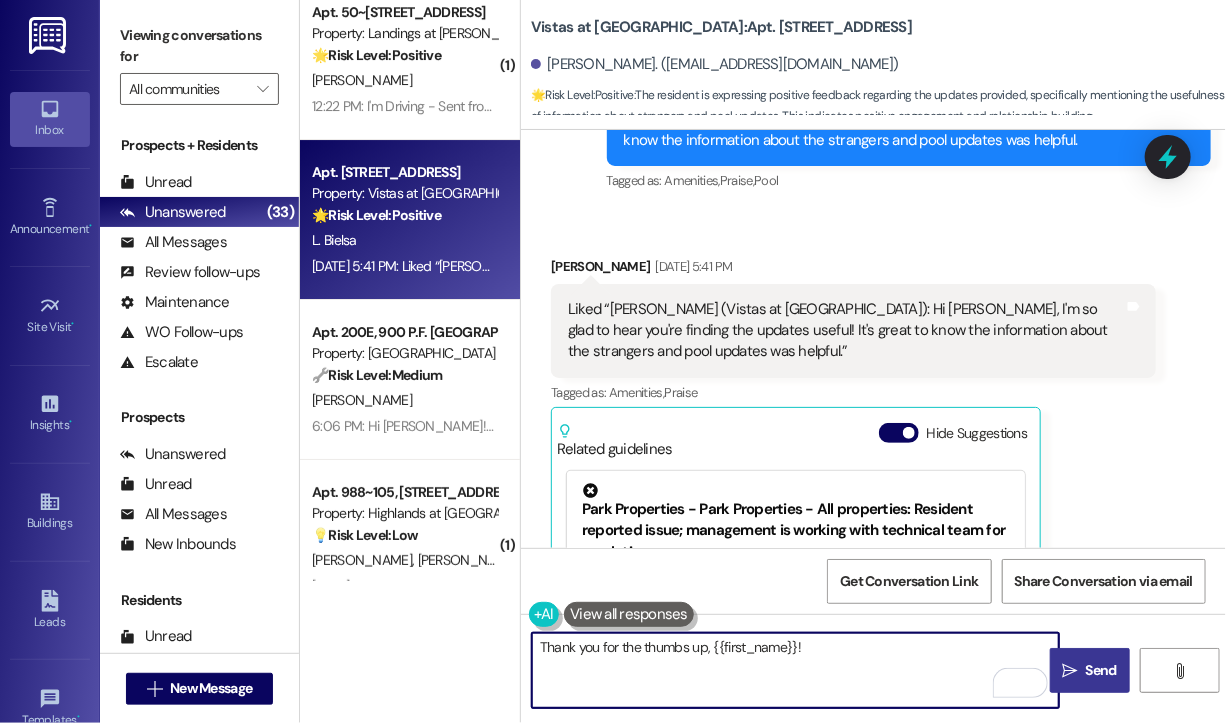 type on "Thank you for the thumbs up, {{first_name}}!" 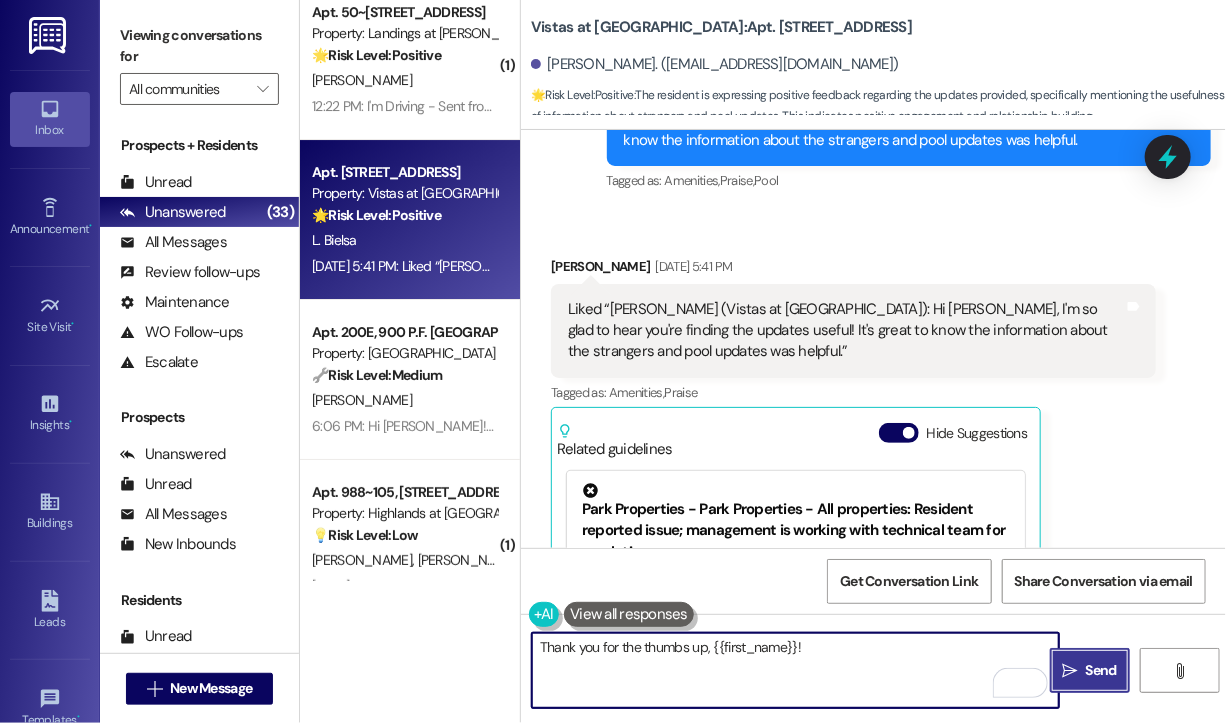 click on "Send" at bounding box center (1101, 670) 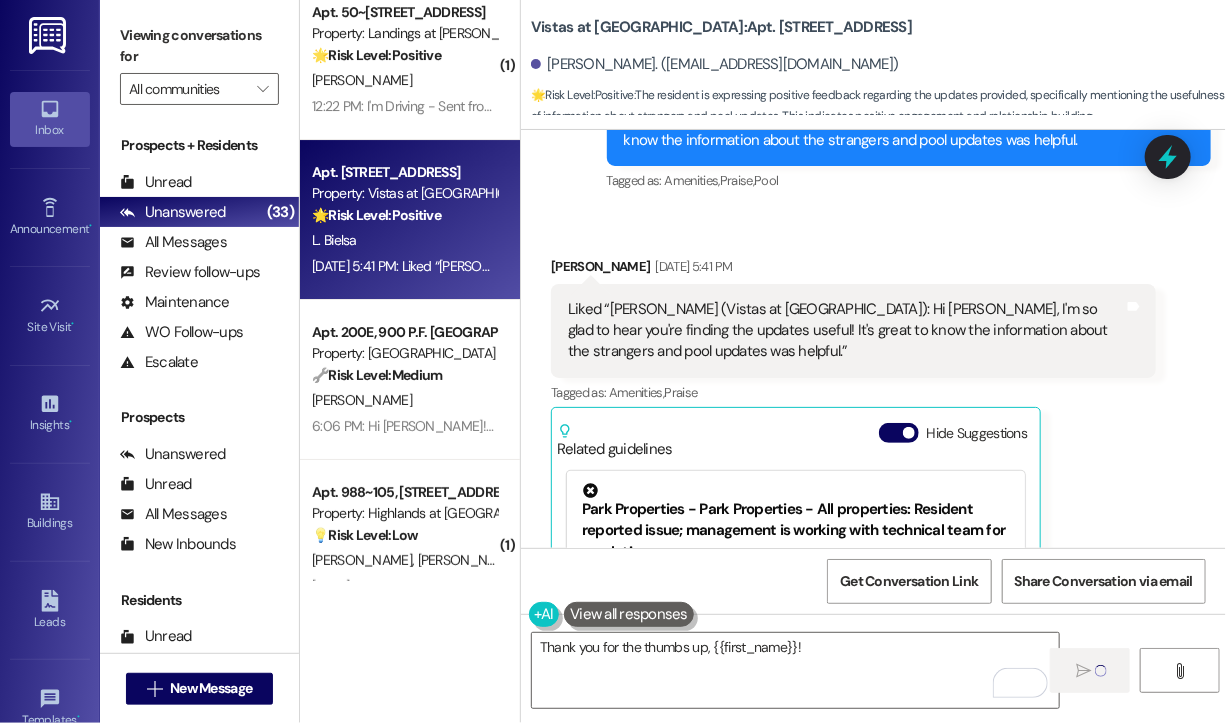 type 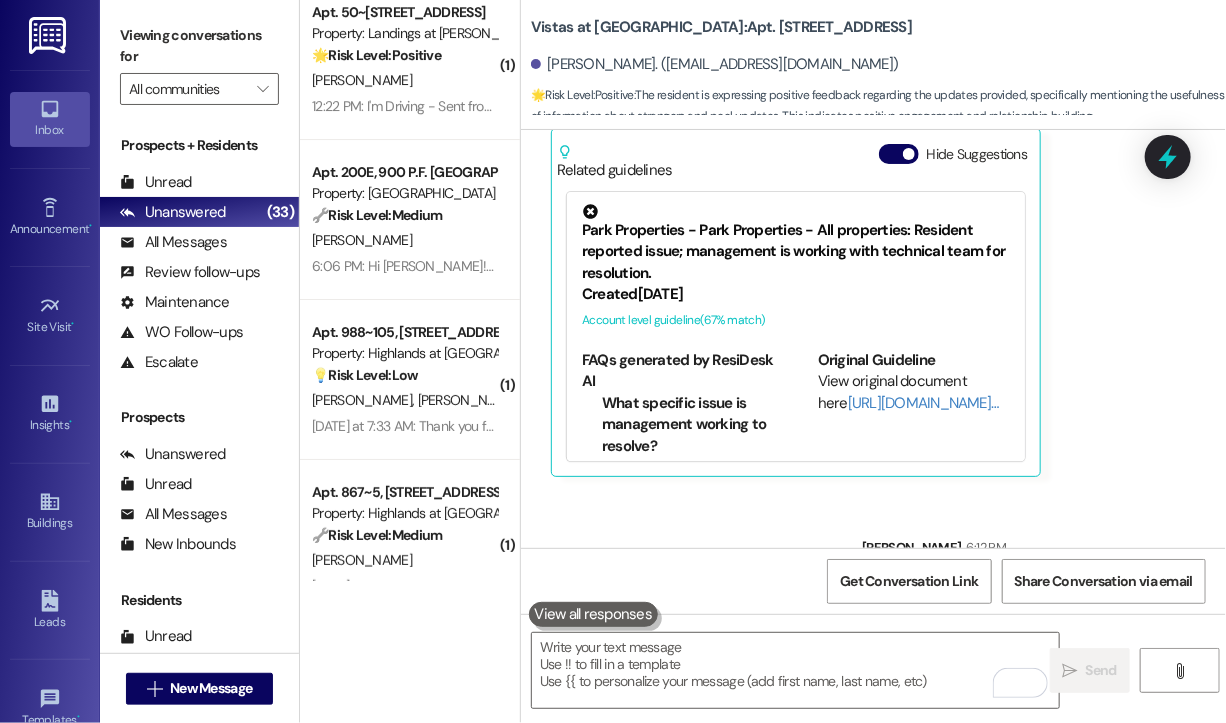 scroll, scrollTop: 2207, scrollLeft: 0, axis: vertical 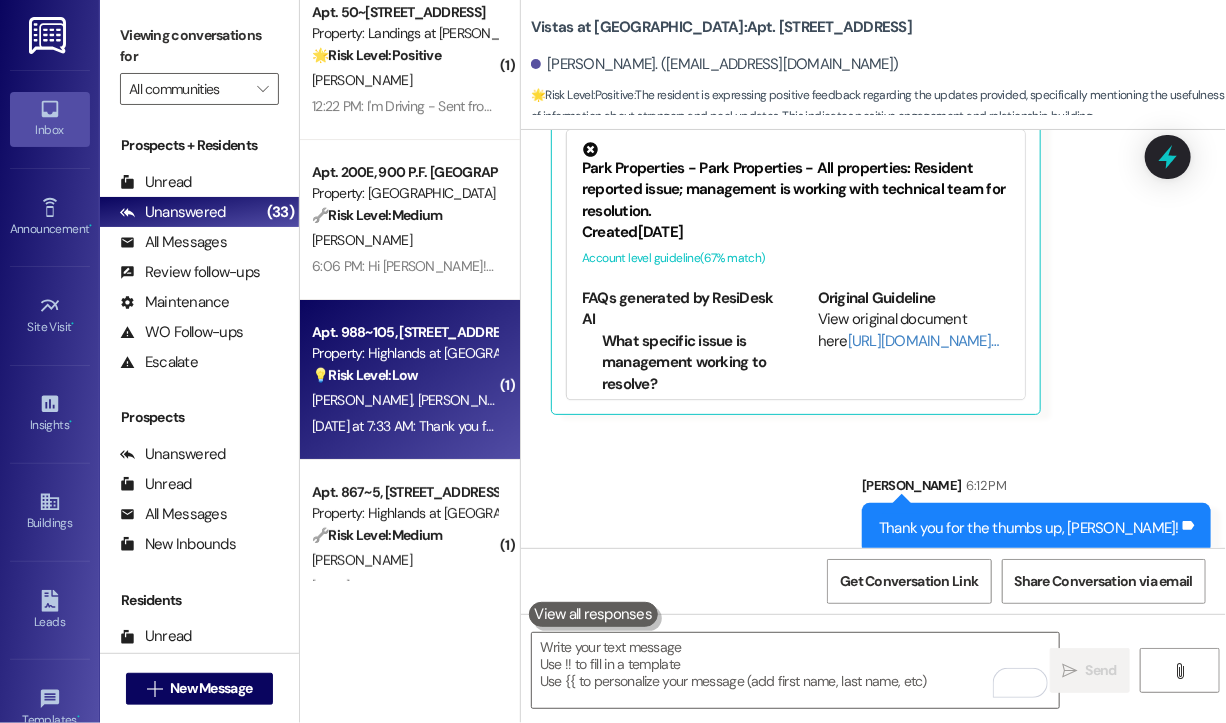 click on "Property: Highlands at [GEOGRAPHIC_DATA] Apartments" at bounding box center (404, 353) 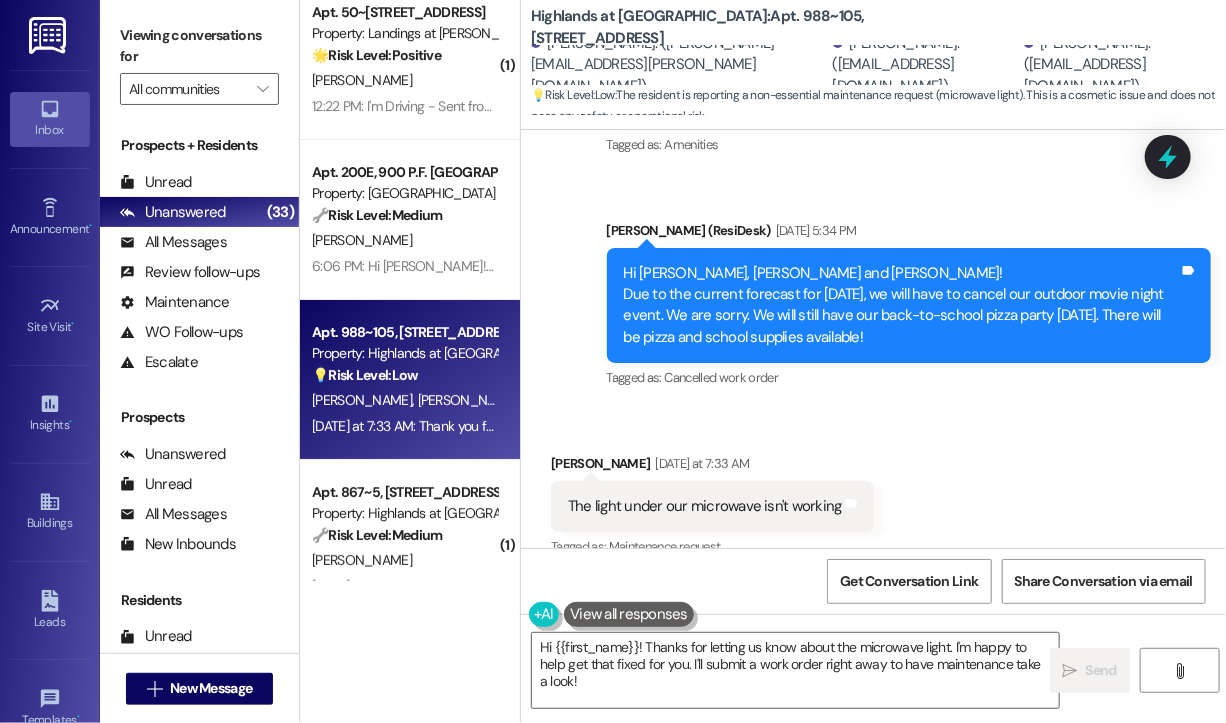 scroll, scrollTop: 27299, scrollLeft: 0, axis: vertical 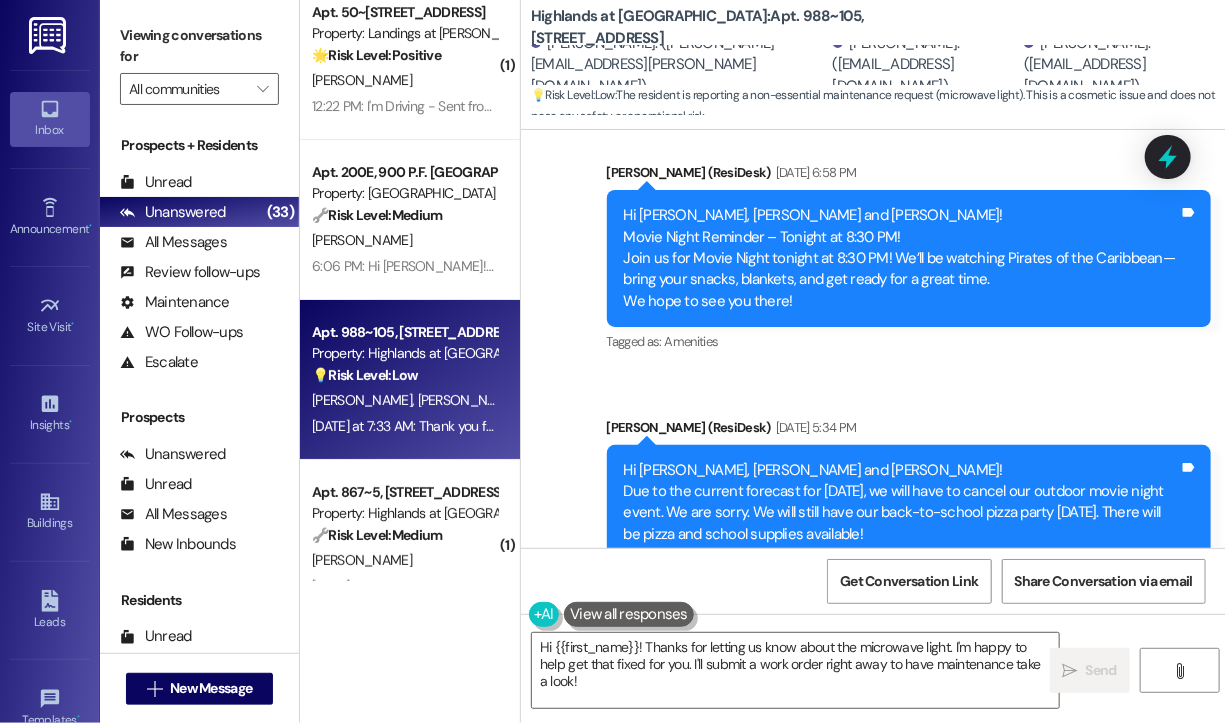 click on "The light under our microwave isn't working" at bounding box center (705, 703) 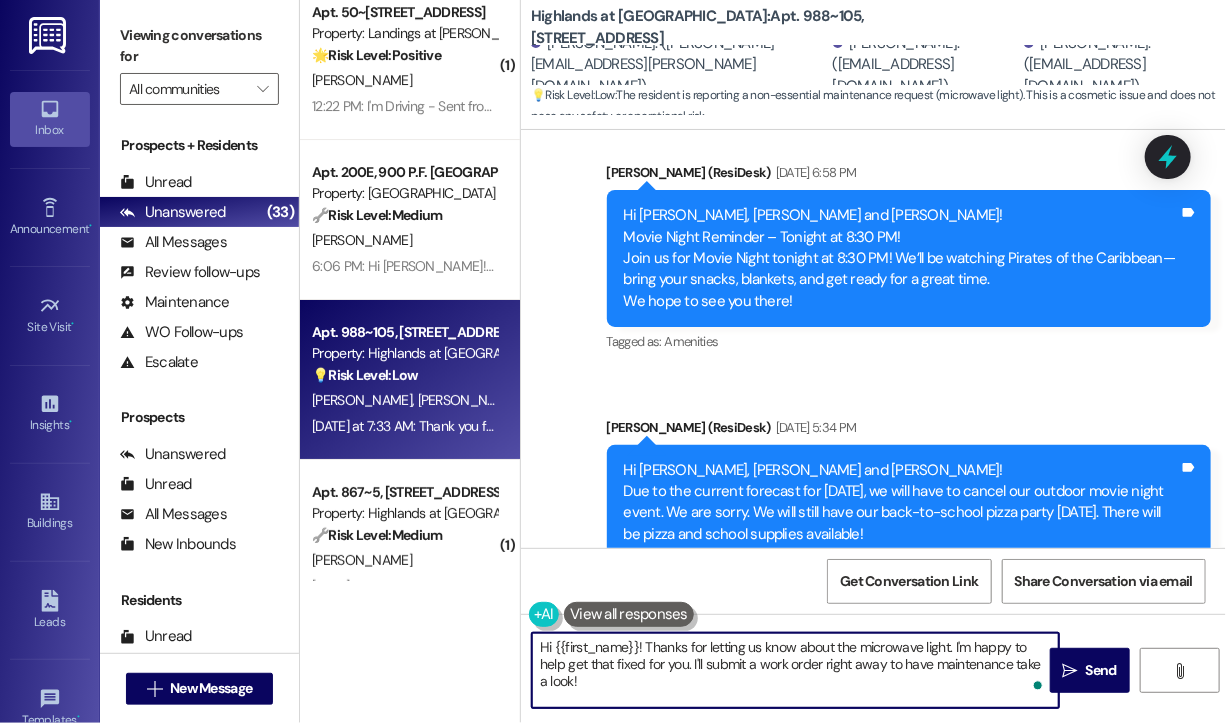drag, startPoint x: 646, startPoint y: 678, endPoint x: 646, endPoint y: 647, distance: 31 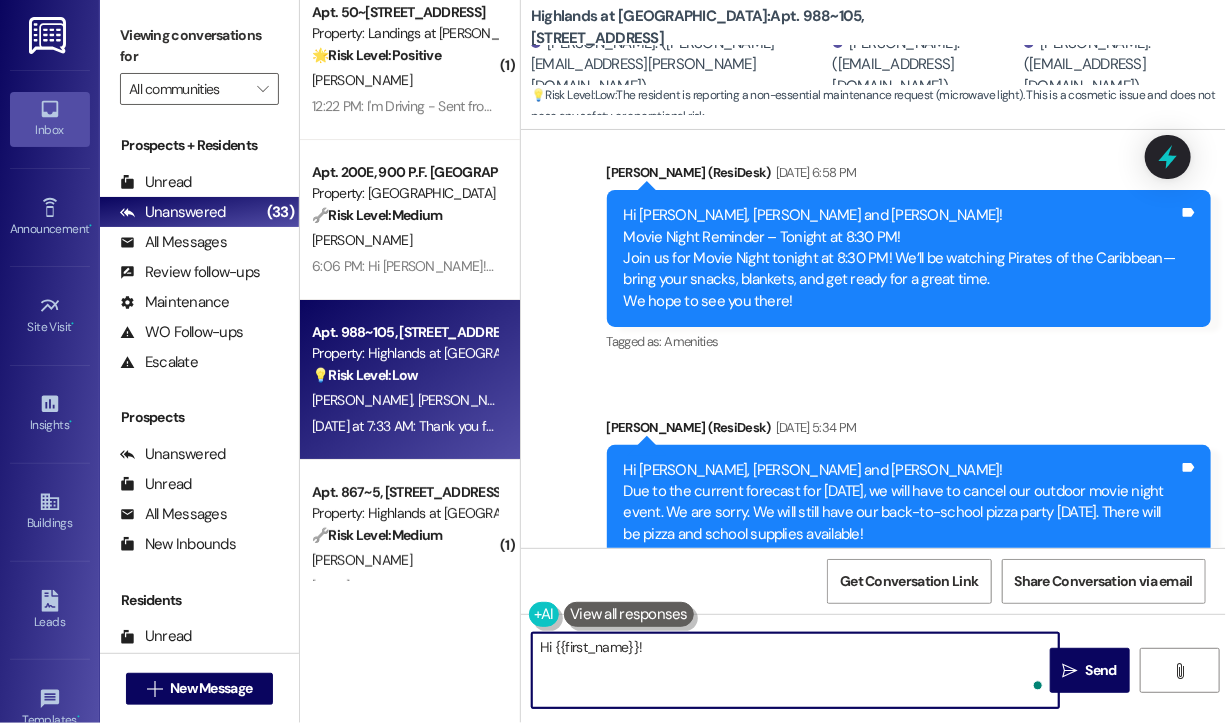 paste on "Thanks for reaching out. Has the light under the microwave stopped working completely, or is it flickering or dim? Do we have your permission to enter during your absence to check it out? Also, let us know if there are any pets our maintenance team should be aware of." 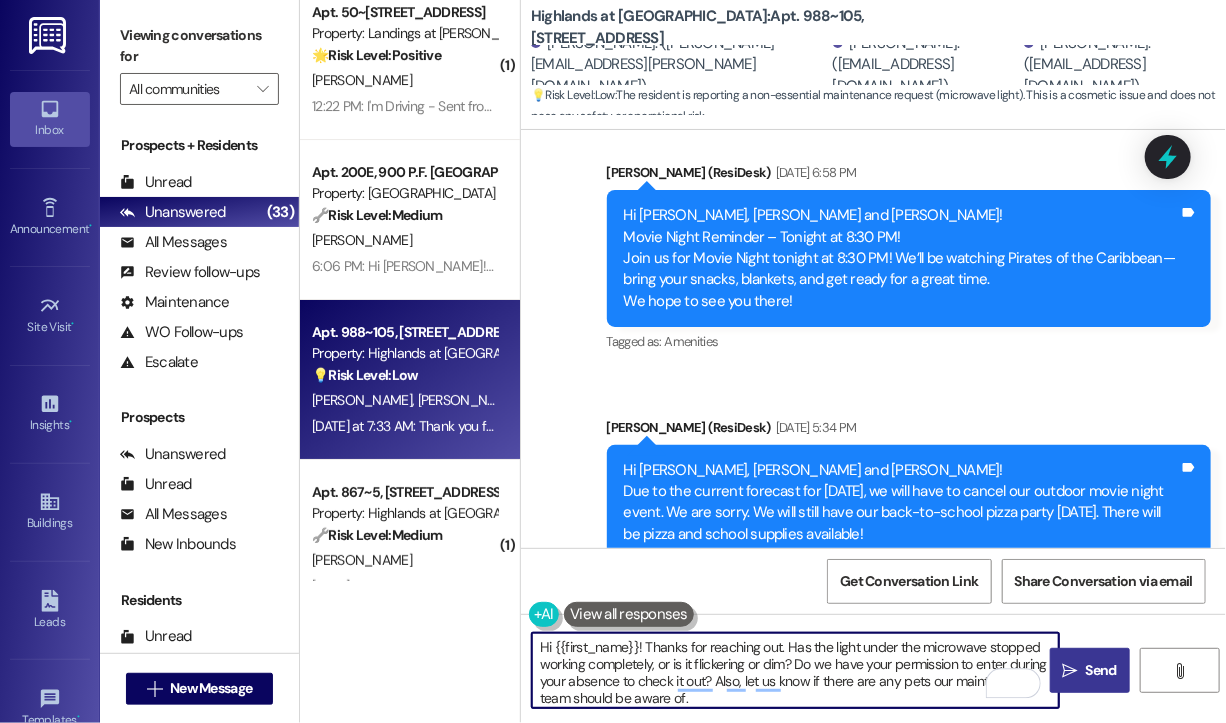 type on "Hi {{first_name}}! Thanks for reaching out. Has the light under the microwave stopped working completely, or is it flickering or dim? Do we have your permission to enter during your absence to check it out? Also, let us know if there are any pets our maintenance team should be aware of." 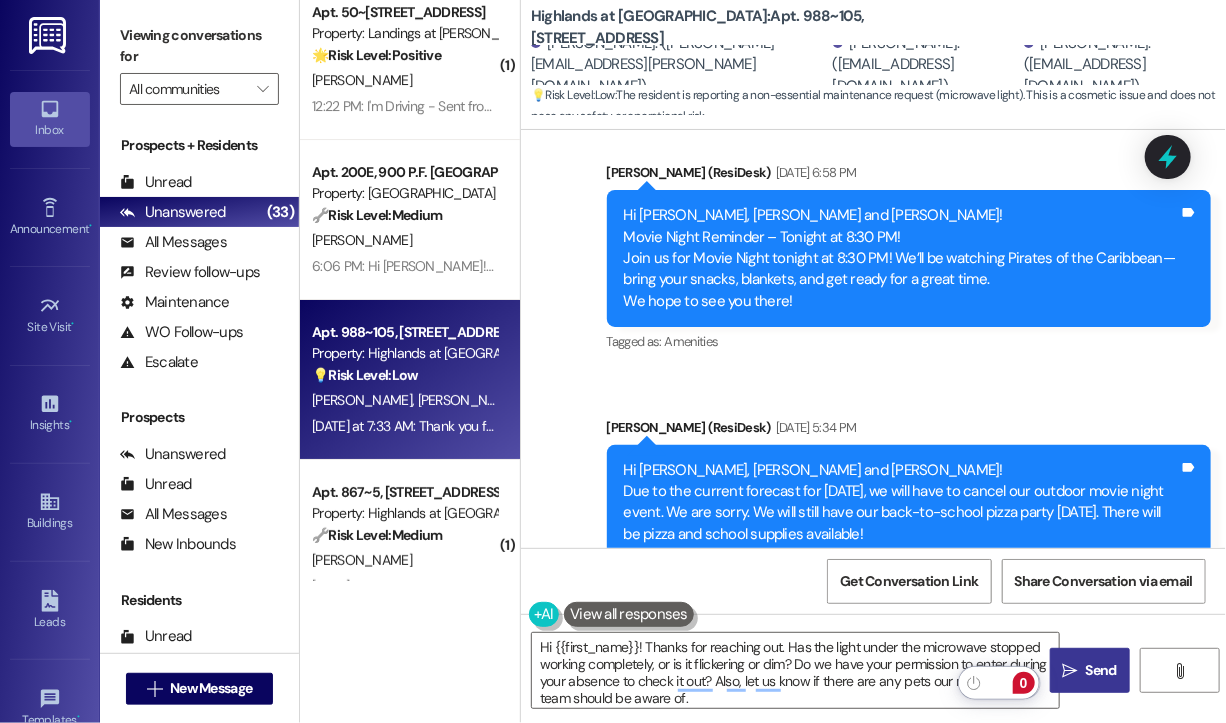 click on "Send" at bounding box center (1101, 670) 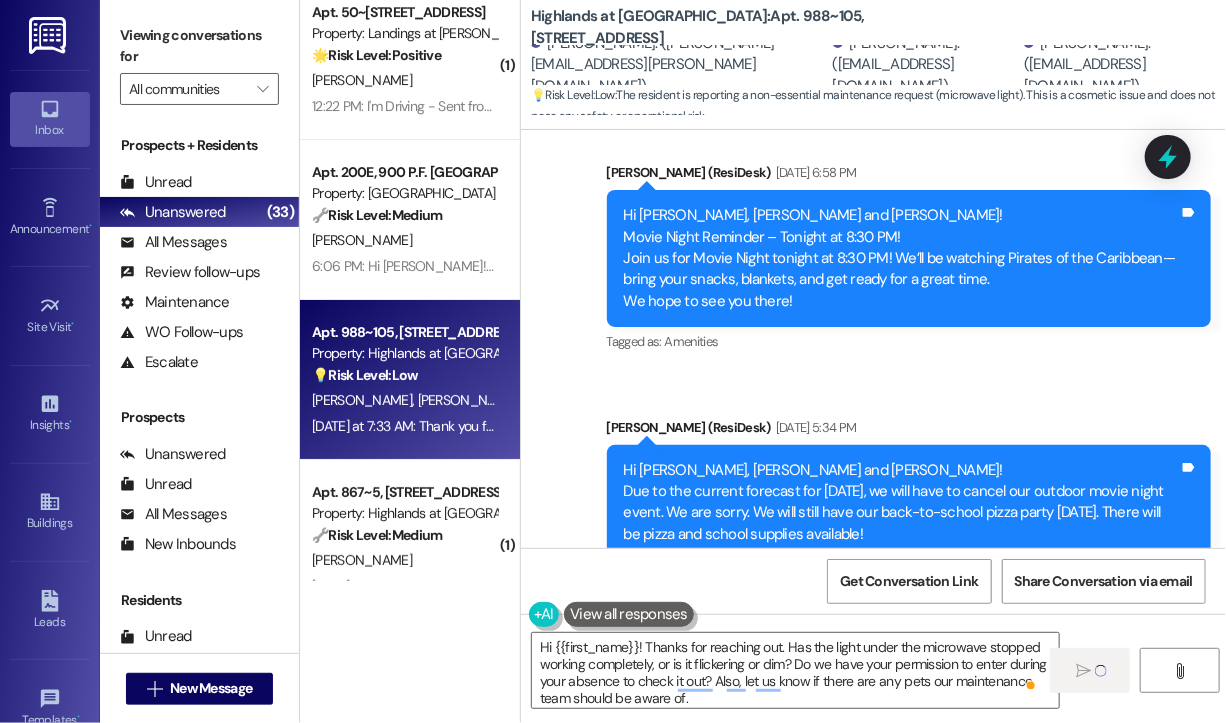 scroll, scrollTop: 3000, scrollLeft: 0, axis: vertical 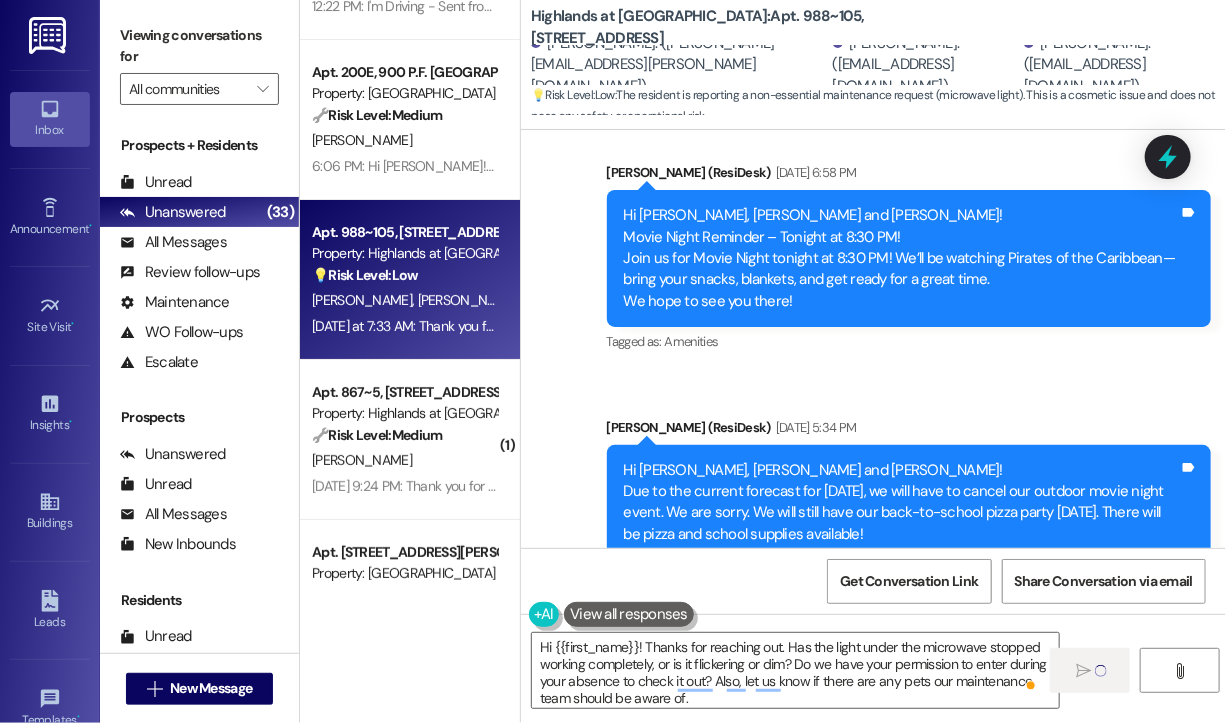 type 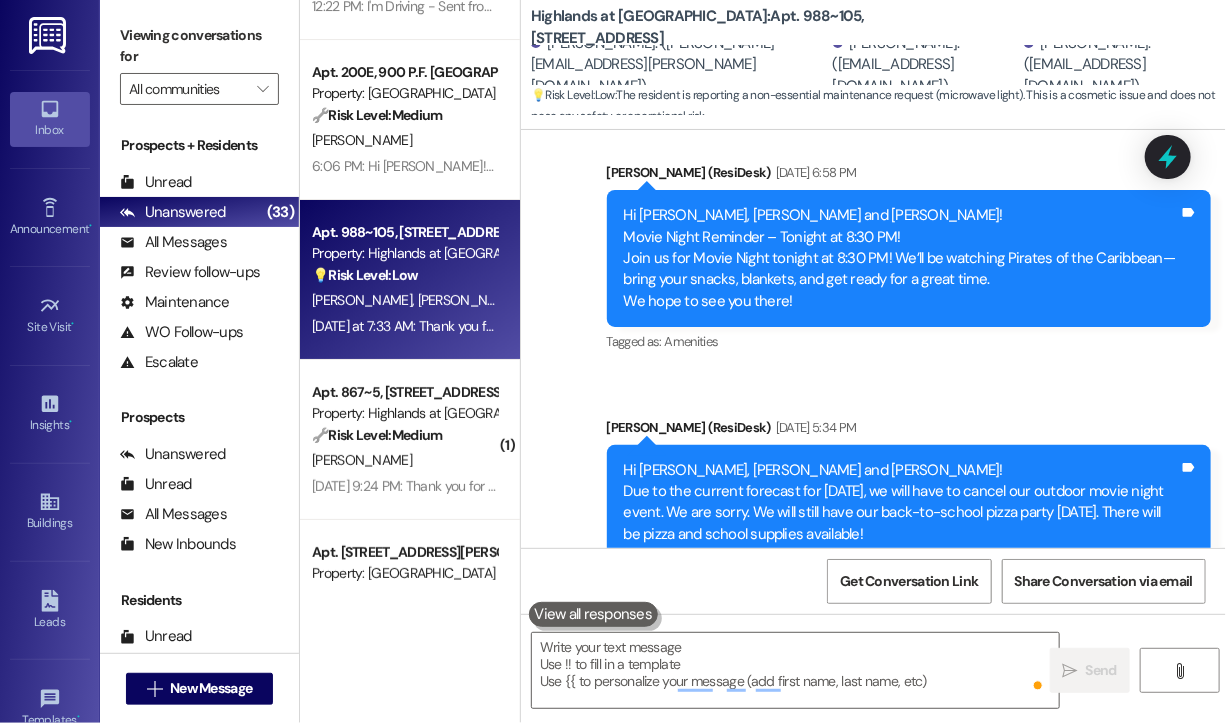 click on "Apt. 867~5, 535 II Blackrock Drive Property: Highlands at Huckleberry Ridge Apartments 🔧  Risk Level:  Medium The resident reports smelling marijuana in their apartment late at night. While unpleasant, there is no immediate danger, lease violation, or policy failure indicated. This is a non-urgent quality-of-life concern." at bounding box center (404, 414) 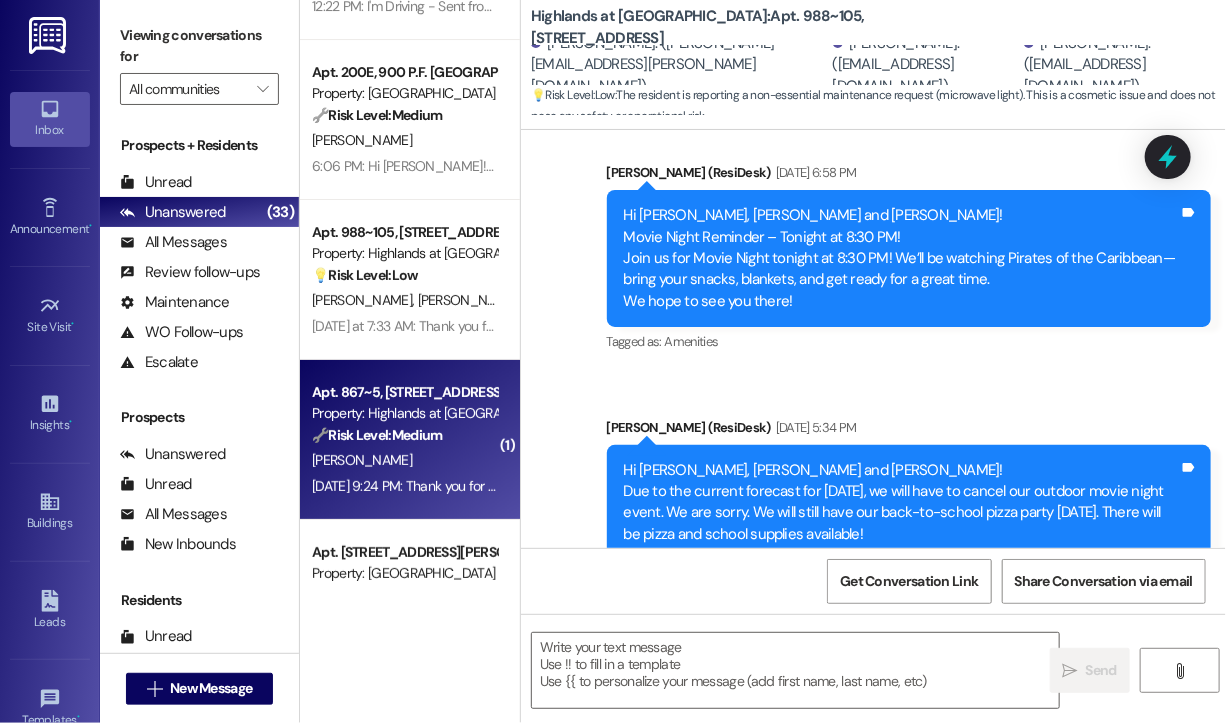 scroll, scrollTop: 27280, scrollLeft: 0, axis: vertical 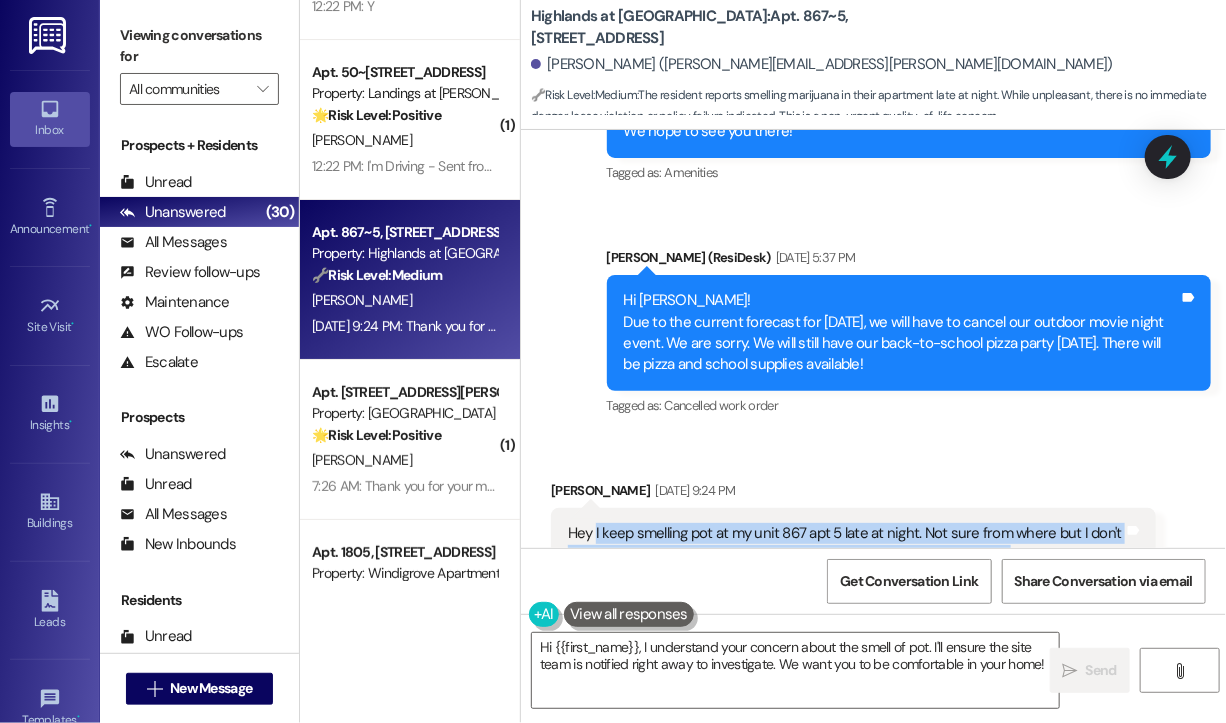 drag, startPoint x: 1028, startPoint y: 416, endPoint x: 595, endPoint y: 394, distance: 433.55853 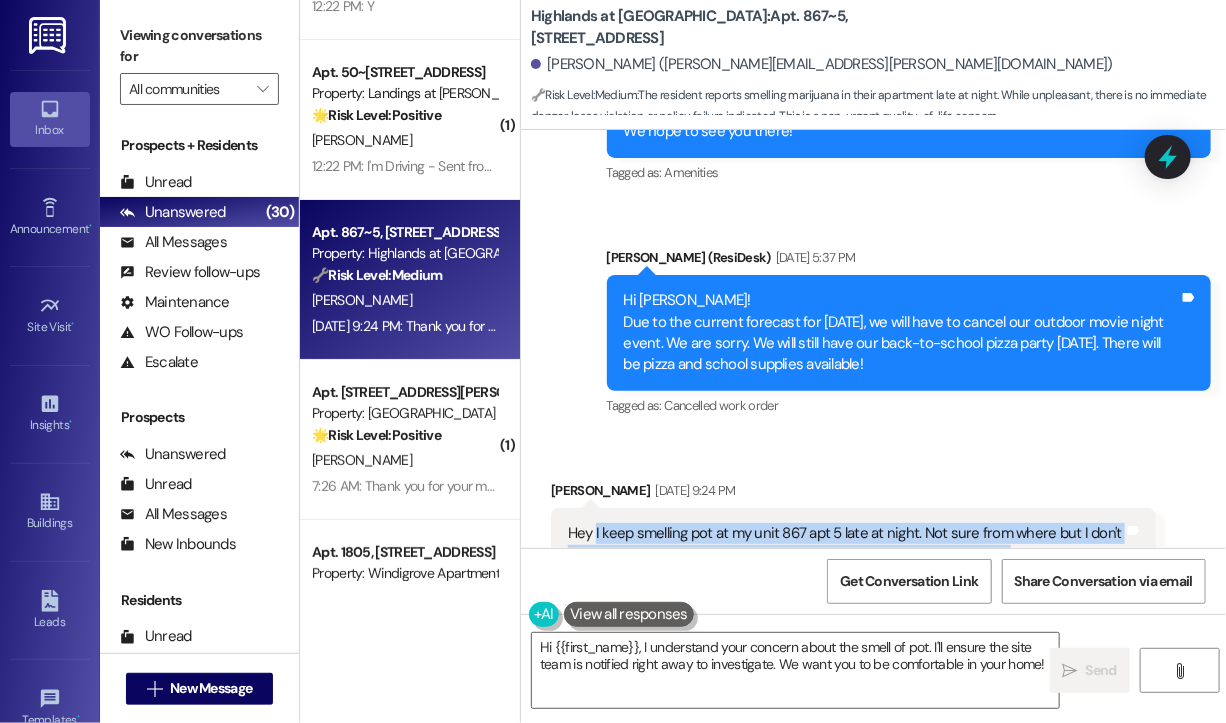 copy on "I keep smelling pot at my unit 867 apt 5 late at night. Not sure from where but I don't want it to stink up my apartment. I can smell it sitting in my living room" 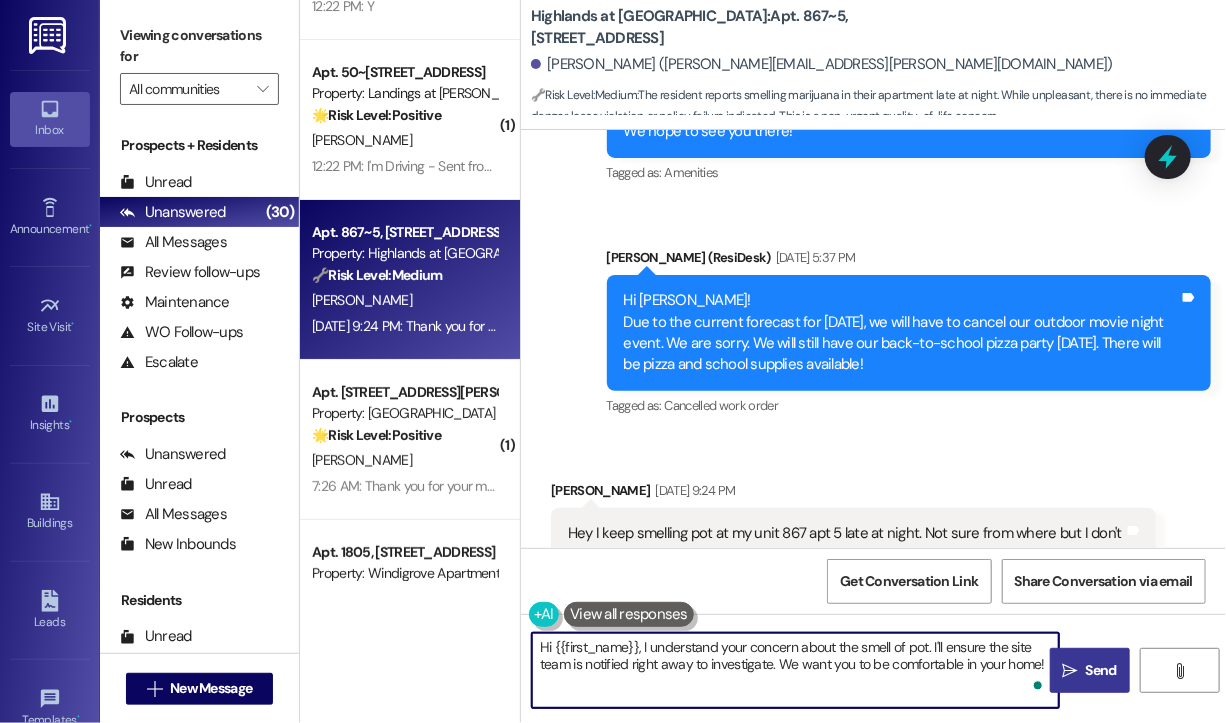drag, startPoint x: 636, startPoint y: 646, endPoint x: 1058, endPoint y: 690, distance: 424.28763 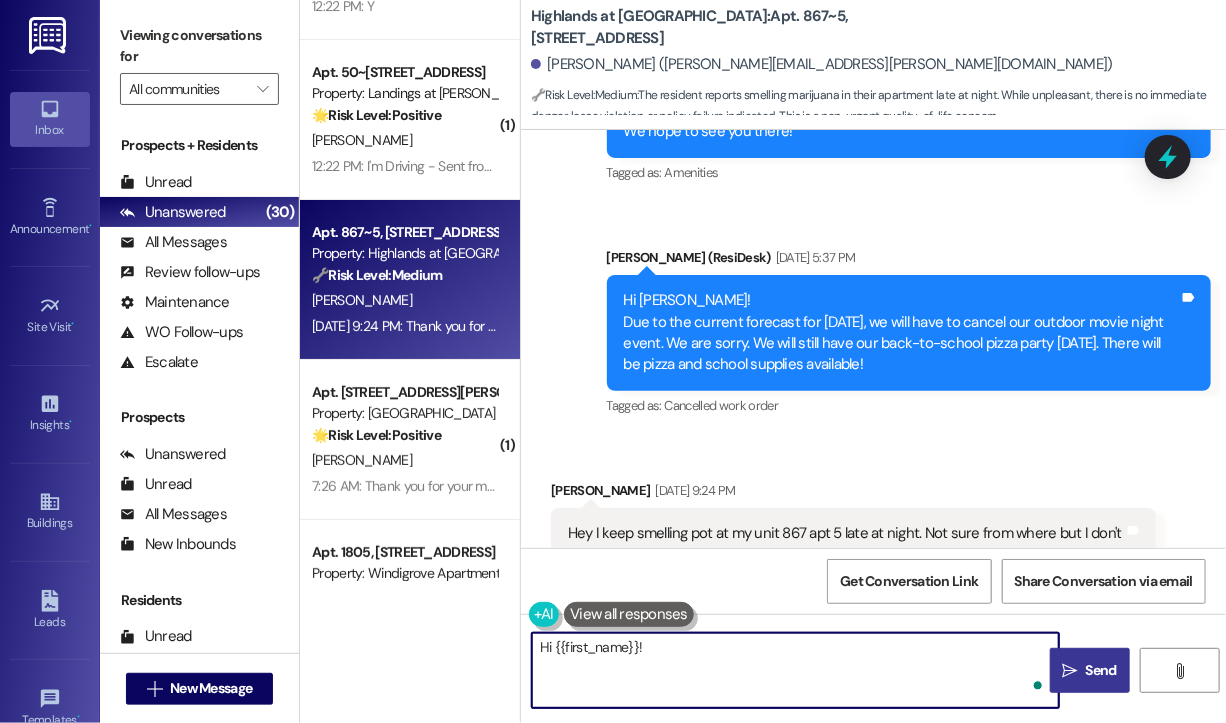 paste on "Thanks for reaching out. About what time does the smell usually start, and how often has it been happening lately? Has it been stronger in recent days or about the same each time? We'll look into it and appreciate any details you can share." 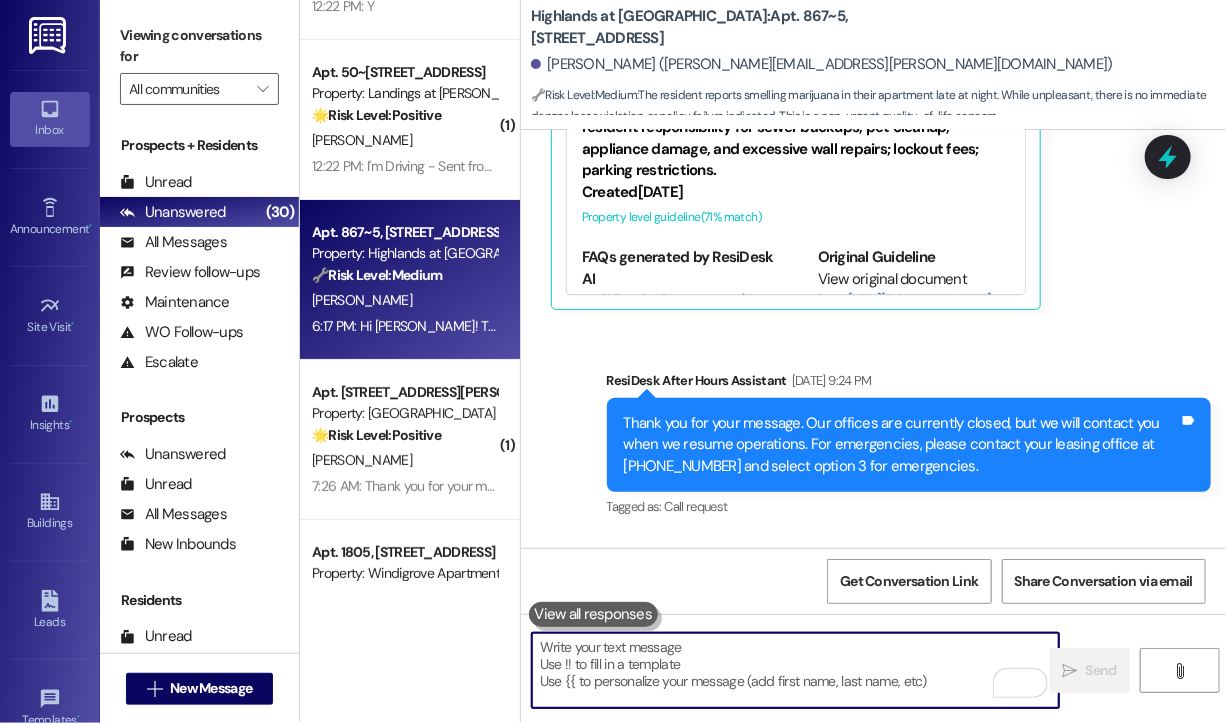scroll, scrollTop: 29704, scrollLeft: 0, axis: vertical 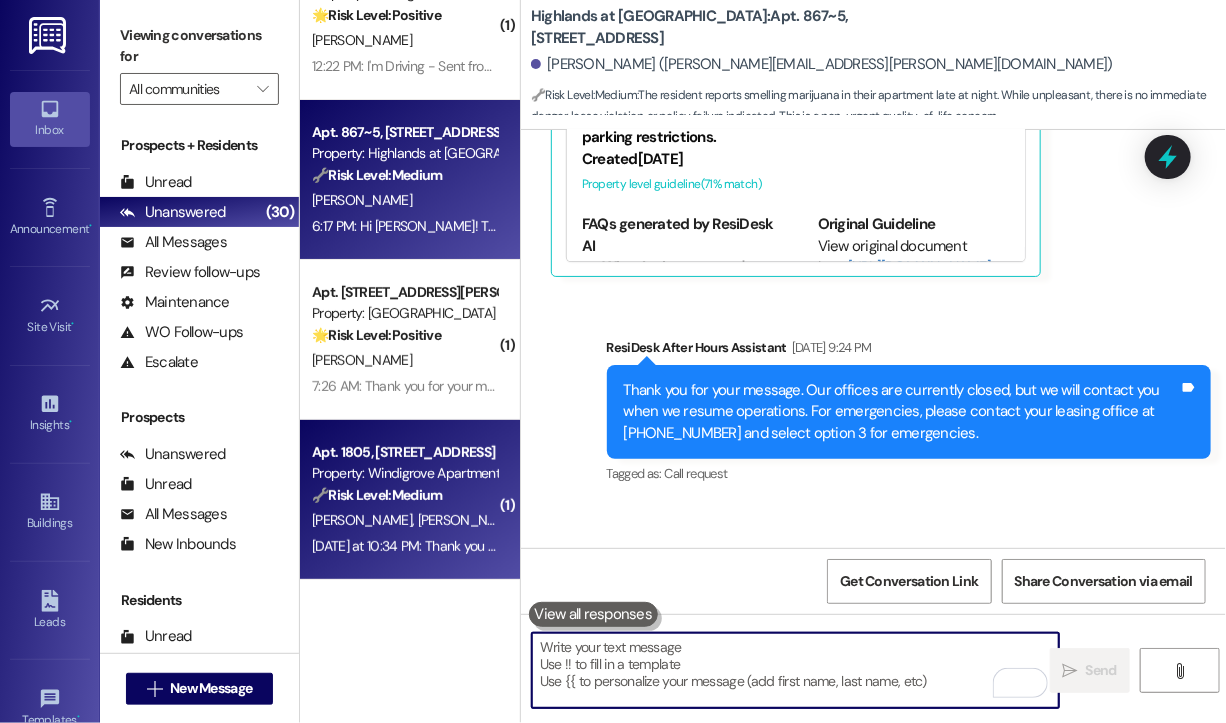 type 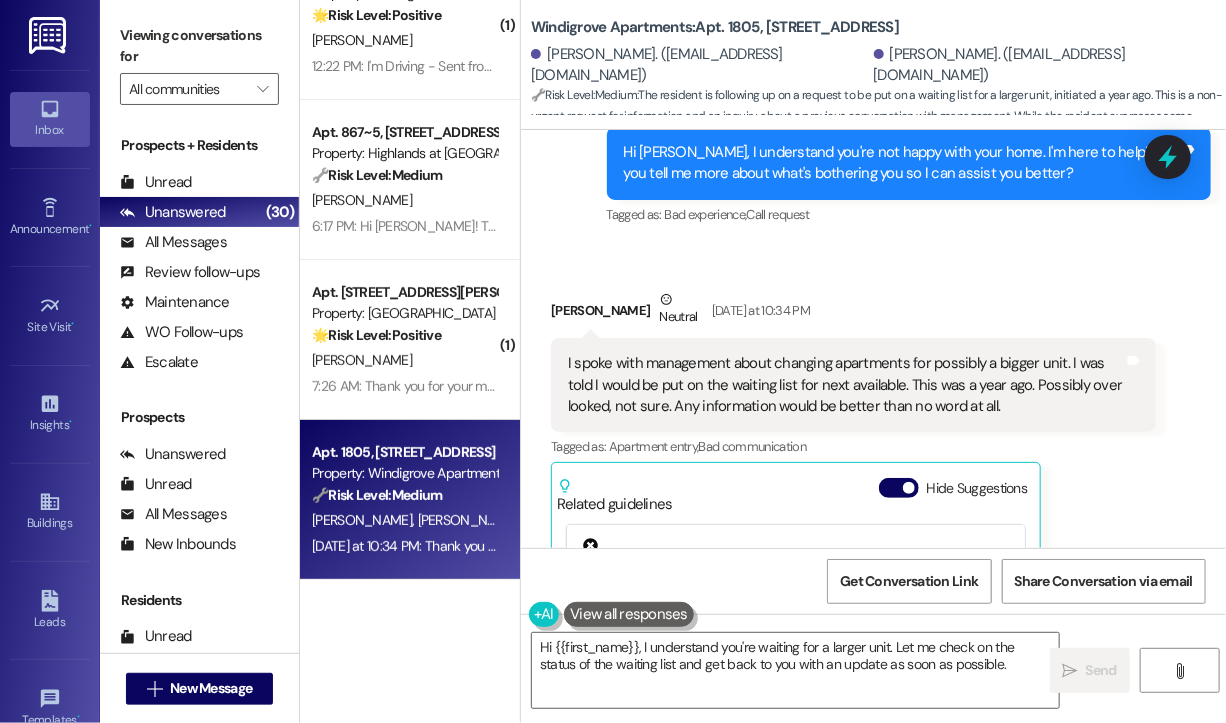 scroll, scrollTop: 981, scrollLeft: 0, axis: vertical 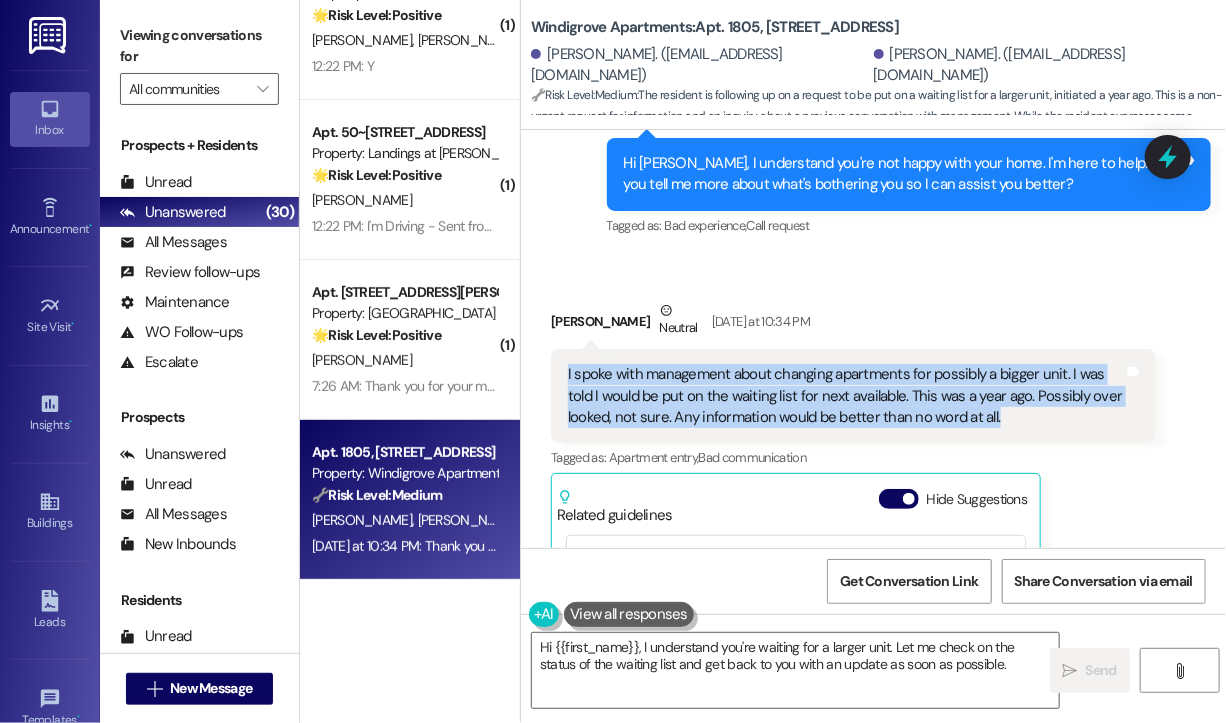 drag, startPoint x: 1033, startPoint y: 410, endPoint x: 565, endPoint y: 365, distance: 470.15848 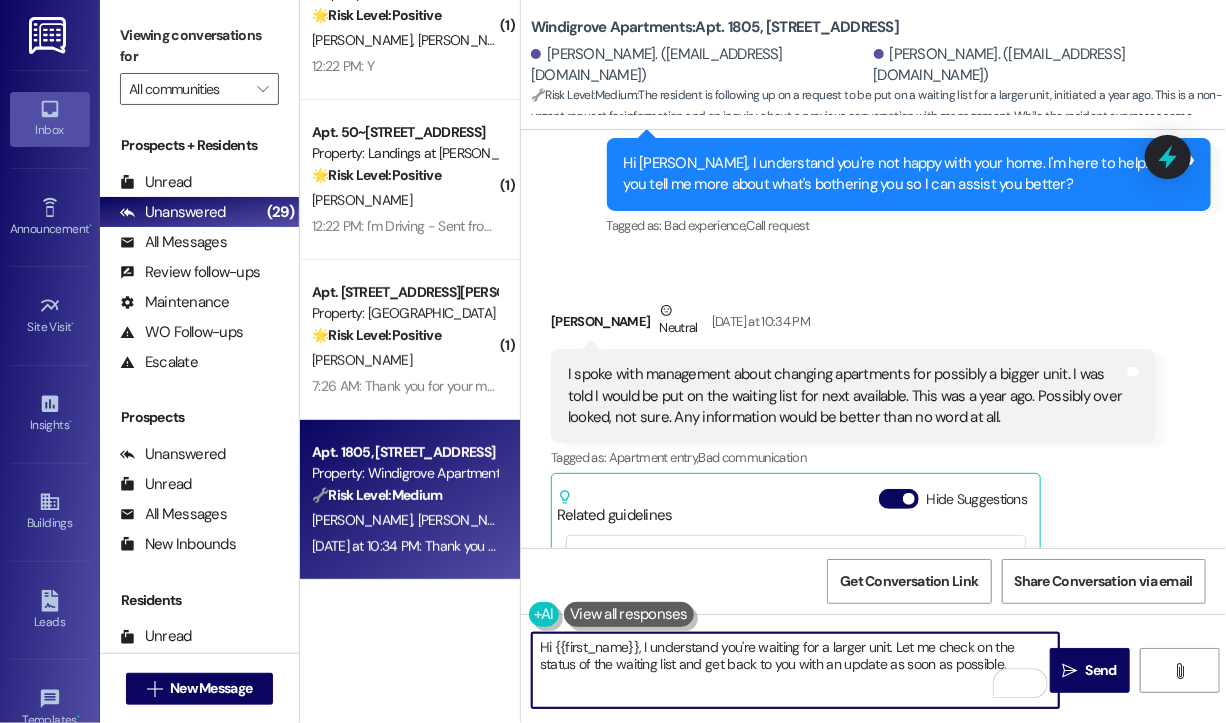 drag, startPoint x: 981, startPoint y: 662, endPoint x: 634, endPoint y: 638, distance: 347.82898 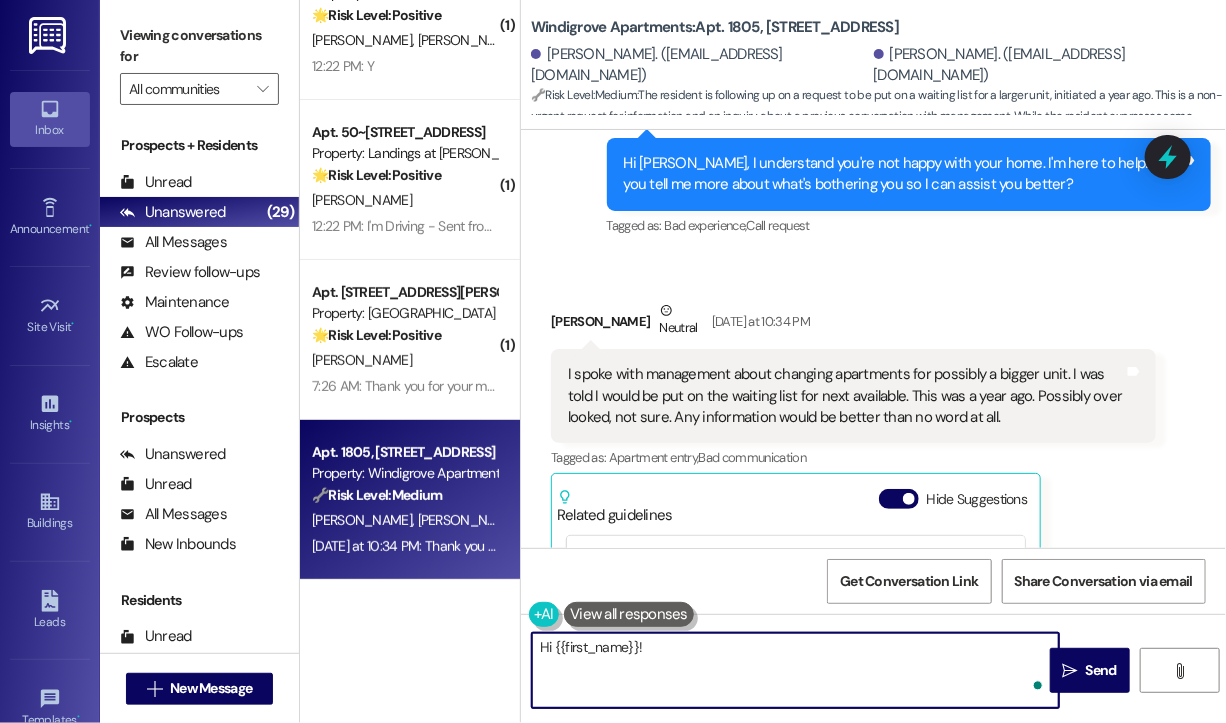 paste on "Thanks for reaching out. Do you remember who you spoke with at the time or what size unit you were hoping to transfer into? I’ll be happy to follow up and check on your status on the waitlist." 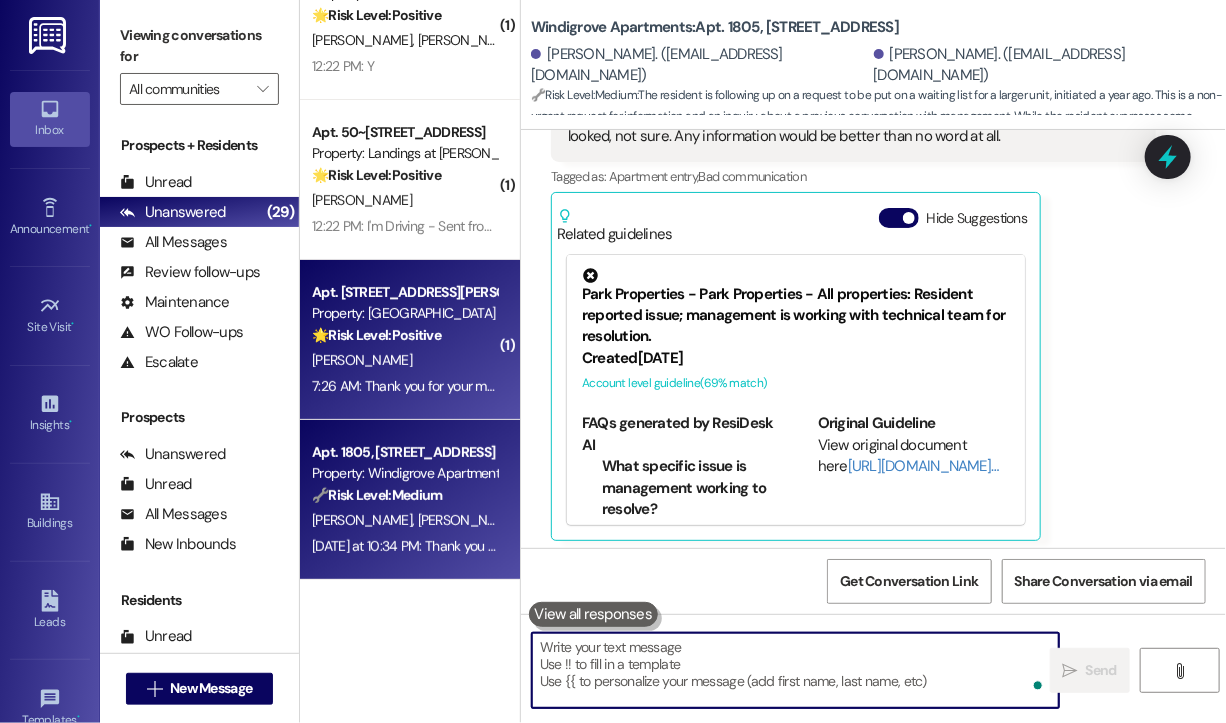 scroll, scrollTop: 1268, scrollLeft: 0, axis: vertical 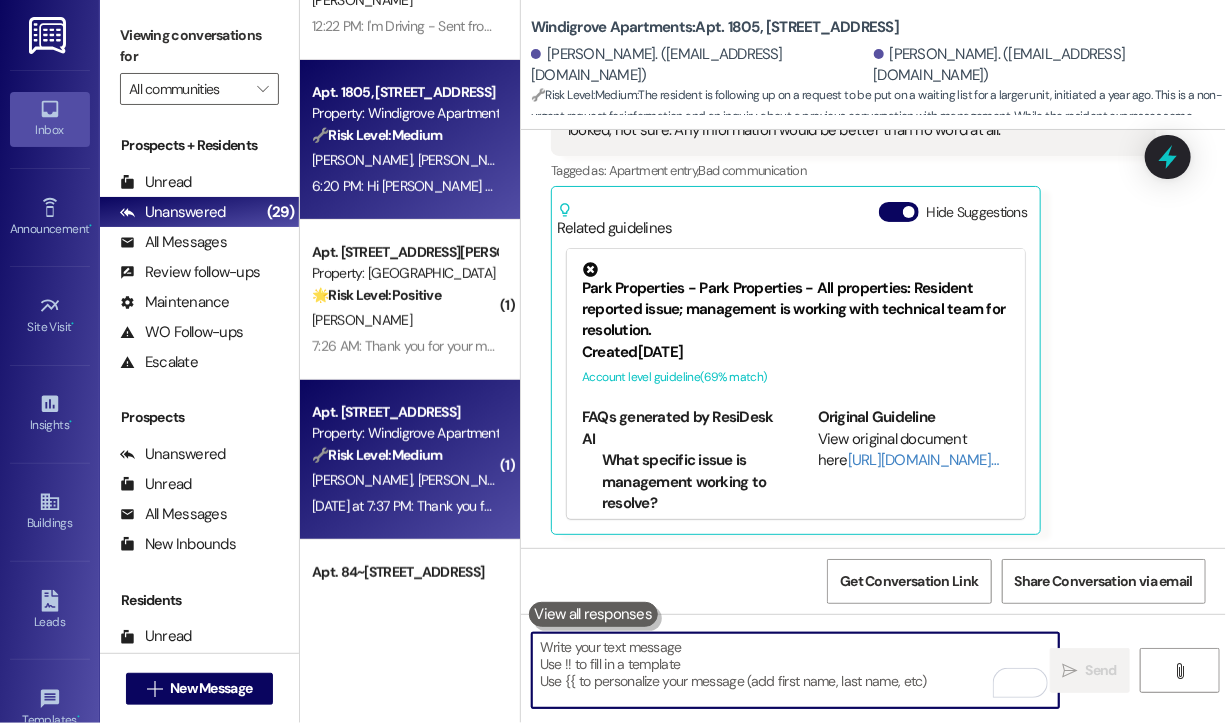 type 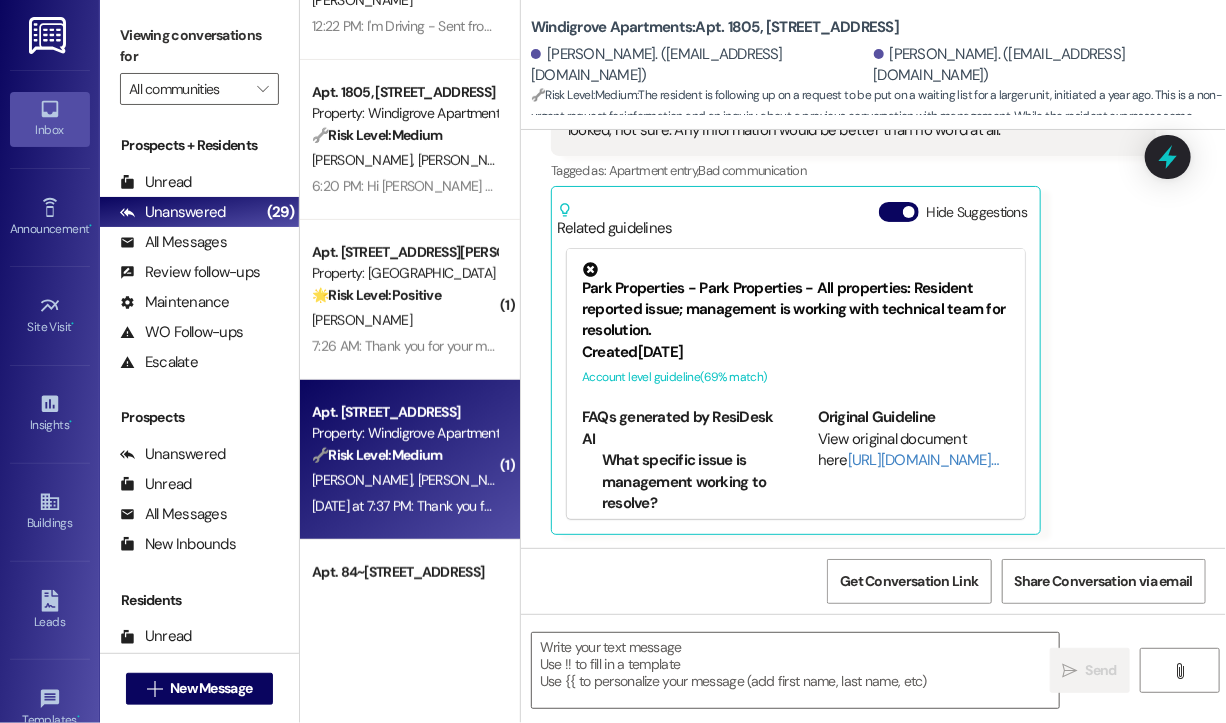 type on "Fetching suggested responses. Please feel free to read through the conversation in the meantime." 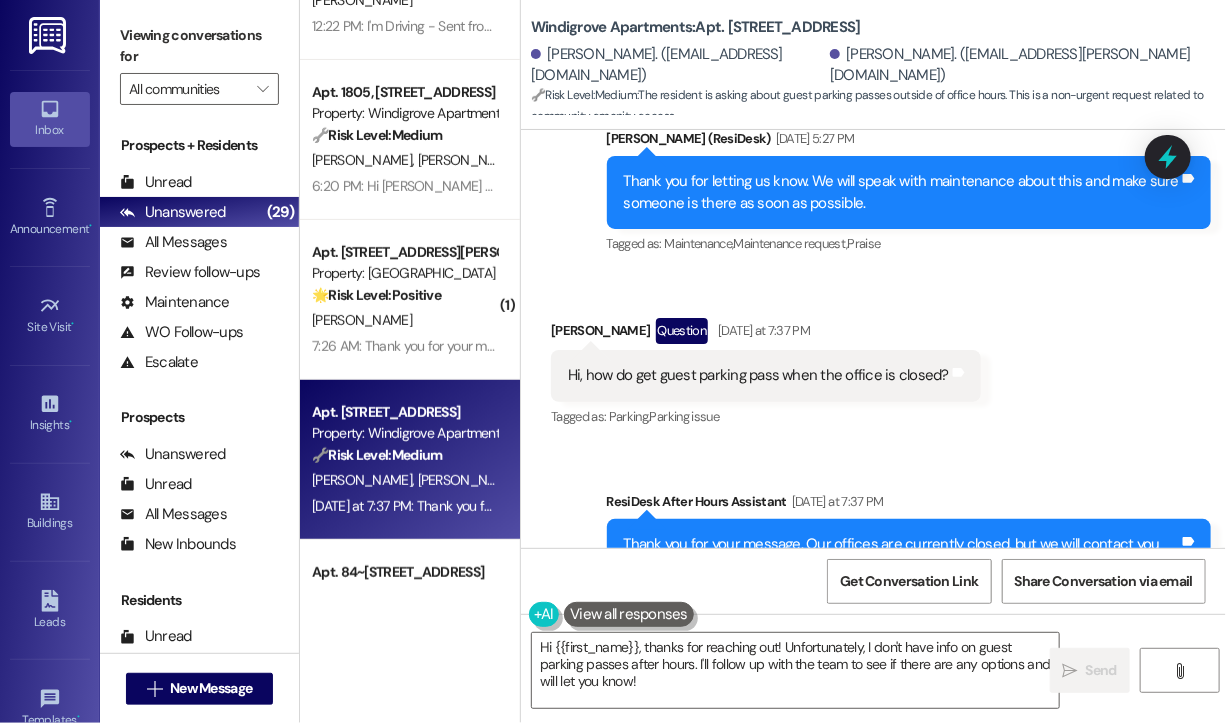 scroll, scrollTop: 8654, scrollLeft: 0, axis: vertical 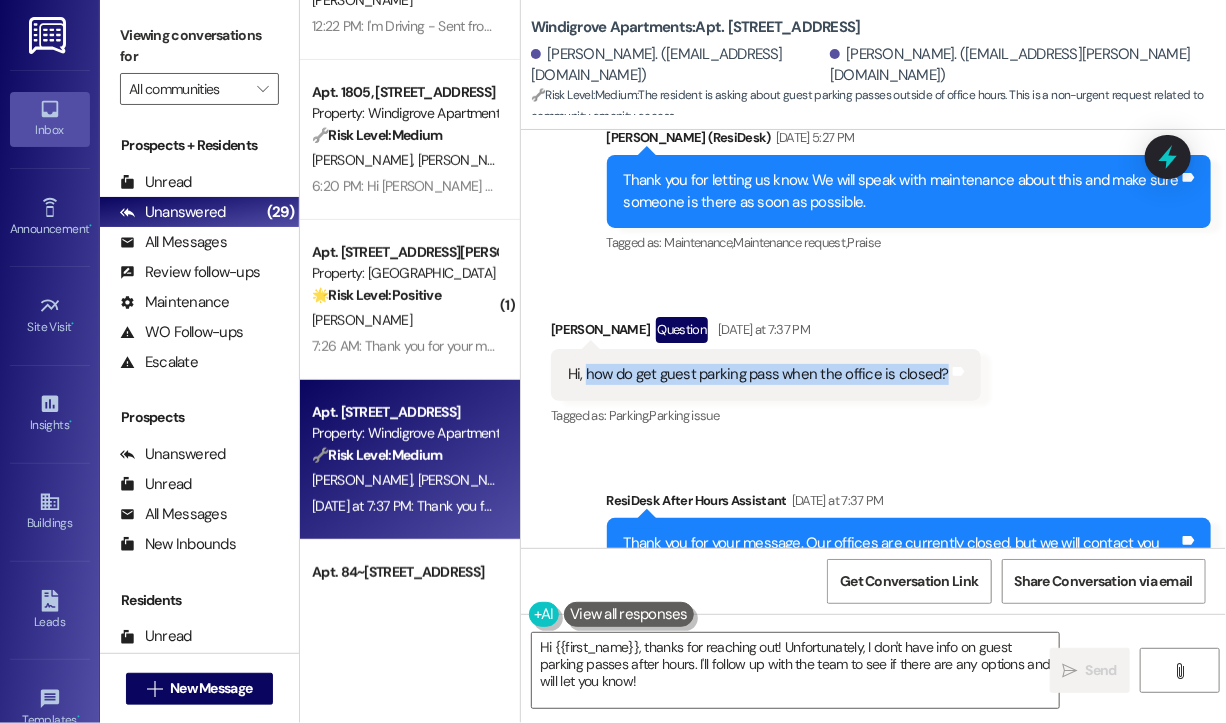 drag, startPoint x: 586, startPoint y: 263, endPoint x: 936, endPoint y: 269, distance: 350.05142 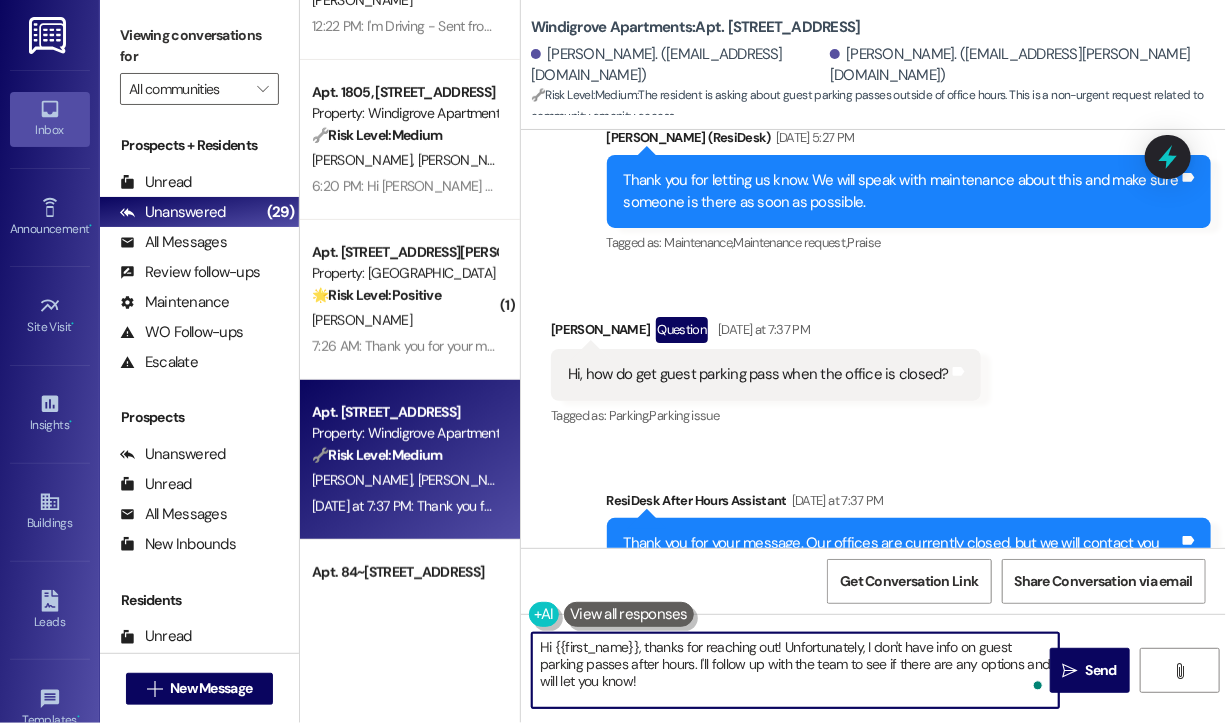 drag, startPoint x: 684, startPoint y: 693, endPoint x: 637, endPoint y: 654, distance: 61.073727 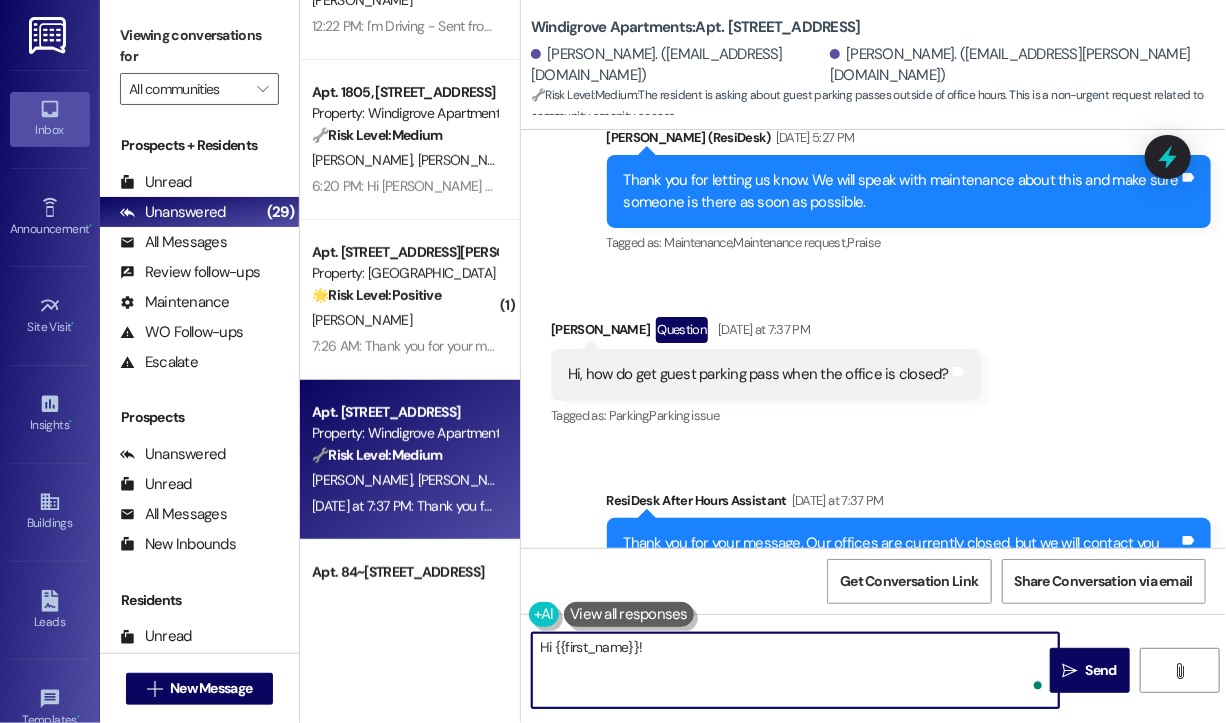 paste on "Thanks for reaching out. Are you looking to get a guest parking pass for today or an upcoming date? Have you used the guest parking system before, or would you like help walking through the process?" 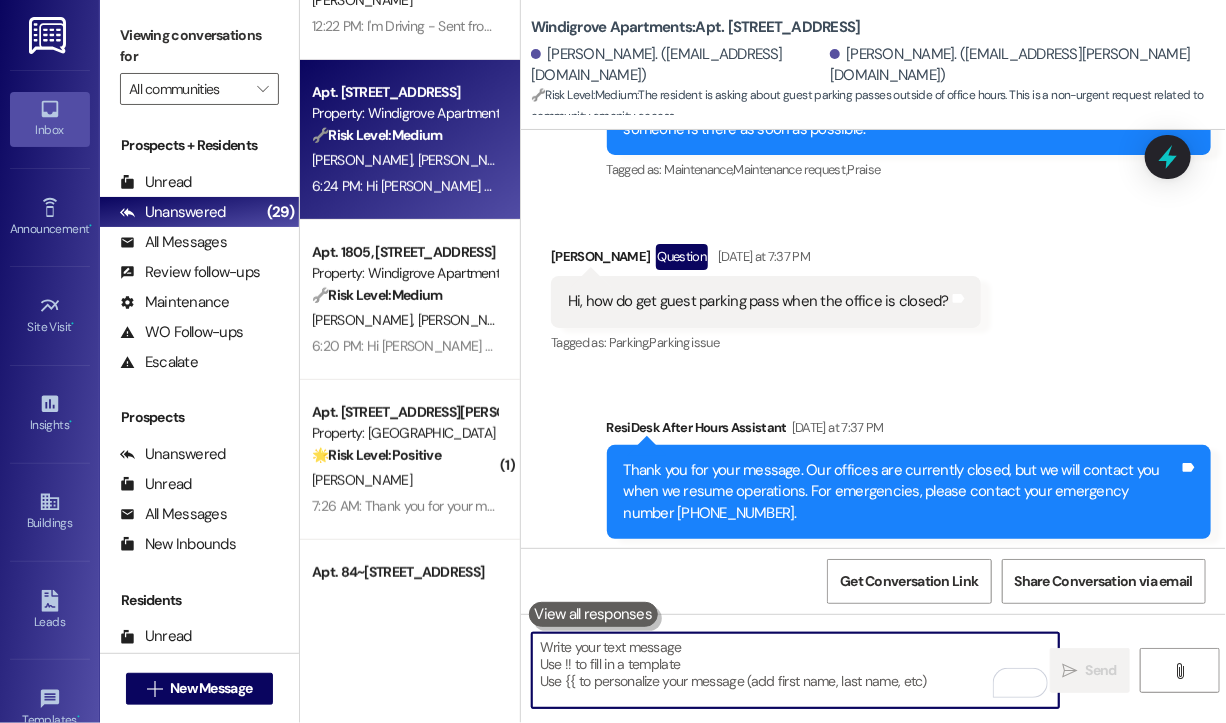 scroll, scrollTop: 8836, scrollLeft: 0, axis: vertical 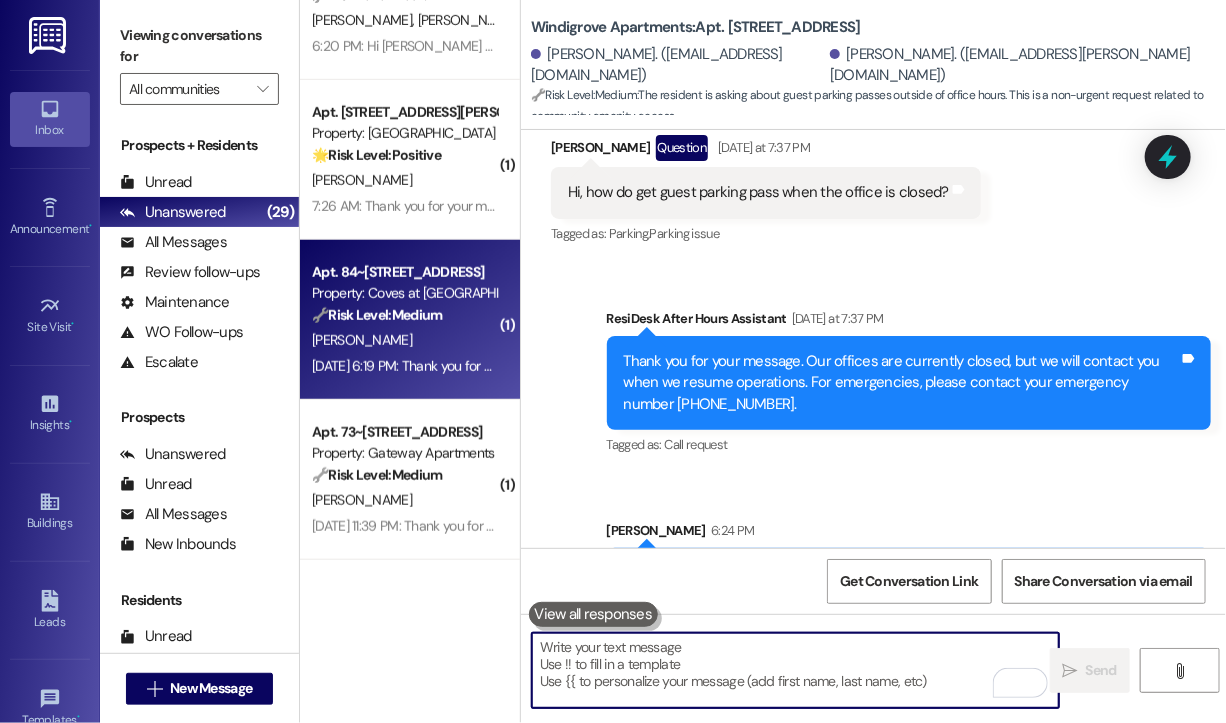 type 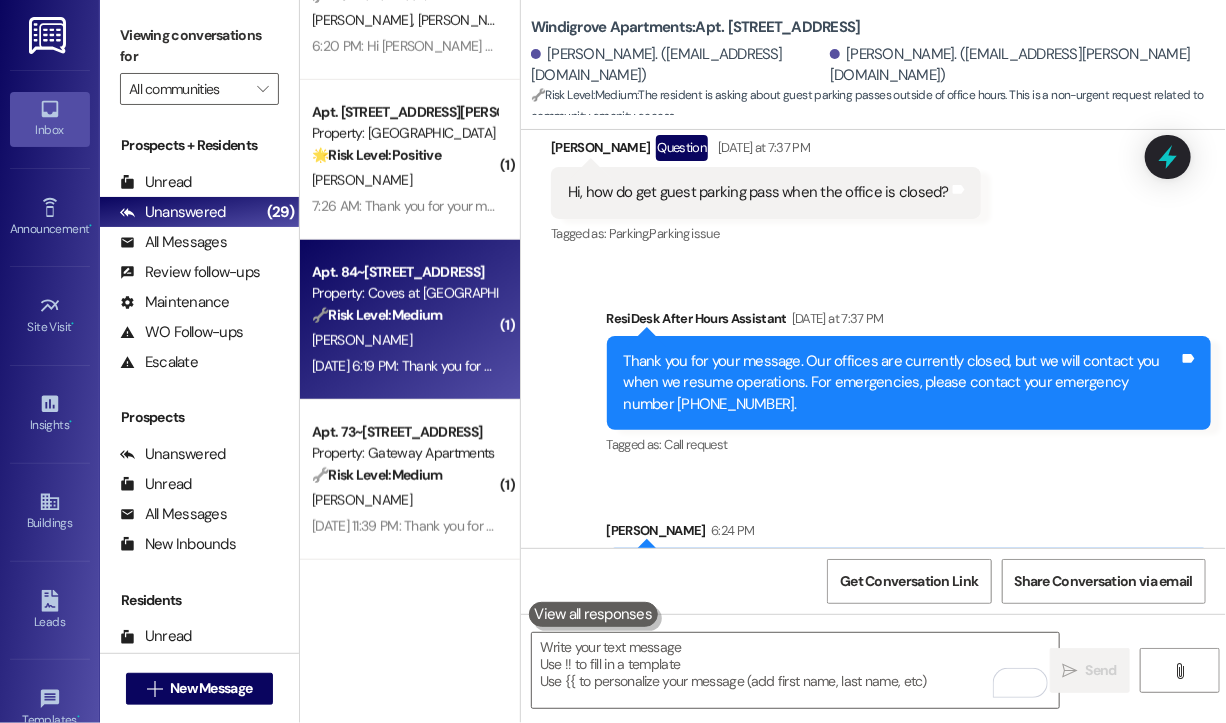click on "Apt. 84~104, 88 Oldfield Drive Property: Coves at Monticello 🔧  Risk Level:  Medium The resident is having difficulty setting up utilities (electricity and internet) after moving in. While frustrating, this does not represent an immediate threat to safety or property. The resident expresses appreciation for the staff's helpfulness, indicating a desire for assistance rather than a complaint. The issue is more of a customer service request related to move-in support." at bounding box center [404, 294] 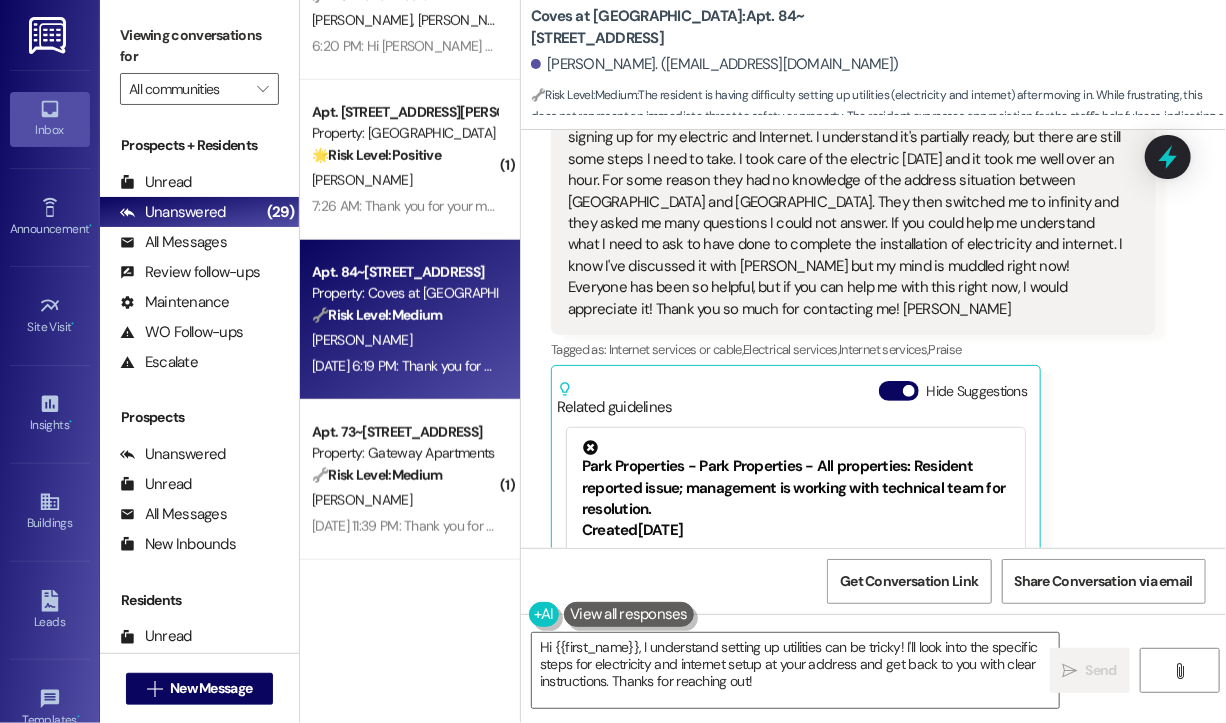 scroll, scrollTop: 400, scrollLeft: 0, axis: vertical 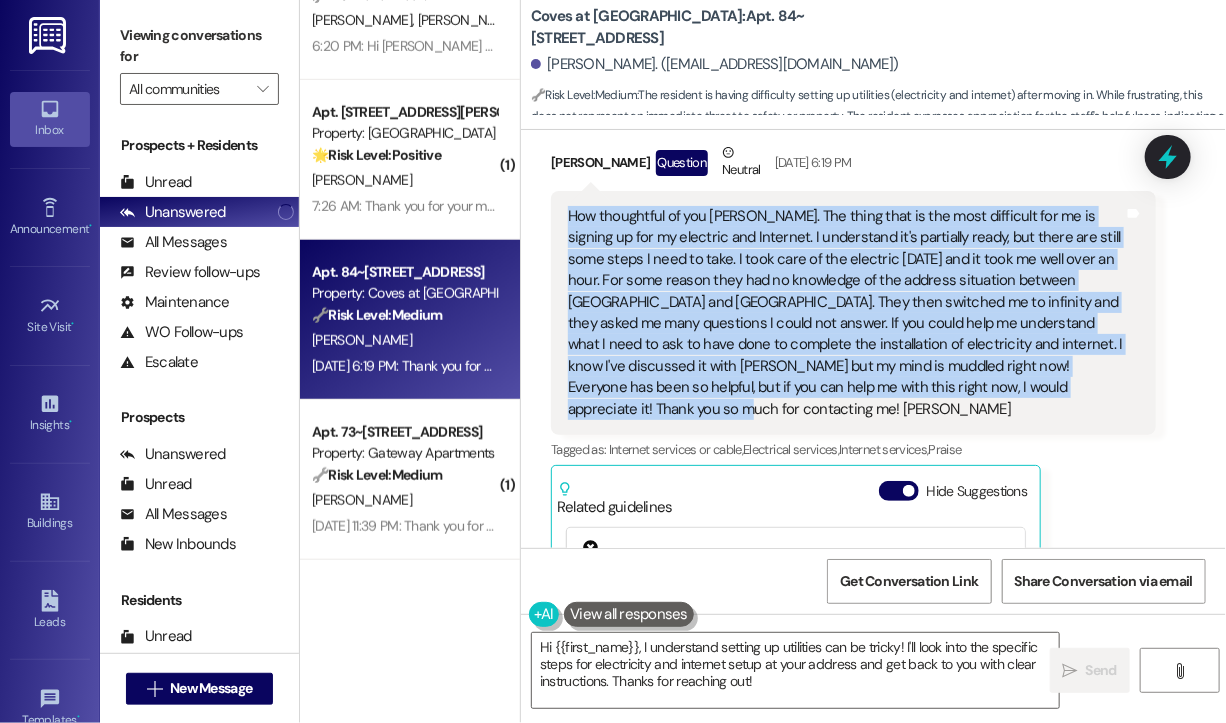 drag, startPoint x: 1058, startPoint y: 386, endPoint x: 560, endPoint y: 218, distance: 525.574 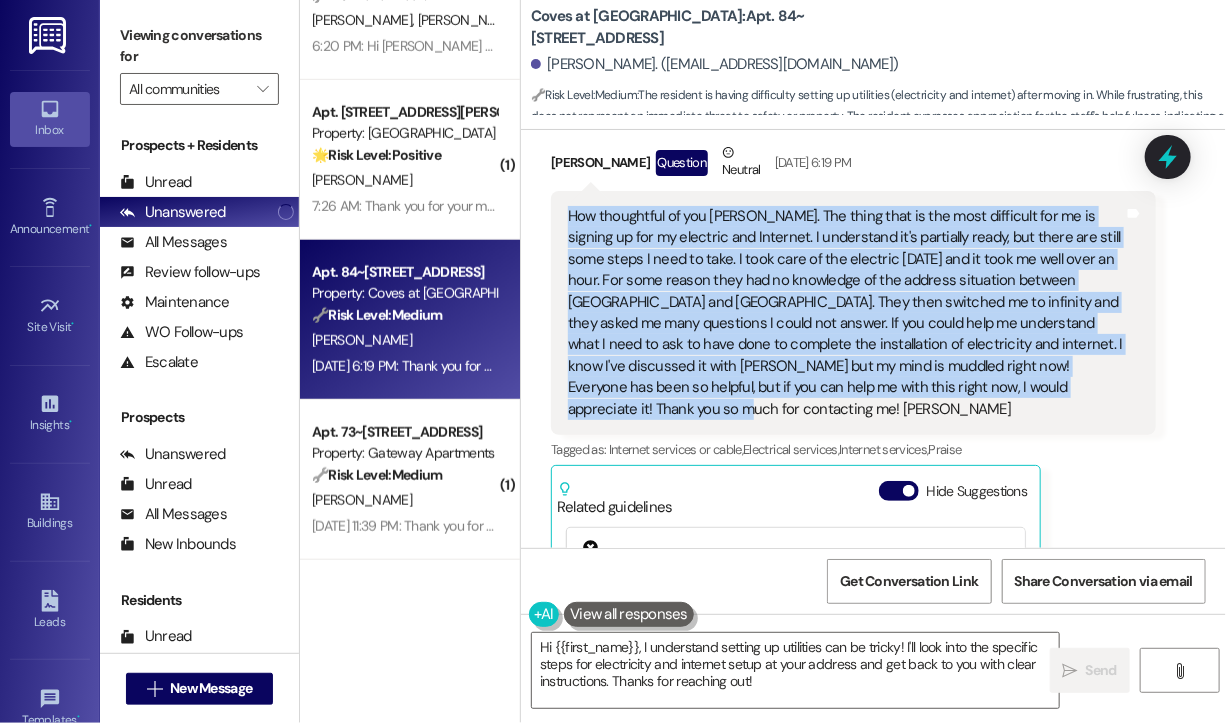 click on "How thoughtful of you Sarah. The thing that is the most difficult for me is signing up for my electric and Internet. I understand it's partially ready, but there are still some steps I need to take. I took care of the electric yesterday and it took me well over an hour. For some reason they had no knowledge of the address situation between Charlottesville and Palmyra. They then switched me to infinity and they asked me many questions I could not answer. If you could help me understand what I need to ask to have done to complete the installation of electricity and internet. I know I've discussed it with Brittany but my mind is muddled right now! Everyone has been so helpful, but if you can help me with this right now, I would appreciate it! Thank you so much for contacting me! Terri Grundy Tags and notes" at bounding box center (853, 313) 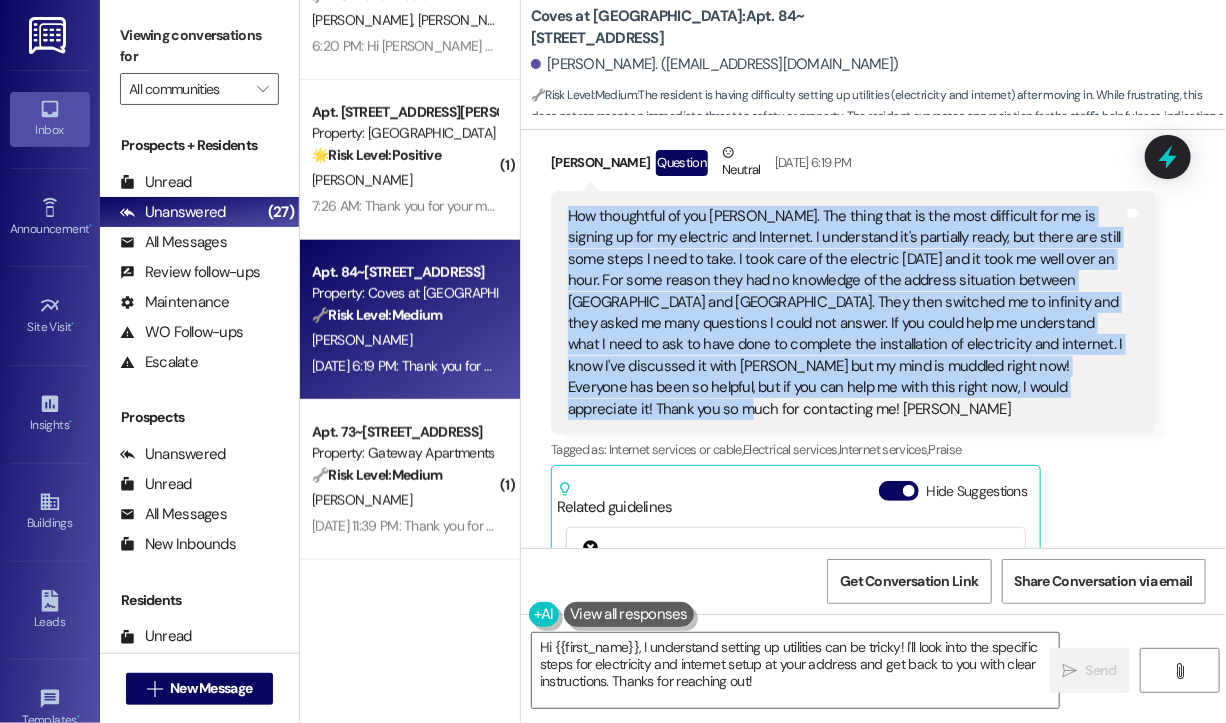 copy on "How thoughtful of you Sarah. The thing that is the most difficult for me is signing up for my electric and Internet. I understand it's partially ready, but there are still some steps I need to take. I took care of the electric yesterday and it took me well over an hour. For some reason they had no knowledge of the address situation between Charlottesville and Palmyra. They then switched me to infinity and they asked me many questions I could not answer. If you could help me understand what I need to ask to have done to complete the installation of electricity and internet. I know I've discussed it with Brittany but my mind is muddled right now! Everyone has been so helpful, but if you can help me with this right now, I would appreciate it! Thank you so much for contacting me!" 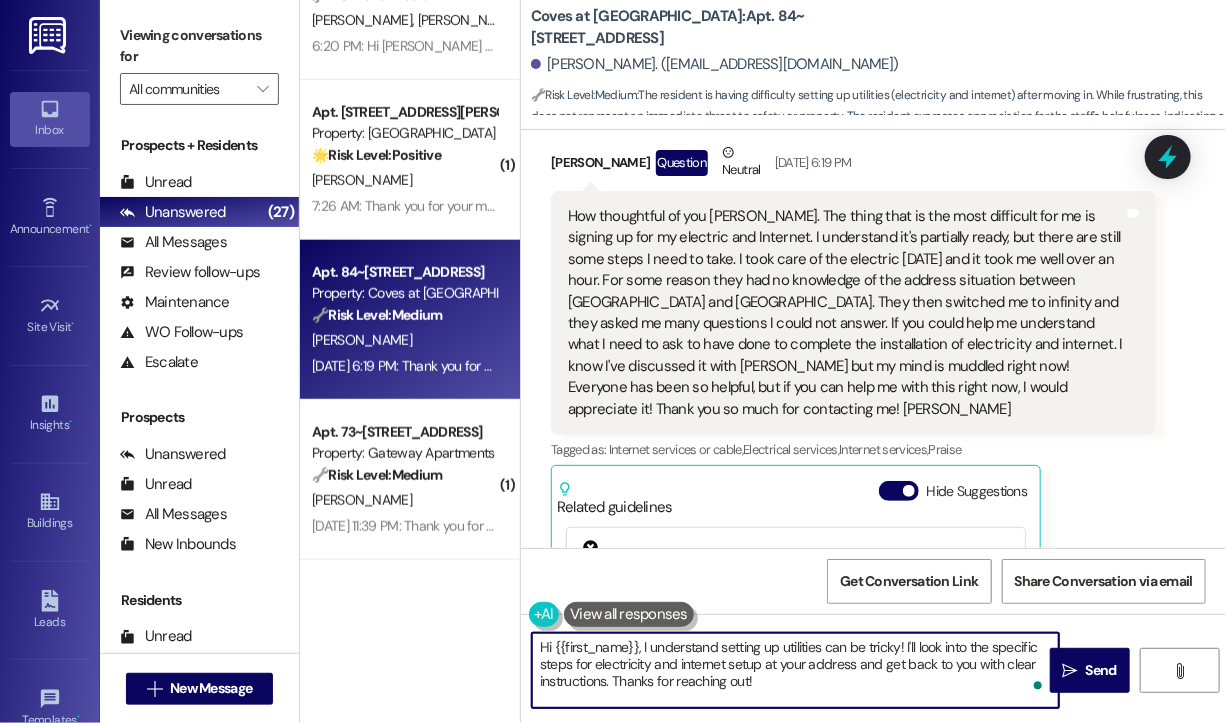 drag, startPoint x: 841, startPoint y: 686, endPoint x: 637, endPoint y: 650, distance: 207.15211 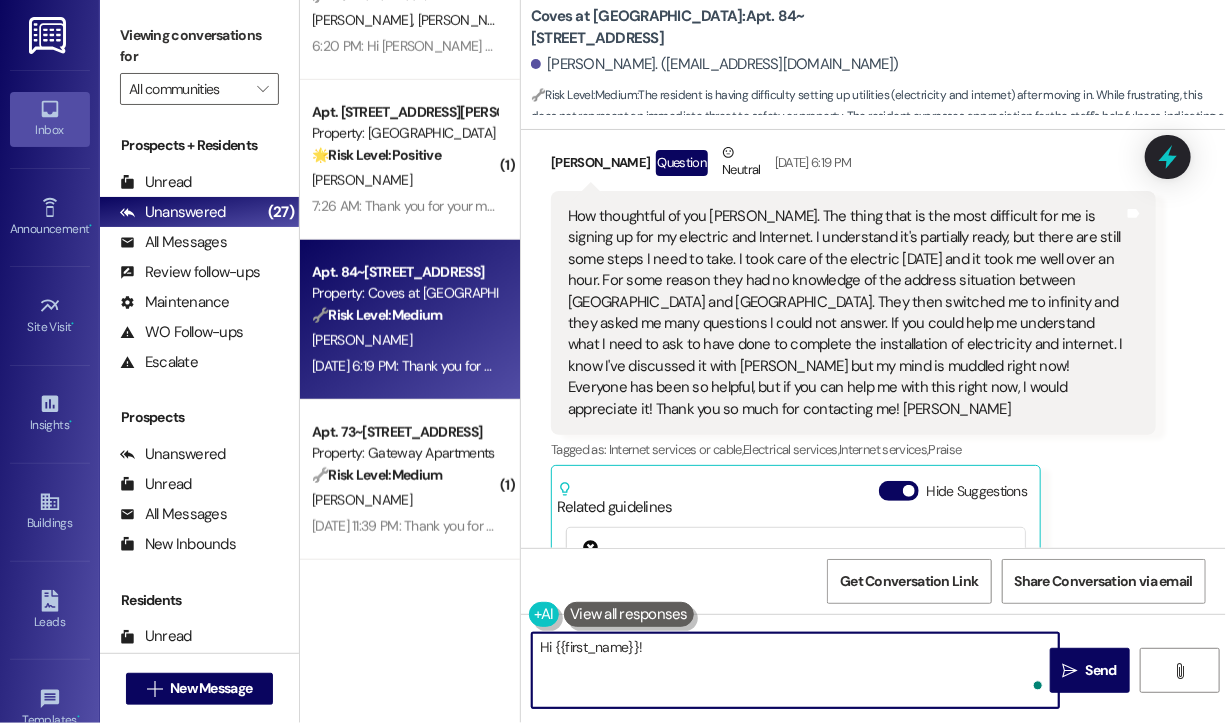 paste on "Thanks for sharing that — it sounds like you’ve been through a really frustrating and confusing process, especially with the mix-up around the address and switching providers. I'm really glad to hear everyone’s been helpful so far. I know you mentioned speaking with Brittany, but I’d be happy to help clarify what steps are still needed to get your electricity and internet fully set up. Let’s take it one step at a time — do you know which provider you're currently trying to finalize service with?" 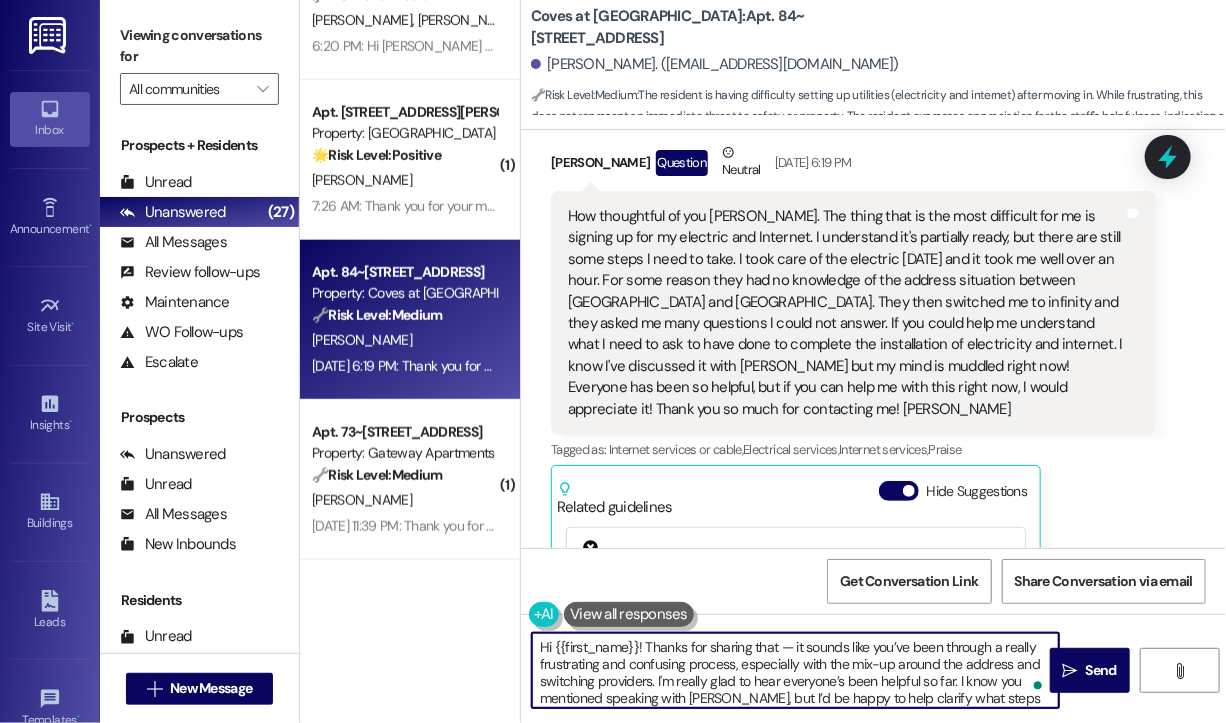 scroll, scrollTop: 33, scrollLeft: 0, axis: vertical 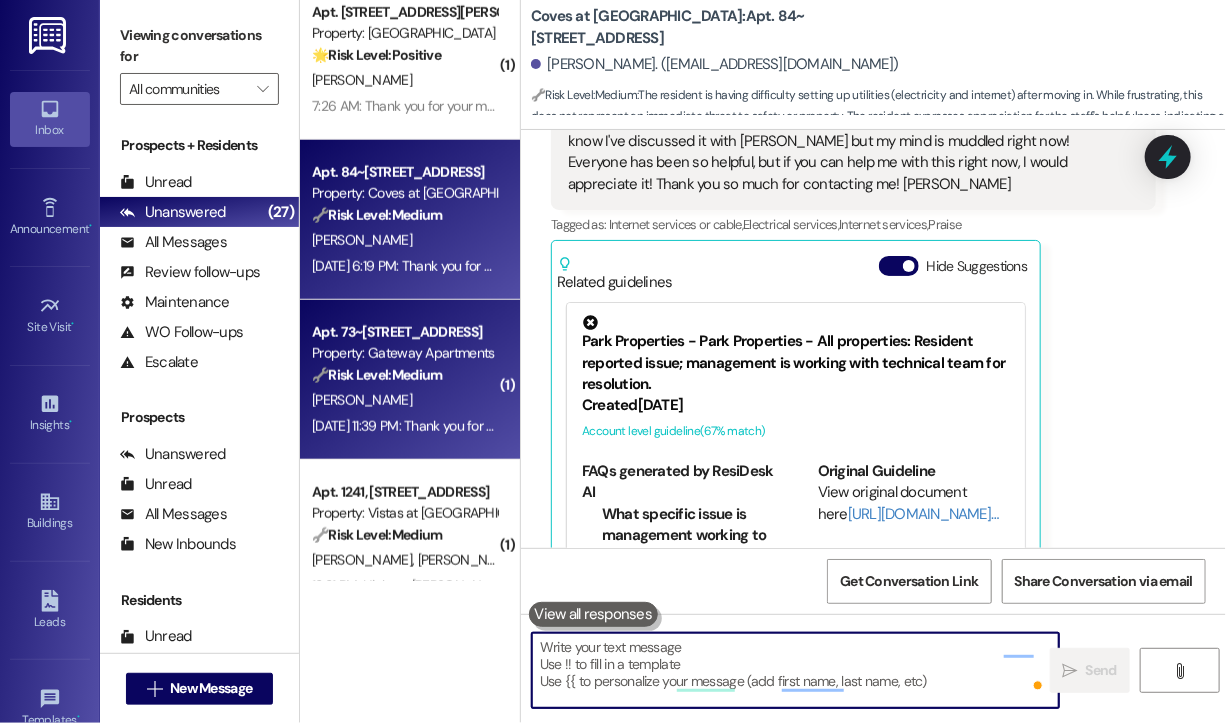type 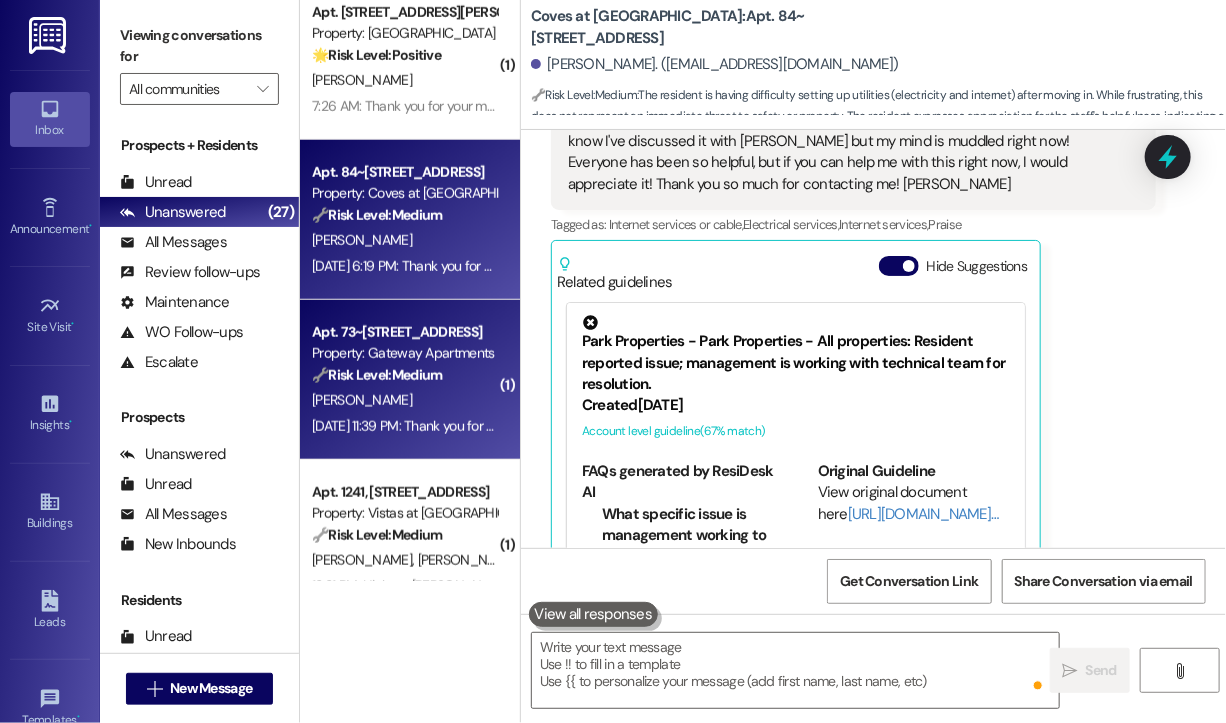 click on "🔧  Risk Level:  Medium" at bounding box center [377, 375] 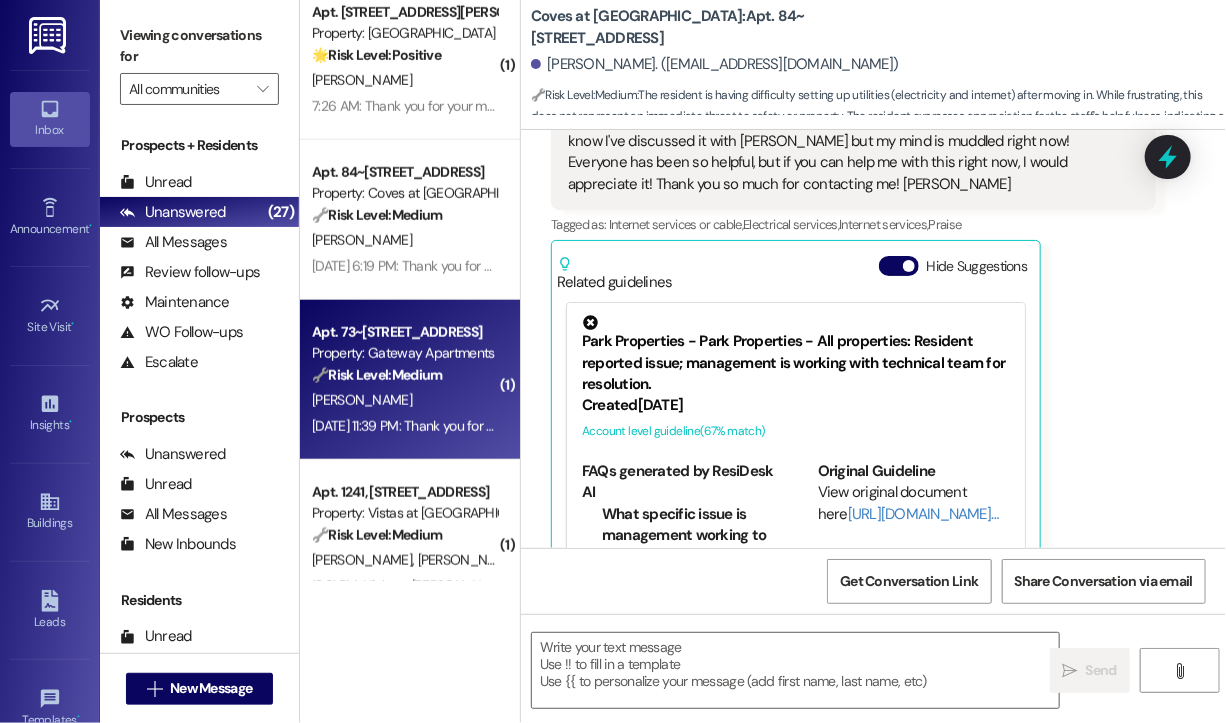 type on "Fetching suggested responses. Please feel free to read through the conversation in the meantime." 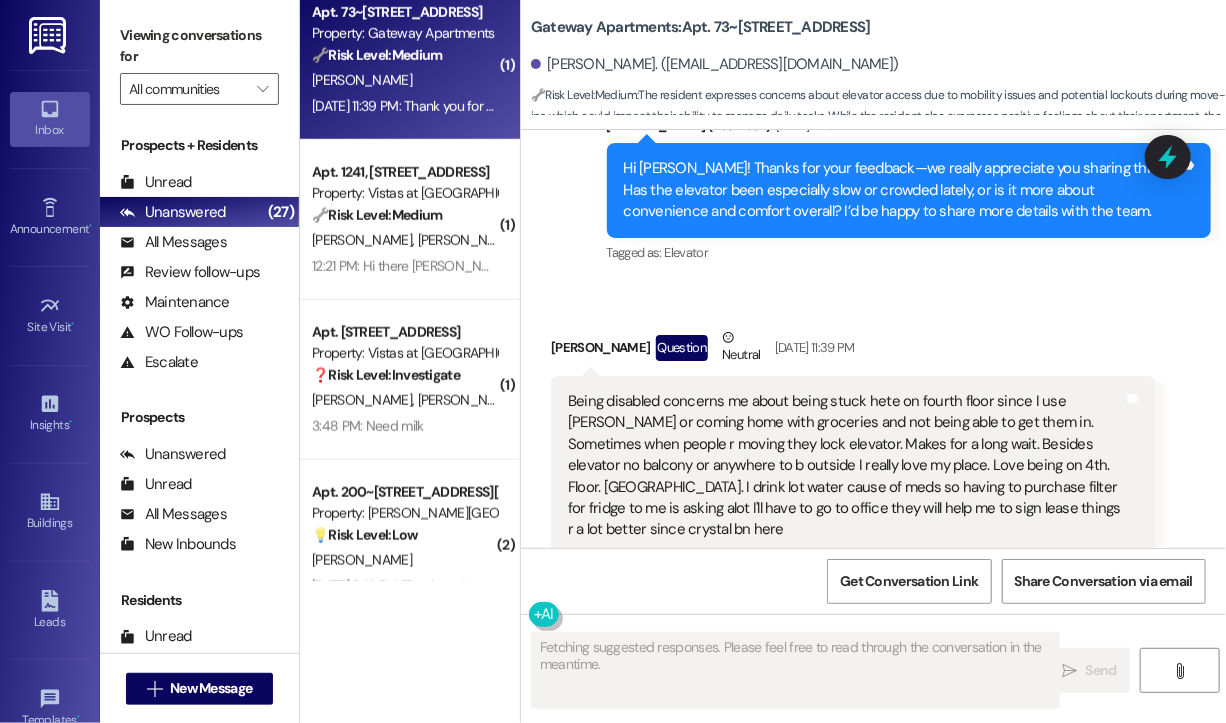 scroll, scrollTop: 837, scrollLeft: 0, axis: vertical 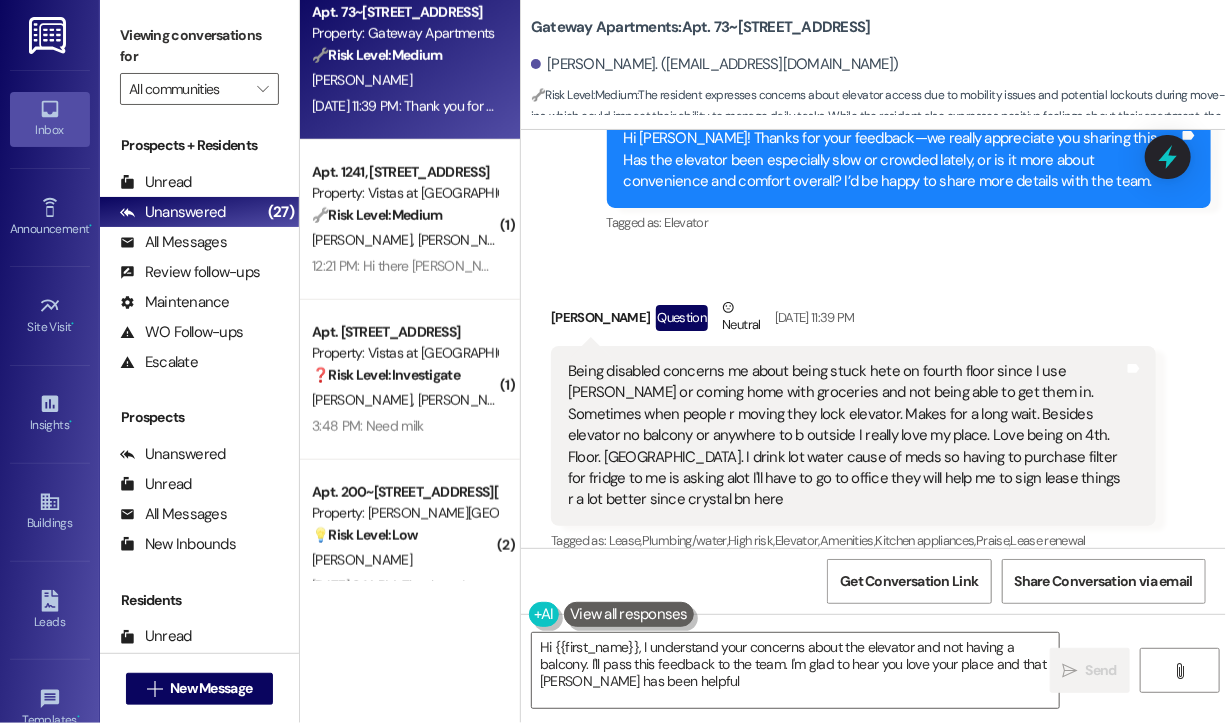 type on "Hi {{first_name}}, I understand your concerns about the elevator and not having a balcony. I'll pass this feedback to the team. I'm glad to hear you love your place and that Crystal has been helpful!" 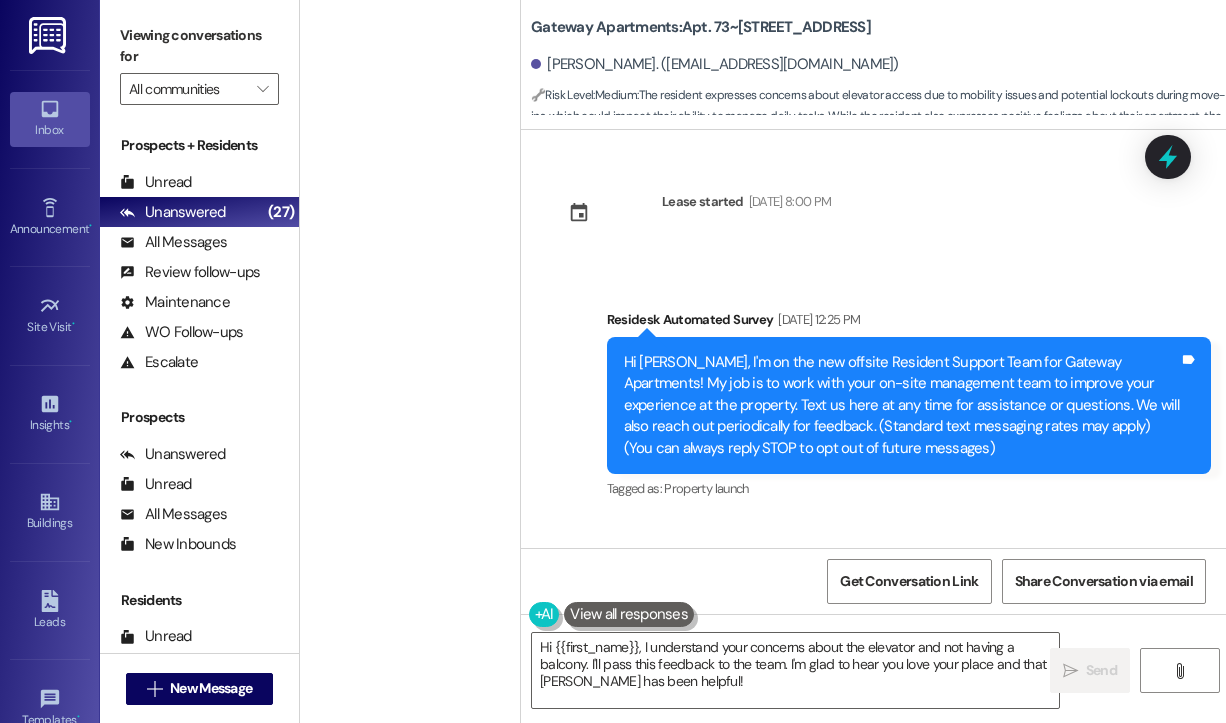 scroll, scrollTop: 0, scrollLeft: 0, axis: both 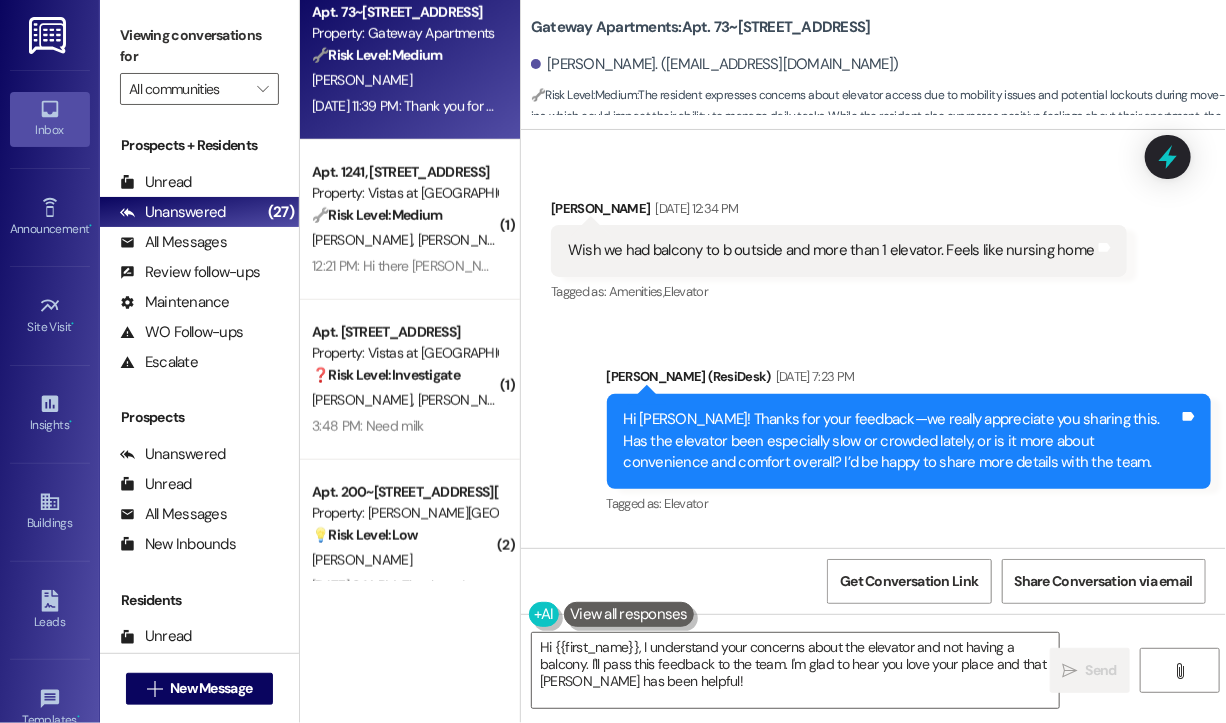 click on "Wish we had balcony to b outside and more than 1 elevator. Feels like nursing home" at bounding box center [831, 250] 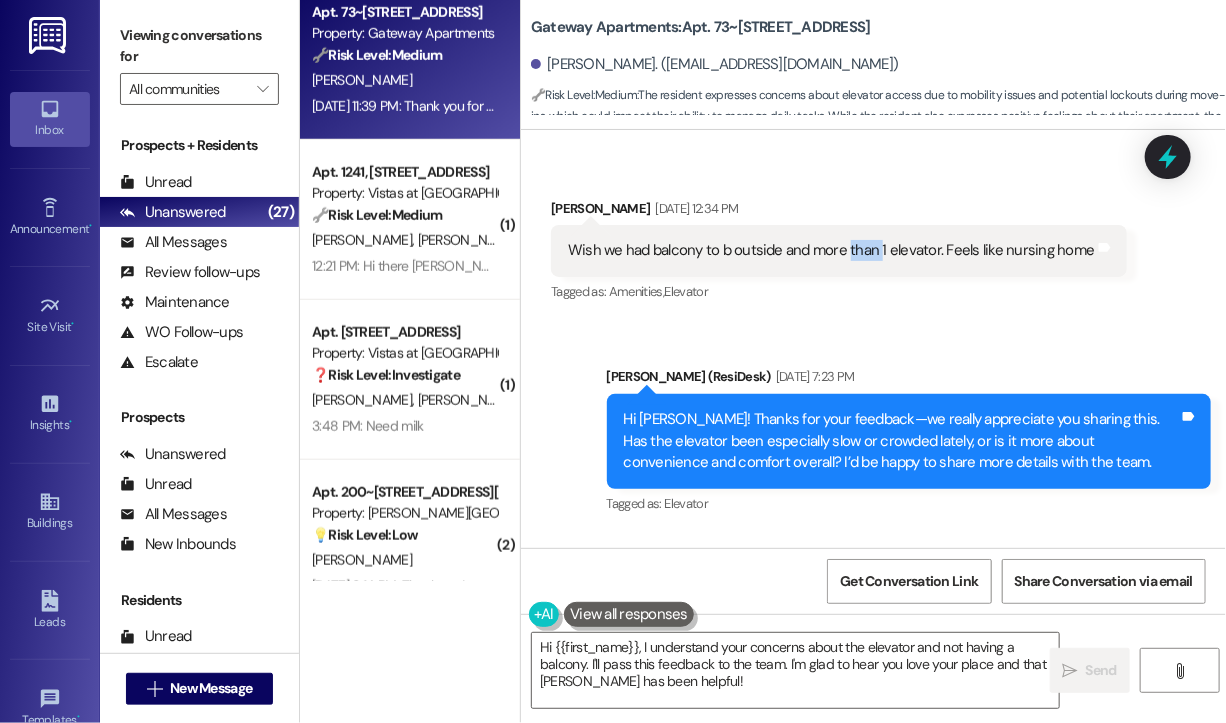 click on "Wish we had balcony to b outside and more than 1 elevator. Feels like nursing home" at bounding box center [831, 250] 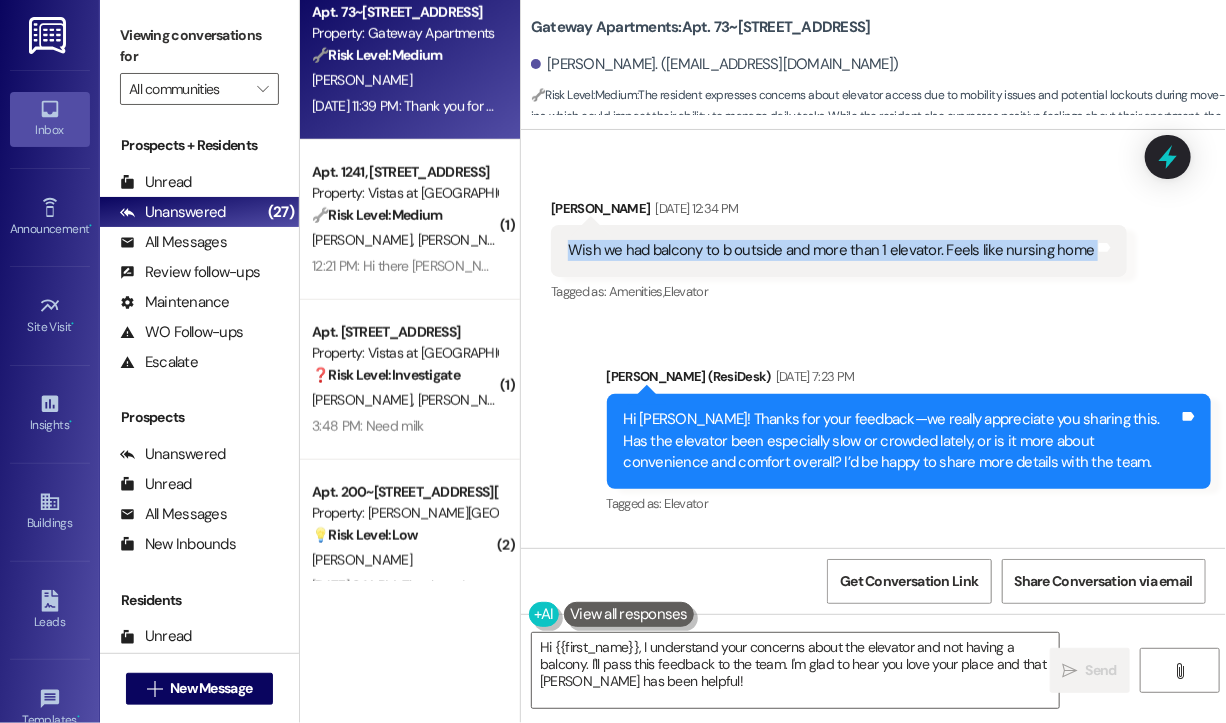 click on "Wish we had balcony to b outside and more than 1 elevator. Feels like nursing home" at bounding box center [831, 250] 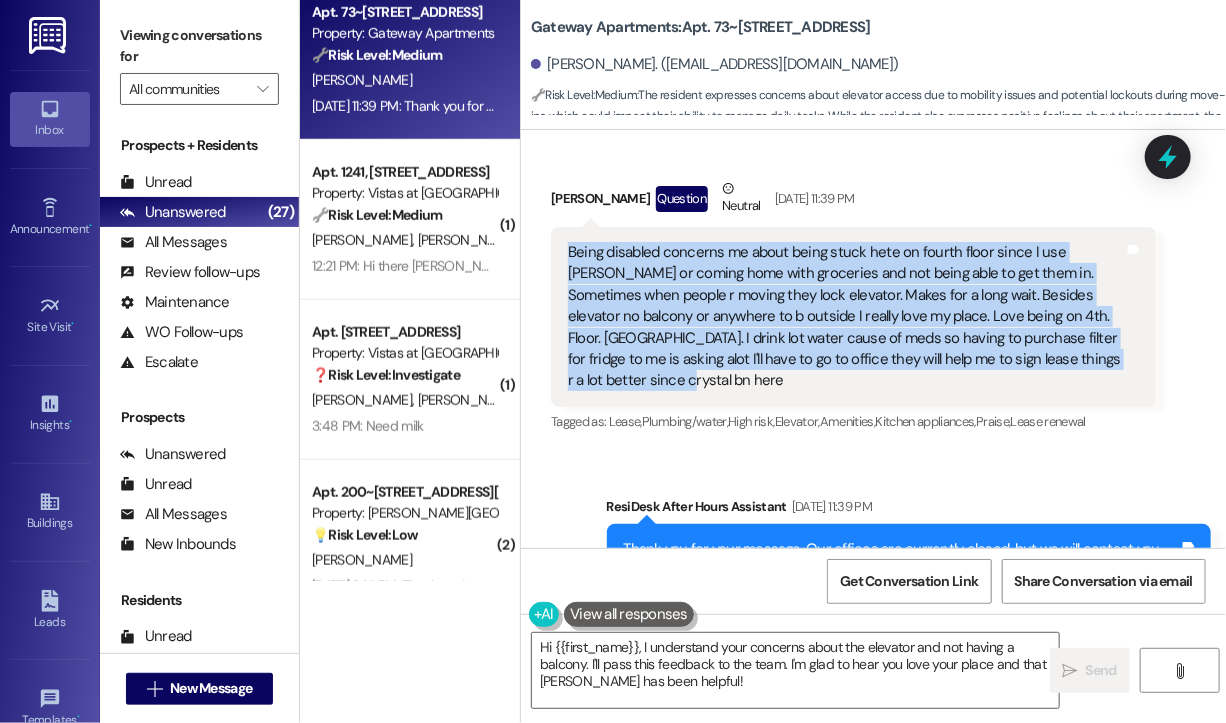 drag, startPoint x: 1104, startPoint y: 354, endPoint x: 557, endPoint y: 258, distance: 555.3602 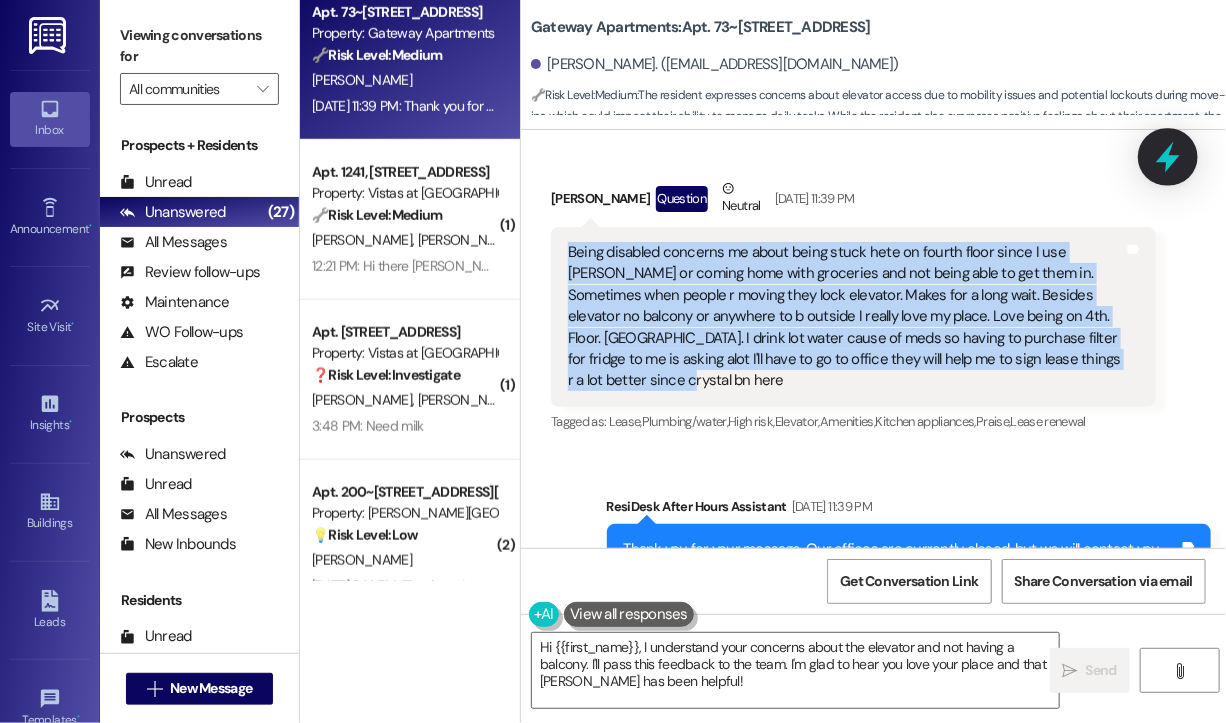 click 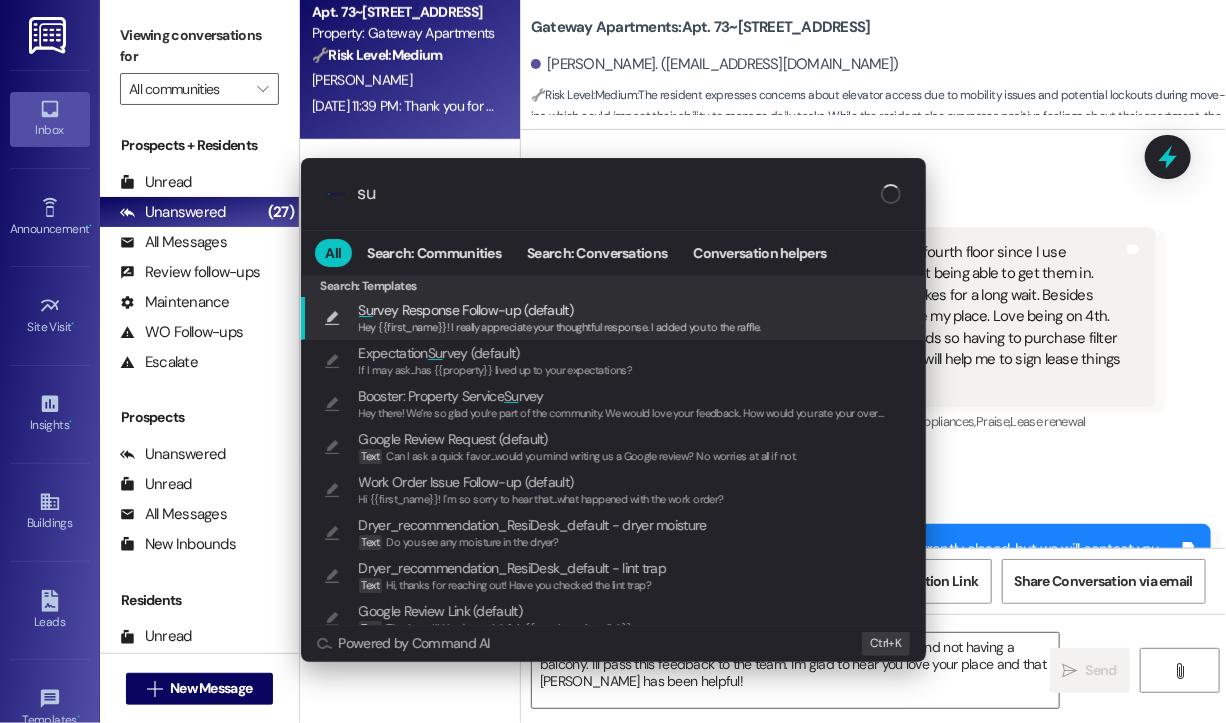 type on "s" 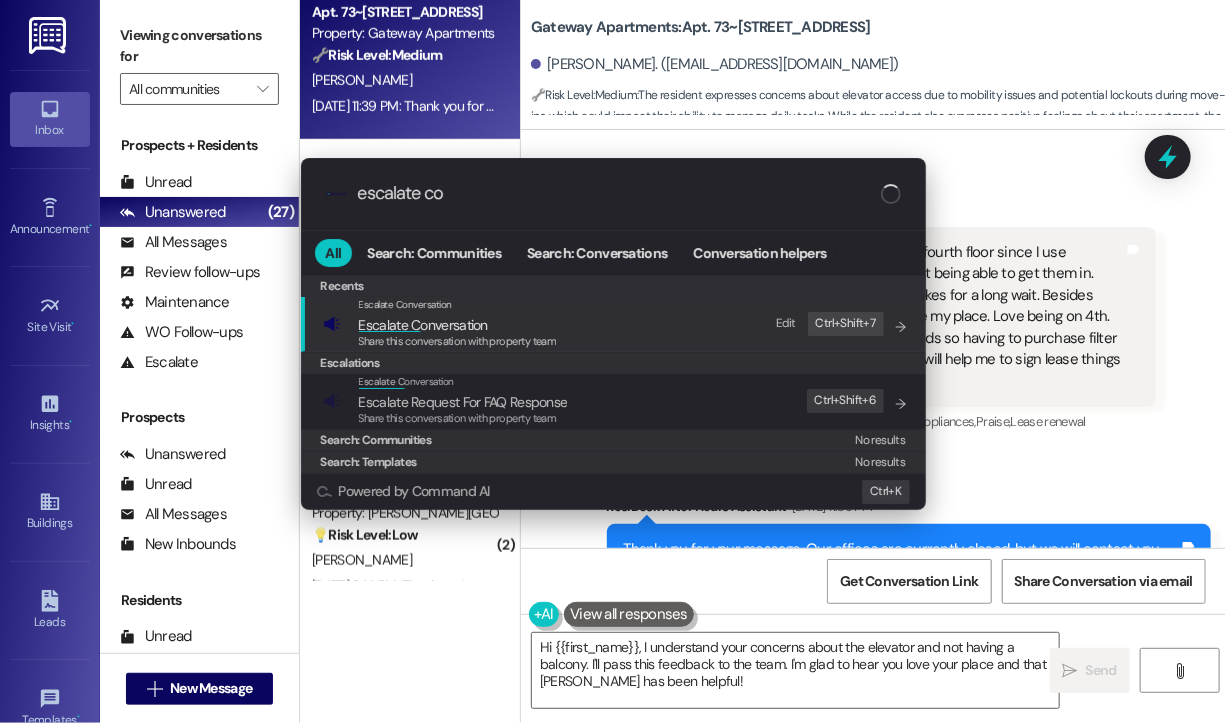type on "escalate con" 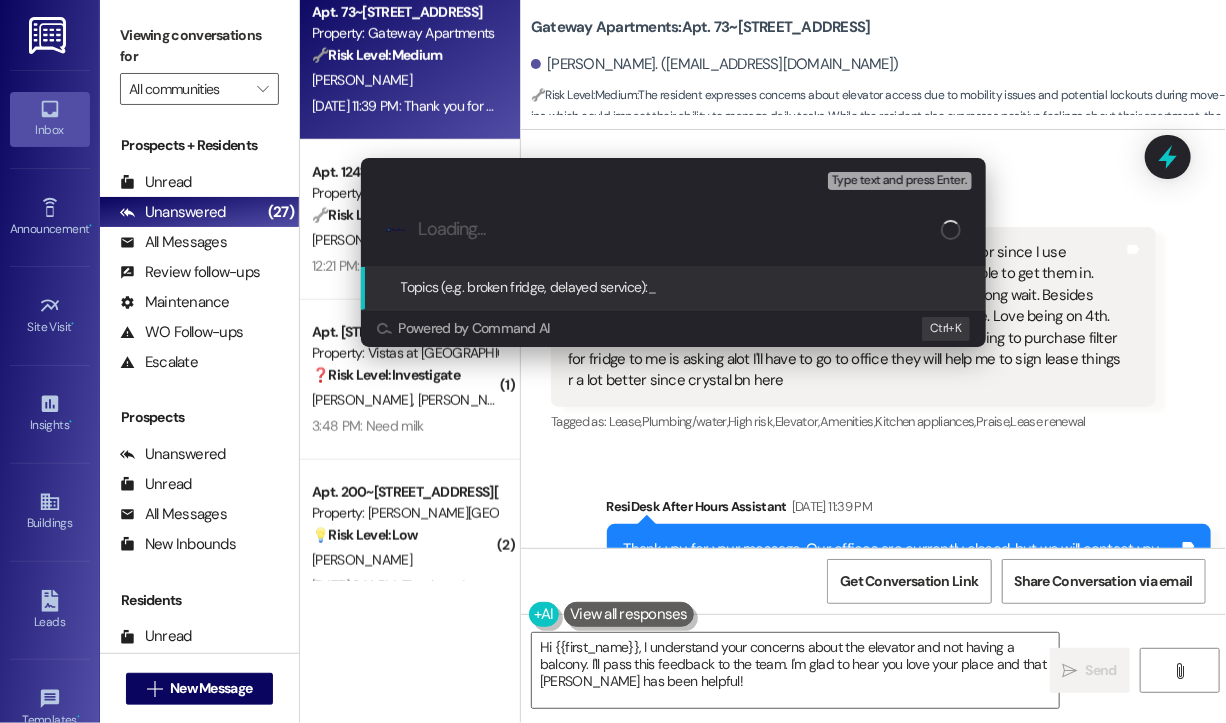 paste on "Concerns About Elevator Access and Outdoor Space – Overall Enjoying the Apartment" 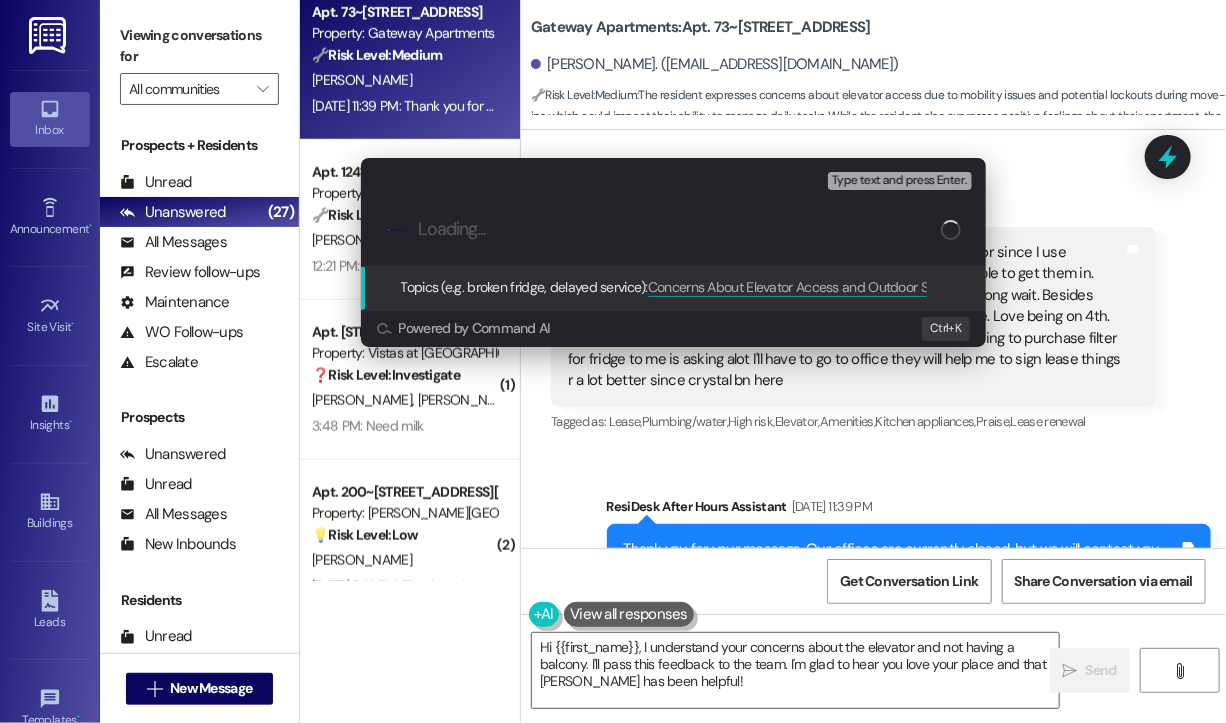 scroll, scrollTop: 0, scrollLeft: 0, axis: both 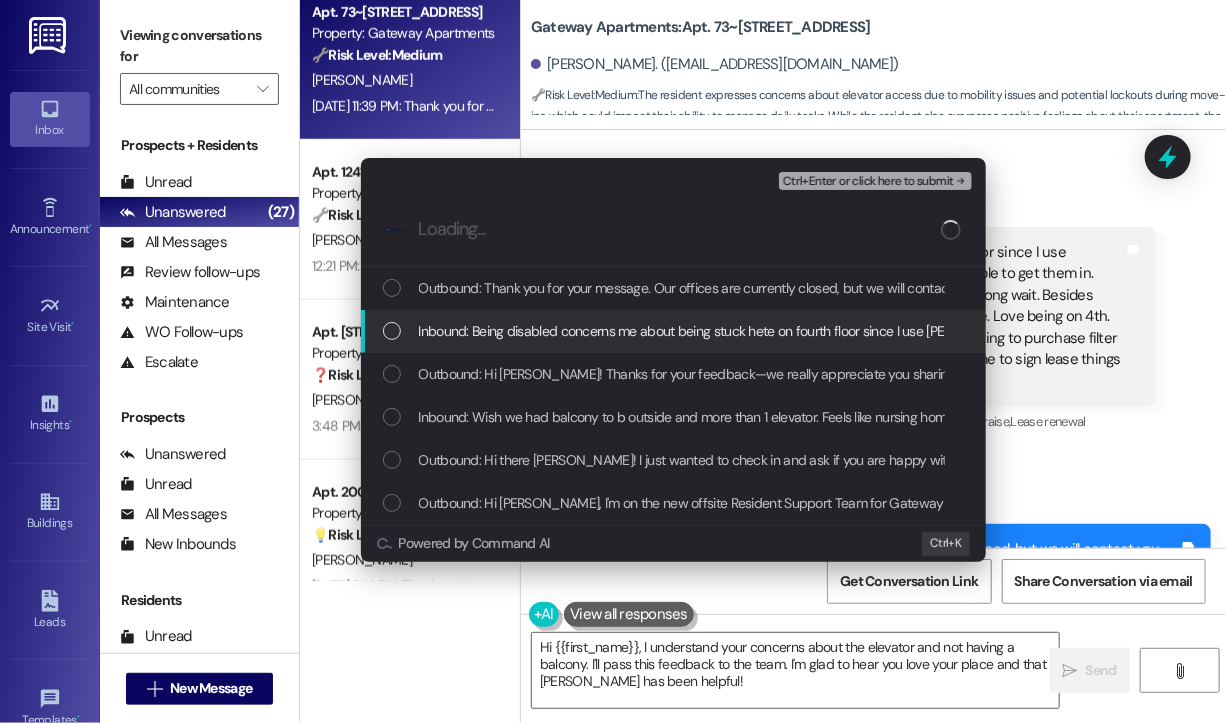 click on "Inbound: Being disabled concerns me about being stuck hete on fourth floor since I use walker or coming home with groceries and not being able to get them in. Sometimes when people r moving they lock elevator. Makes for a long wait. Besides elevator no balcony or anywhere to b outside I really love my place.  Love being on 4th. Floor. Nice place. I drink lot water cause of meds so having to purchase filter for fridge to me is asking alot  I'll have to go to office they will help me to sign  lease things r a lot better since crystal bn here" at bounding box center (2014, 331) 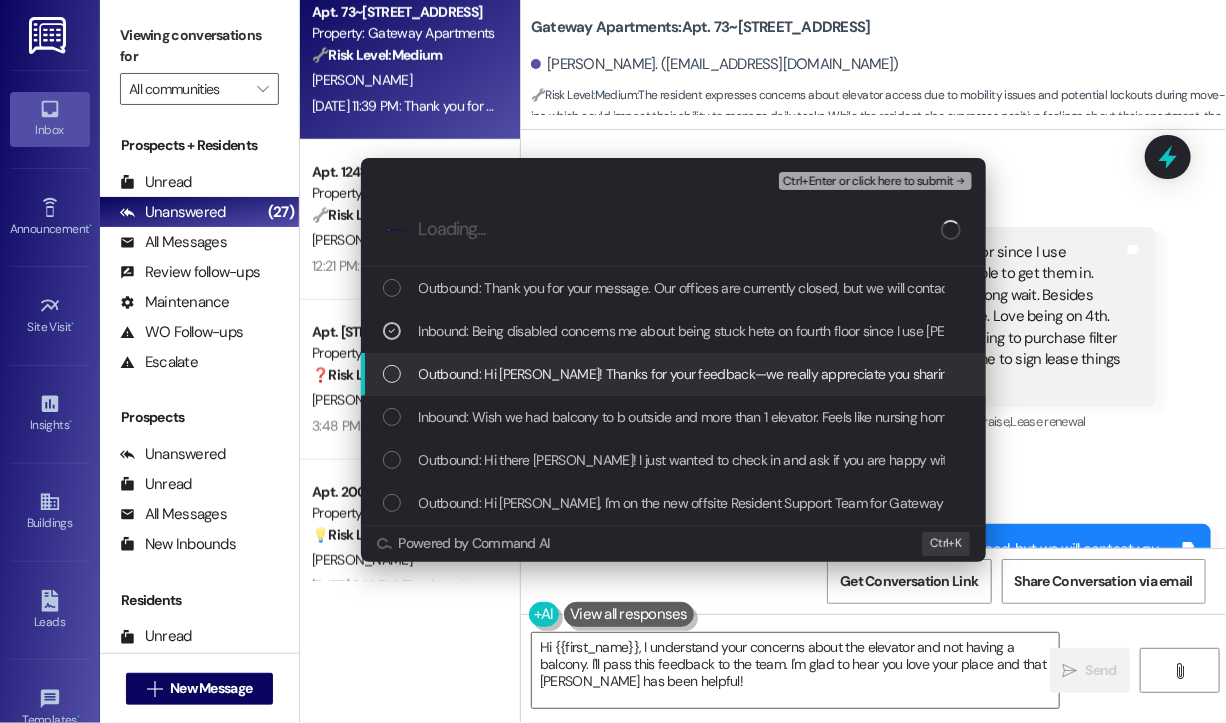 click on "Outbound: Hi Karen! Thanks for your feedback—we really appreciate you sharing this. Has the elevator been especially slow or crowded lately, or is it more about convenience and comfort overall? I’d be happy to share more details with the team." at bounding box center (1162, 374) 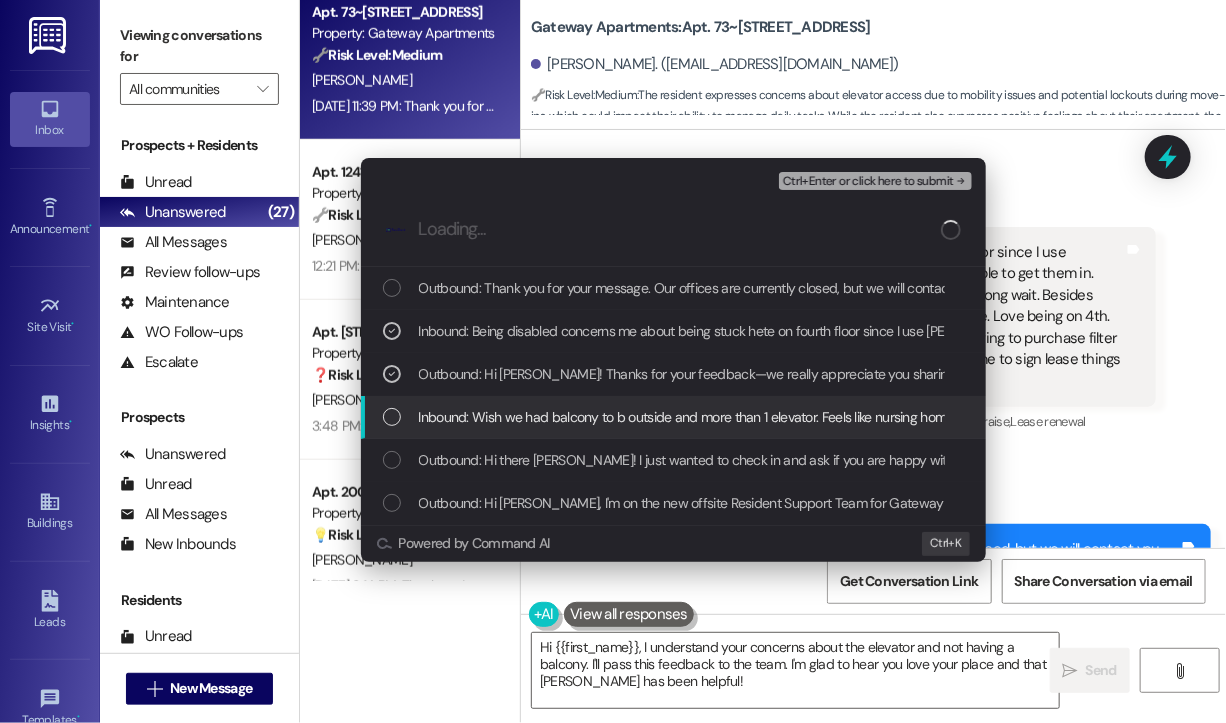 click on "Inbound: Wish we had balcony to b outside and more than 1 elevator. Feels like nursing home" at bounding box center (686, 417) 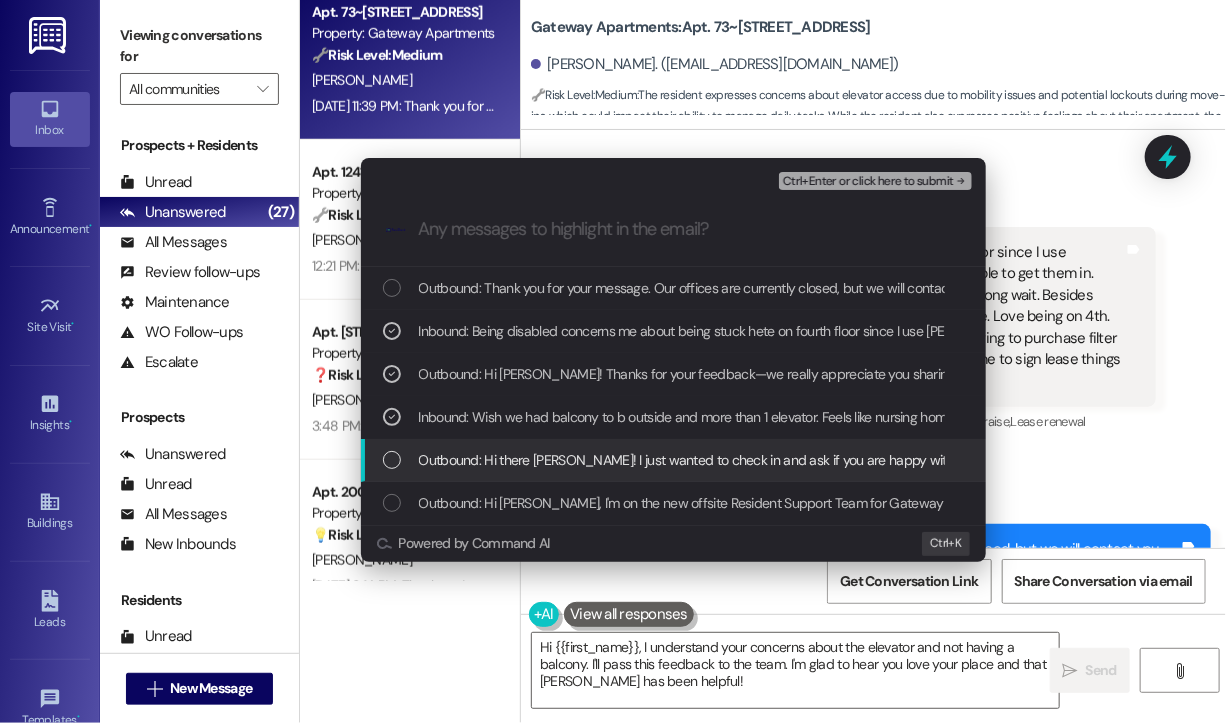 click on "Outbound: Hi there Karen! I just wanted to check in and ask if you are happy with your home.  Feel free to answer with a quick (y/n)" at bounding box center [829, 460] 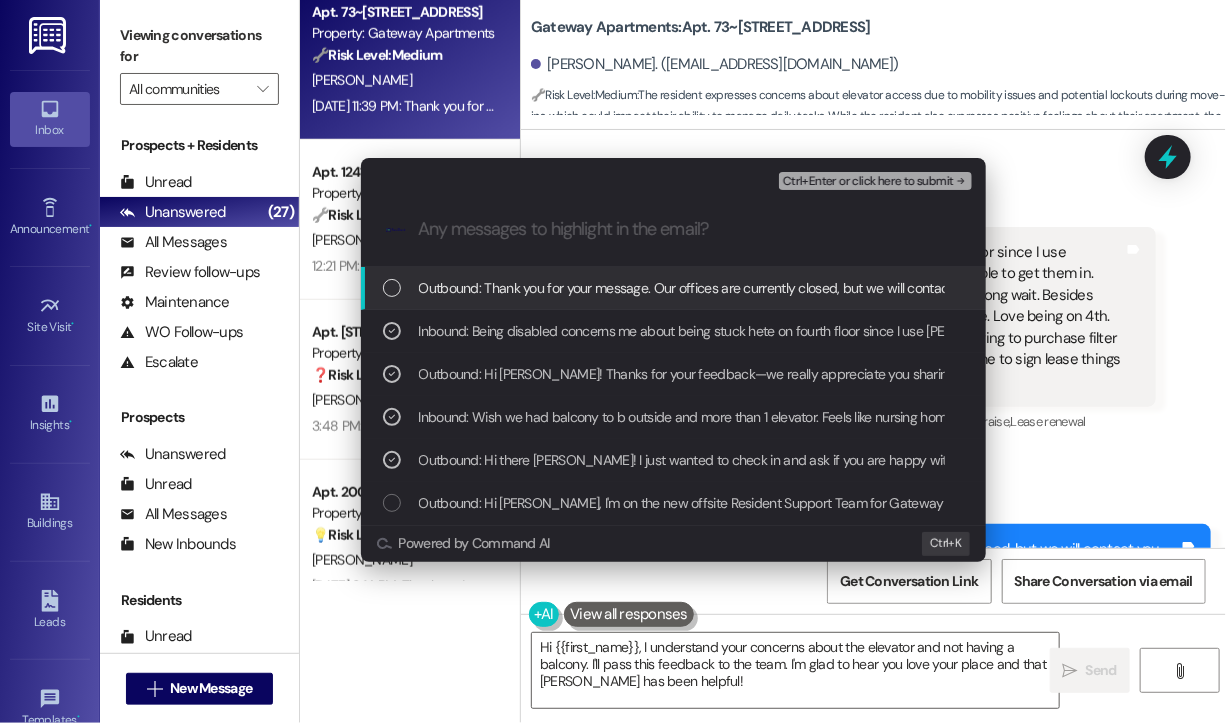 click on "Ctrl+Enter or click here to submit" at bounding box center [868, 182] 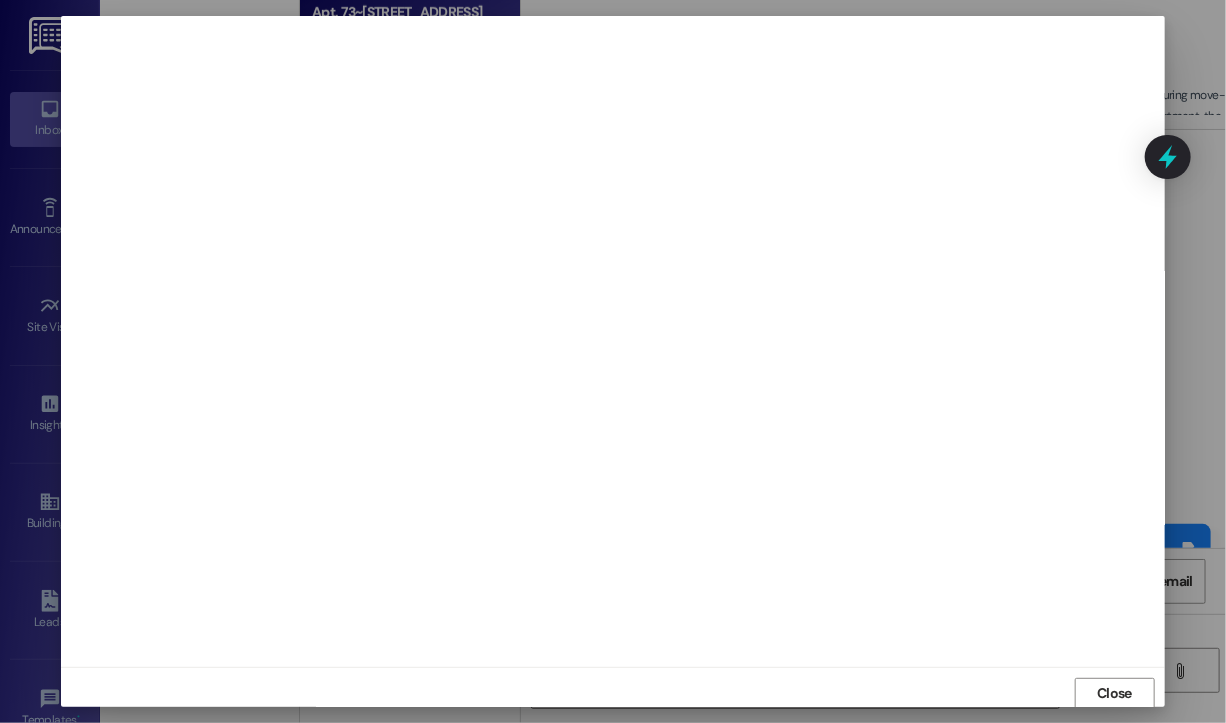 scroll, scrollTop: 2, scrollLeft: 0, axis: vertical 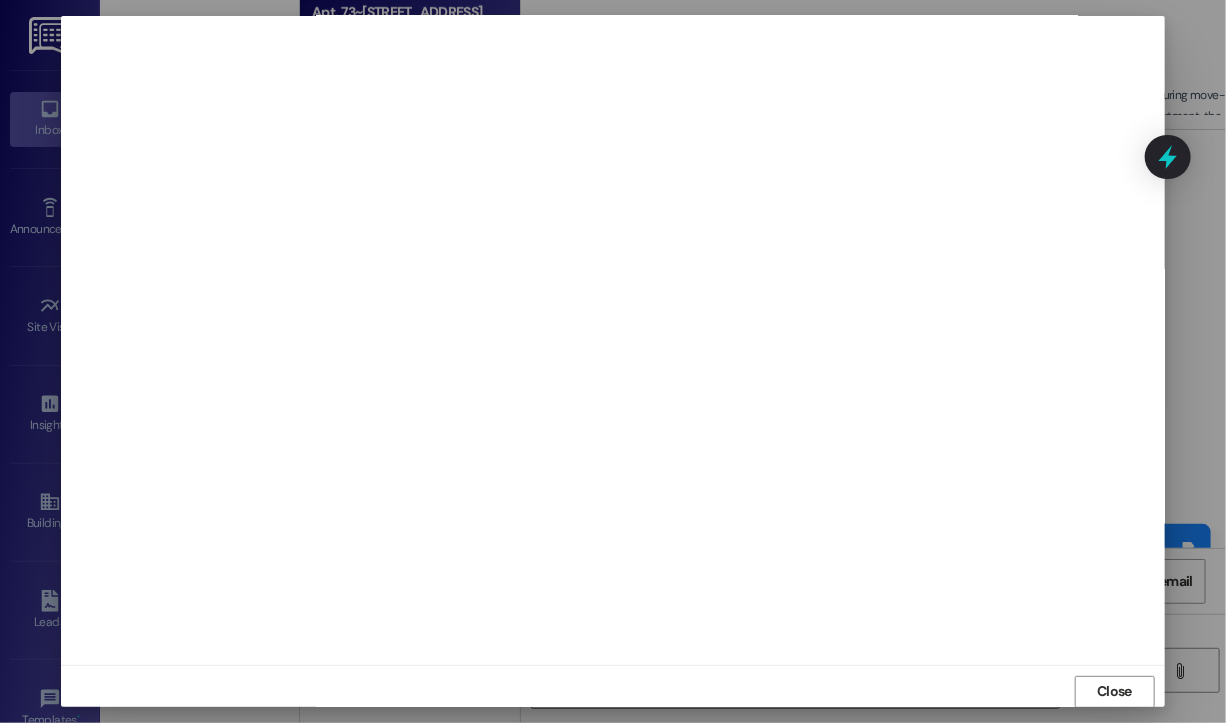 click on "Close" at bounding box center [1114, 691] 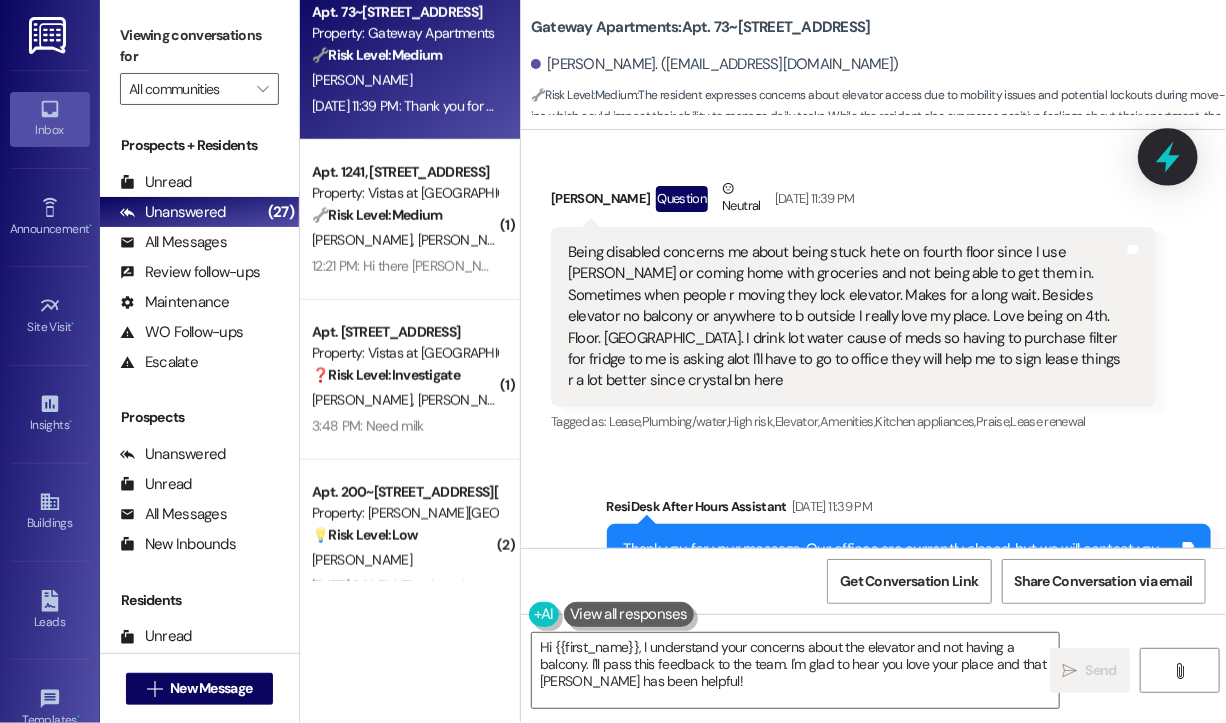 click 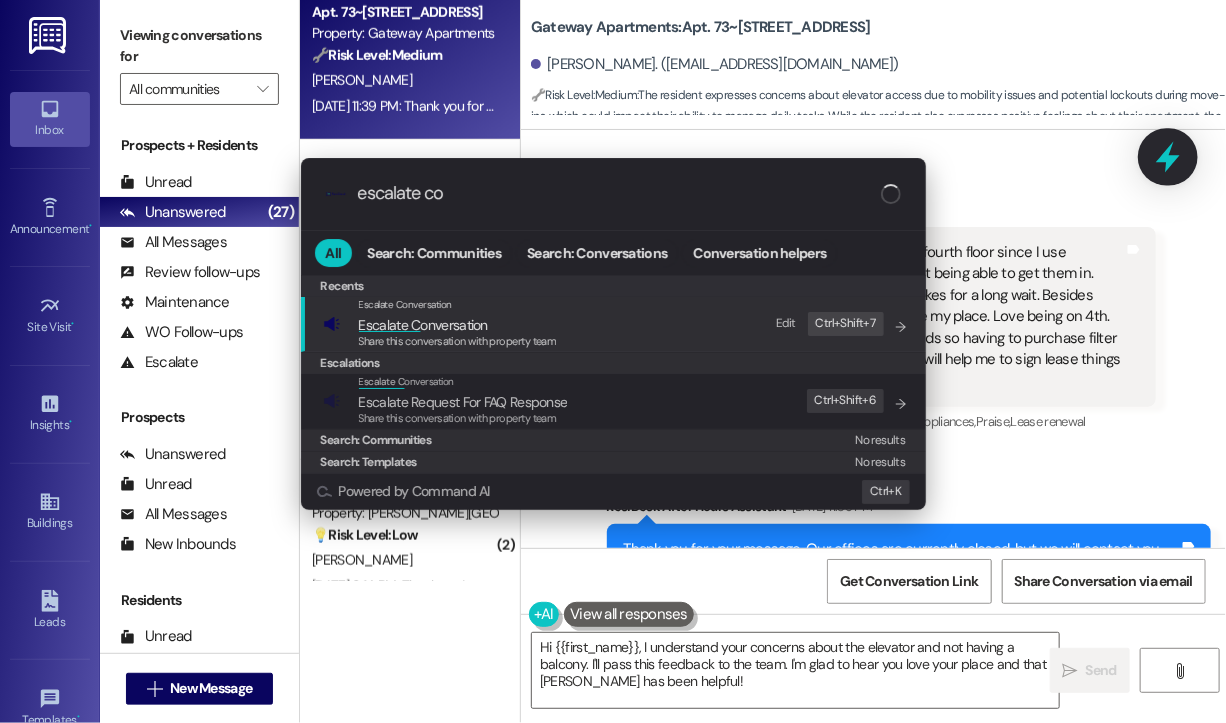 type on "escalate con" 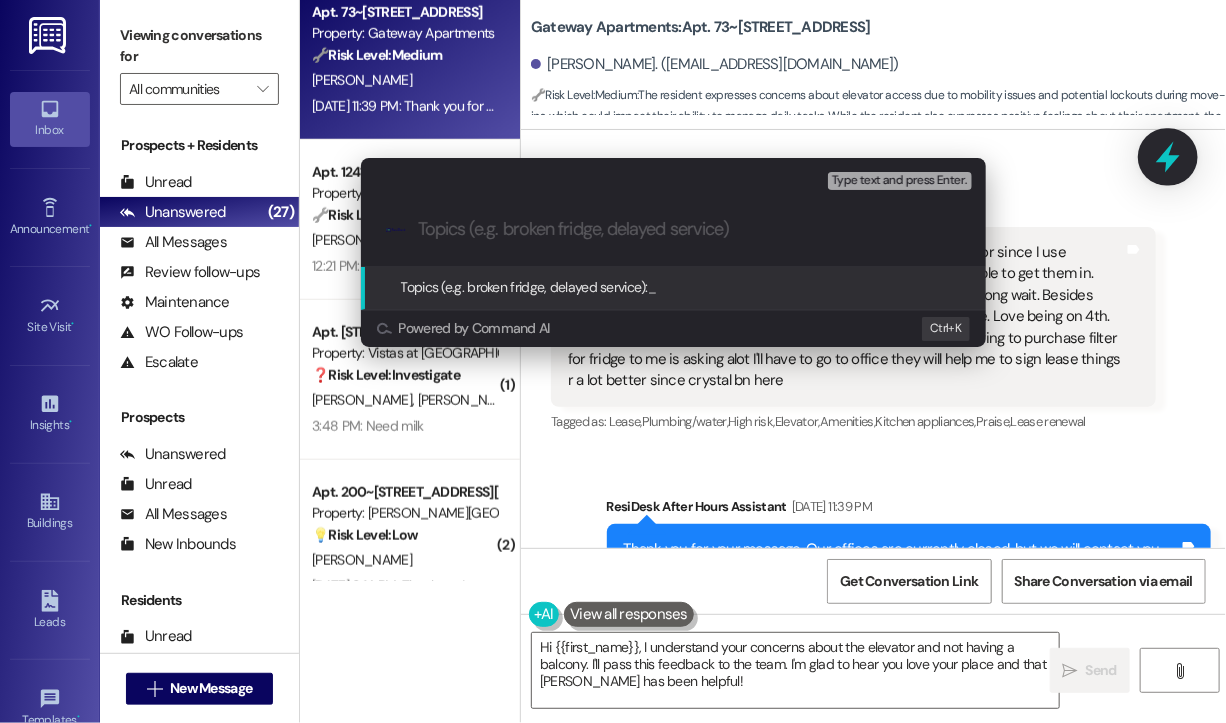 paste on "Concerns About Elevator Access and Outdoor Space – Overall Enjoying the Apartment" 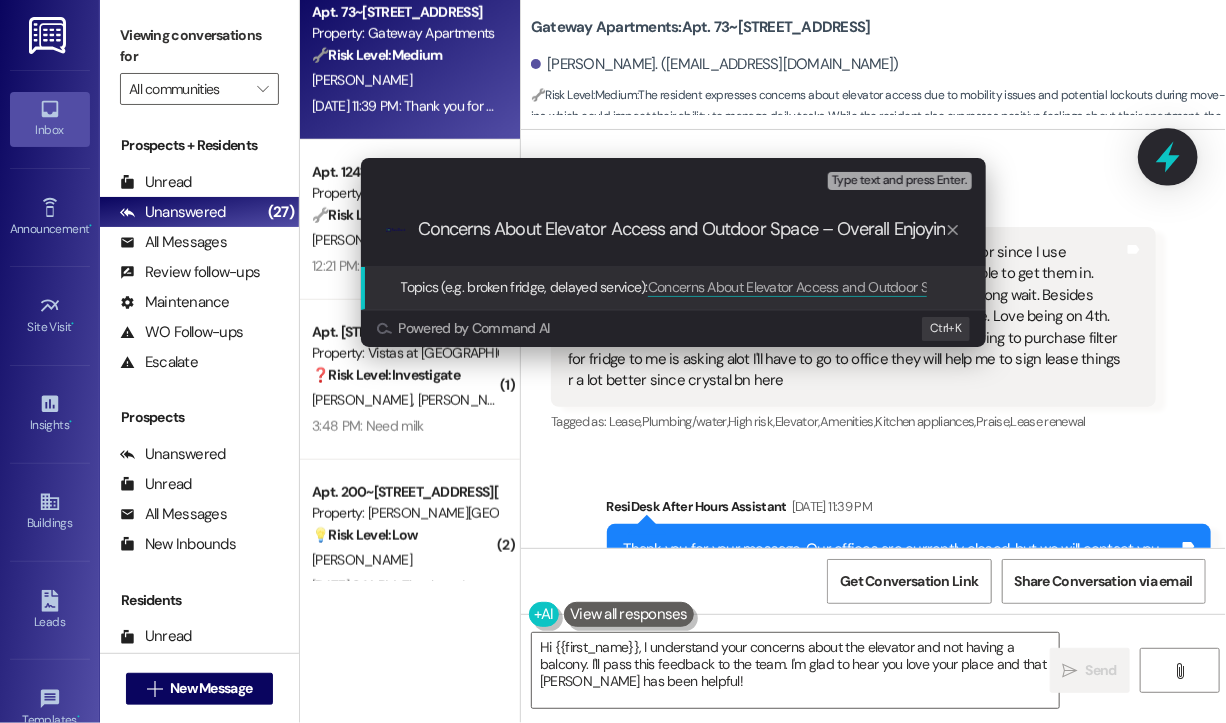 scroll, scrollTop: 0, scrollLeft: 129, axis: horizontal 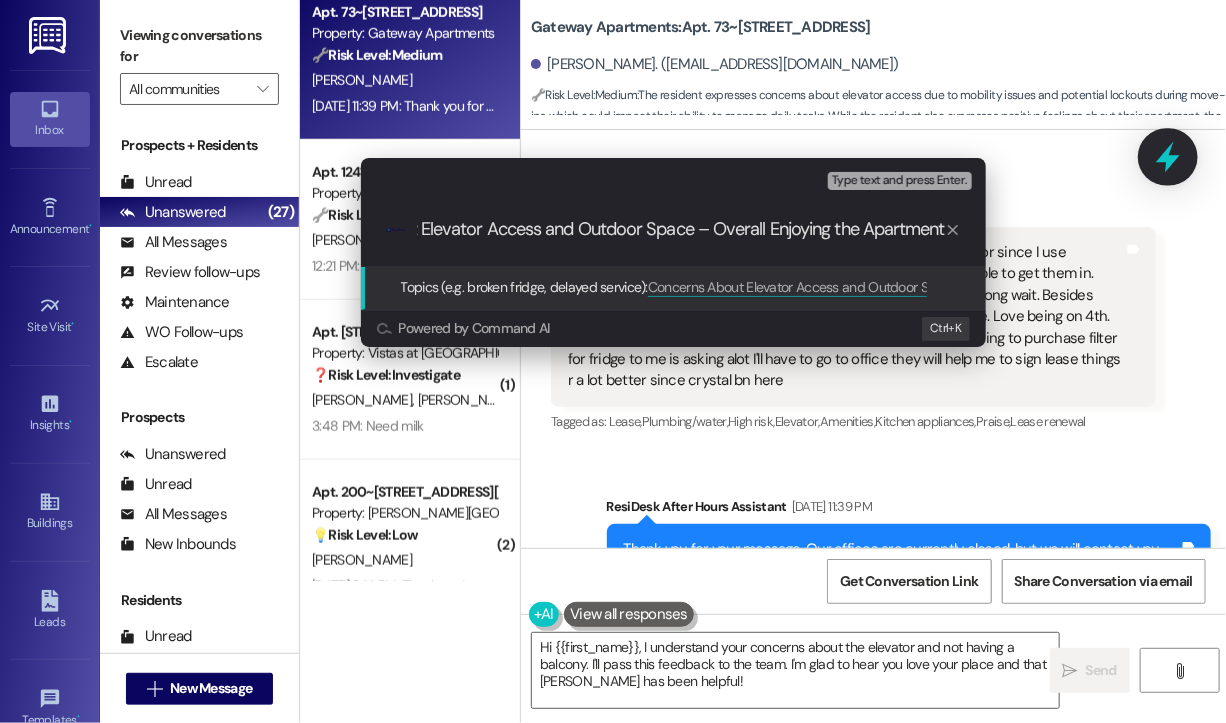 type 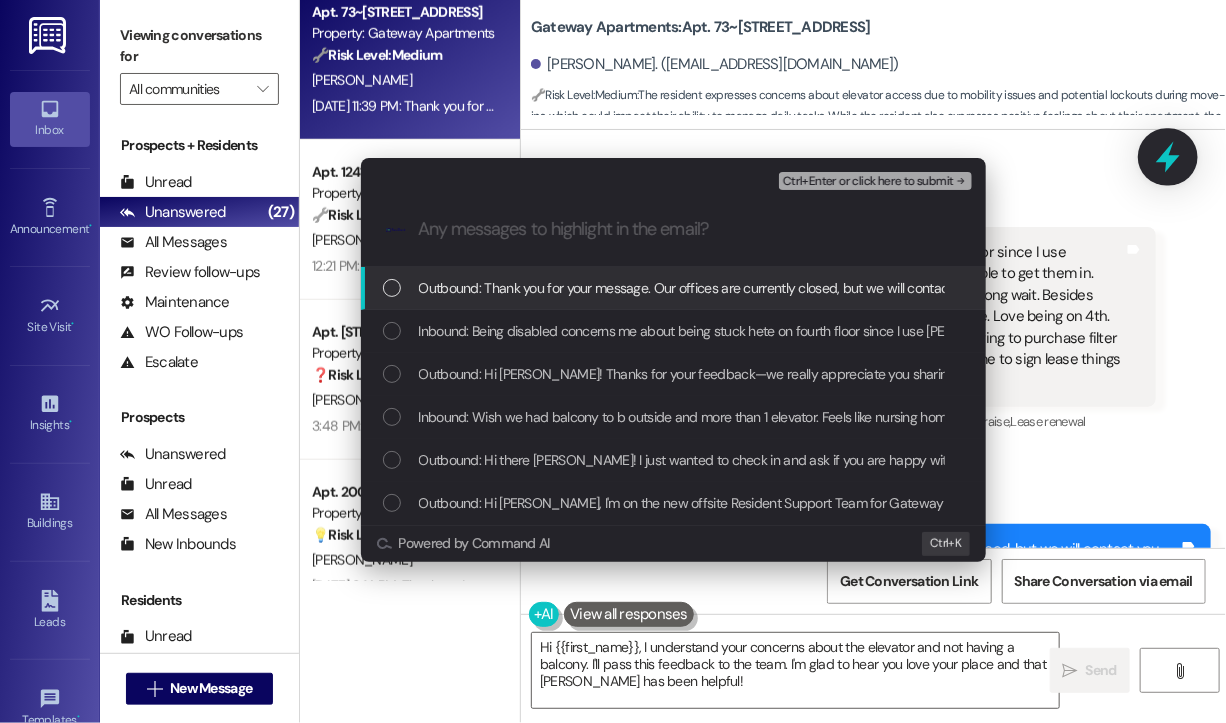 scroll, scrollTop: 0, scrollLeft: 0, axis: both 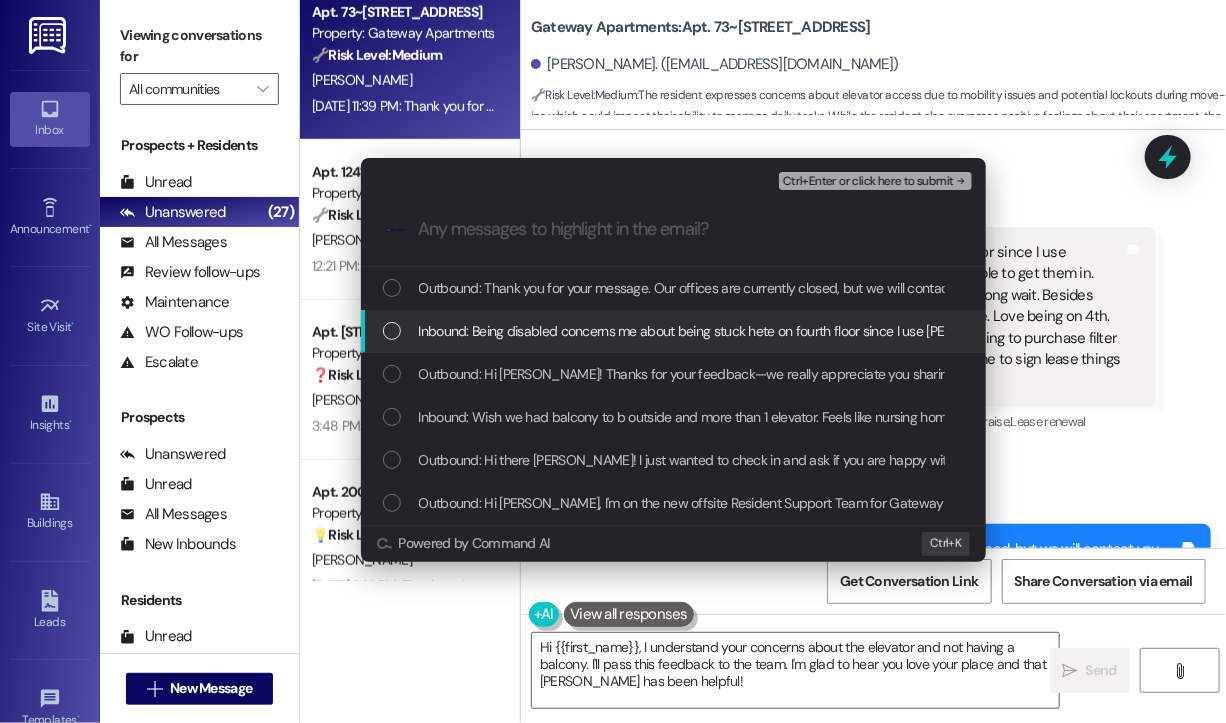click on "Inbound: Being disabled concerns me about being stuck hete on fourth floor since I use walker or coming home with groceries and not being able to get them in. Sometimes when people r moving they lock elevator. Makes for a long wait. Besides elevator no balcony or anywhere to b outside I really love my place.  Love being on 4th. Floor. Nice place. I drink lot water cause of meds so having to purchase filter for fridge to me is asking alot  I'll have to go to office they will help me to sign  lease things r a lot better since crystal bn here" at bounding box center (2014, 331) 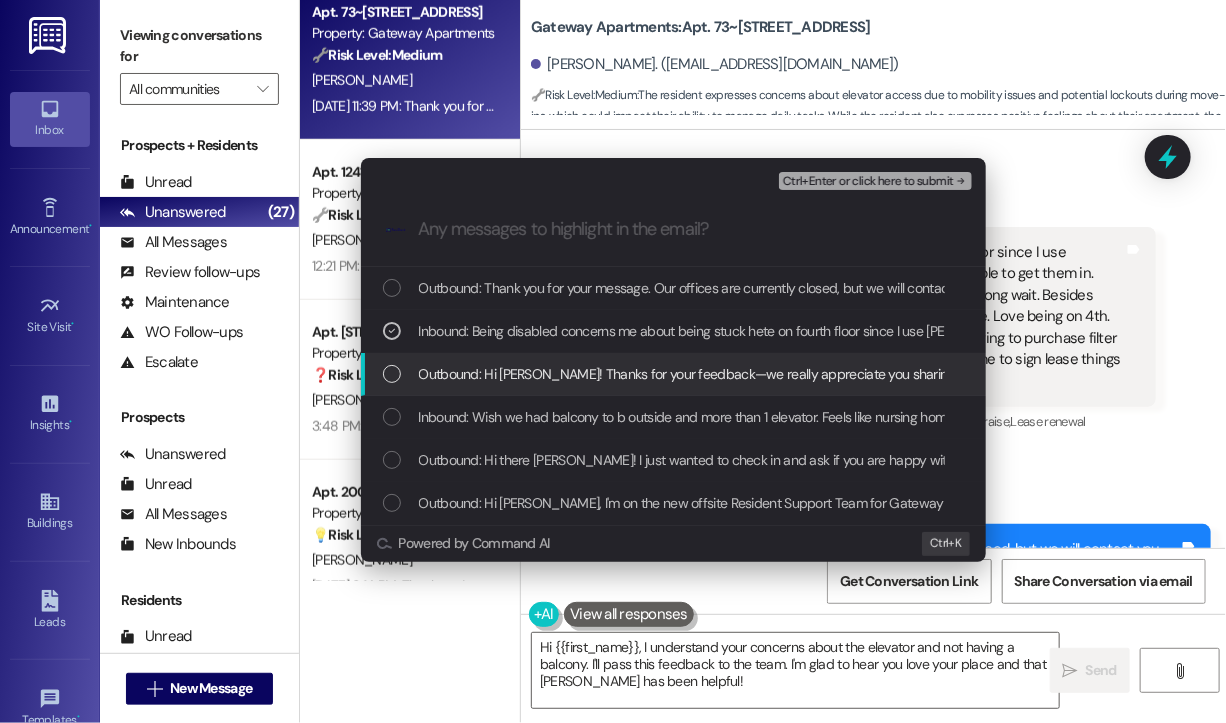 click on "Outbound: Hi Karen! Thanks for your feedback—we really appreciate you sharing this. Has the elevator been especially slow or crowded lately, or is it more about convenience and comfort overall? I’d be happy to share more details with the team." at bounding box center [1162, 374] 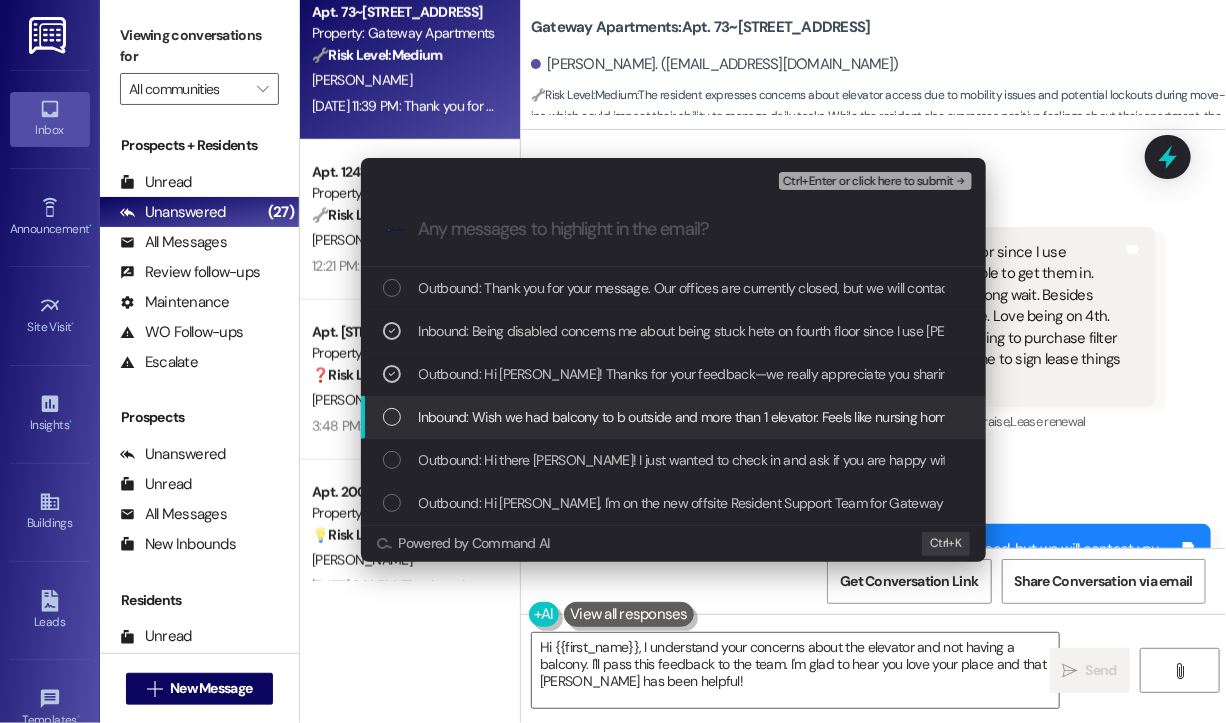 click on "Inbound: Wish we had balcony to b outside and more than 1 elevator. Feels like nursing home" at bounding box center [686, 417] 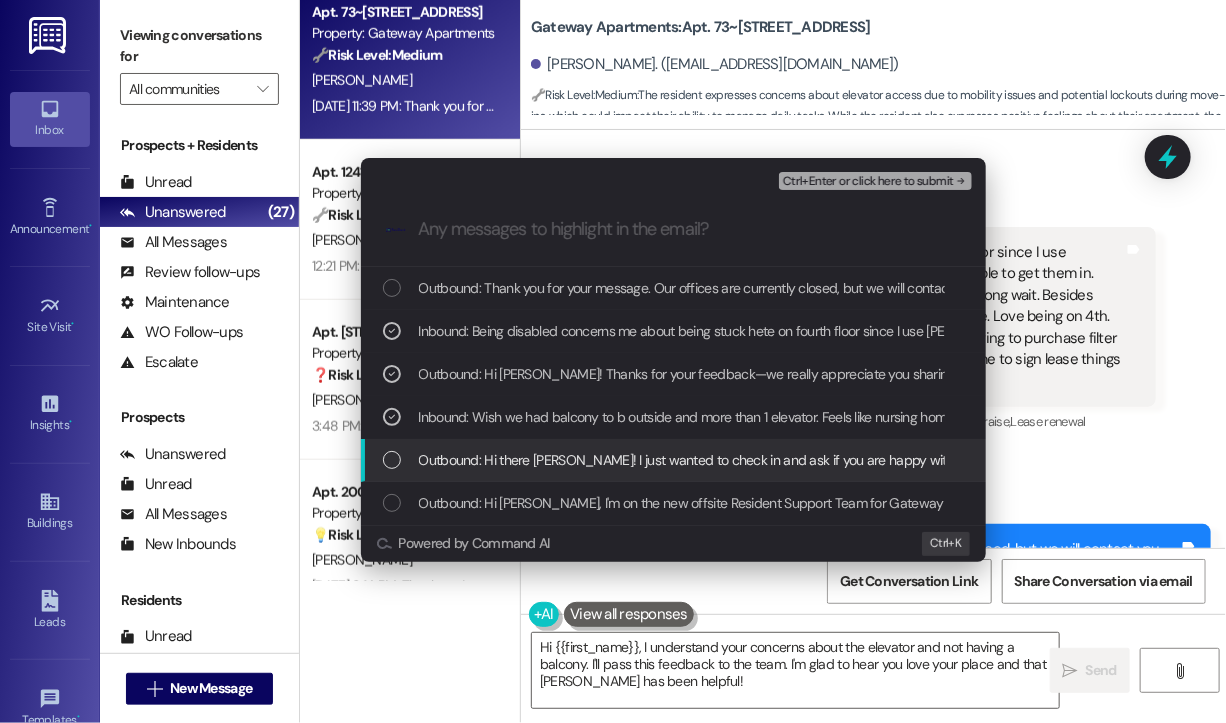 click on "Outbound: Hi there Karen! I just wanted to check in and ask if you are happy with your home.  Feel free to answer with a quick (y/n)" at bounding box center [829, 460] 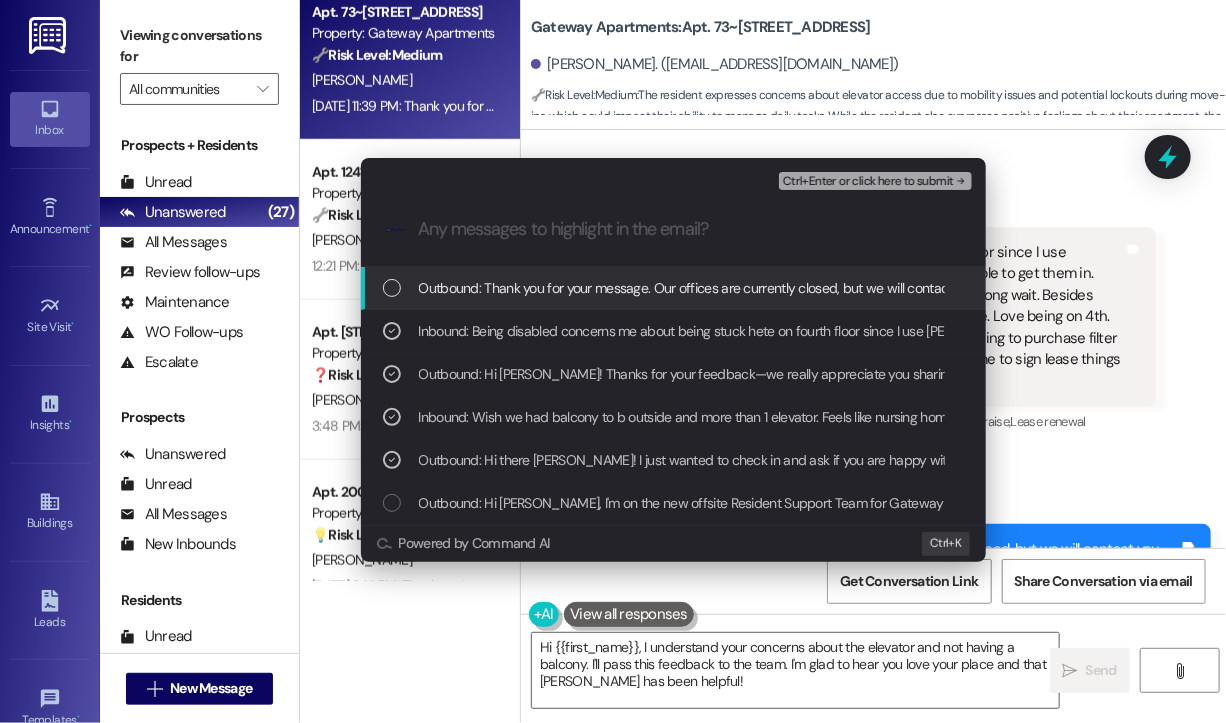 click on "Ctrl+Enter or click here to submit" at bounding box center [868, 182] 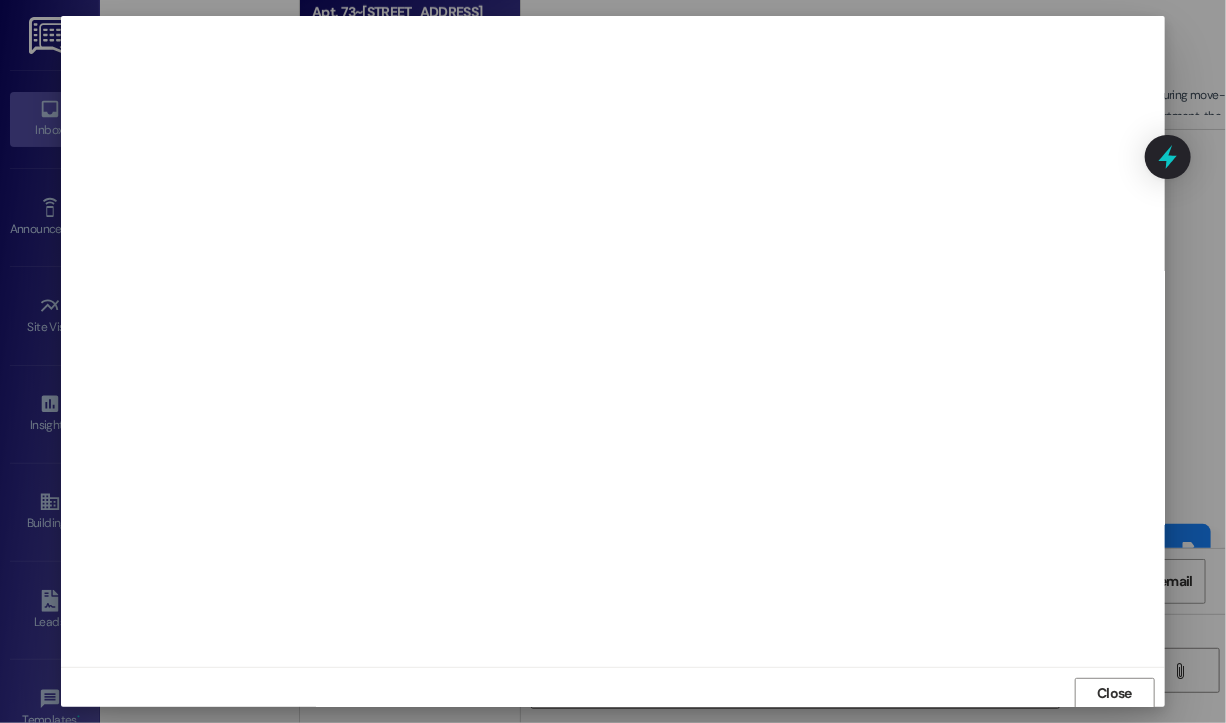scroll, scrollTop: 2, scrollLeft: 0, axis: vertical 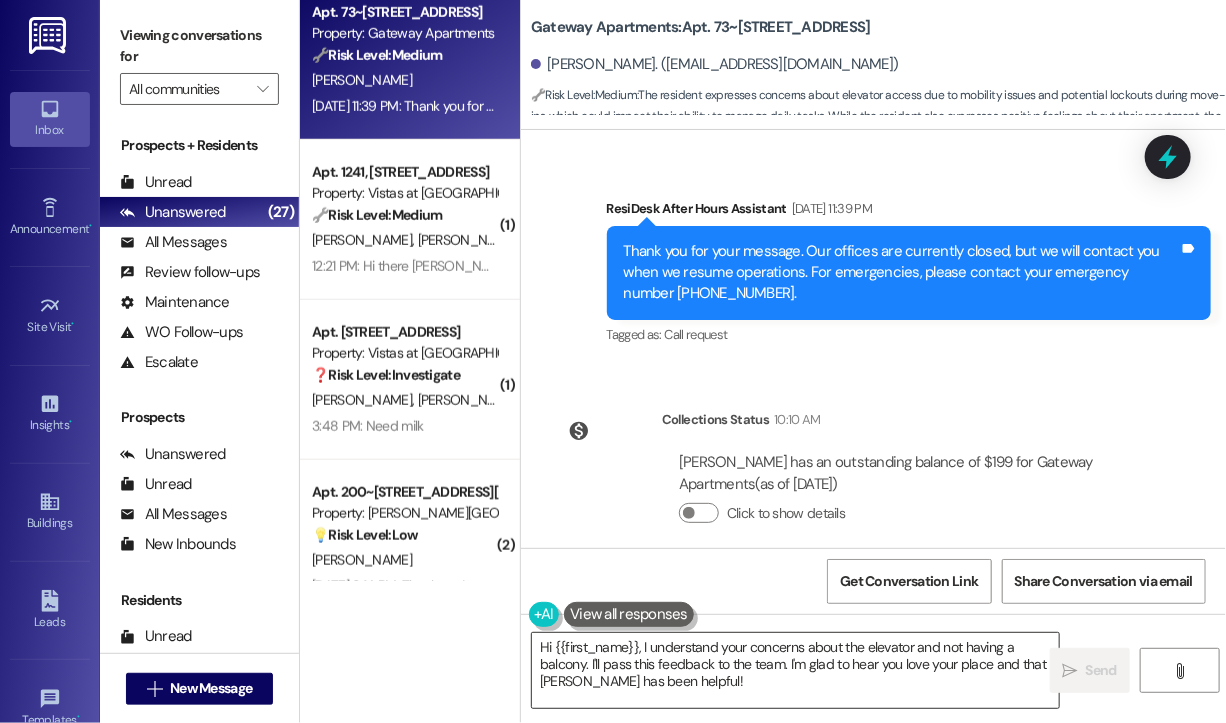click on "Hi {{first_name}}, I understand your concerns about the elevator and not having a balcony. I'll pass this feedback to the team. I'm glad to hear you love your place and that Crystal has been helpful!" at bounding box center [795, 670] 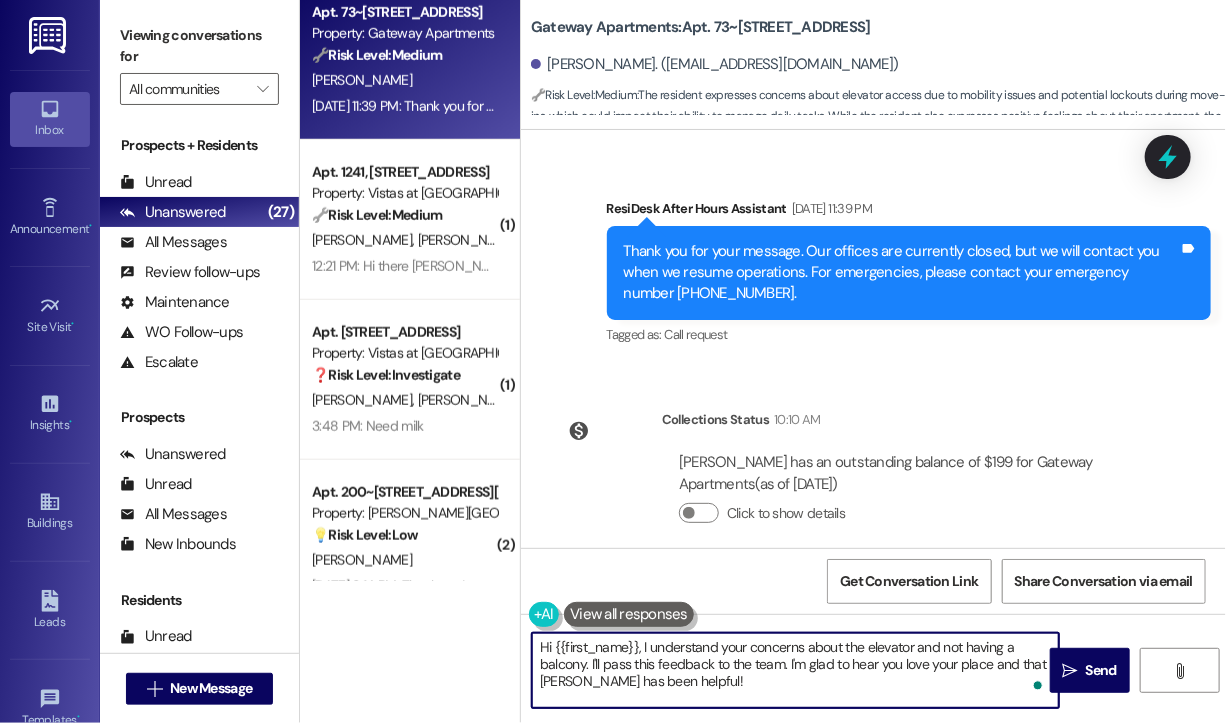 click on "Hi {{first_name}}, I understand your concerns about the elevator and not having a balcony. I'll pass this feedback to the team. I'm glad to hear you love your place and that Crystal has been helpful!" at bounding box center [795, 670] 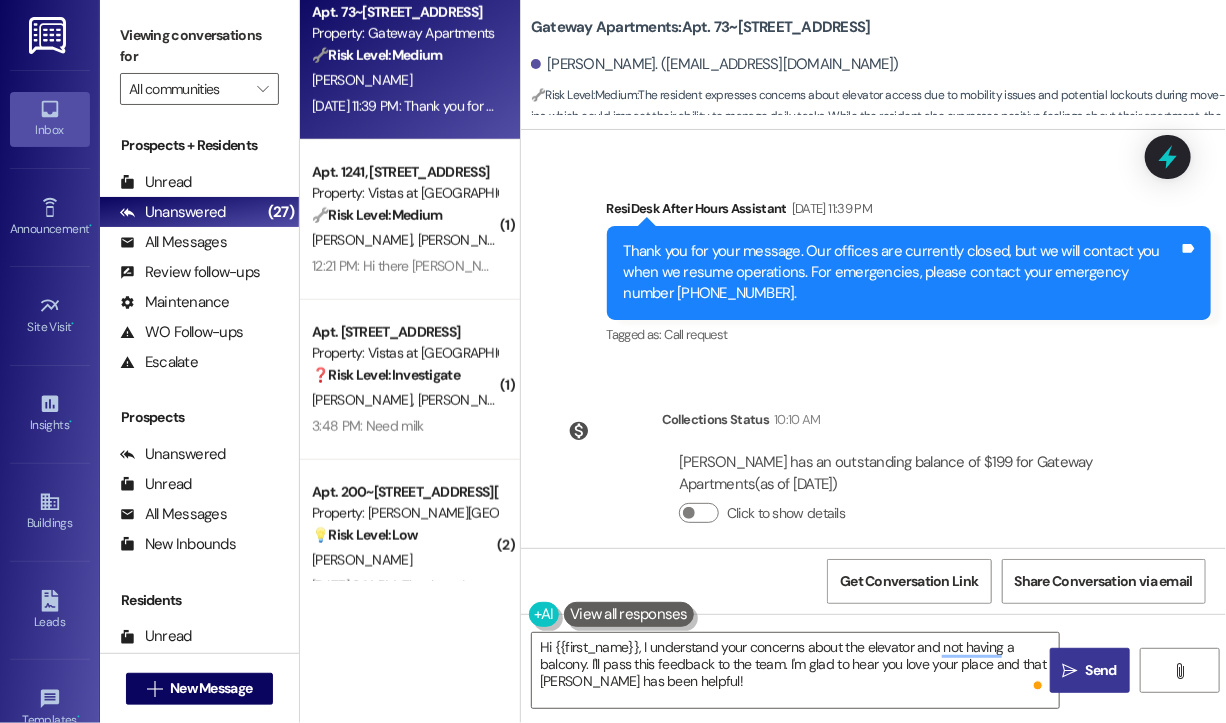click on "" at bounding box center [1070, 671] 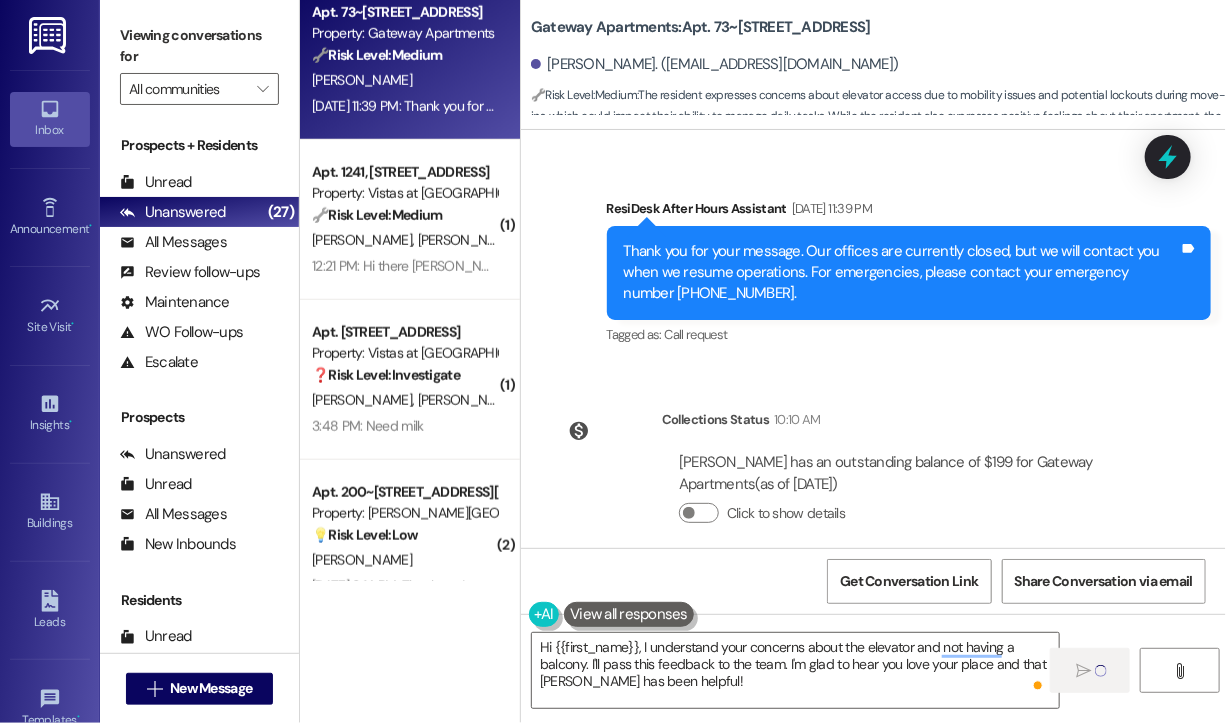 scroll, scrollTop: 3739, scrollLeft: 0, axis: vertical 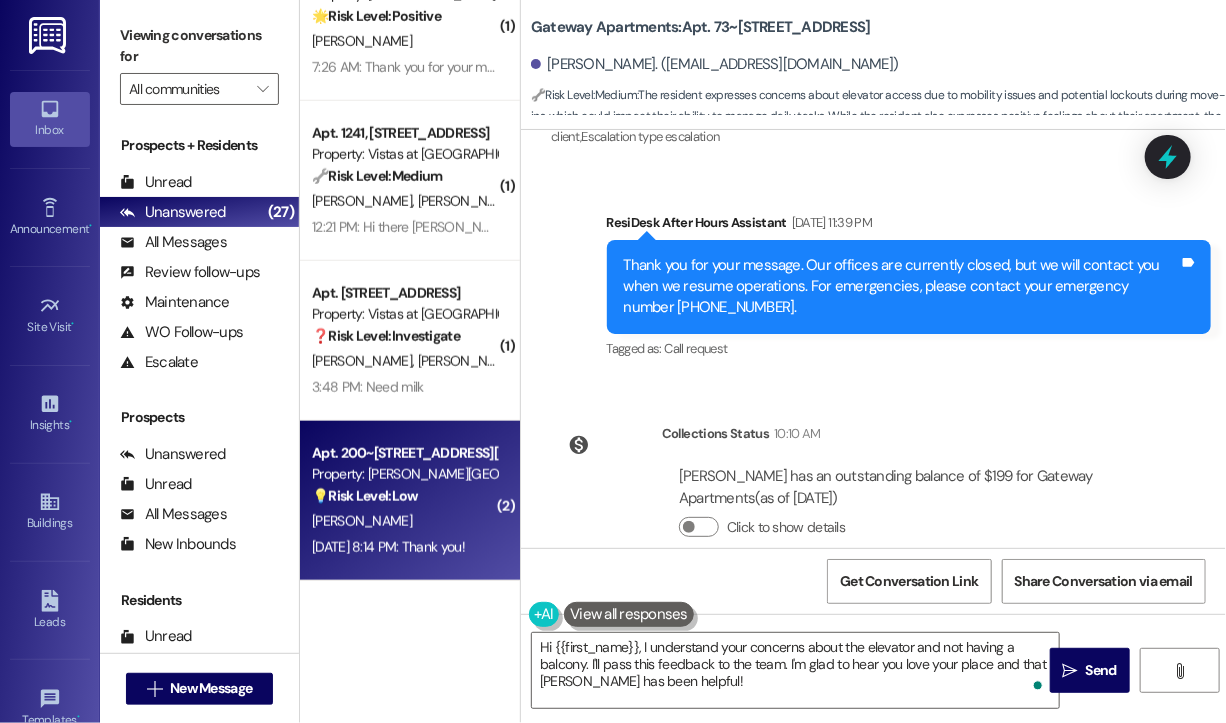 click on "💡  Risk Level:  Low The resident is expressing satisfaction with the scheduling of a walkthrough and relaying information about cleaning expectations. This is a customer satisfaction matter and does not require urgent attention." at bounding box center [404, 496] 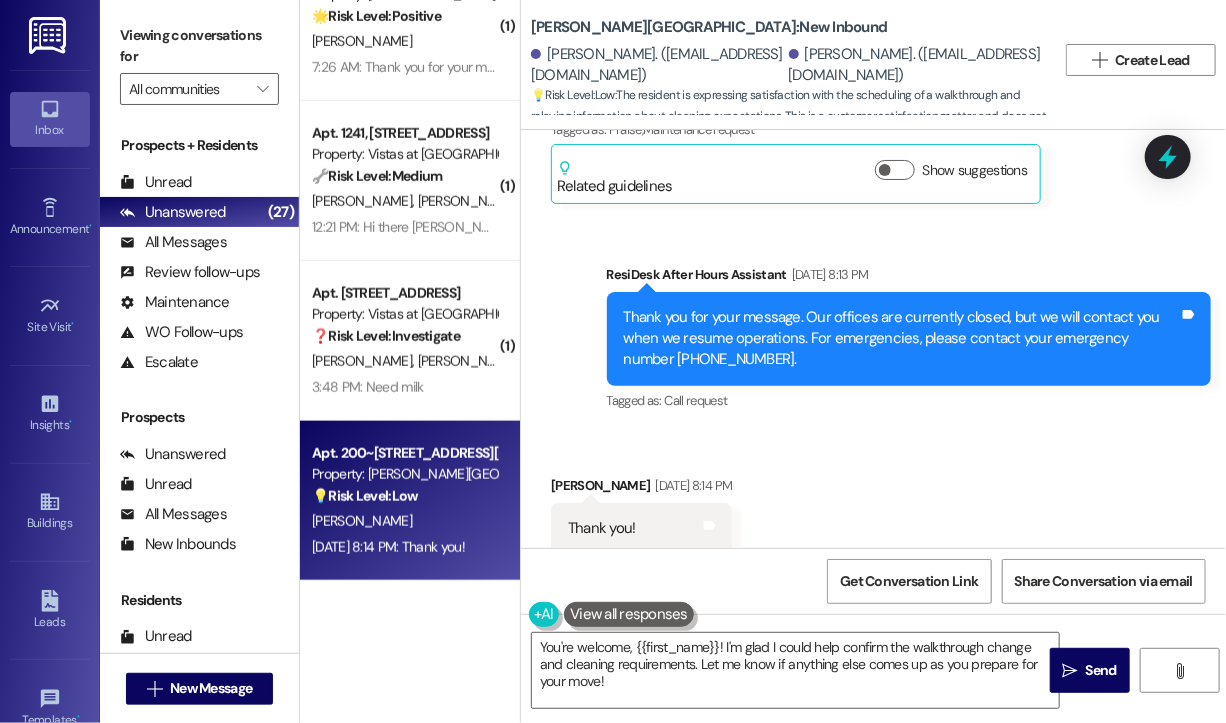 scroll, scrollTop: 4840, scrollLeft: 0, axis: vertical 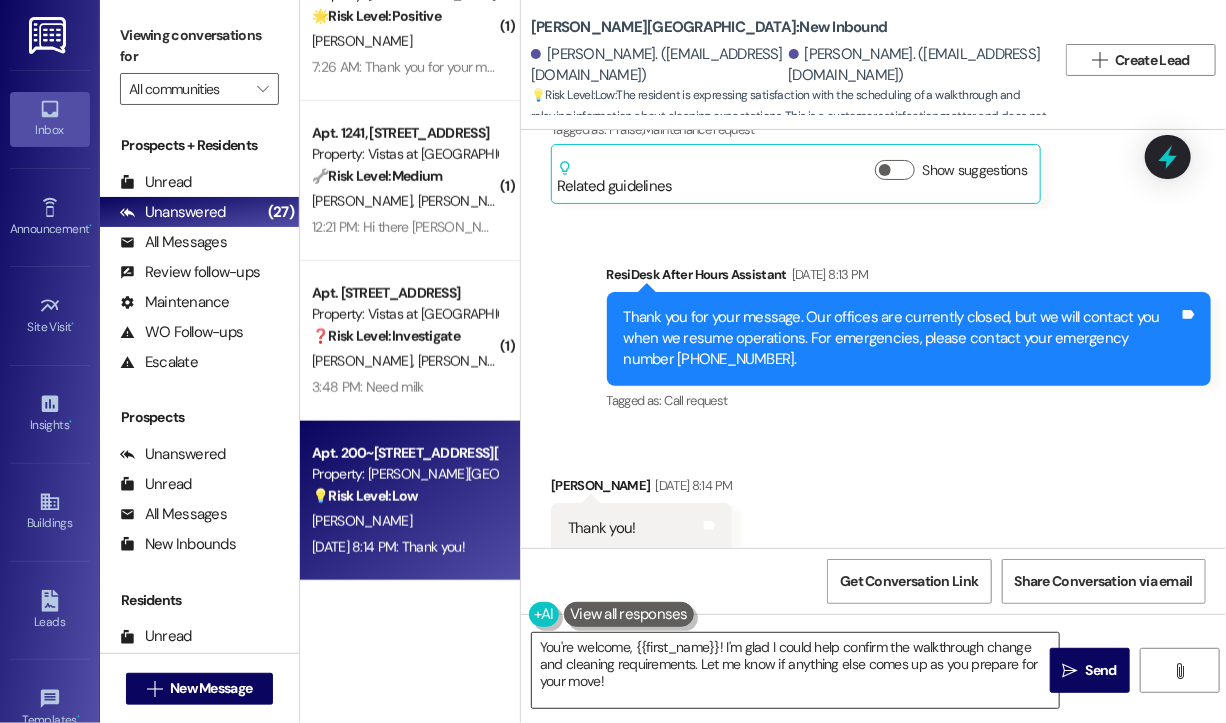 click on "You're welcome, {{first_name}}! I'm glad I could help confirm the walkthrough change and cleaning requirements. Let me know if anything else comes up as you prepare for your move!" at bounding box center [795, 670] 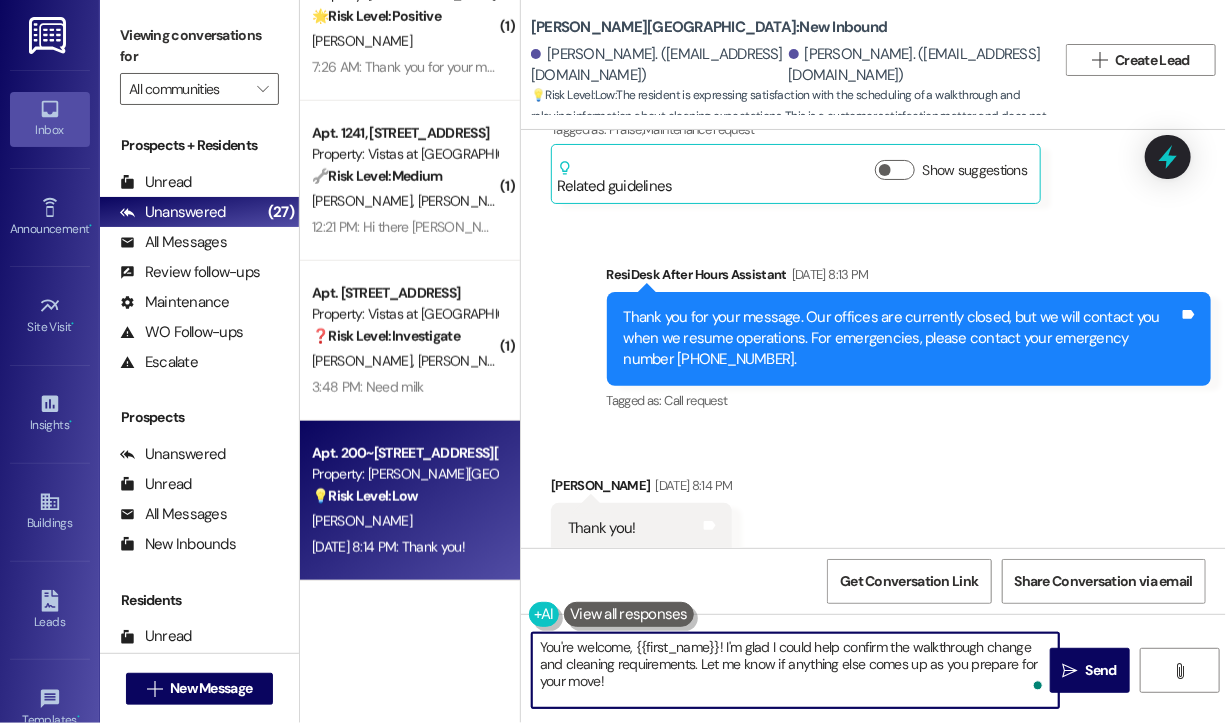 click on "You're welcome, {{first_name}}! I'm glad I could help confirm the walkthrough change and cleaning requirements. Let me know if anything else comes up as you prepare for your move!" at bounding box center (795, 670) 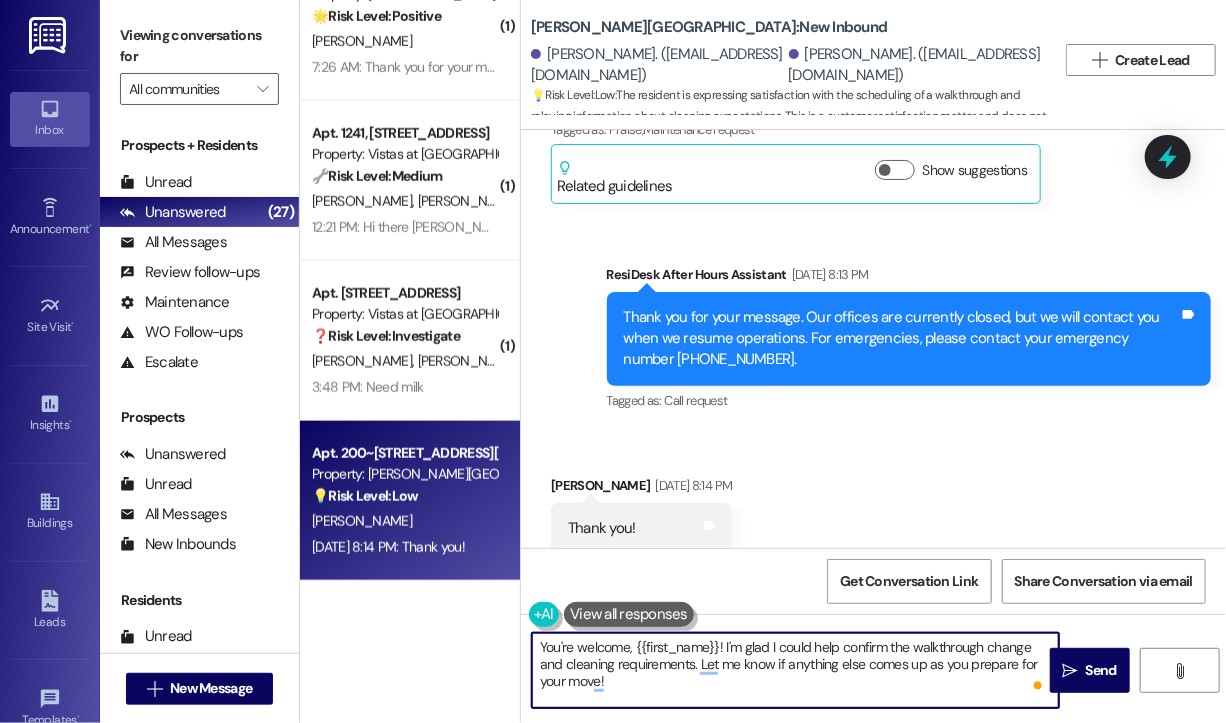 drag, startPoint x: 723, startPoint y: 646, endPoint x: 725, endPoint y: 688, distance: 42.047592 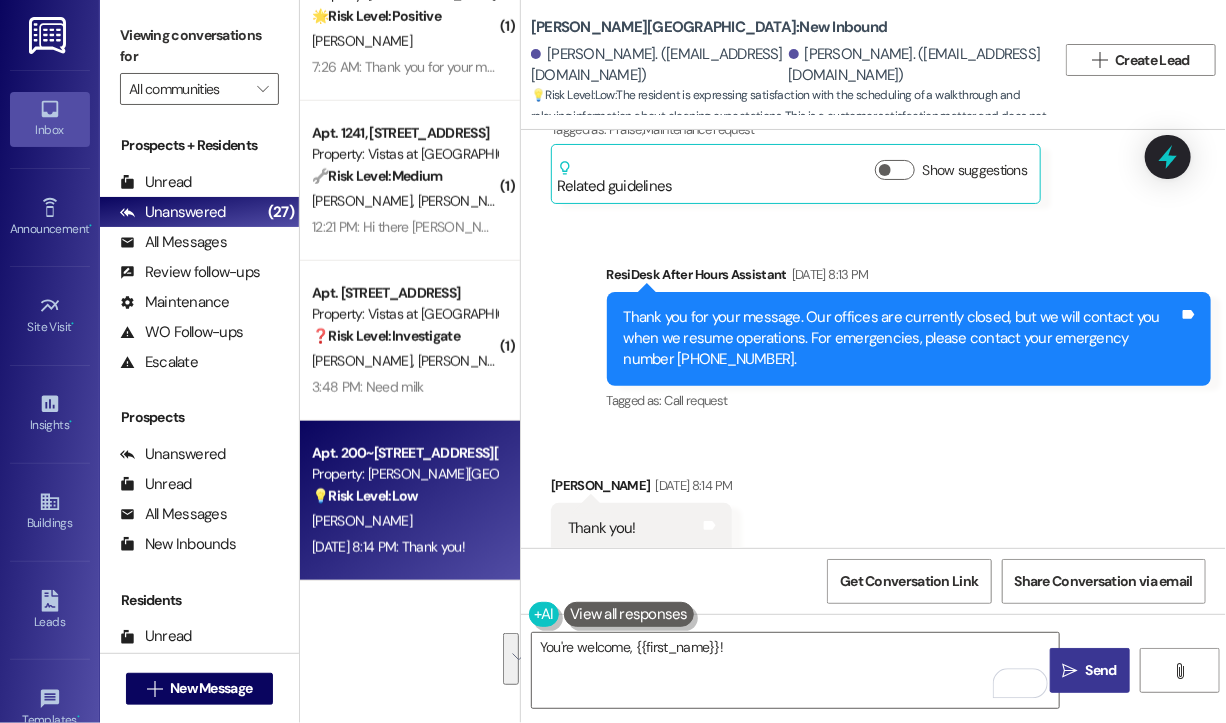 click on "Send" at bounding box center (1101, 670) 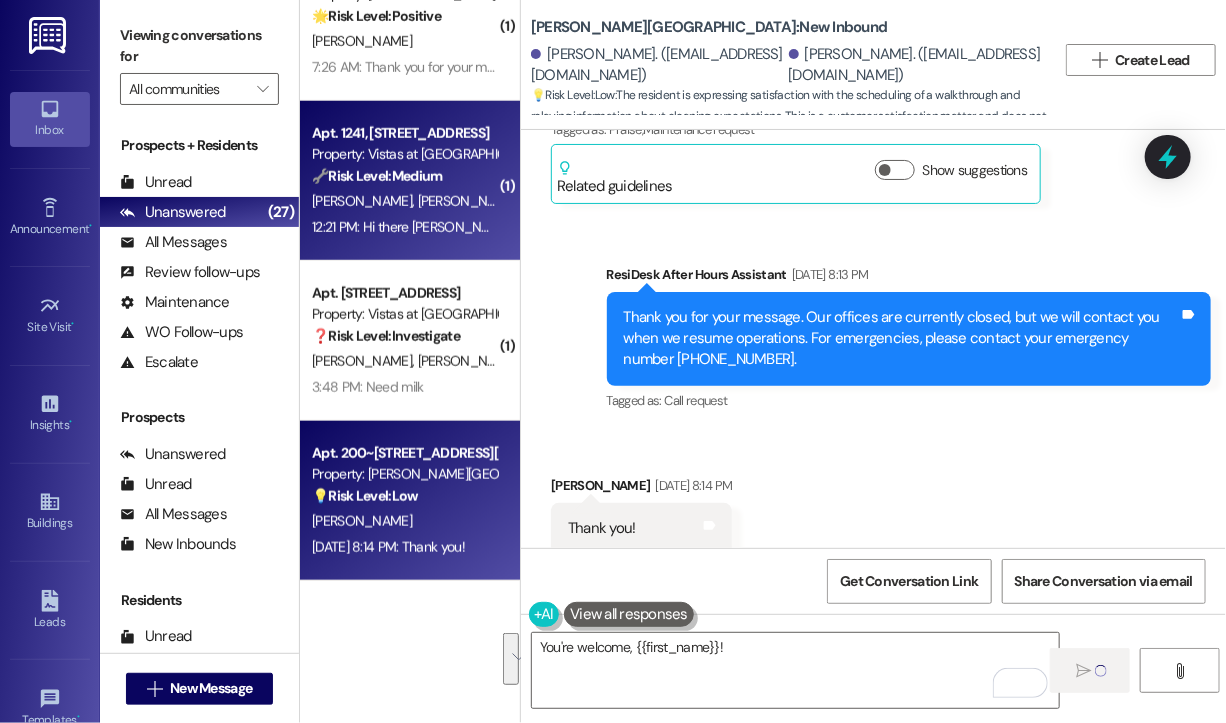 type 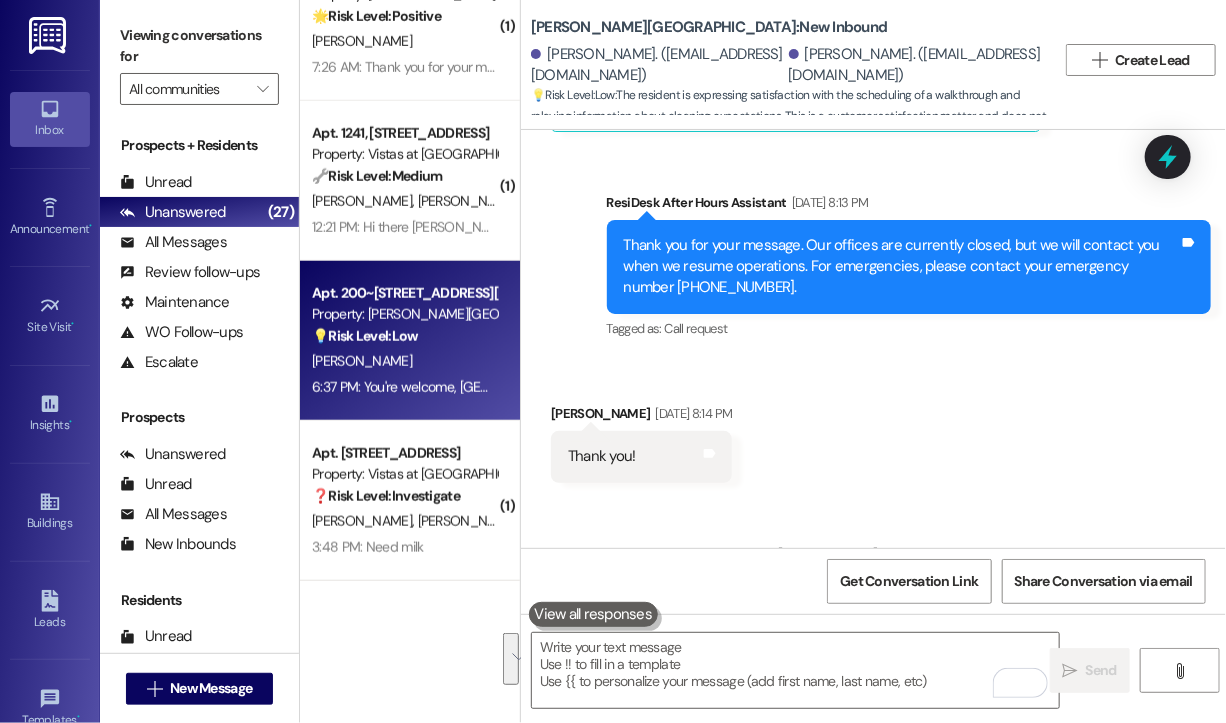 scroll, scrollTop: 4980, scrollLeft: 0, axis: vertical 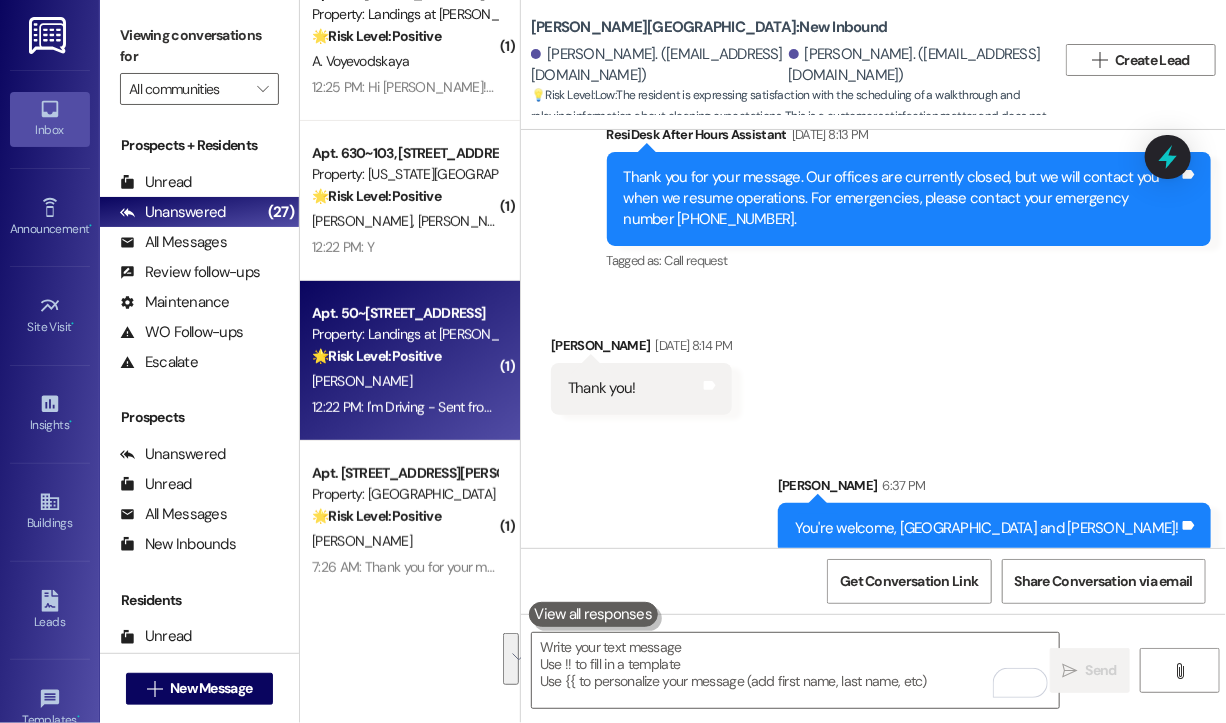 click on "🌟  Risk Level:  Positive" at bounding box center [376, 356] 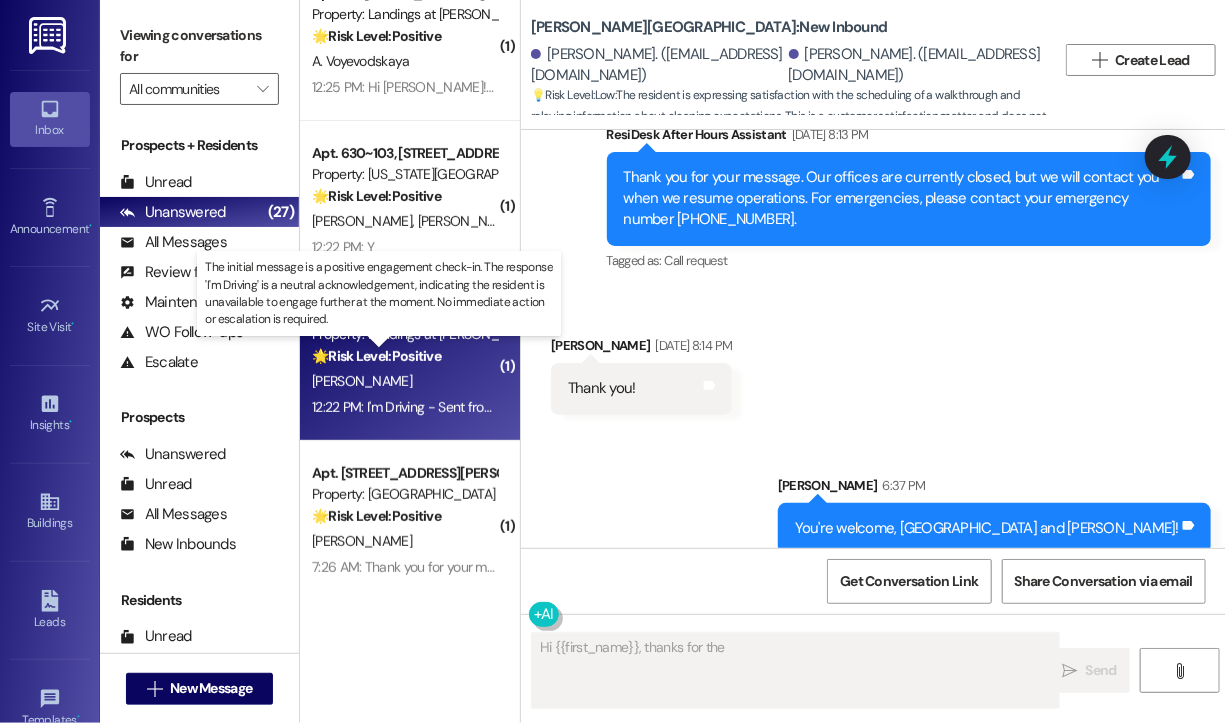 scroll, scrollTop: 578, scrollLeft: 0, axis: vertical 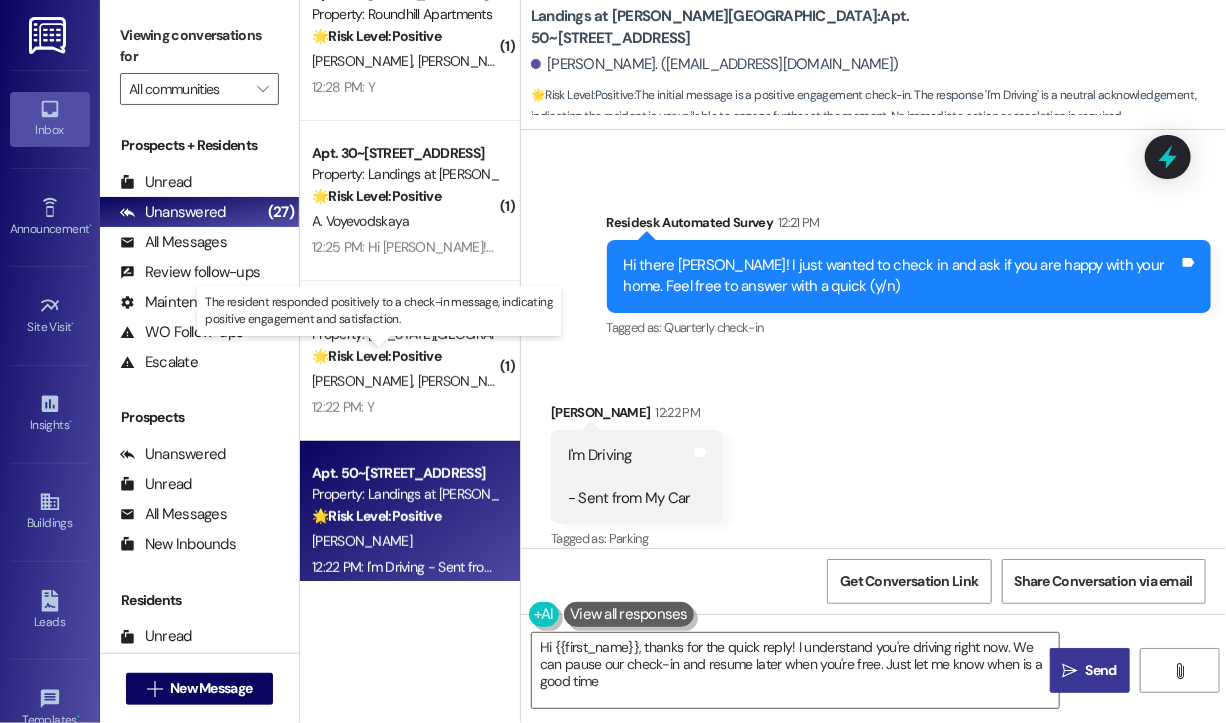 type on "Hi {{first_name}}, thanks for the quick reply! I understand you're driving right now. We can pause our check-in and resume later when you're free. Just let me know when is a good time!" 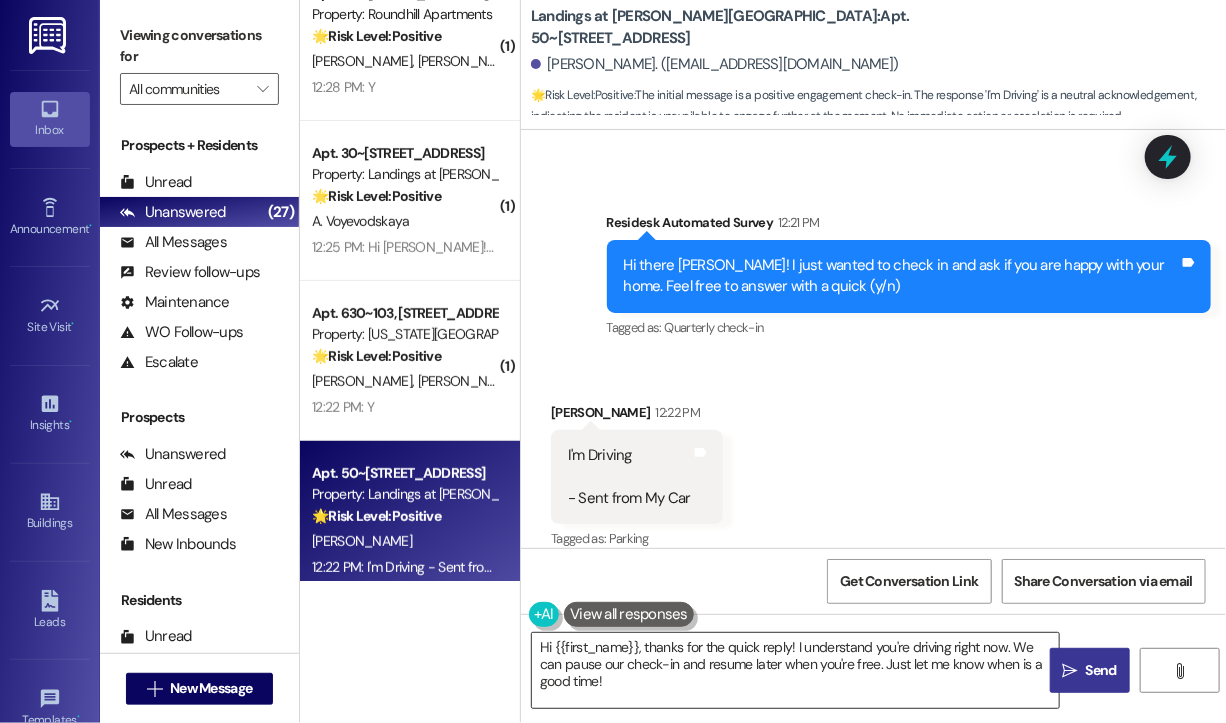 click on "Hi {{first_name}}, thanks for the quick reply! I understand you're driving right now. We can pause our check-in and resume later when you're free. Just let me know when is a good time!" at bounding box center [795, 670] 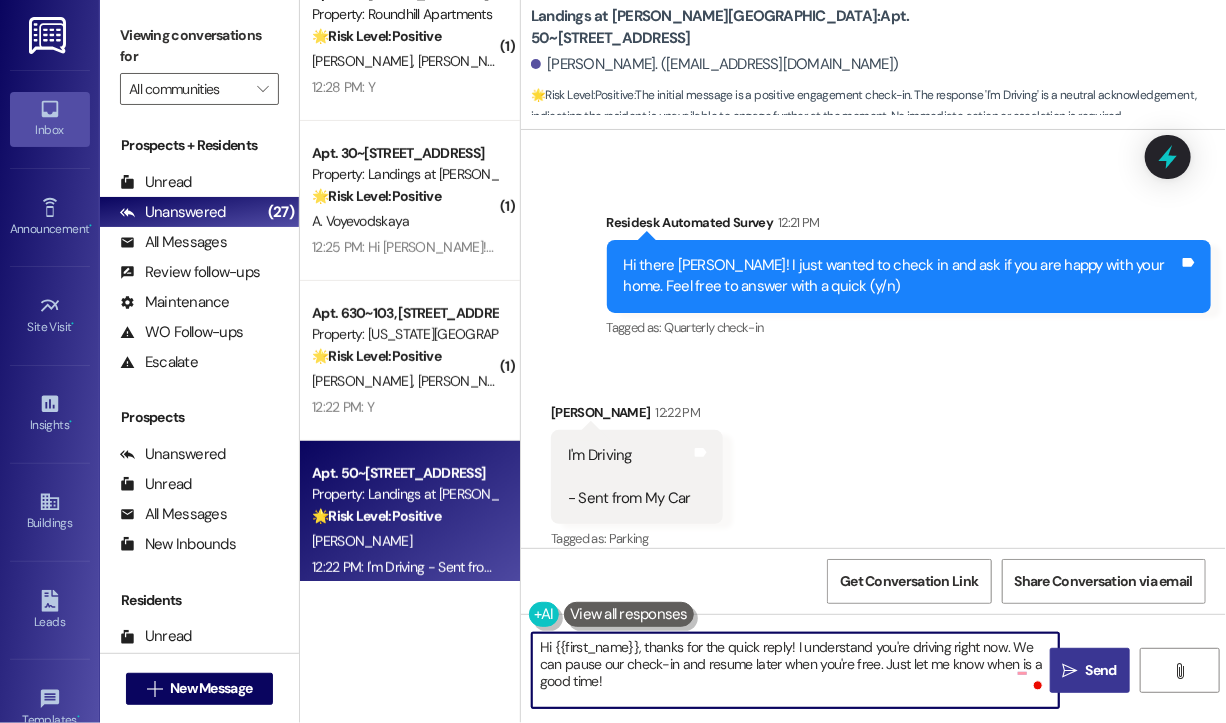 click on "Hi {{first_name}}, thanks for the quick reply! I understand you're driving right now. We can pause our check-in and resume later when you're free. Just let me know when is a good time!" at bounding box center [795, 670] 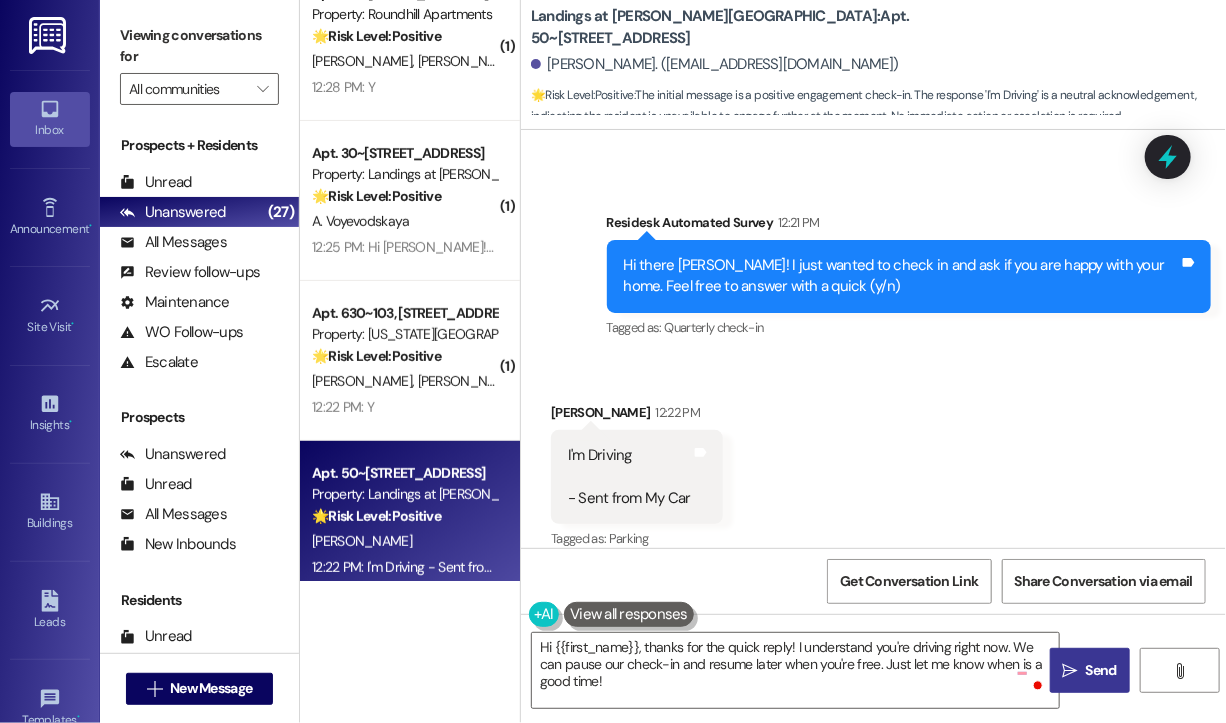 click on "Send" at bounding box center [1101, 670] 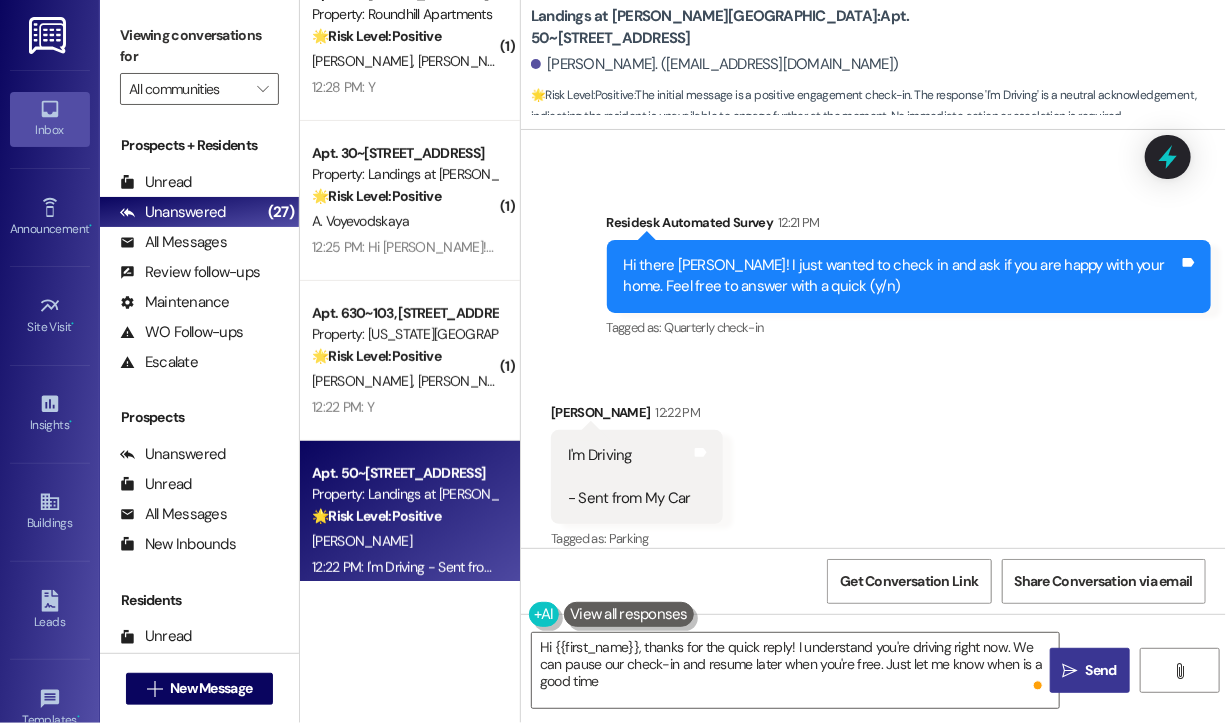 type on "Hi {{first_name}}, thanks for the quick reply! I understand you're driving right now. We can pause our check-in and resume later when you're free. Just let me know when is a good time!" 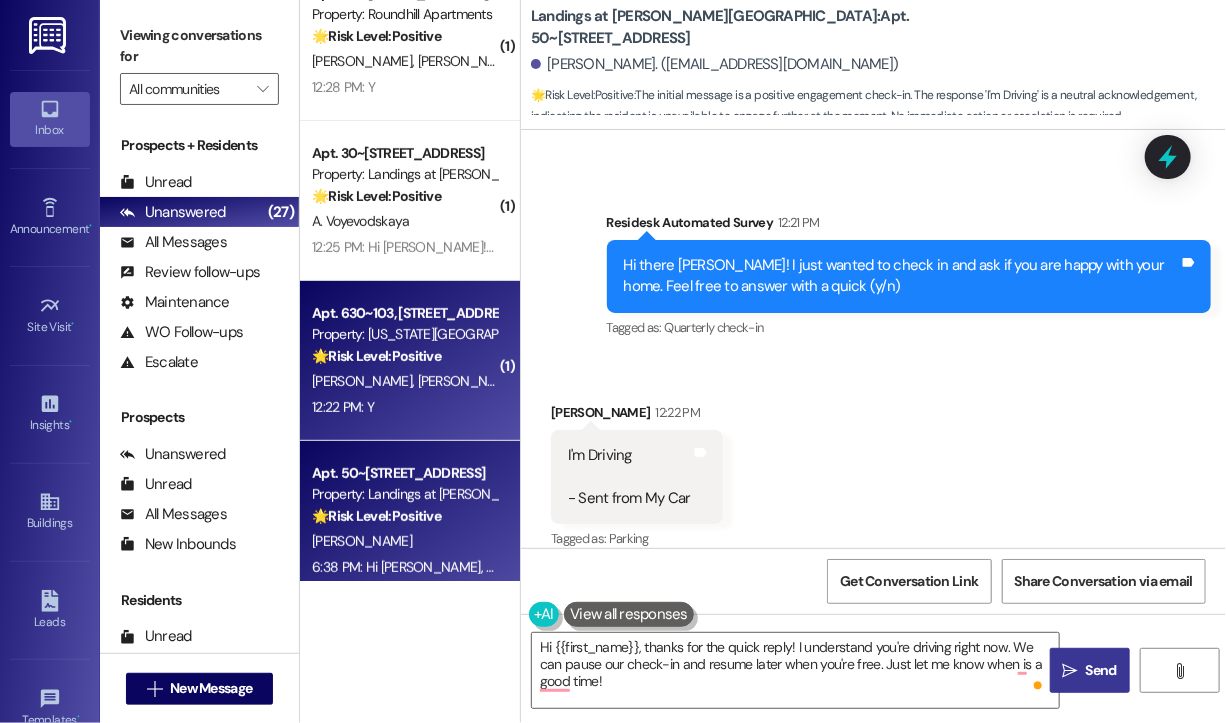 click on "🌟  Risk Level:  Positive The resident responded positively to a check-in message, indicating positive engagement and satisfaction." at bounding box center (404, 356) 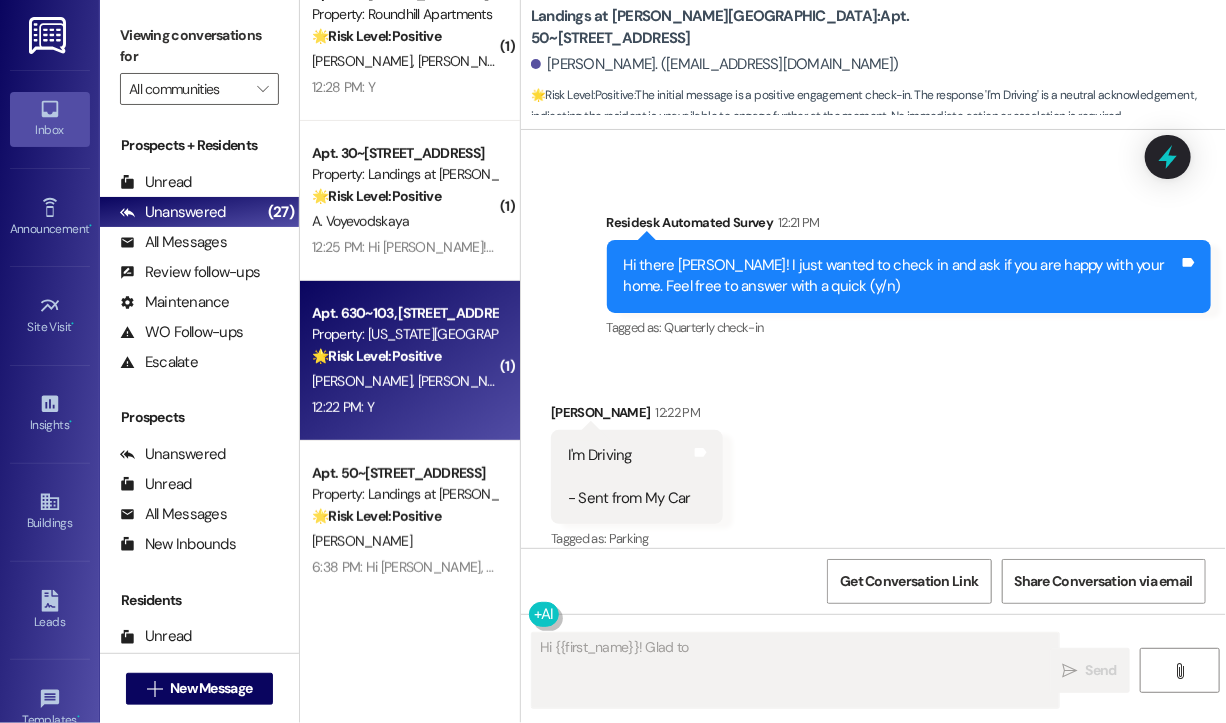 scroll, scrollTop: 329, scrollLeft: 0, axis: vertical 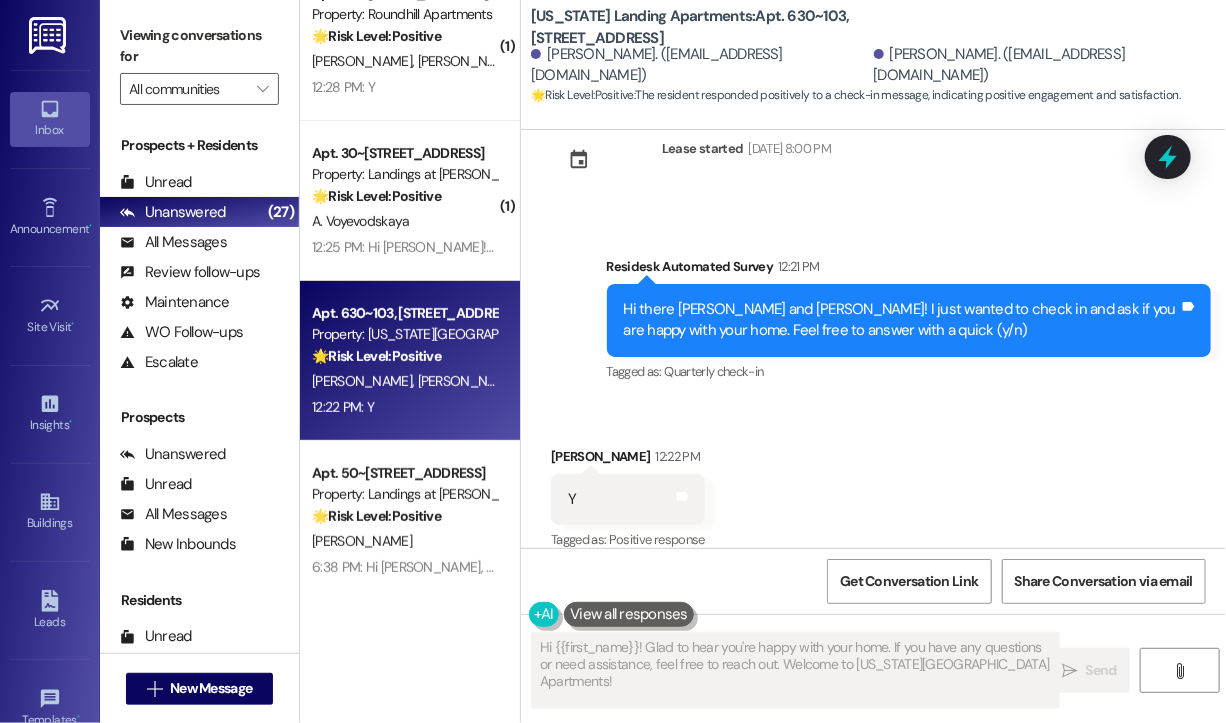 click on "Received via SMS Edward Fowler 12:22 PM Y Tags and notes Tagged as:   Positive response Click to highlight conversations about Positive response" at bounding box center [873, 485] 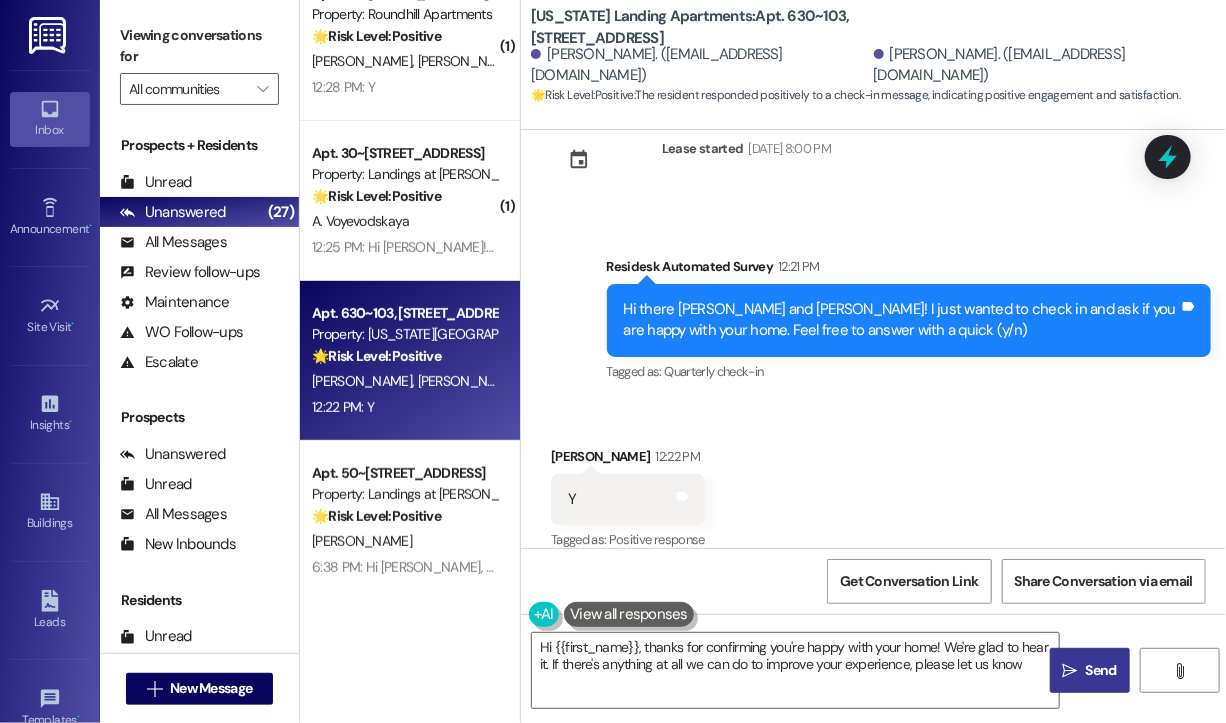 type on "Hi {{first_name}}, thanks for confirming you're happy with your home! We're glad to hear it. If there's anything at all we can do to improve your experience, please let us know!" 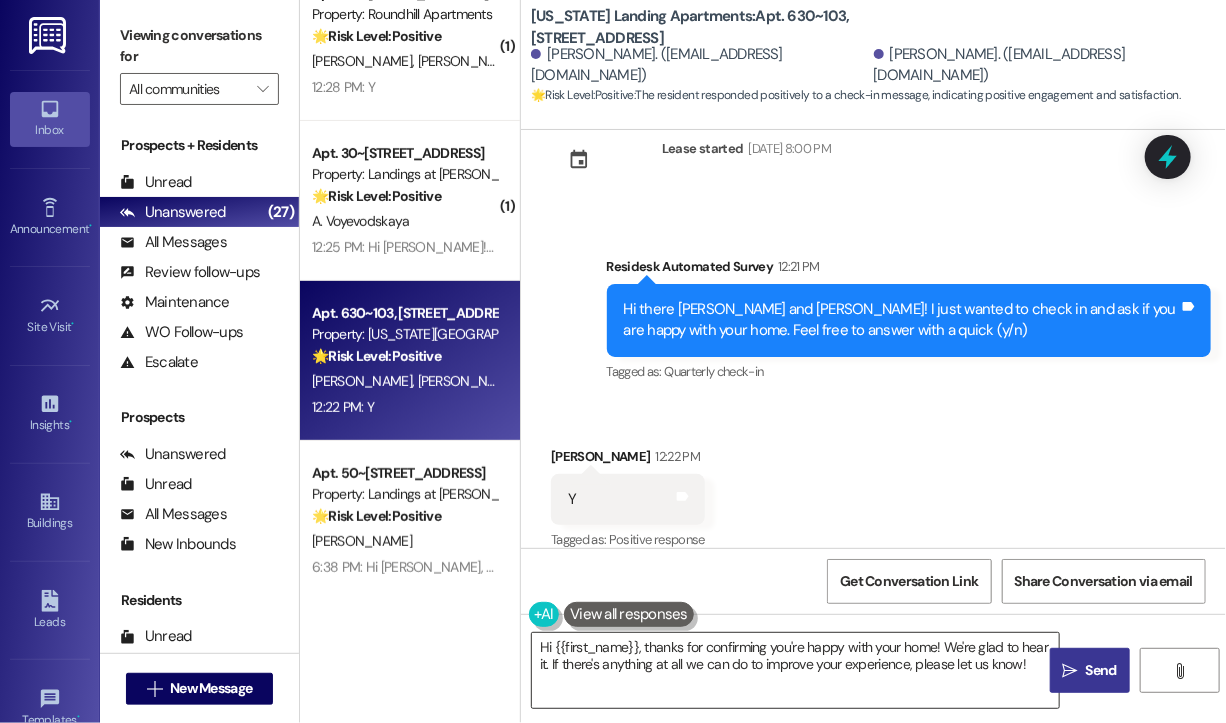 click on "Hi {{first_name}}, thanks for confirming you're happy with your home! We're glad to hear it. If there's anything at all we can do to improve your experience, please let us know!" at bounding box center [795, 670] 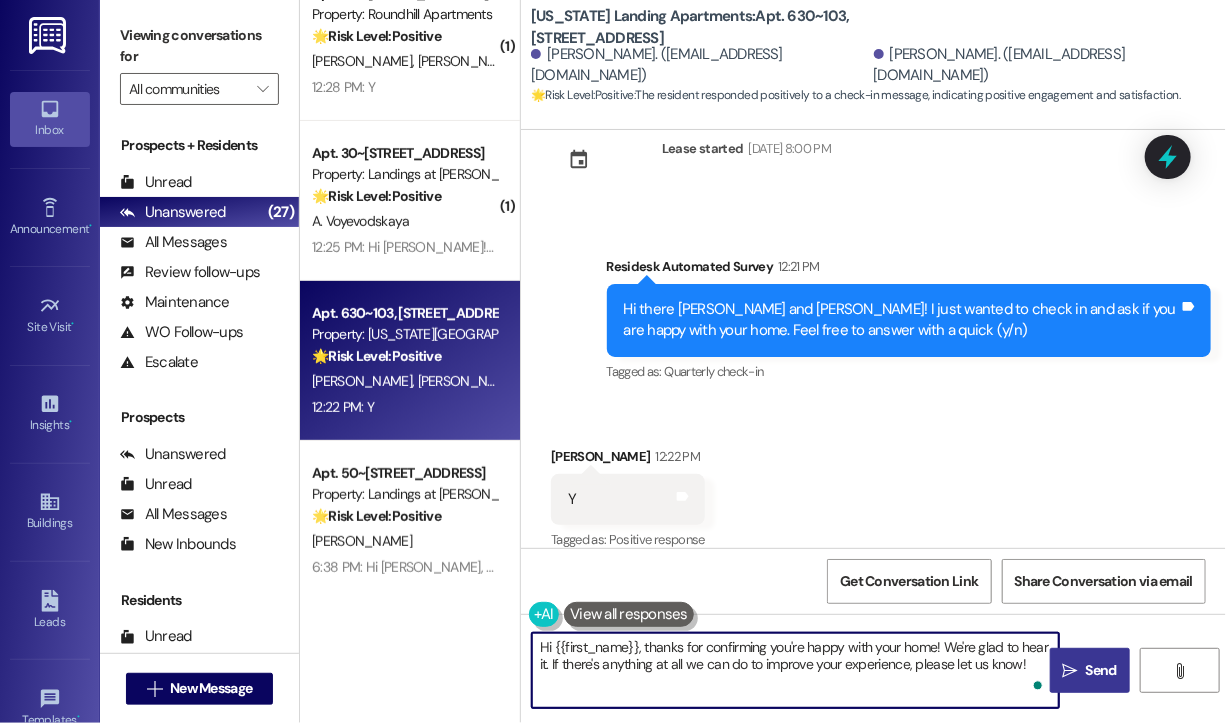 click on "Send" at bounding box center [1101, 670] 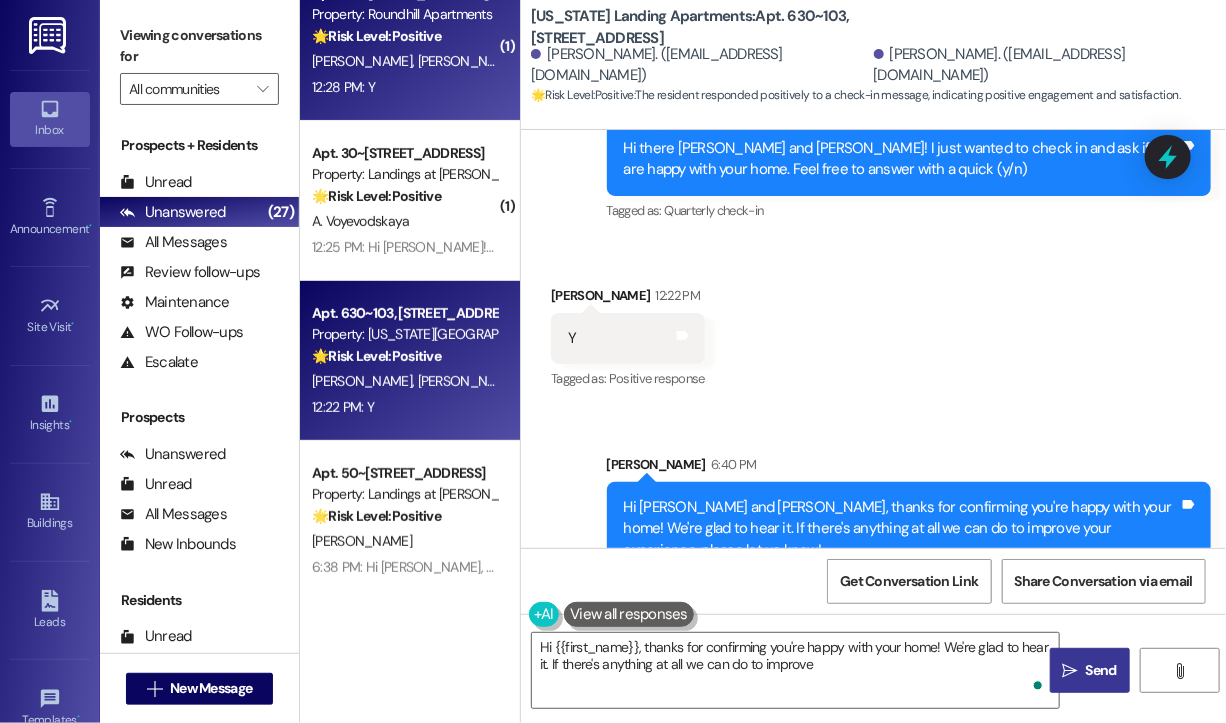 type on "Hi {{first_name}}, thanks for confirming you're happy with your home! We're glad to hear it. If there's anything at all we can do to improve" 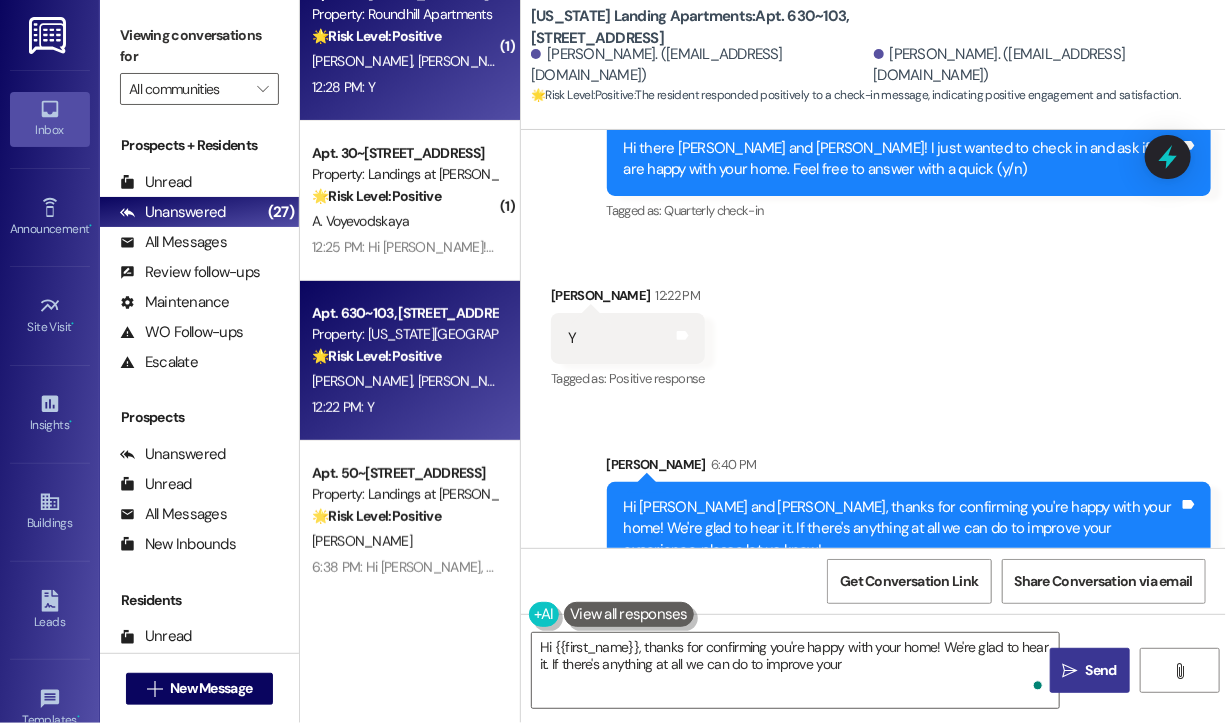click on "12:28 PM: Y 12:28 PM: Y" at bounding box center (404, 87) 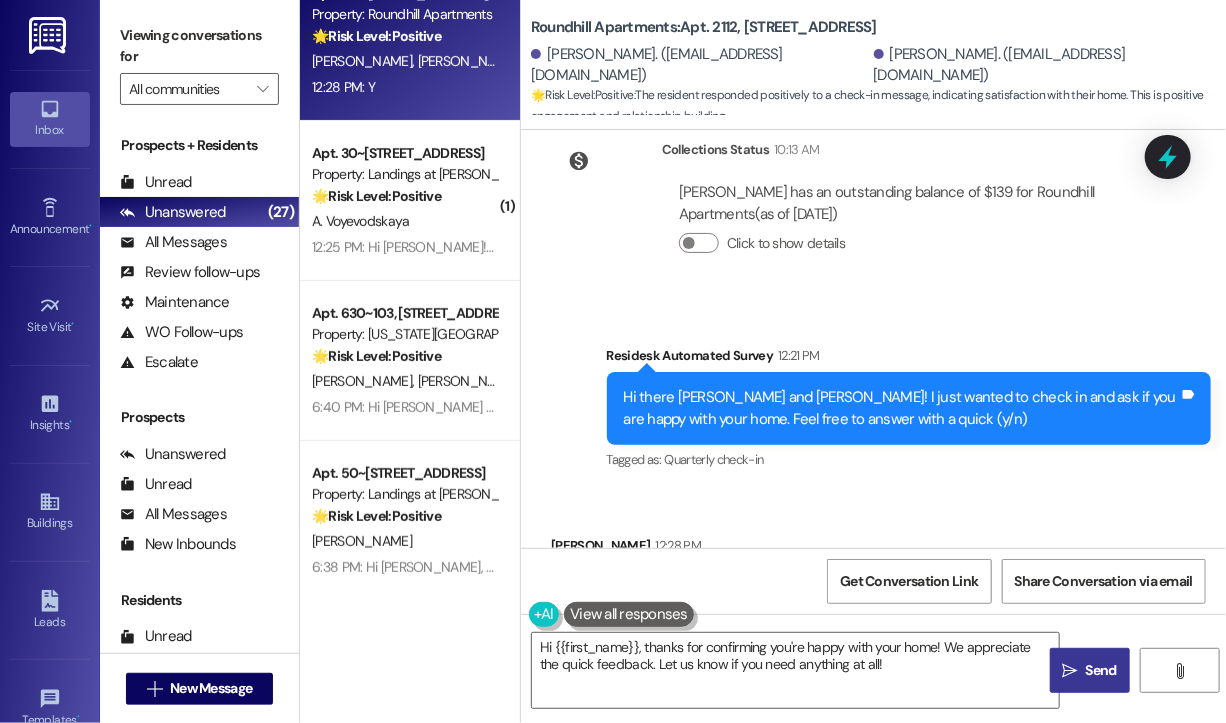 scroll, scrollTop: 505, scrollLeft: 0, axis: vertical 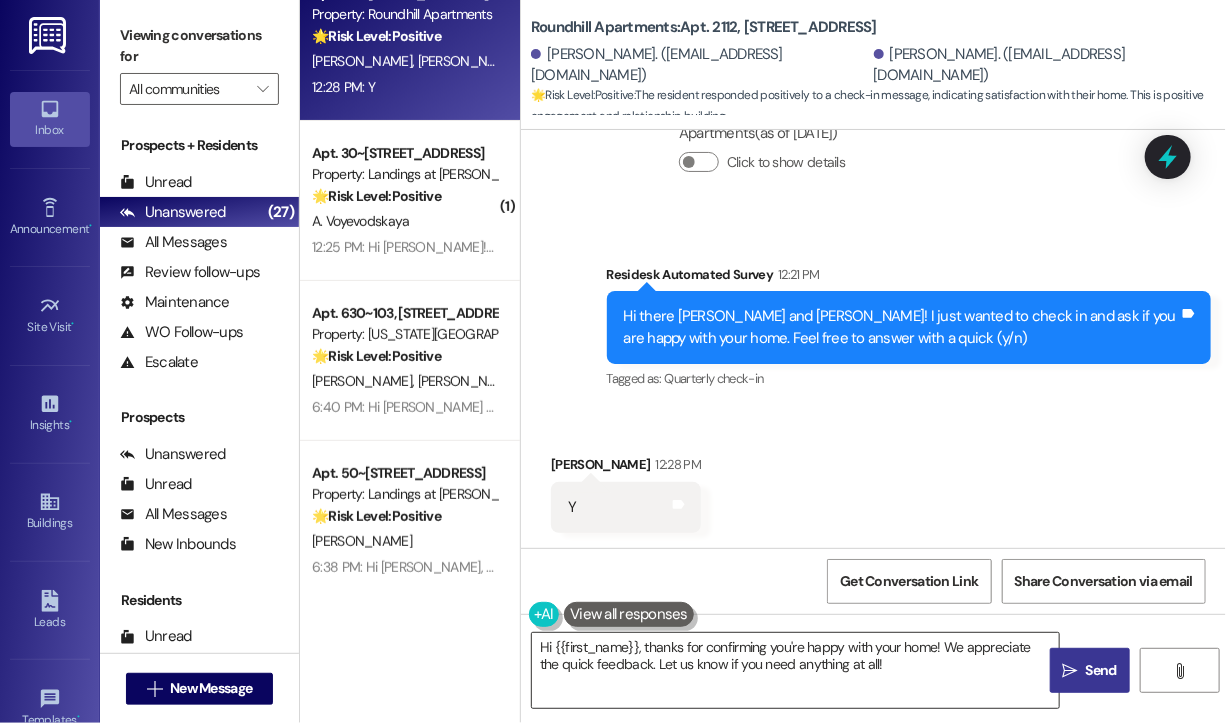 click on "Hi {{first_name}}, thanks for confirming you're happy with your home! We appreciate the quick feedback. Let us know if you need anything at all!" at bounding box center [795, 670] 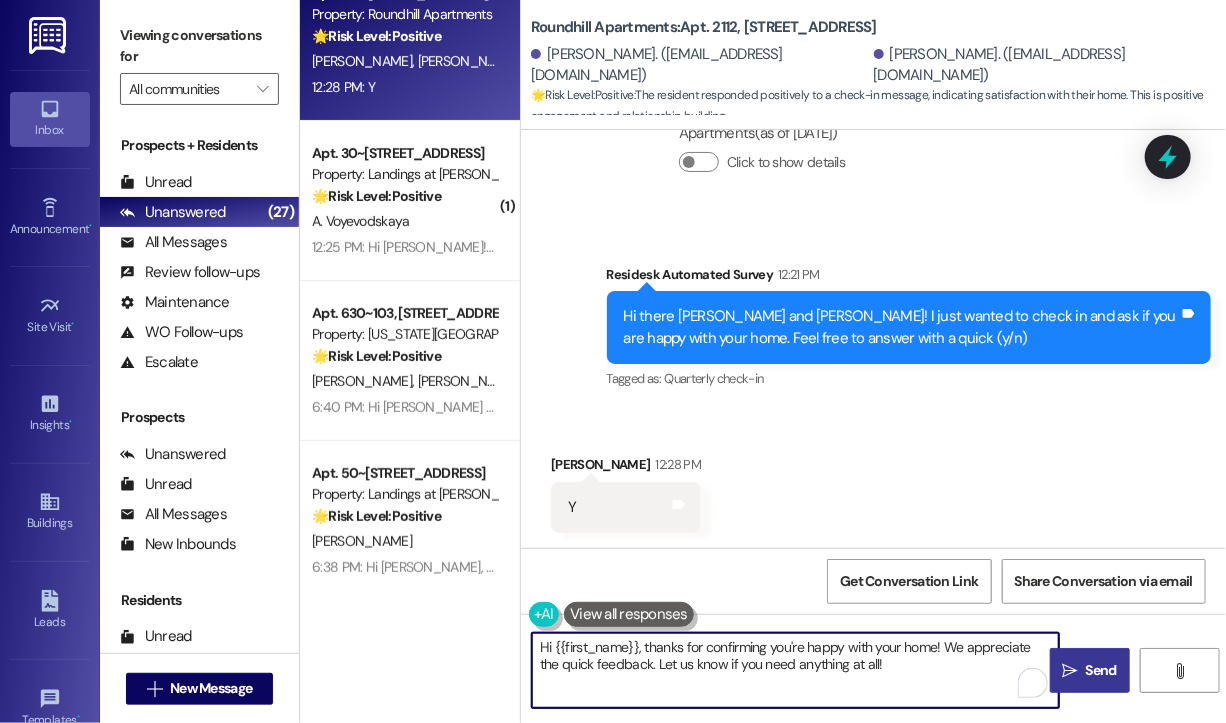 click on "Send" at bounding box center [1101, 670] 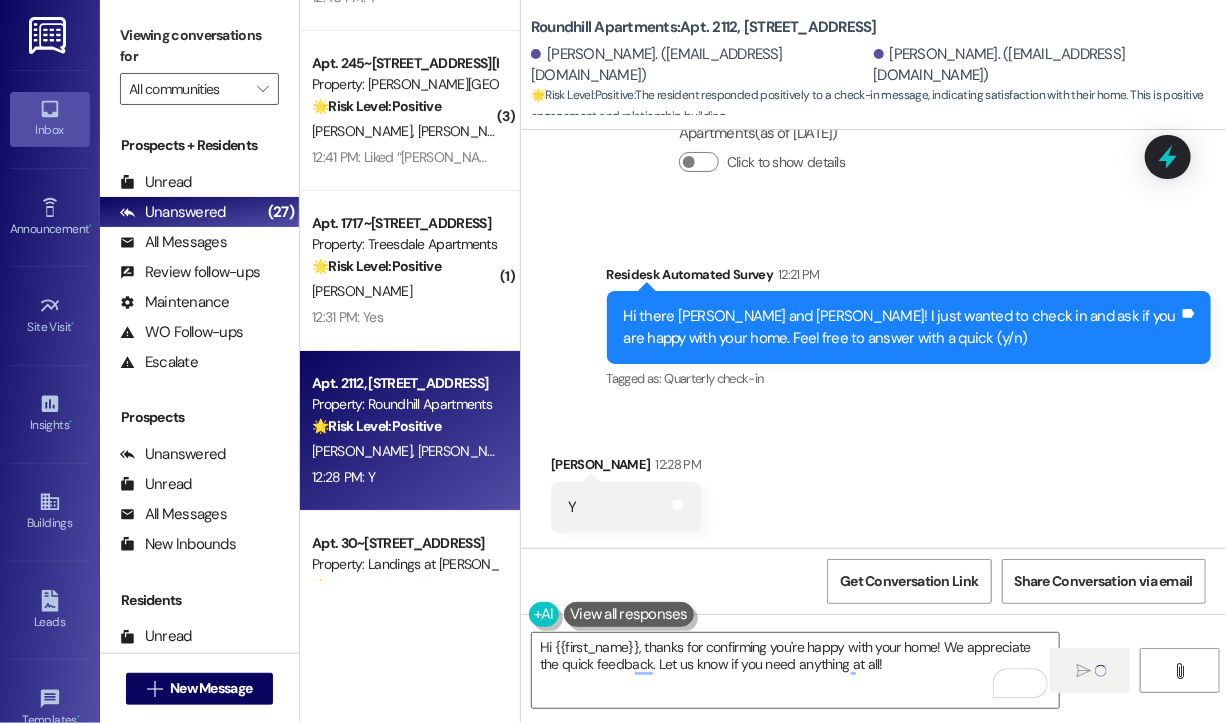 scroll, scrollTop: 2839, scrollLeft: 0, axis: vertical 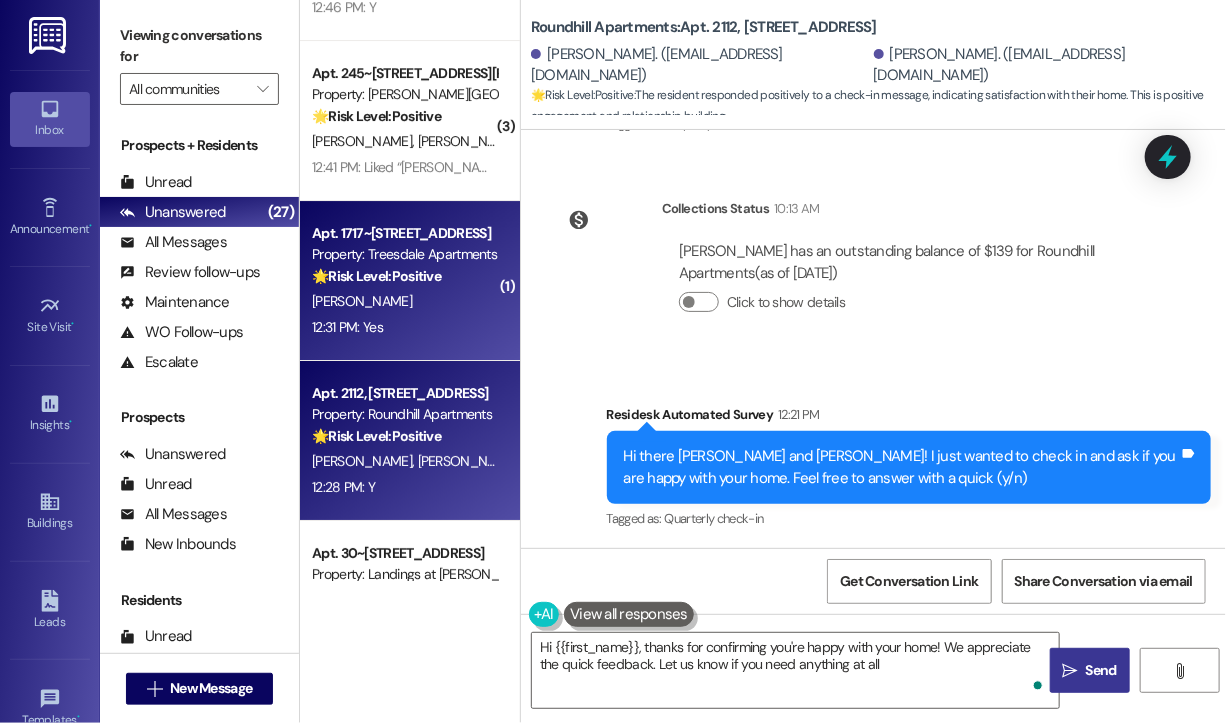 type on "Hi {{first_name}}, thanks for confirming you're happy with your home! We appreciate the quick feedback. Let us know if you need anything at all!" 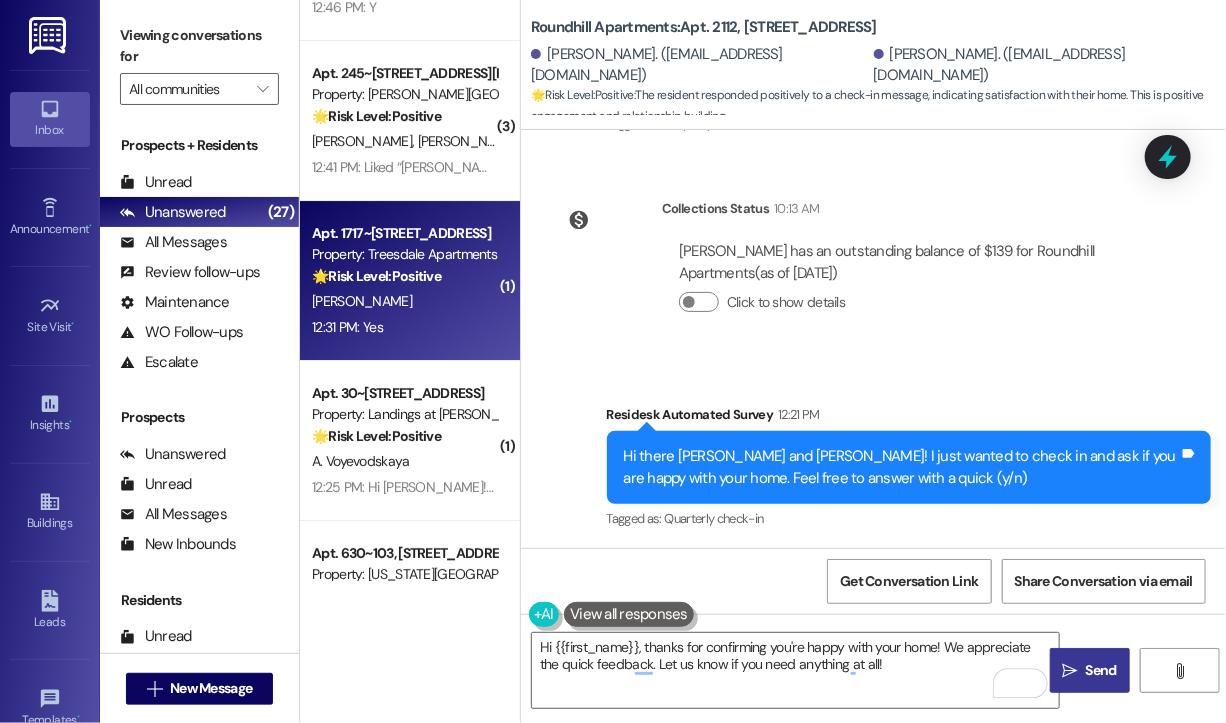 click on "Apt. 1717~25, 1720 Treesdale Way Property: Treesdale Apartments 🌟  Risk Level:  Positive The message is a positive response to a check-in about resident satisfaction, indicating positive engagement and relationship building. T. Currier 12:31 PM: Yes 12:31 PM: Yes" at bounding box center (410, 281) 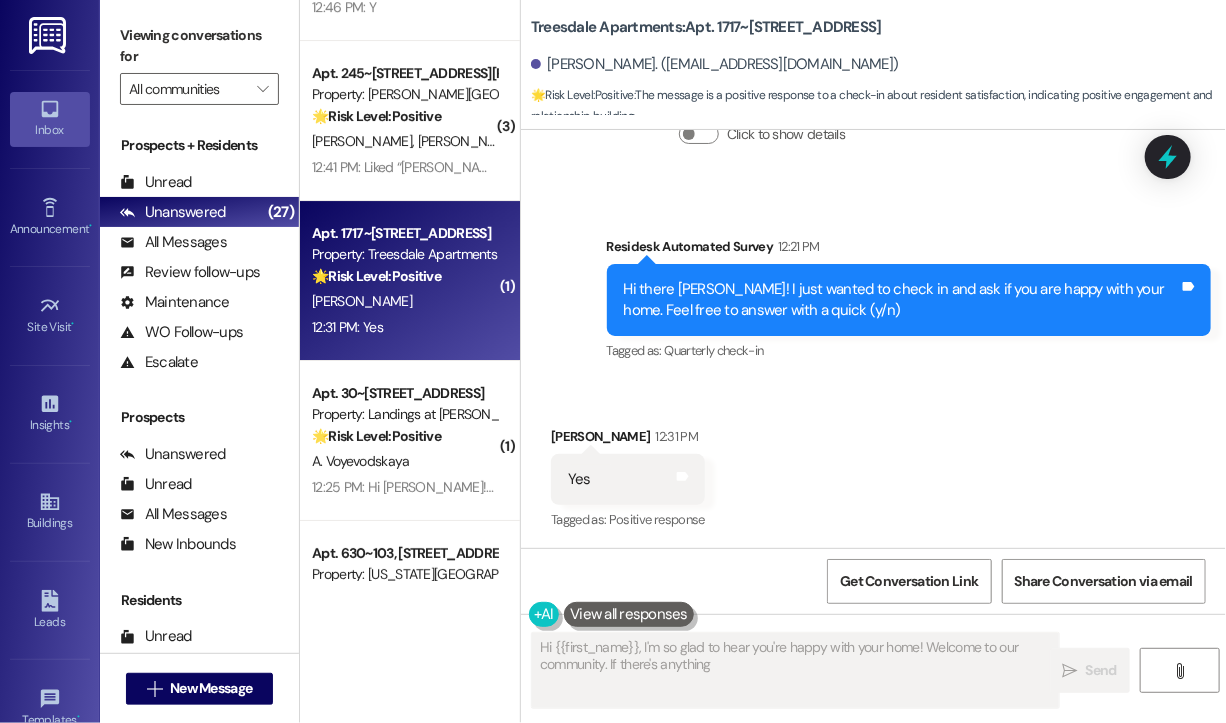 scroll, scrollTop: 491, scrollLeft: 0, axis: vertical 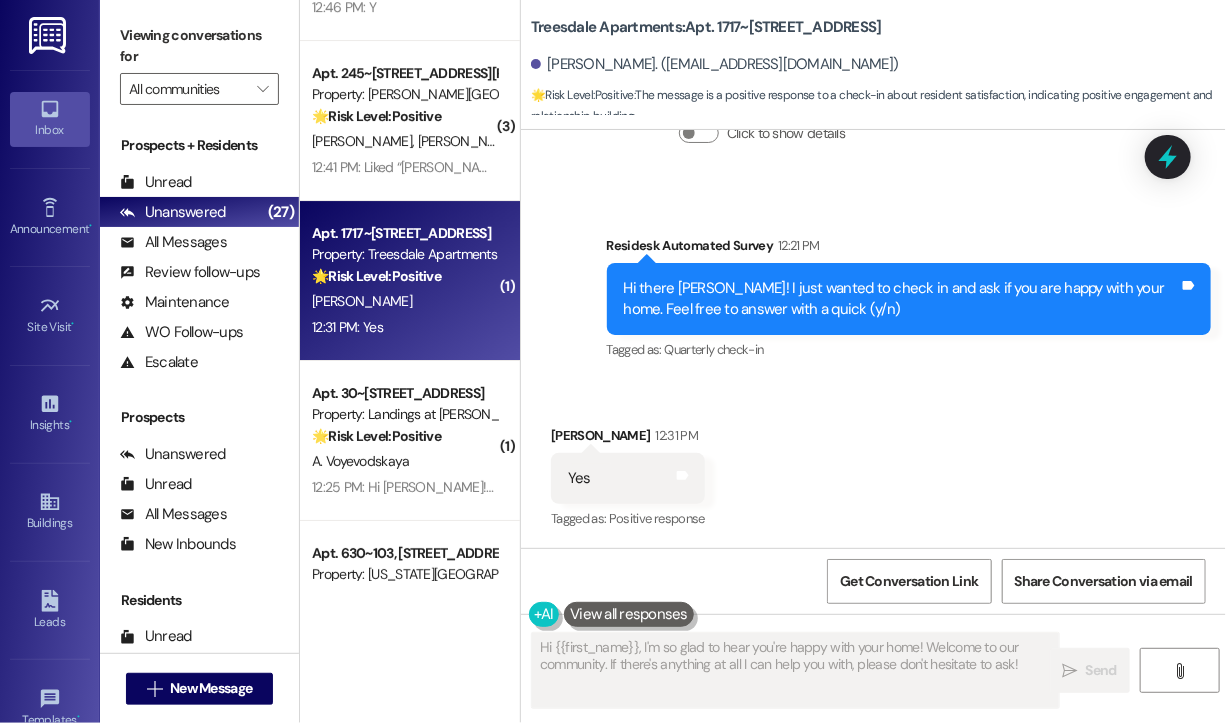 click on "Received via SMS Tammy Currier 12:31 PM Yes Tags and notes Tagged as:   Positive response Click to highlight conversations about Positive response" at bounding box center (873, 464) 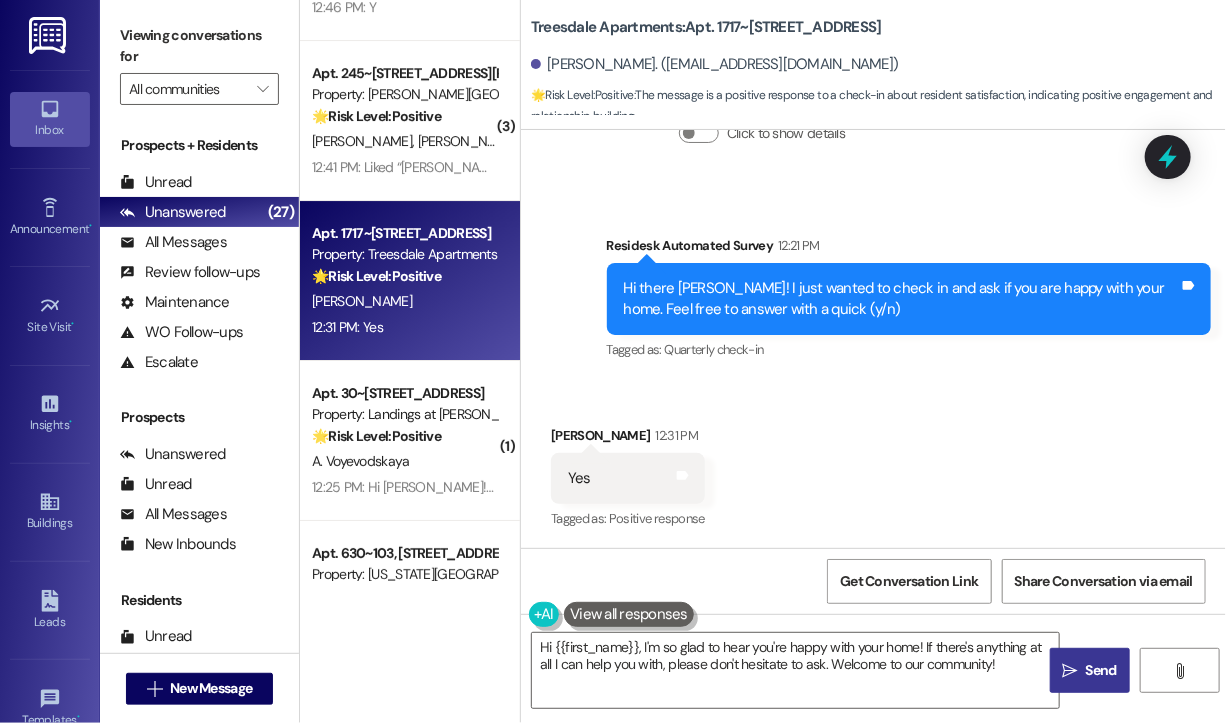 scroll, scrollTop: 492, scrollLeft: 0, axis: vertical 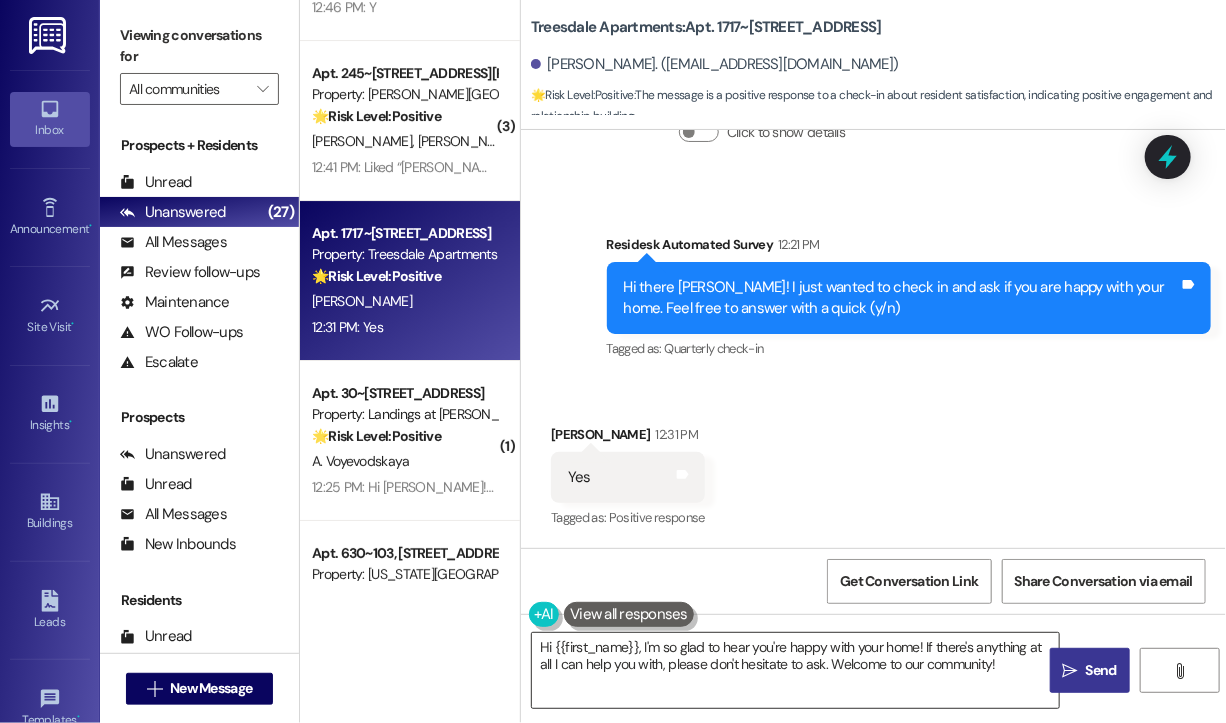 click on "Hi {{first_name}}, I'm so glad to hear you're happy with your home! If there's anything at all I can help you with, please don't hesitate to ask. Welcome to our community!" at bounding box center (795, 670) 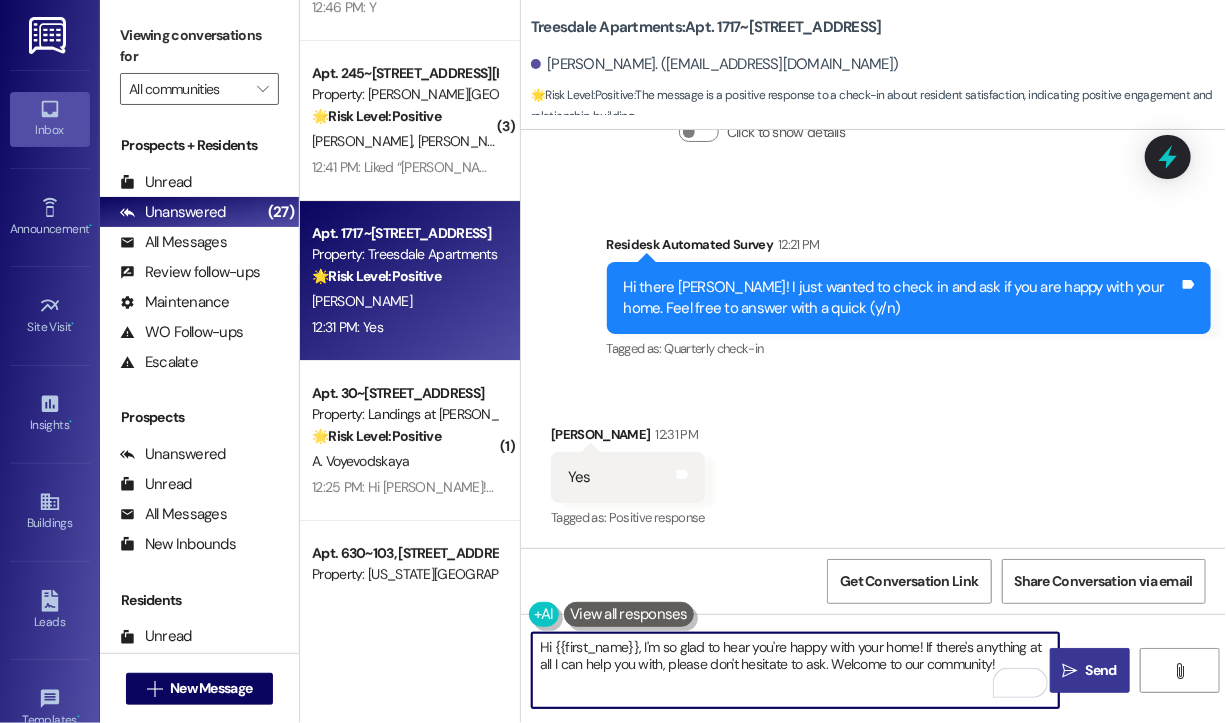 click on "Hi {{first_name}}, I'm so glad to hear you're happy with your home! If there's anything at all I can help you with, please don't hesitate to ask. Welcome to our community!" at bounding box center (795, 670) 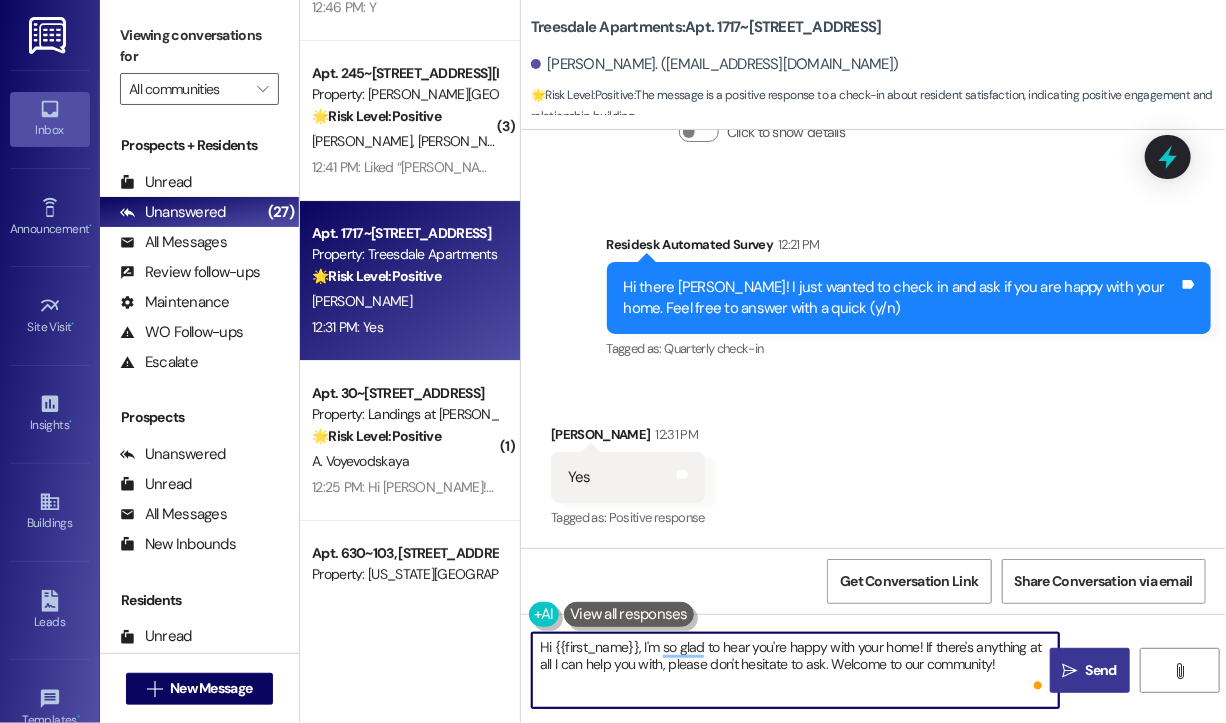 click on "Hi {{first_name}}, I'm so glad to hear you're happy with your home! If there's anything at all I can help you with, please don't hesitate to ask. Welcome to our community!" at bounding box center [795, 670] 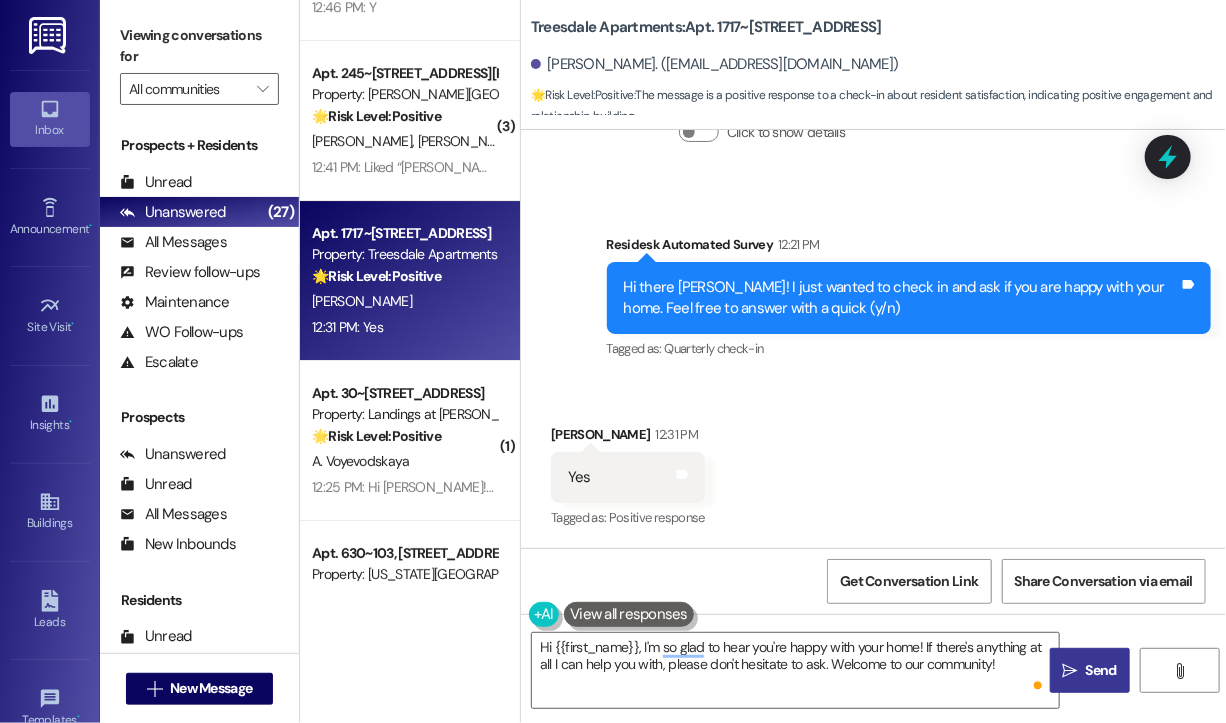 click on "Send" at bounding box center [1101, 670] 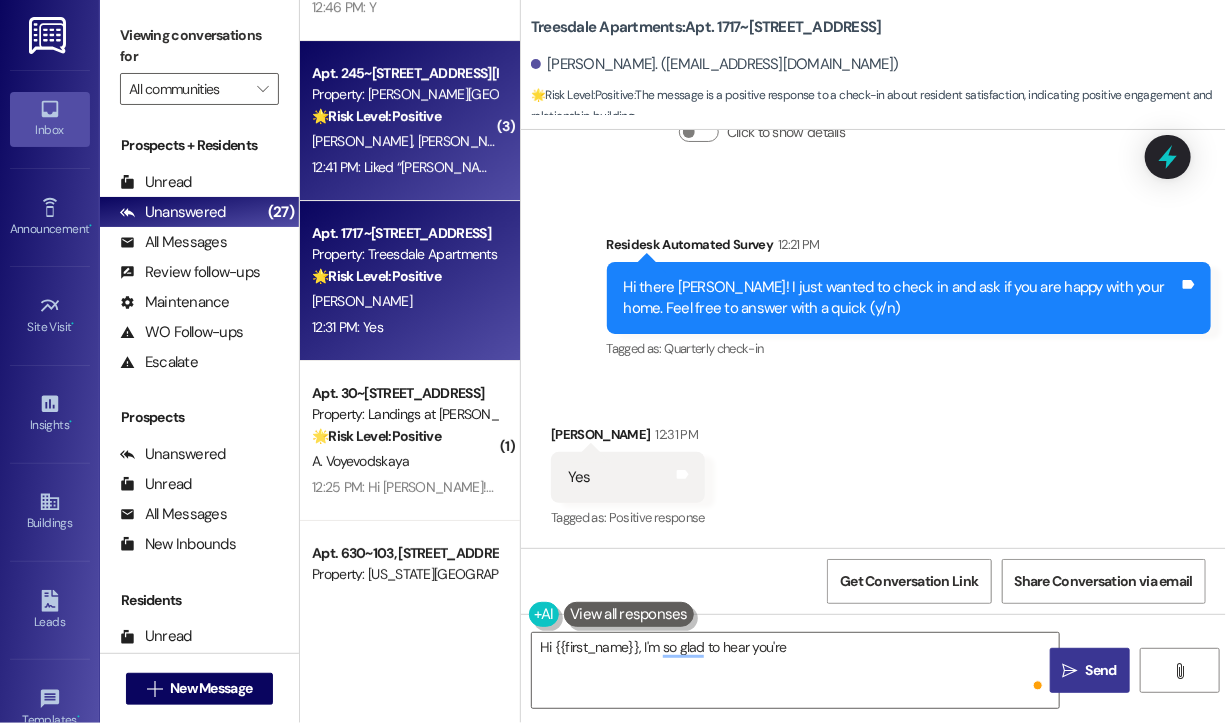 scroll, scrollTop: 491, scrollLeft: 0, axis: vertical 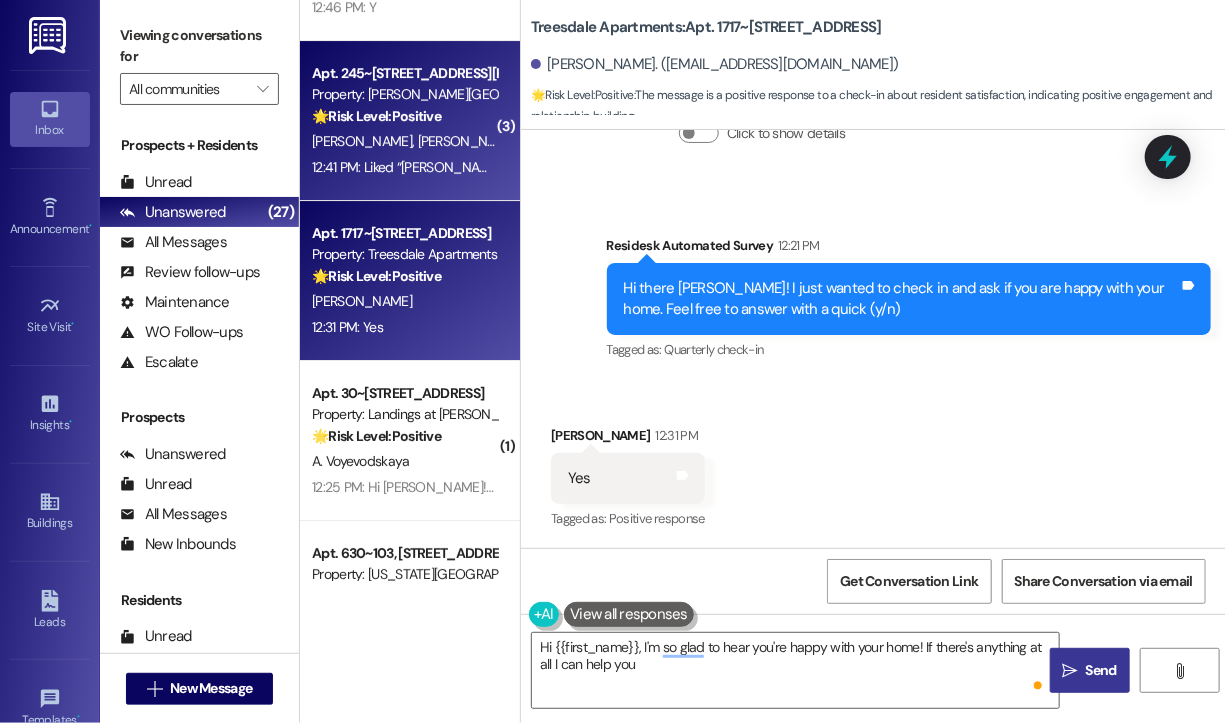 type on "Hi {{first_name}}, I'm so glad to hear you're happy with your home! If there's anything at all I can help you" 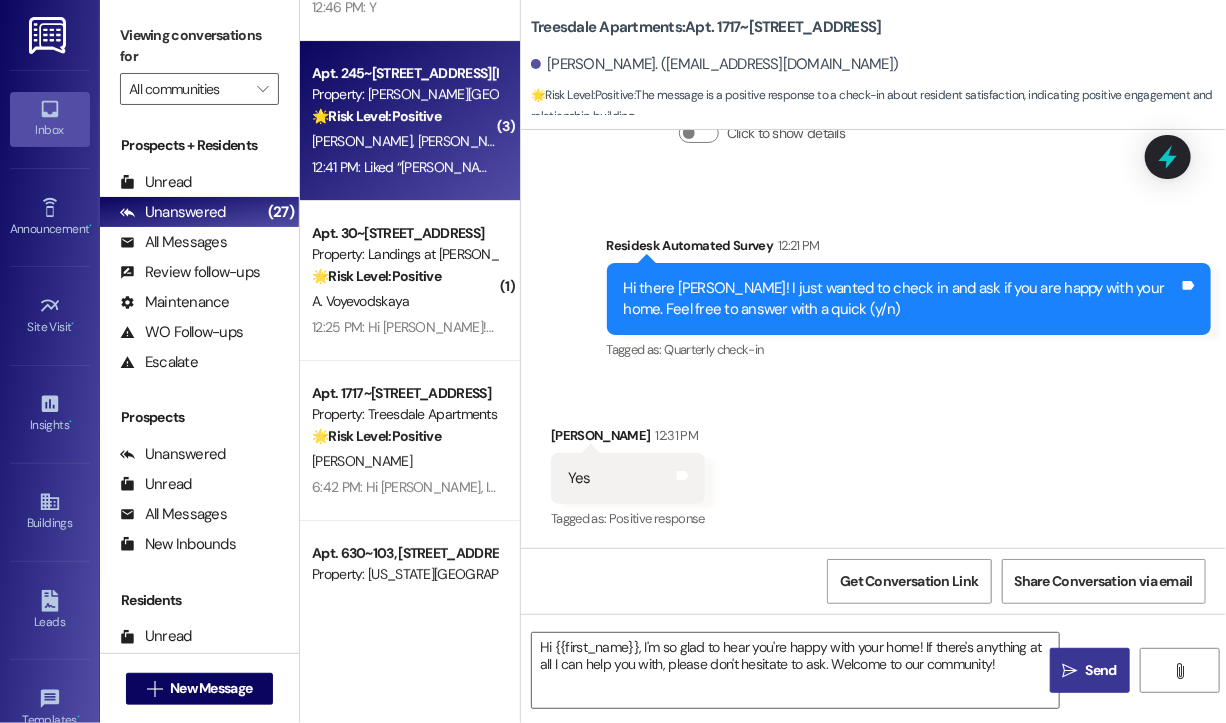 type on "Fetching suggested responses. Please feel free to read through the conversation in the meantime." 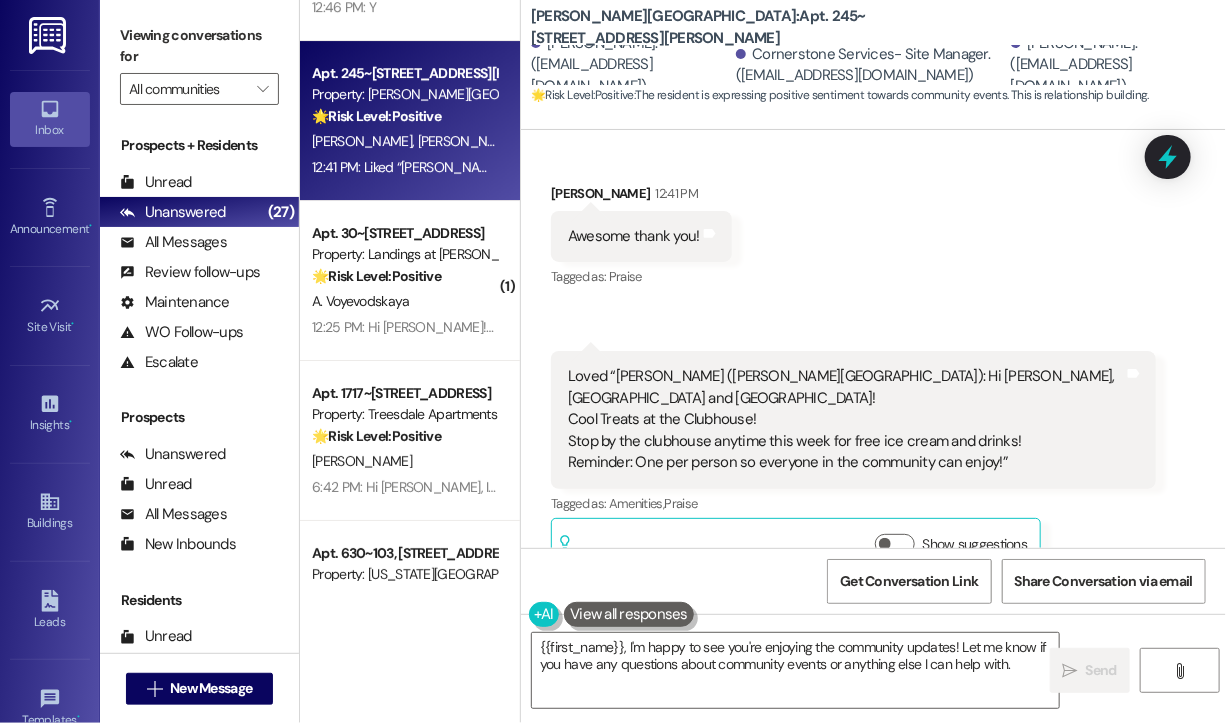 scroll, scrollTop: 1206, scrollLeft: 0, axis: vertical 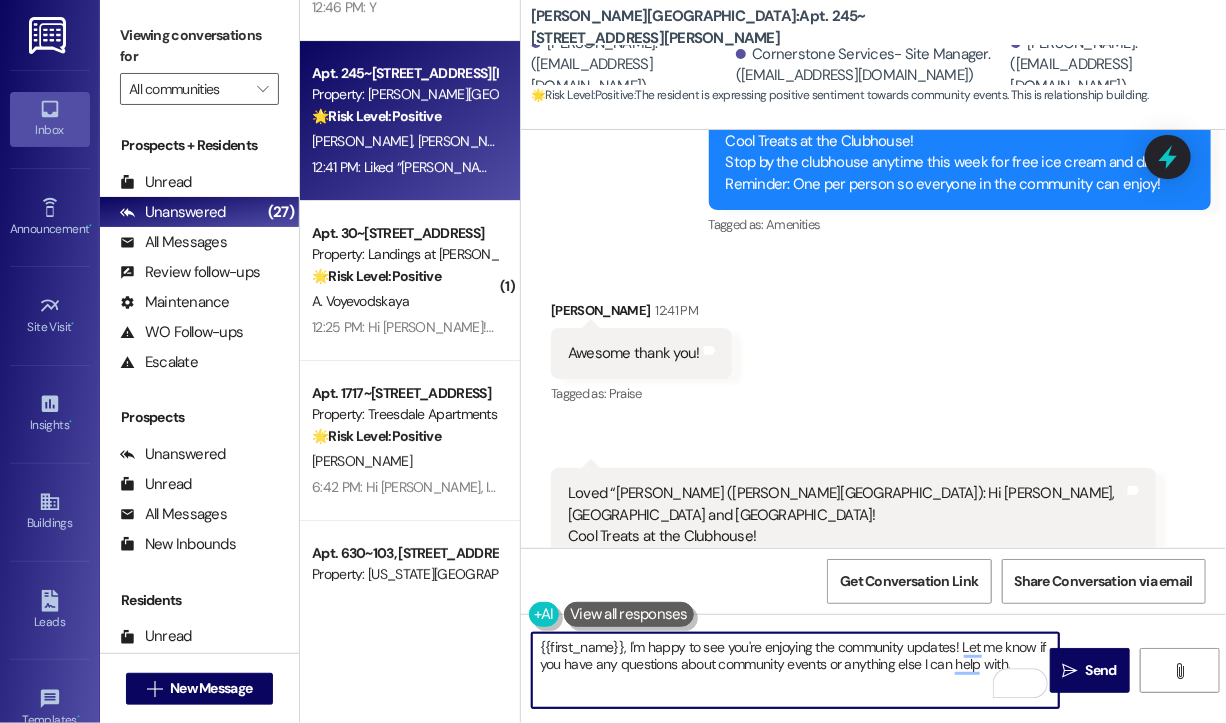 drag, startPoint x: 1027, startPoint y: 660, endPoint x: 512, endPoint y: 607, distance: 517.72003 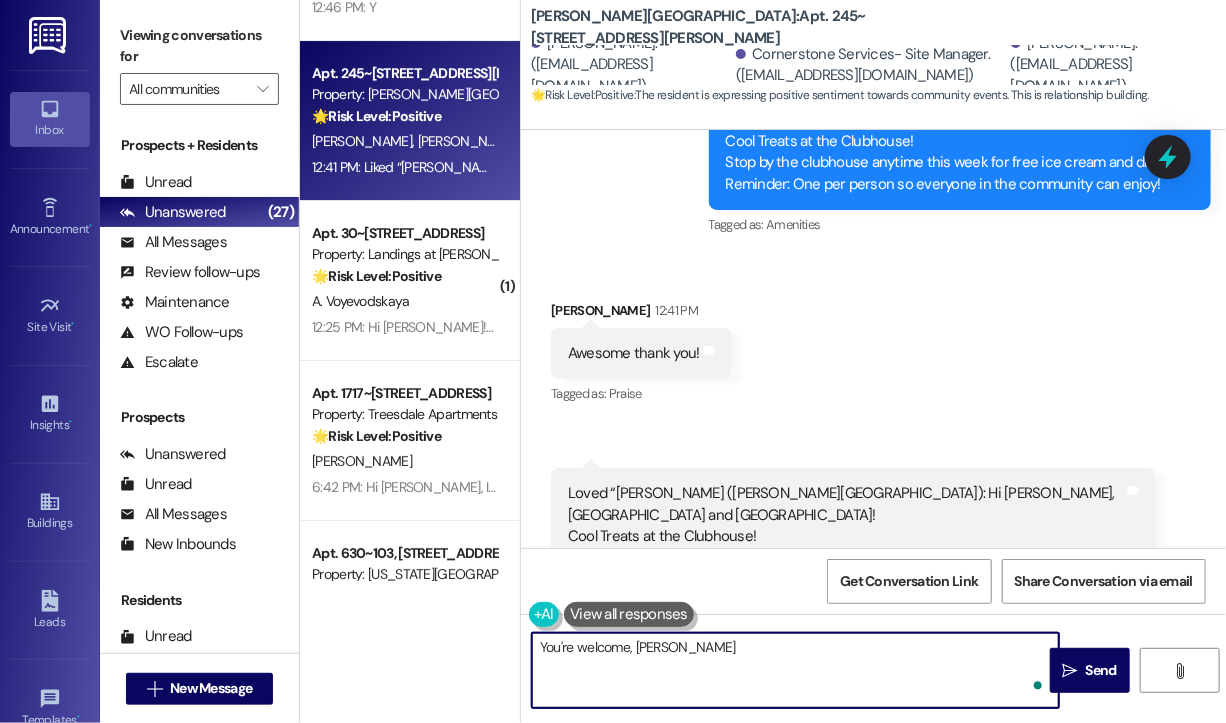 type on "You're welcome, Tiffany!" 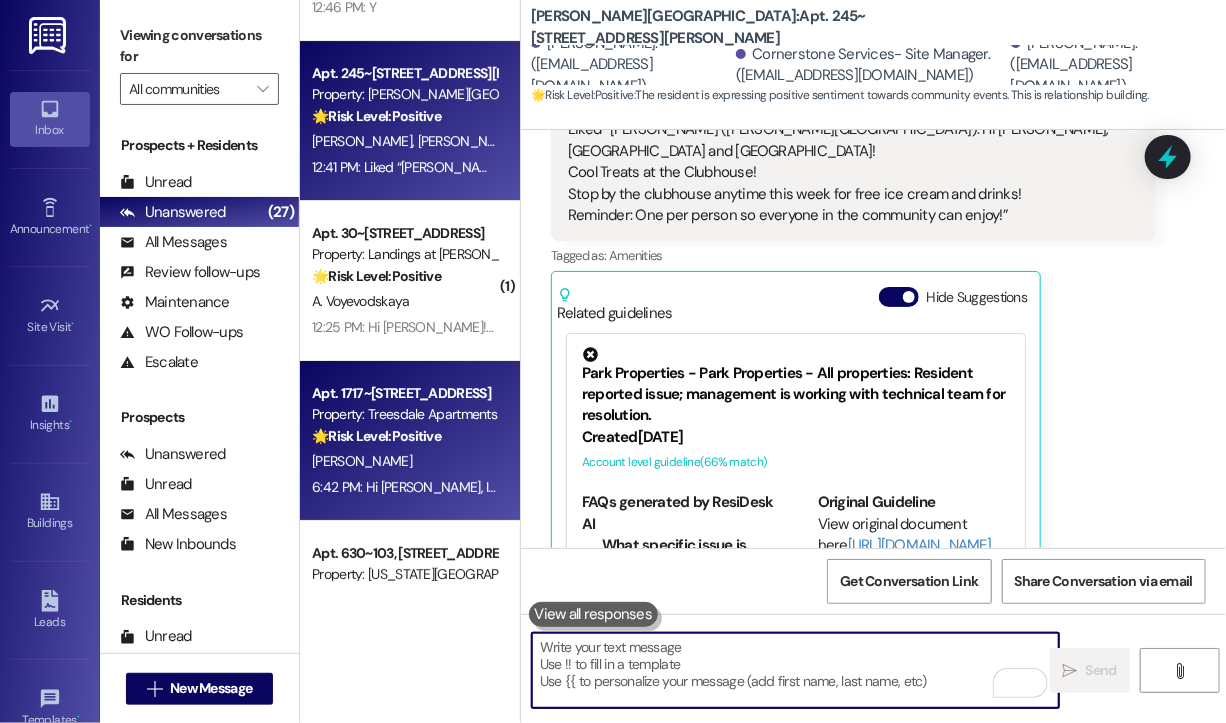 scroll, scrollTop: 1904, scrollLeft: 0, axis: vertical 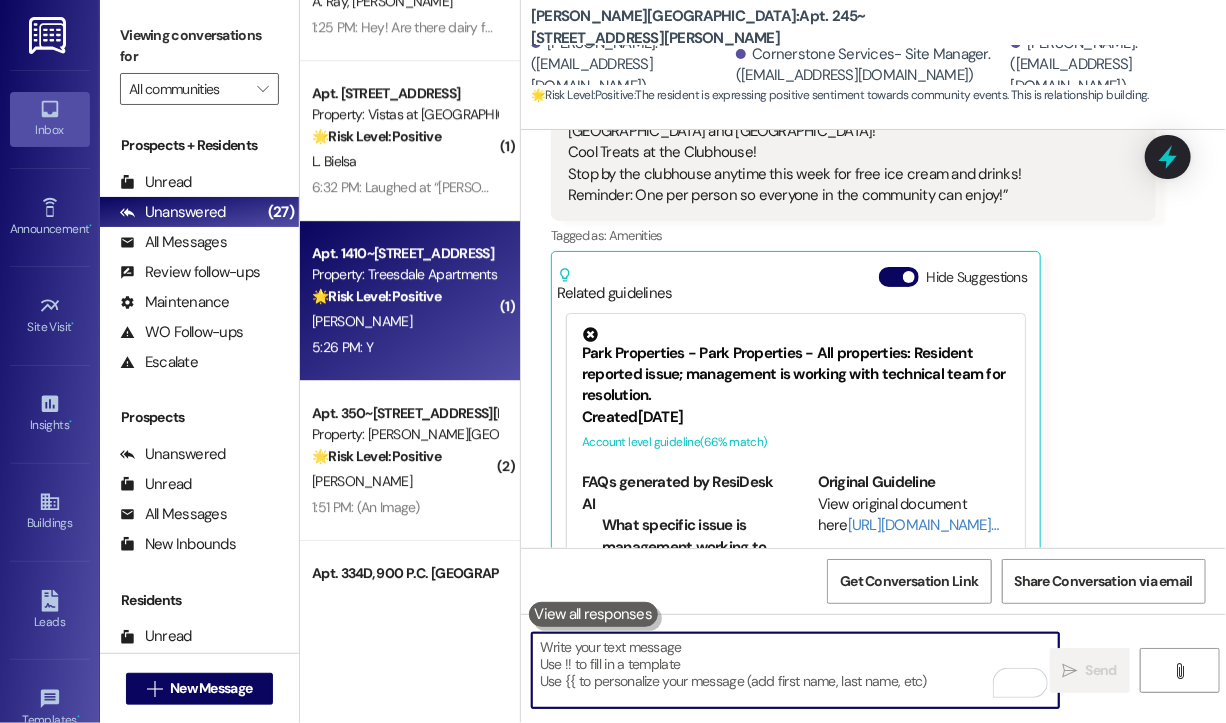 type 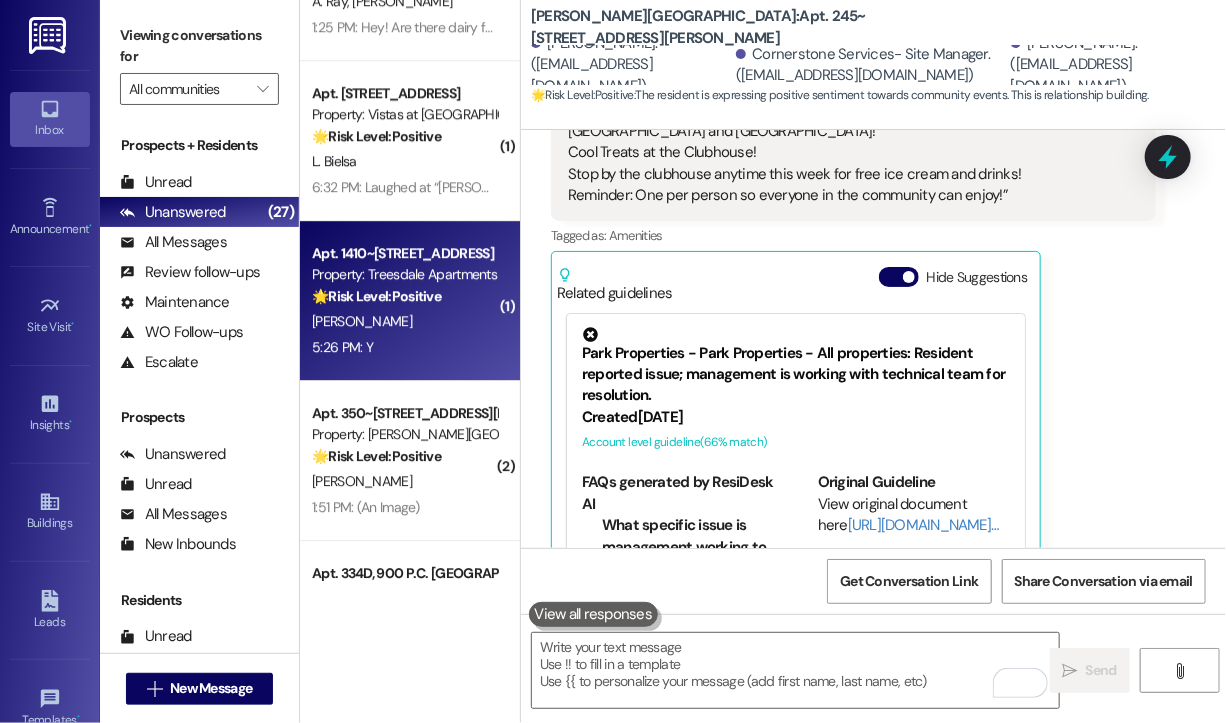 click on "5:26 PM: Y 5:26 PM: Y" at bounding box center [404, 347] 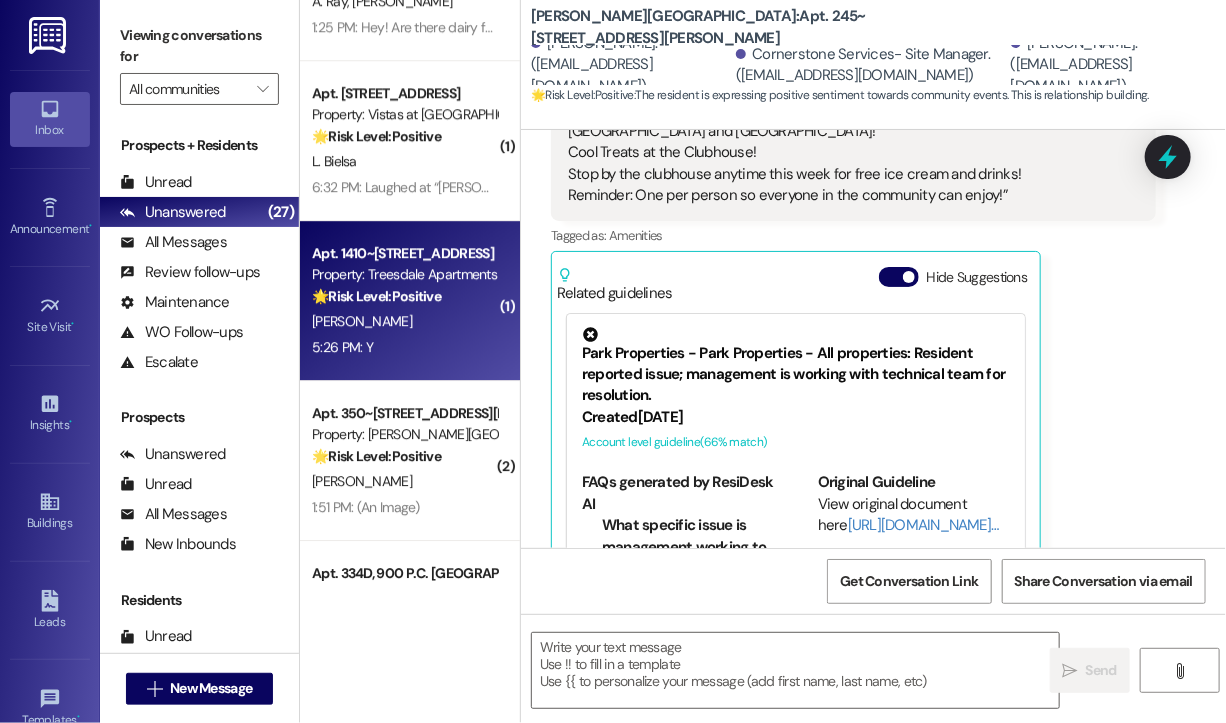 type on "Fetching suggested responses. Please feel free to read through the conversation in the meantime." 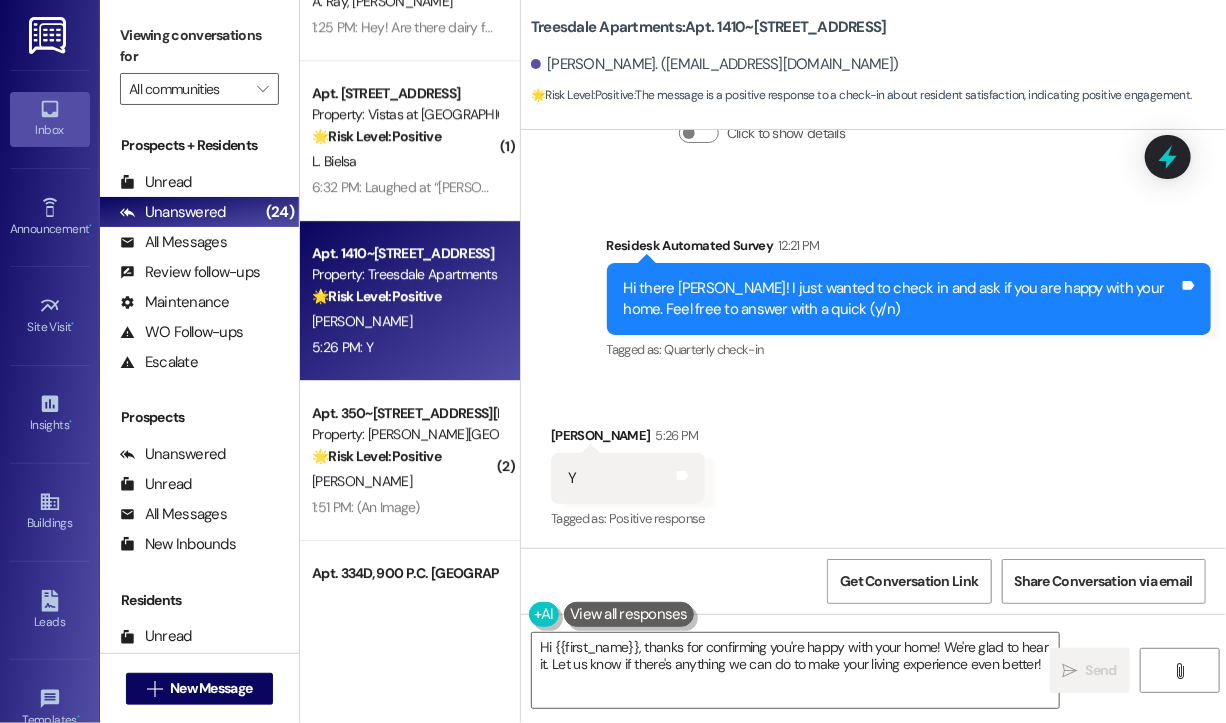 scroll, scrollTop: 492, scrollLeft: 0, axis: vertical 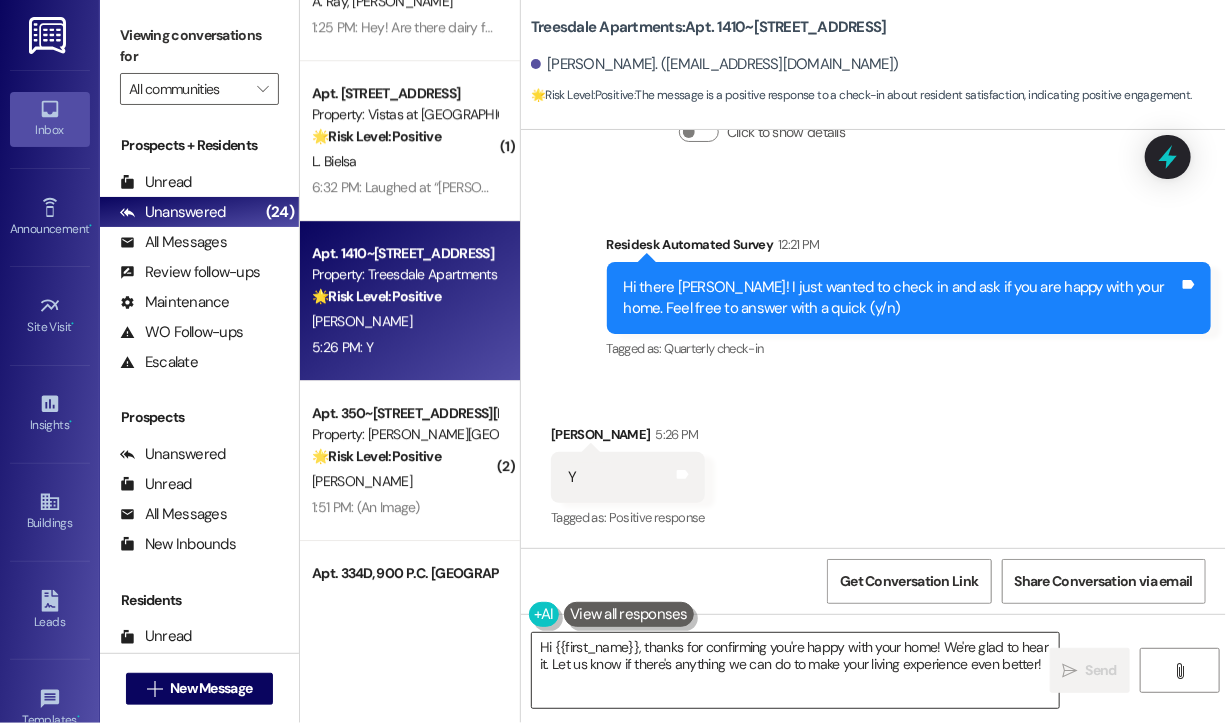 click on "Hi {{first_name}}, thanks for confirming you're happy with your home! We're glad to hear it. Let us know if there's anything we can do to make your living experience even better!" at bounding box center (795, 670) 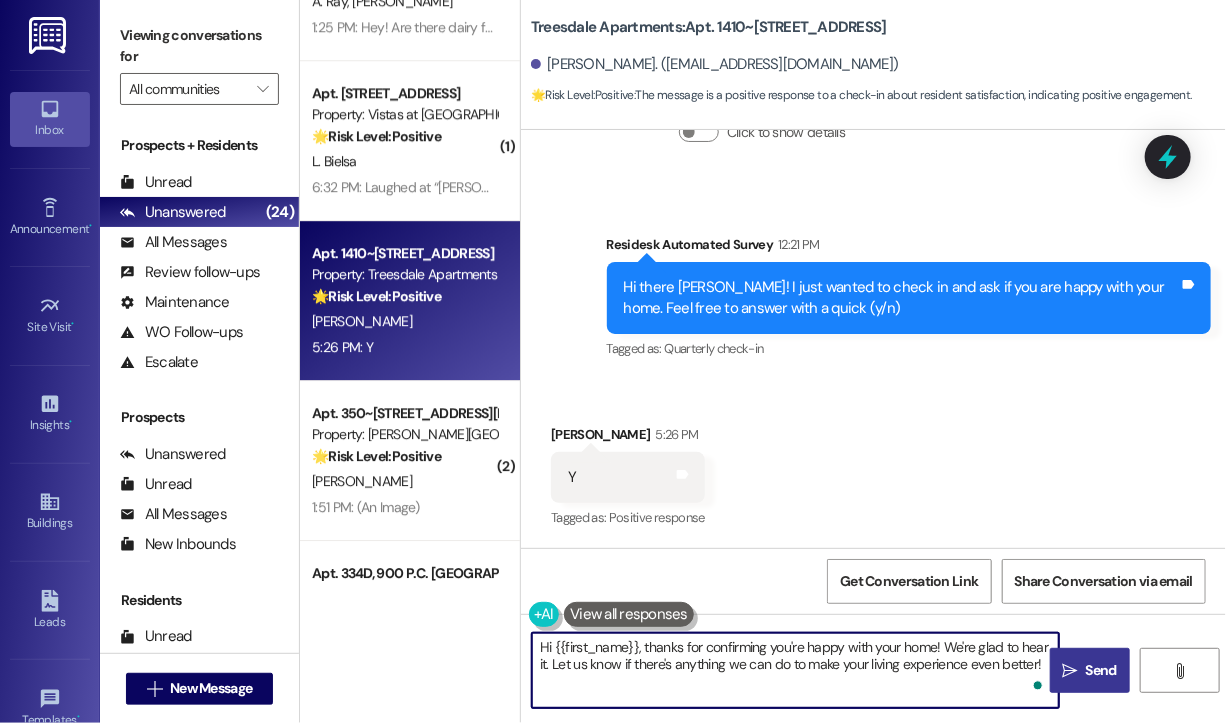 click on " Send" at bounding box center [1090, 670] 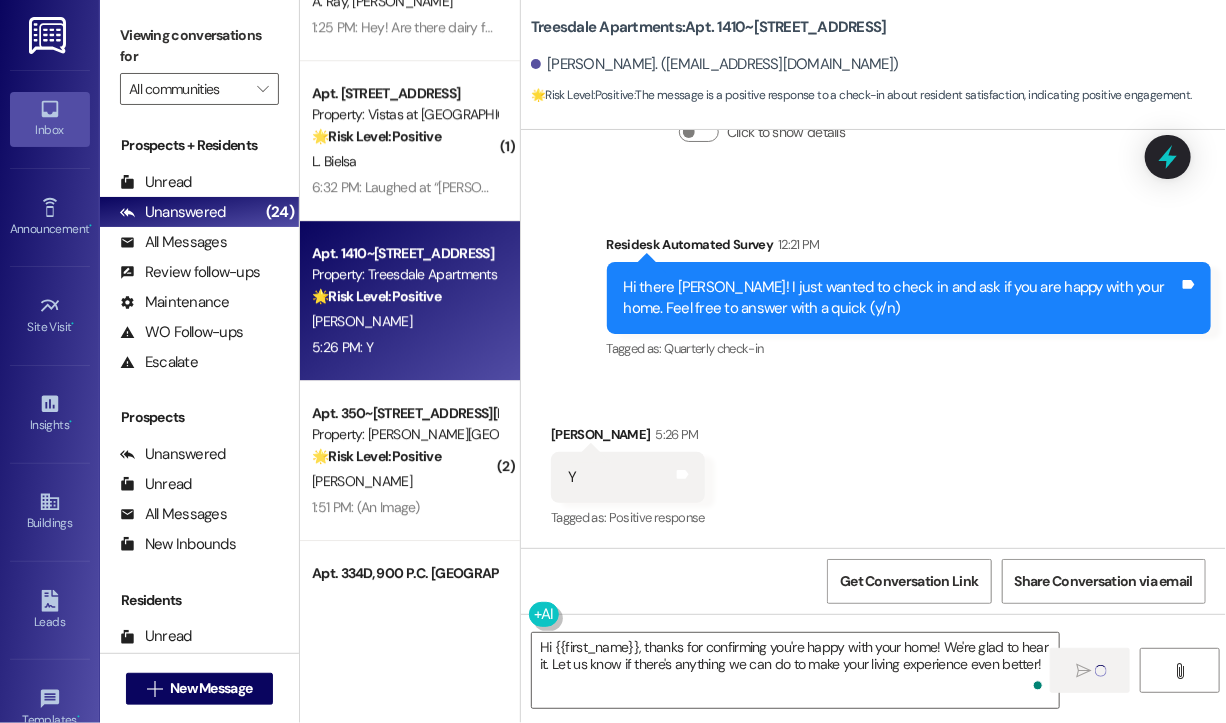type on "Fetching suggested responses. Please feel free to read through the conversation in the meantime." 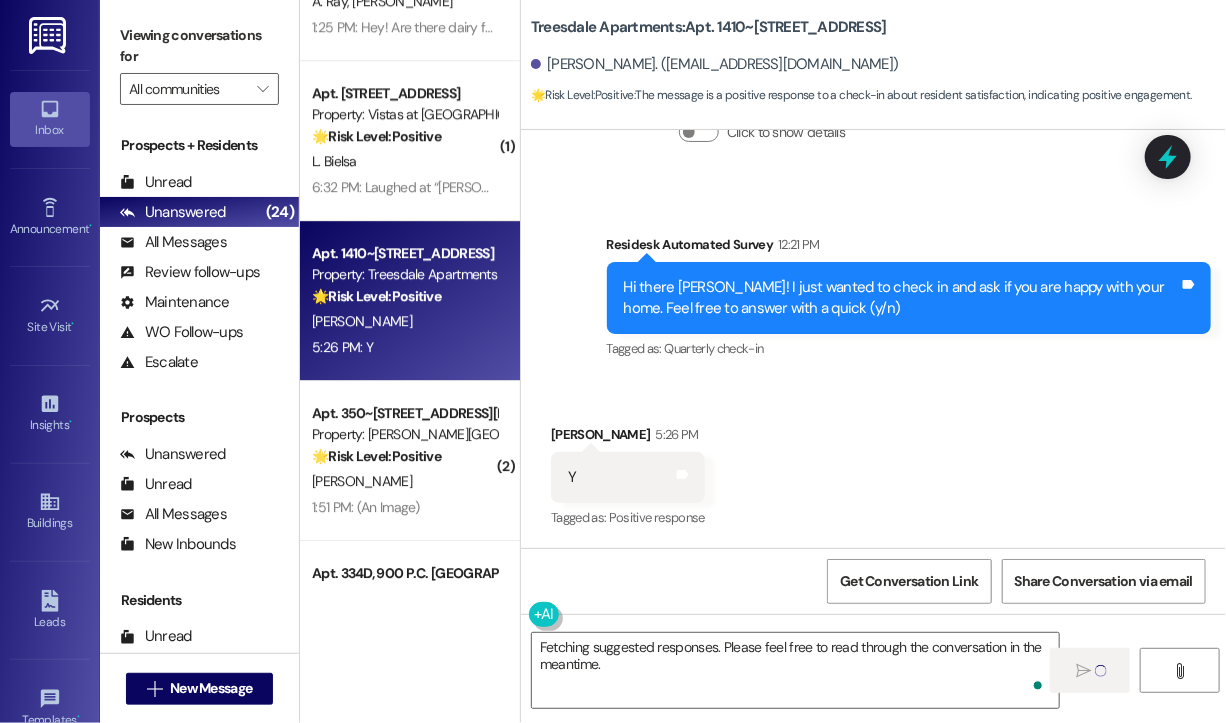 scroll, scrollTop: 2239, scrollLeft: 0, axis: vertical 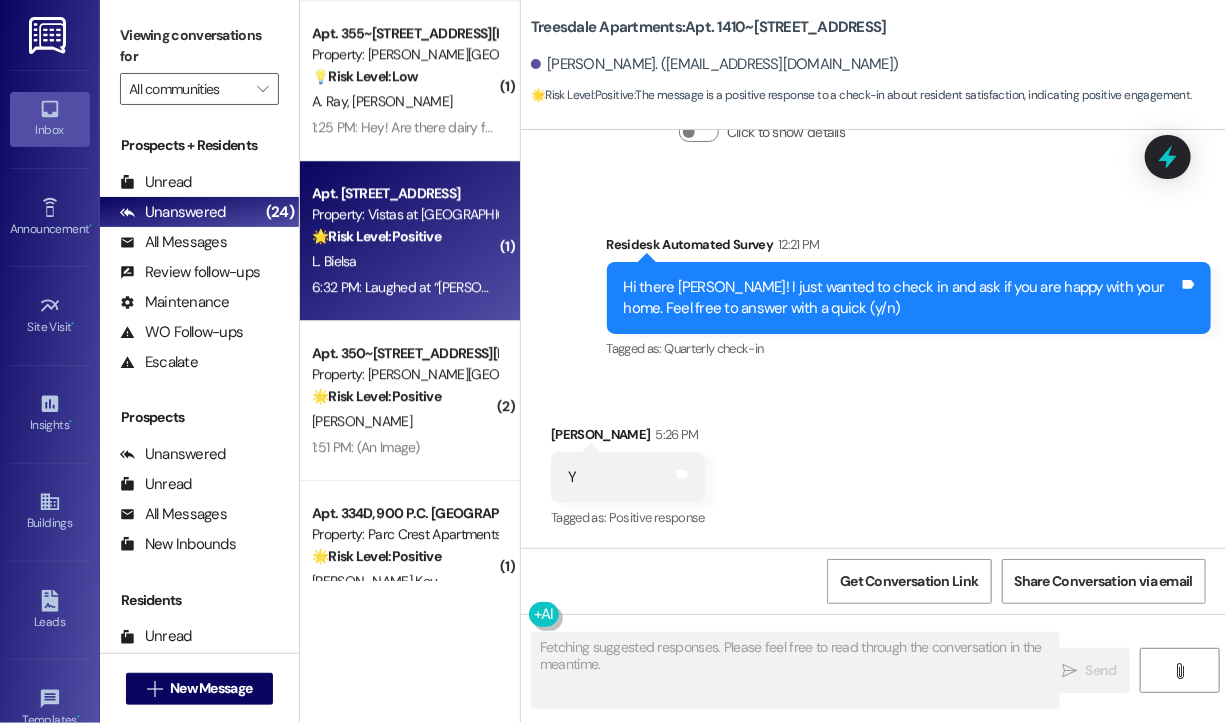 click on "6:32 PM: Laughed at “Sarah (Vistas at Dreaming Creek): Thank you for the thumbs up, Lourdes!” 6:32 PM: Laughed at “Sarah (Vistas at Dreaming Creek): Thank you for the thumbs up, Lourdes!”" at bounding box center (664, 287) 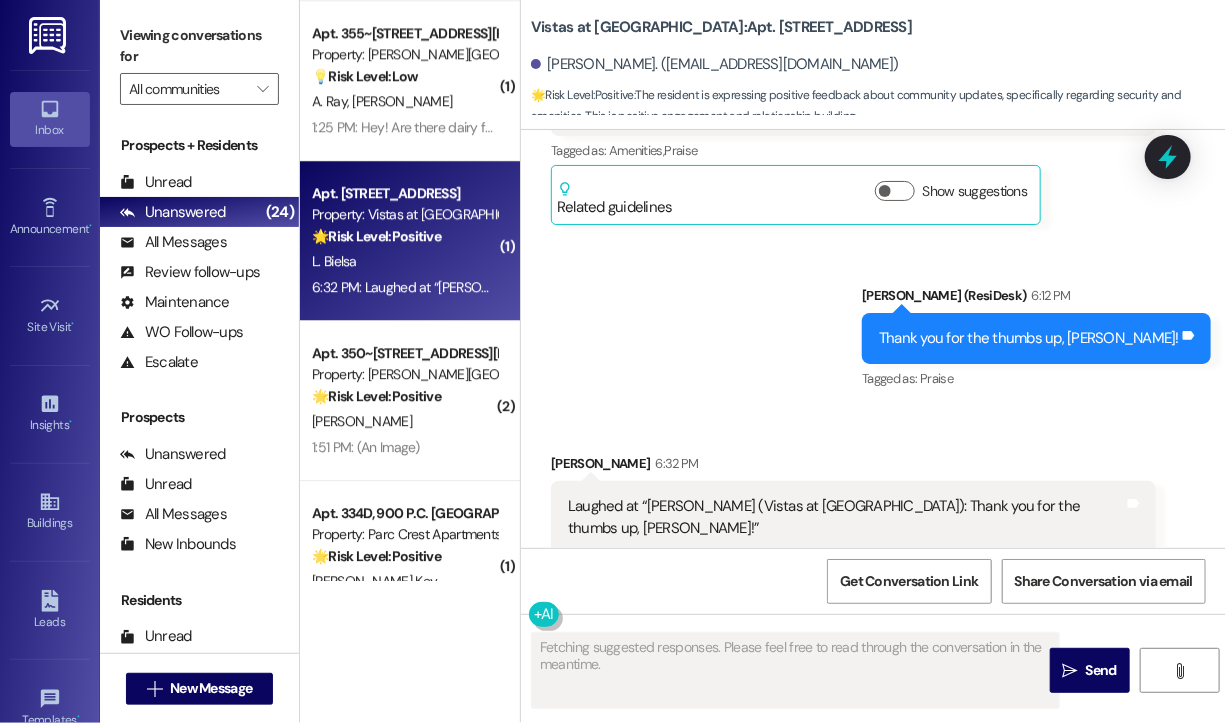 scroll, scrollTop: 2115, scrollLeft: 0, axis: vertical 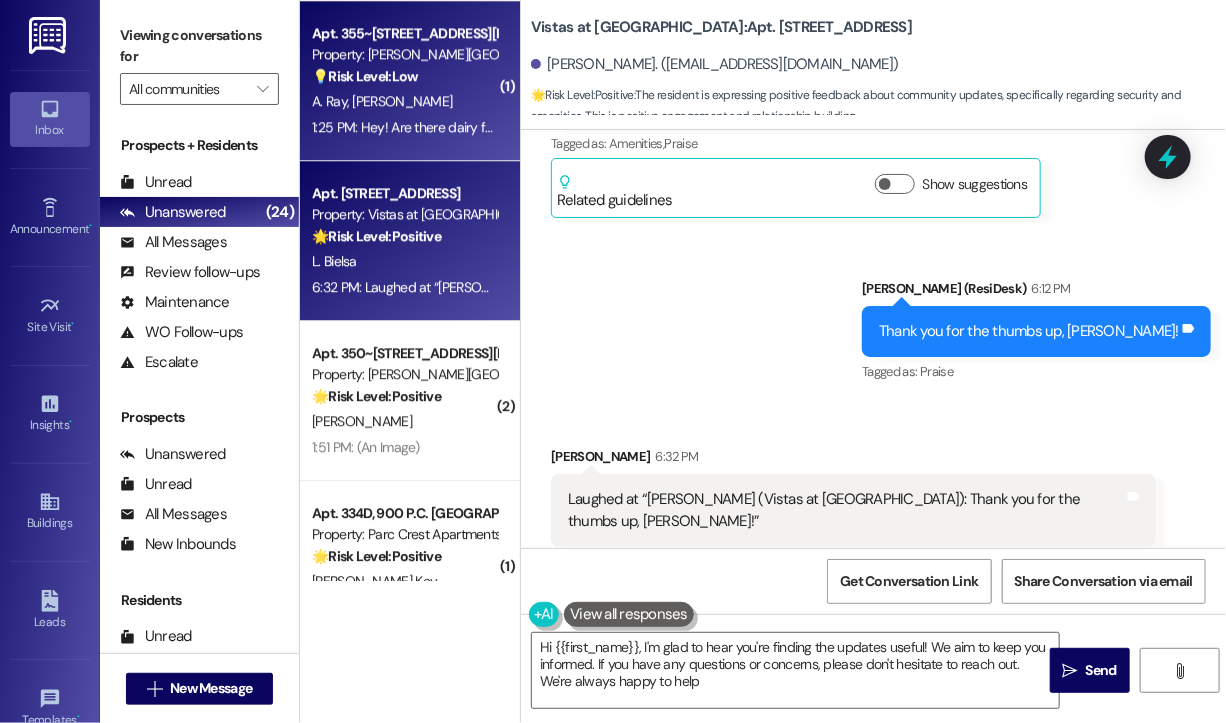 type on "Hi {{first_name}}, I'm glad to hear you're finding the updates useful! We aim to keep you informed. If you have any questions or concerns, please don't hesitate to reach out. We're always happy to help!" 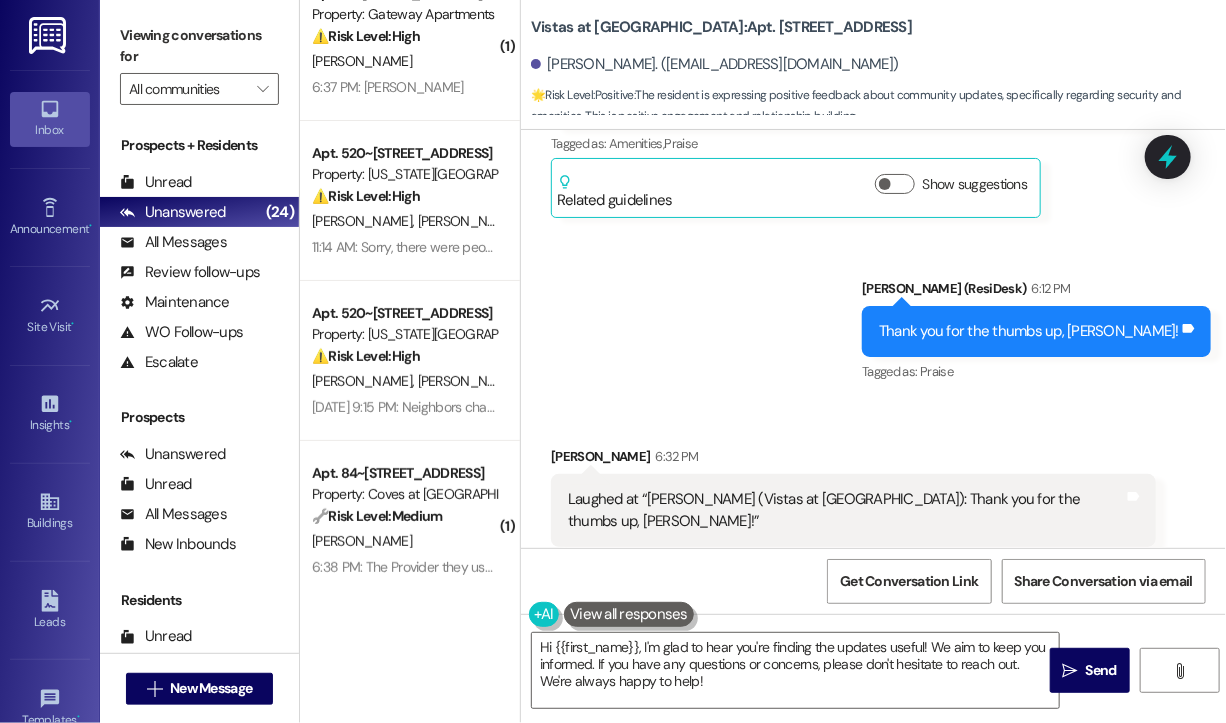 scroll, scrollTop: 0, scrollLeft: 0, axis: both 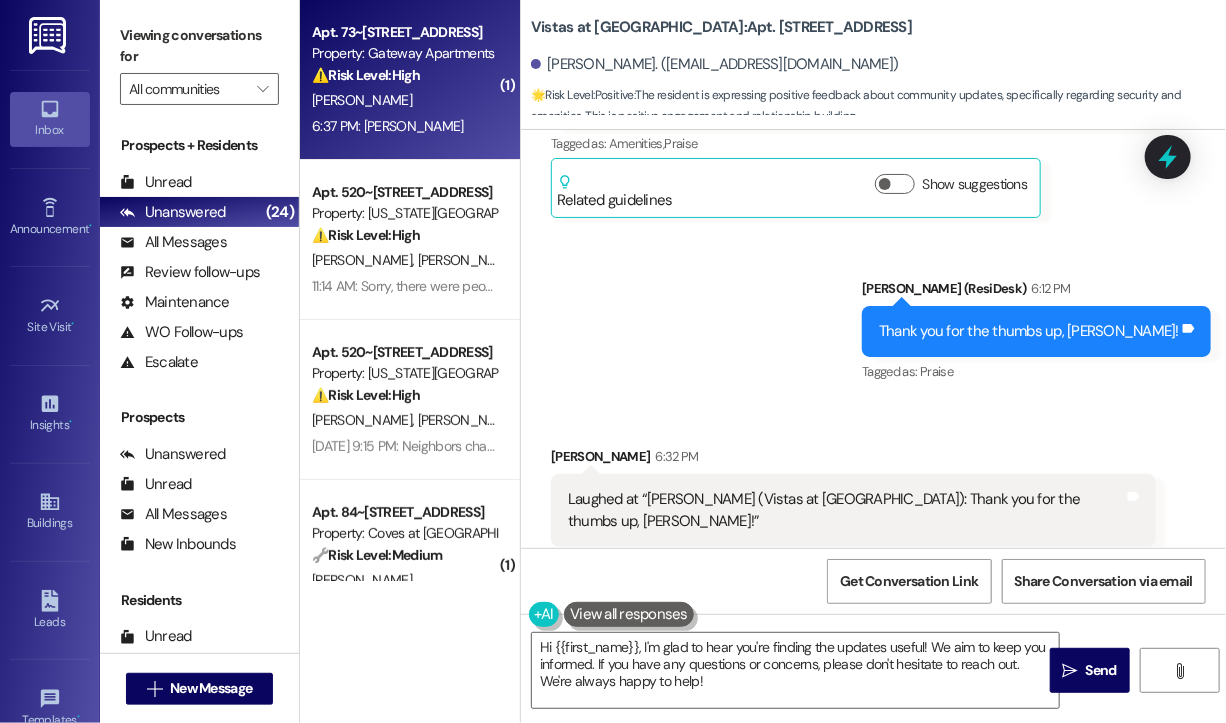 click on "6:37 PM: Ty 6:37 PM: Ty" at bounding box center (404, 126) 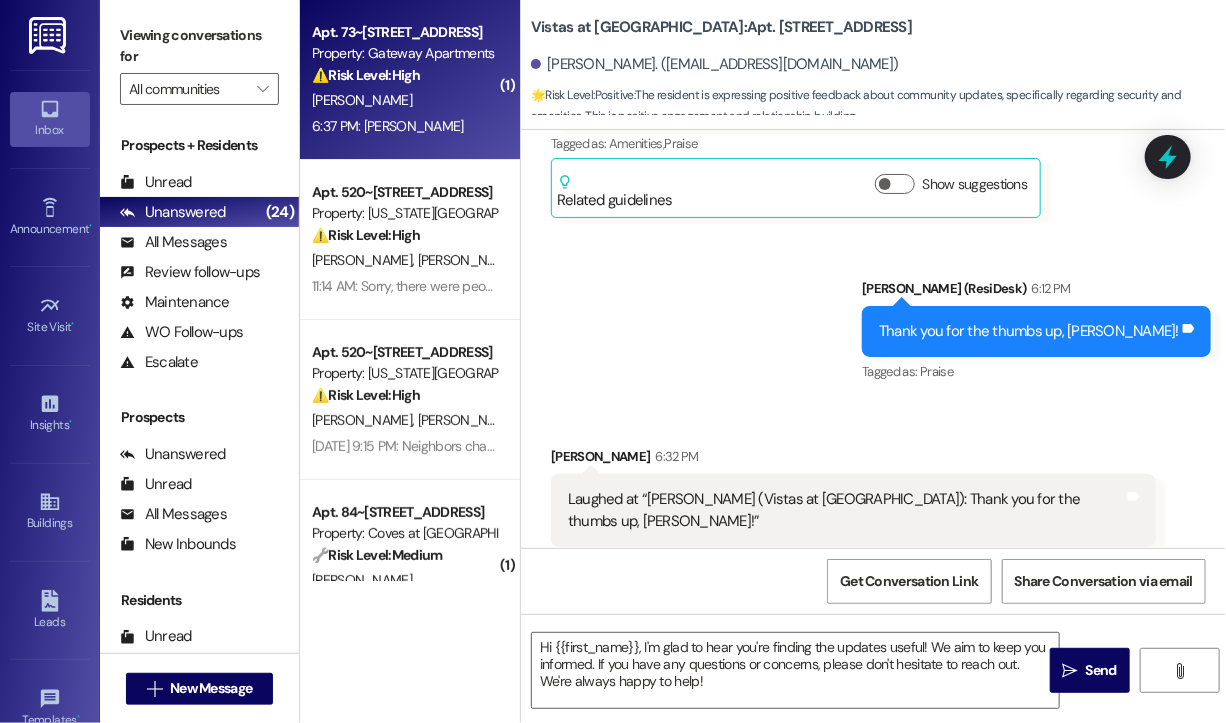 type on "Fetching suggested responses. Please feel free to read through the conversation in the meantime." 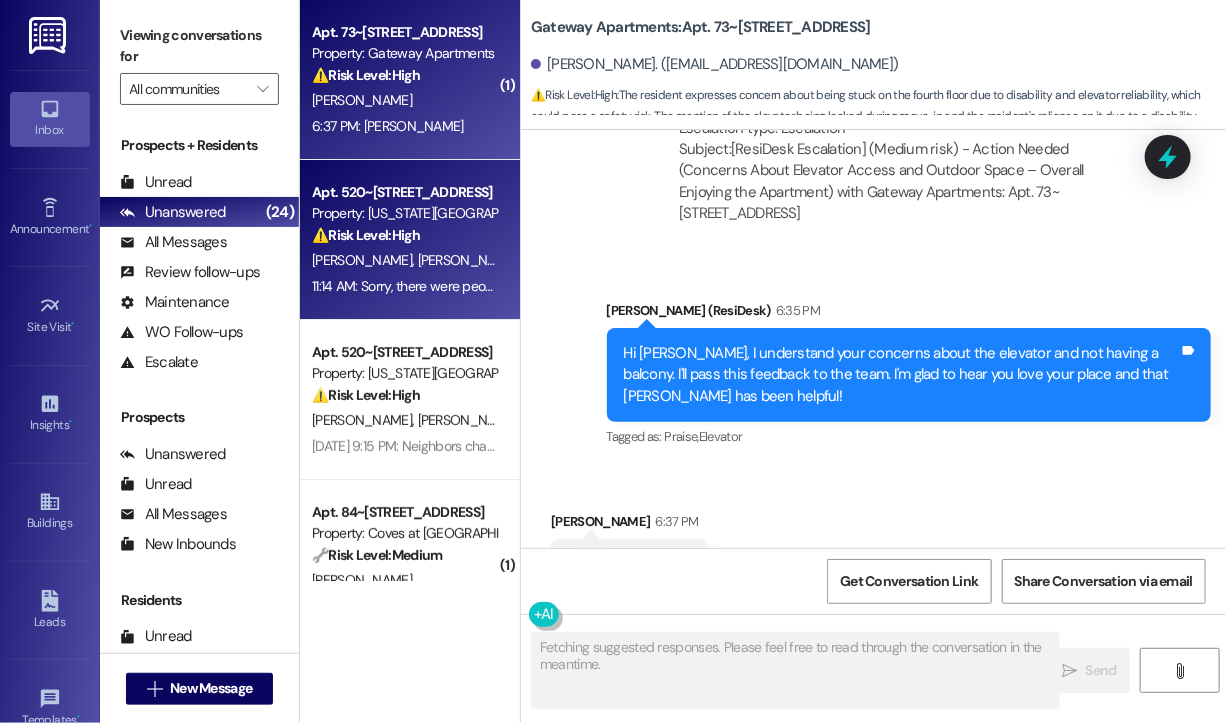 scroll, scrollTop: 1945, scrollLeft: 0, axis: vertical 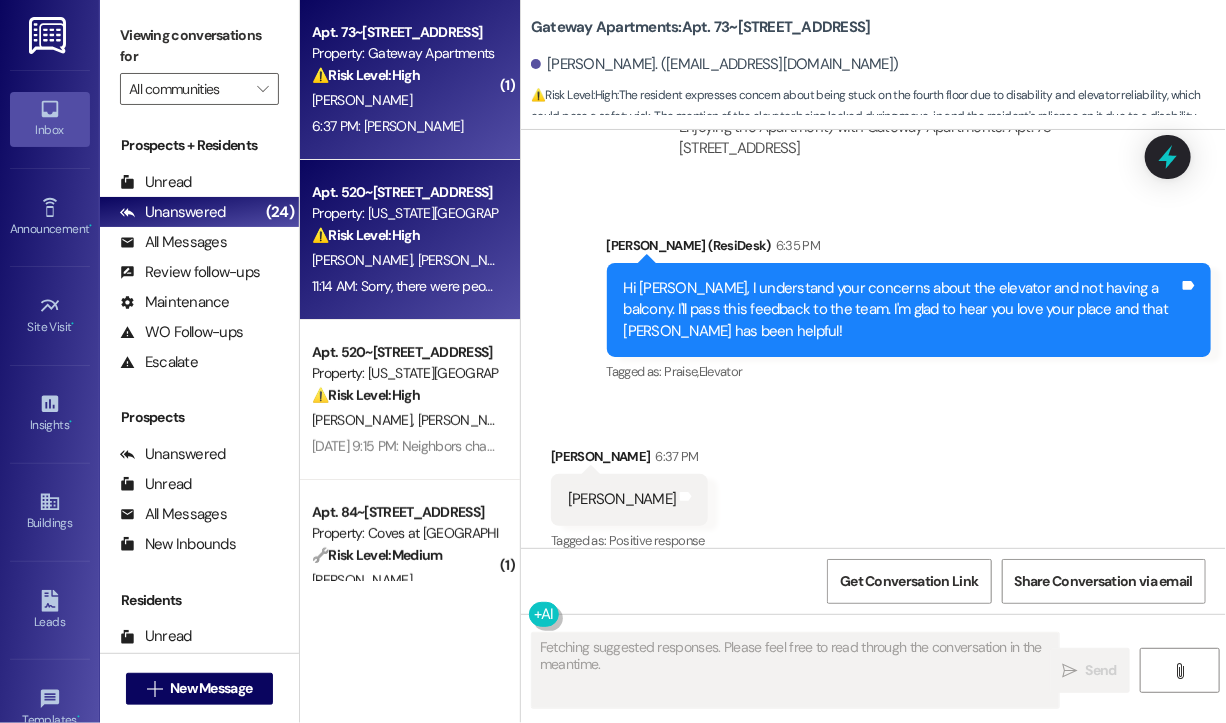 click on "⚠️  Risk Level:  High The resident reported people shooting fireworks off beside their window. While fireworks themselves aren't inherently an emergency, the proximity to the building and potential fire hazard, along with the mention of shooting them 'in the grass,' elevates the concern to a Tier 2. This requires prompt investigation to ensure safety and prevent property damage." at bounding box center (404, 235) 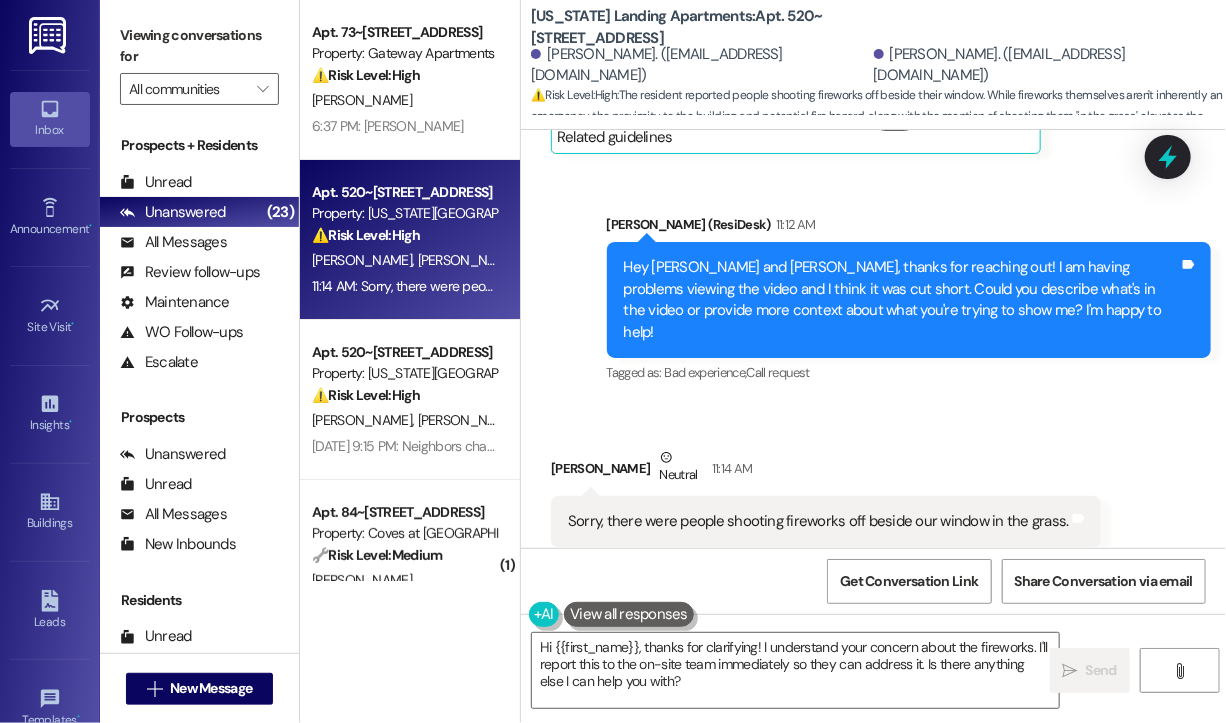 scroll, scrollTop: 1114, scrollLeft: 0, axis: vertical 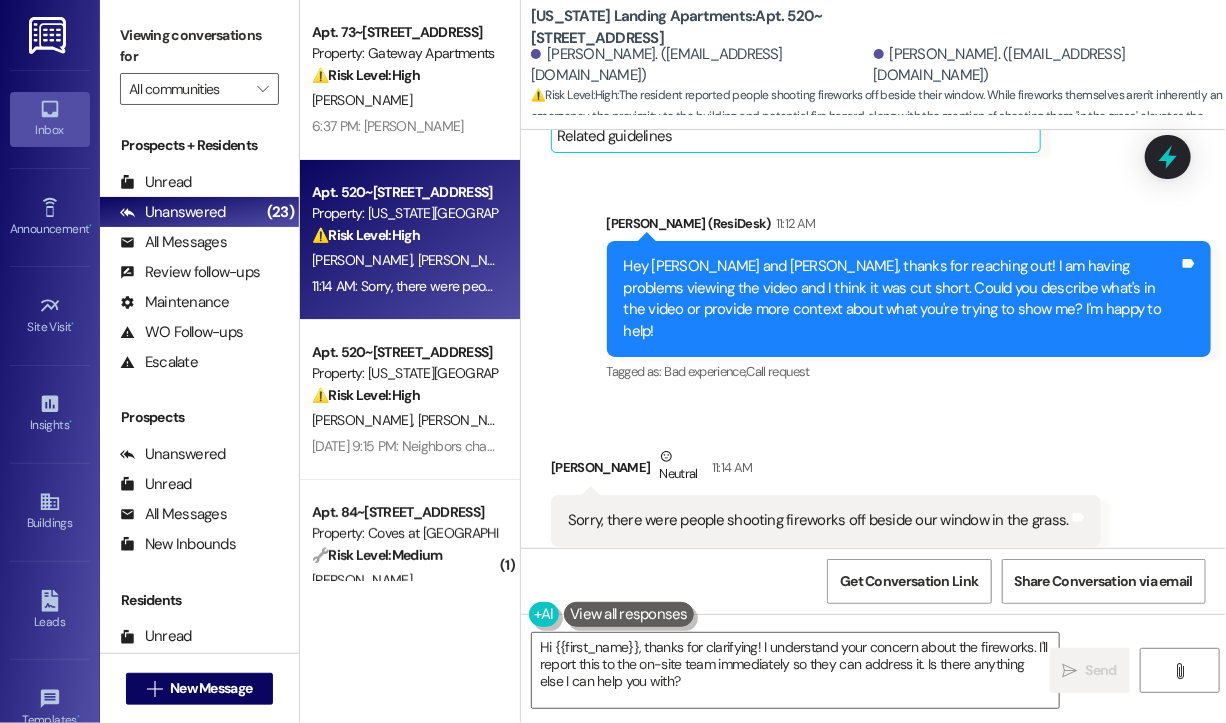 click on "Received via SMS Evan Stambaugh   Neutral 11:14 AM Sorry, there were people shooting fireworks off beside our window in the grass. Tags and notes Tagged as:   High risk ,  Click to highlight conversations about High risk Urgent ,  Click to highlight conversations about Urgent Safety & security Click to highlight conversations about Safety & security" at bounding box center [826, 511] 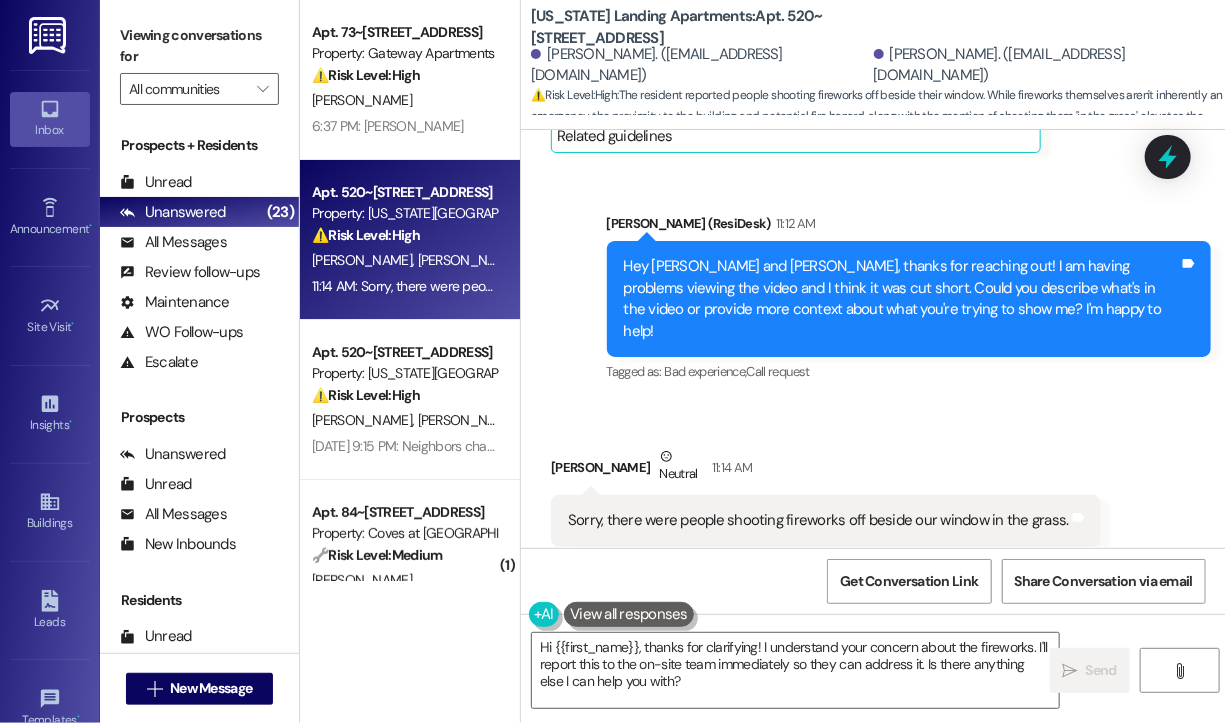 click on "Sorry, there were people shooting fireworks off beside our window in the grass." at bounding box center (818, 520) 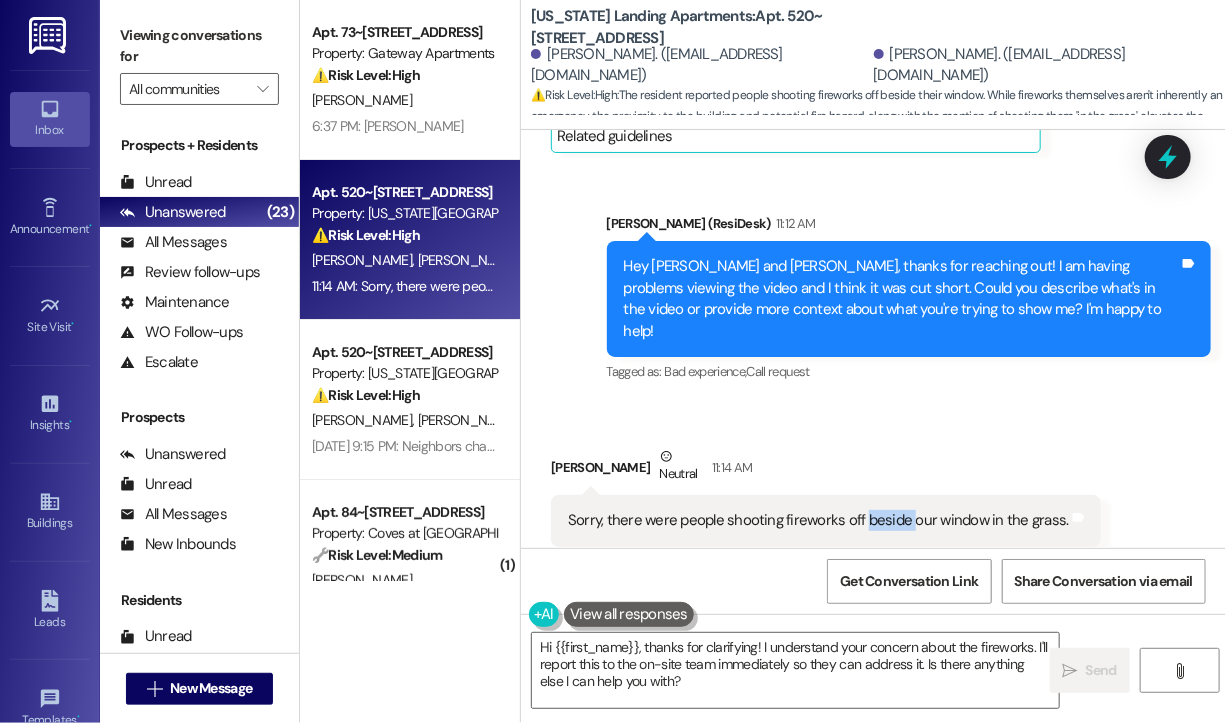 click on "Sorry, there were people shooting fireworks off beside our window in the grass." at bounding box center [818, 520] 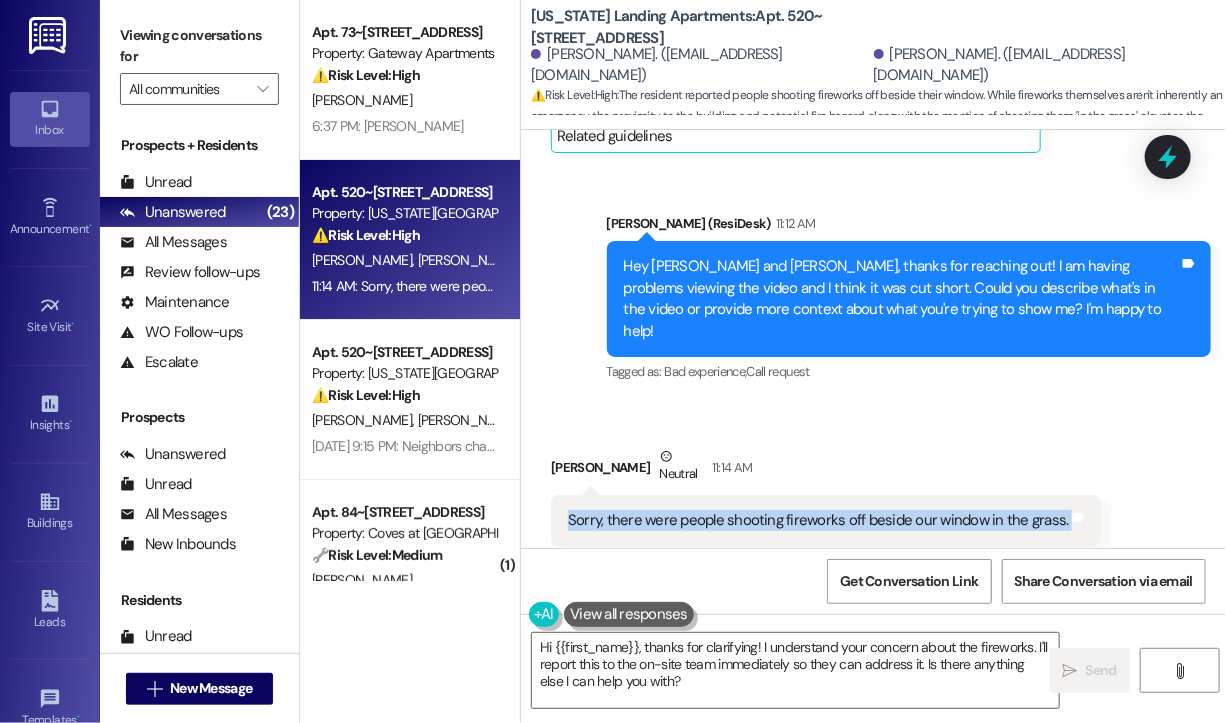 click on "Sorry, there were people shooting fireworks off beside our window in the grass." at bounding box center [818, 520] 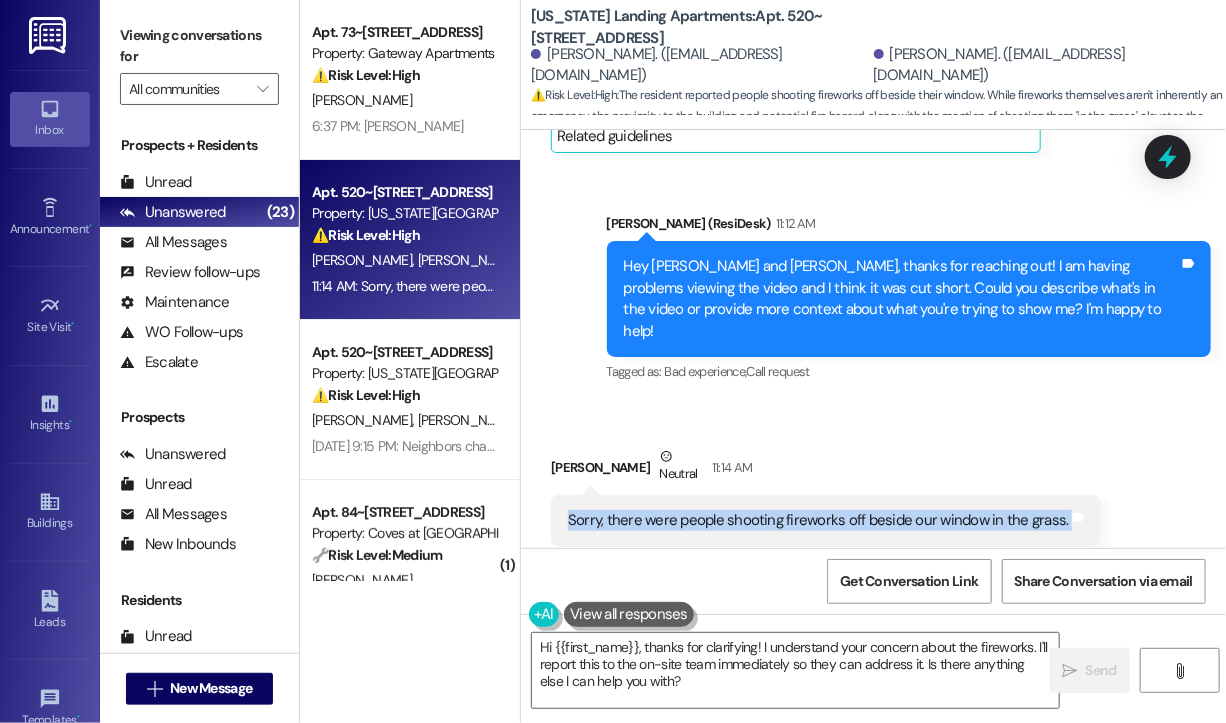 copy on "Sorry, there were people shooting fireworks off beside our window in the grass. Tags and notes" 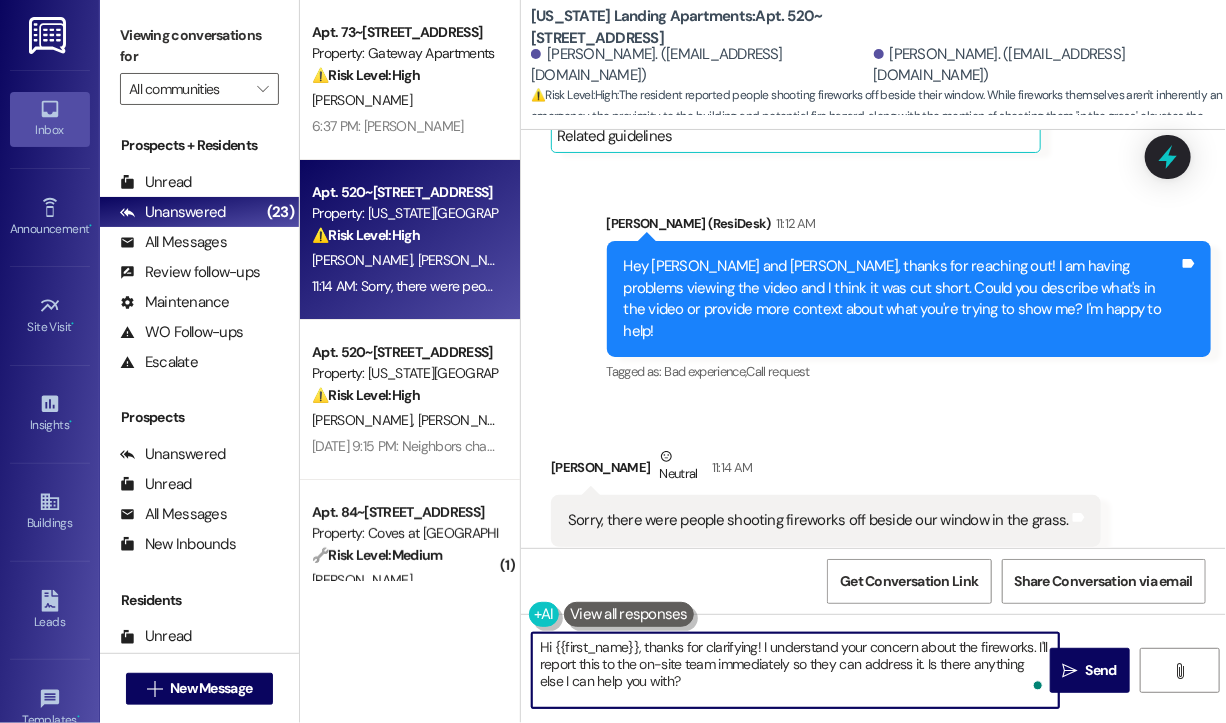 drag, startPoint x: 736, startPoint y: 692, endPoint x: 636, endPoint y: 645, distance: 110.49435 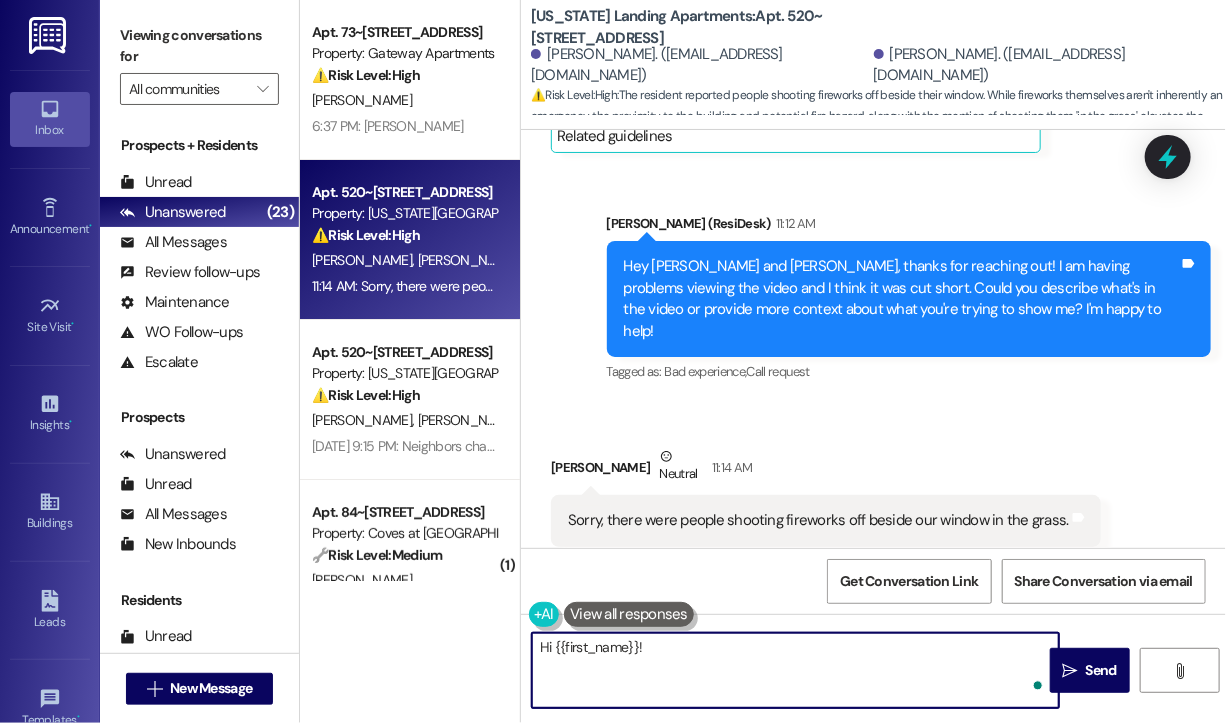 paste on "Thanks for letting us know. Do you remember about what time this happened and how many people were involved? Have you seen this happen before, or was this the first time? We’ll make sure to look into it." 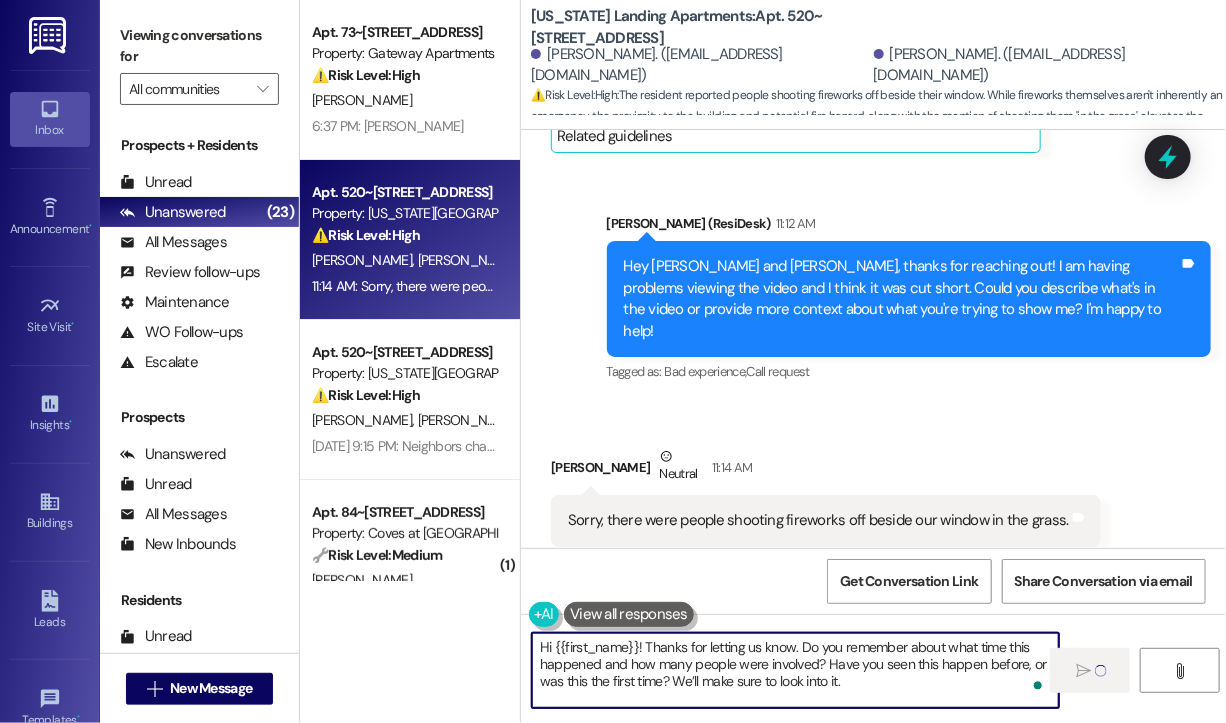 type on "Fetching suggested responses. Please feel free to read through the conversation in the meantime." 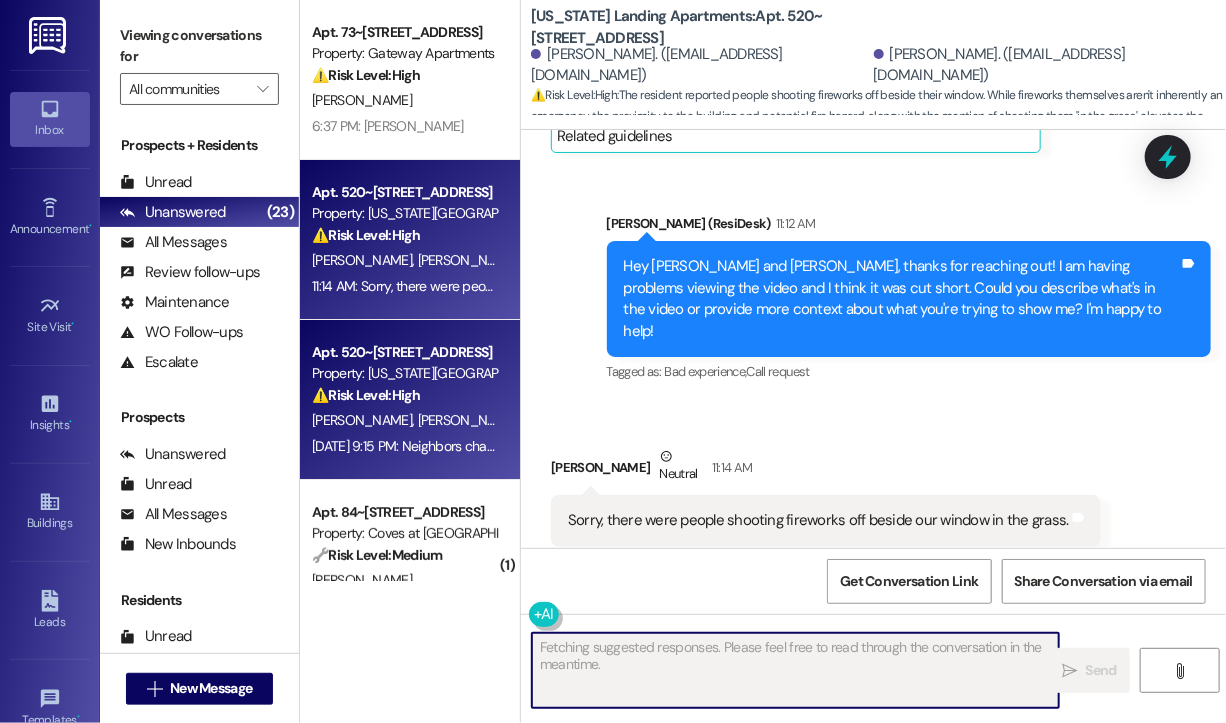 scroll, scrollTop: 1113, scrollLeft: 0, axis: vertical 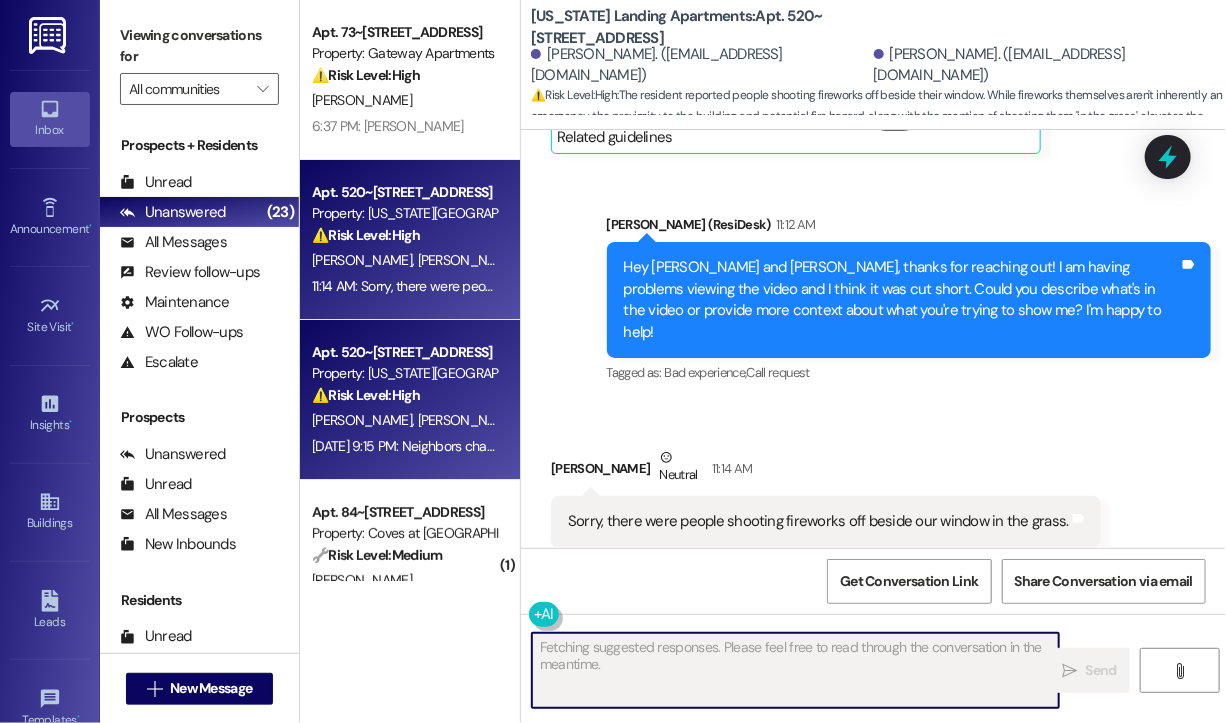 click on "Property: Washington Landing  Apartments" at bounding box center (404, 373) 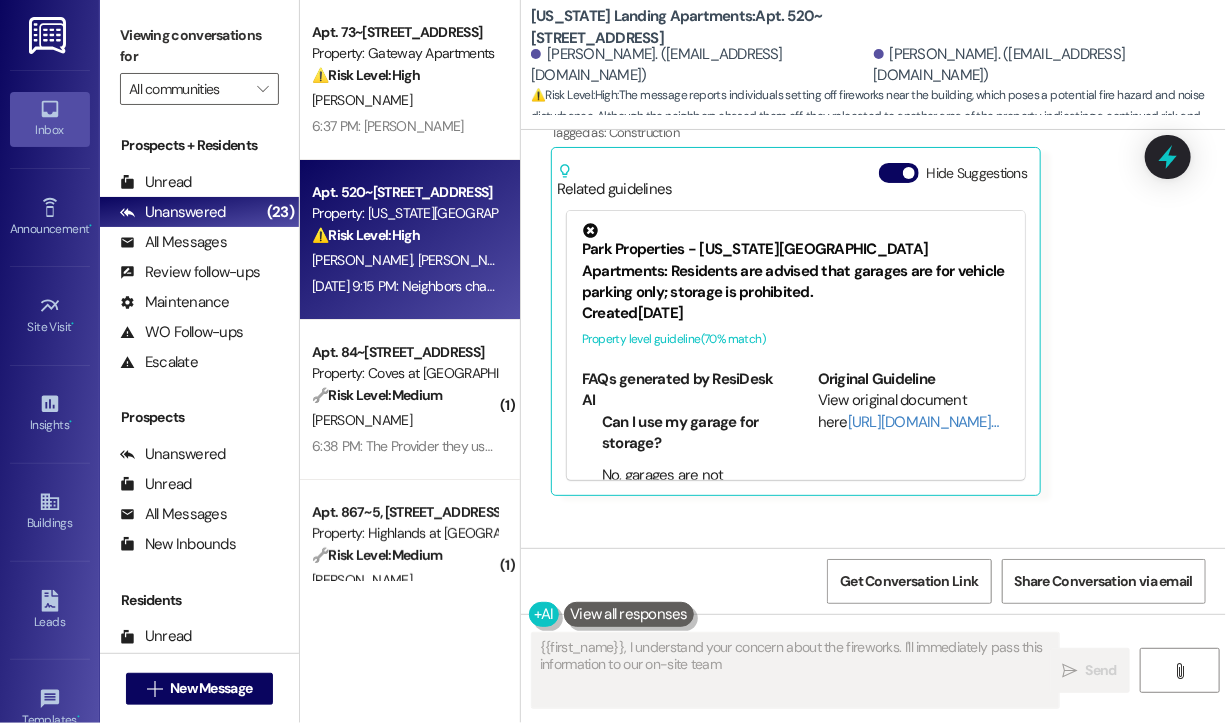 scroll, scrollTop: 804, scrollLeft: 0, axis: vertical 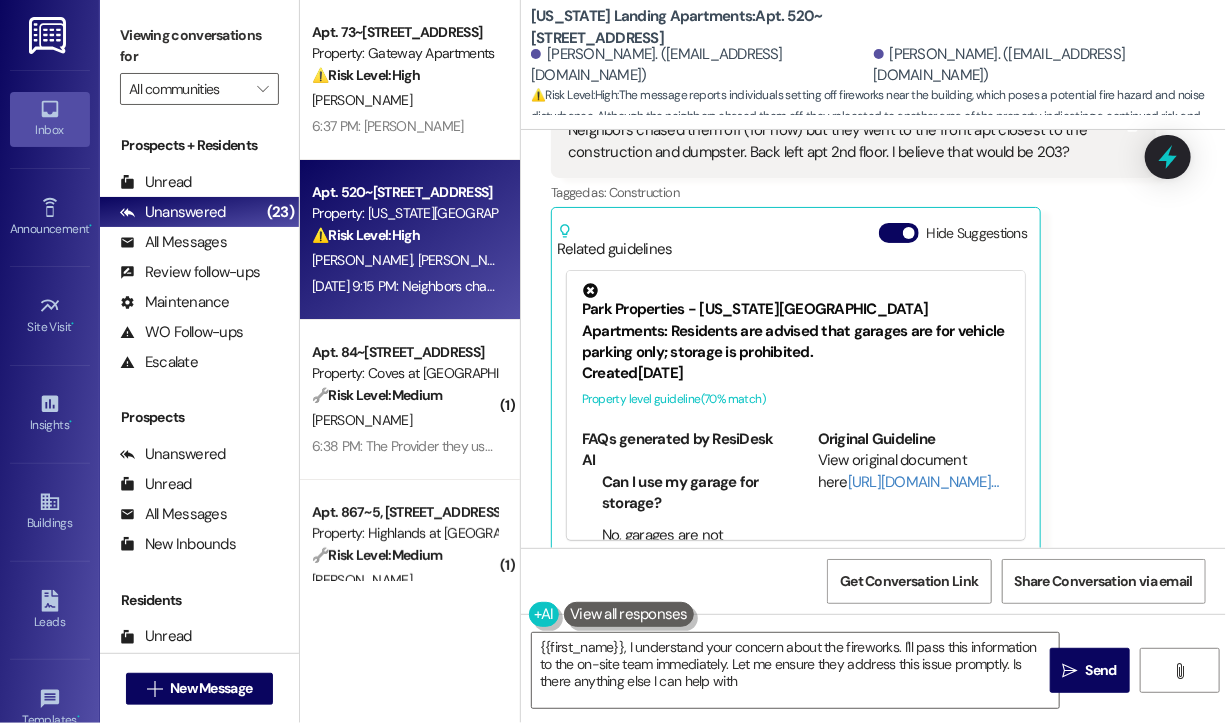 type on "{{first_name}}, I understand your concern about the fireworks. I'll pass this information to the on-site team immediately. Let me ensure they address this issue promptly. Is there anything else I can help with?" 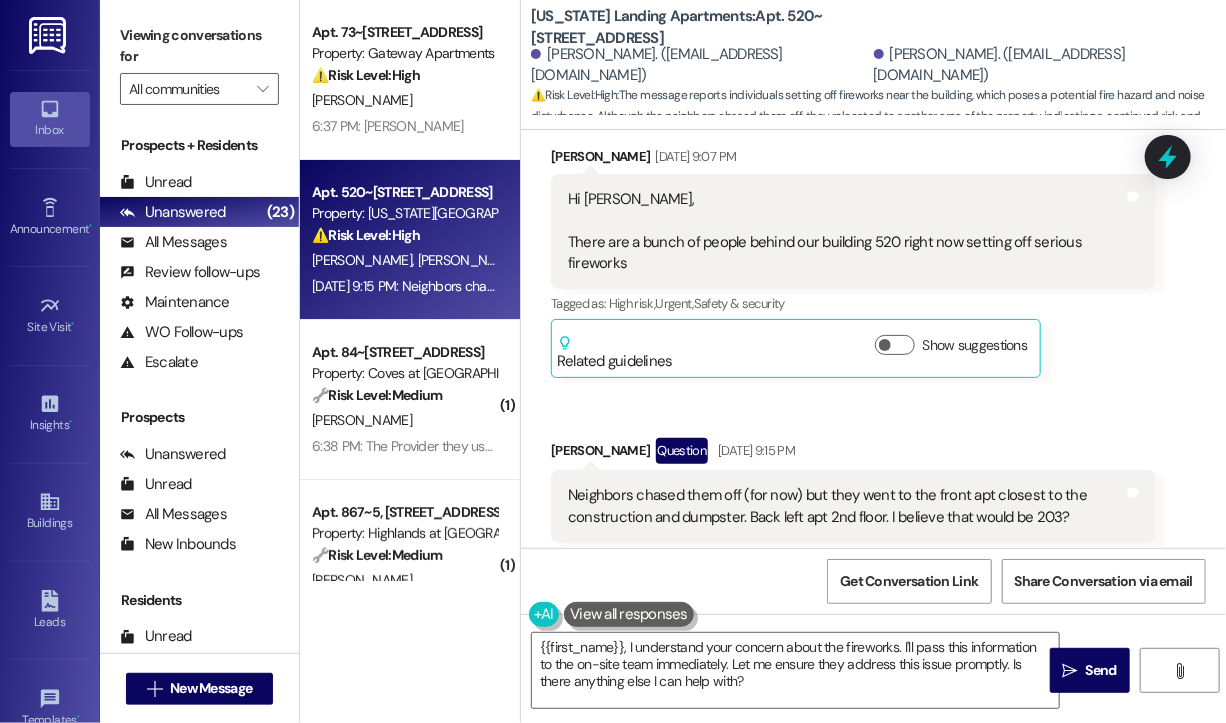 scroll, scrollTop: 333, scrollLeft: 0, axis: vertical 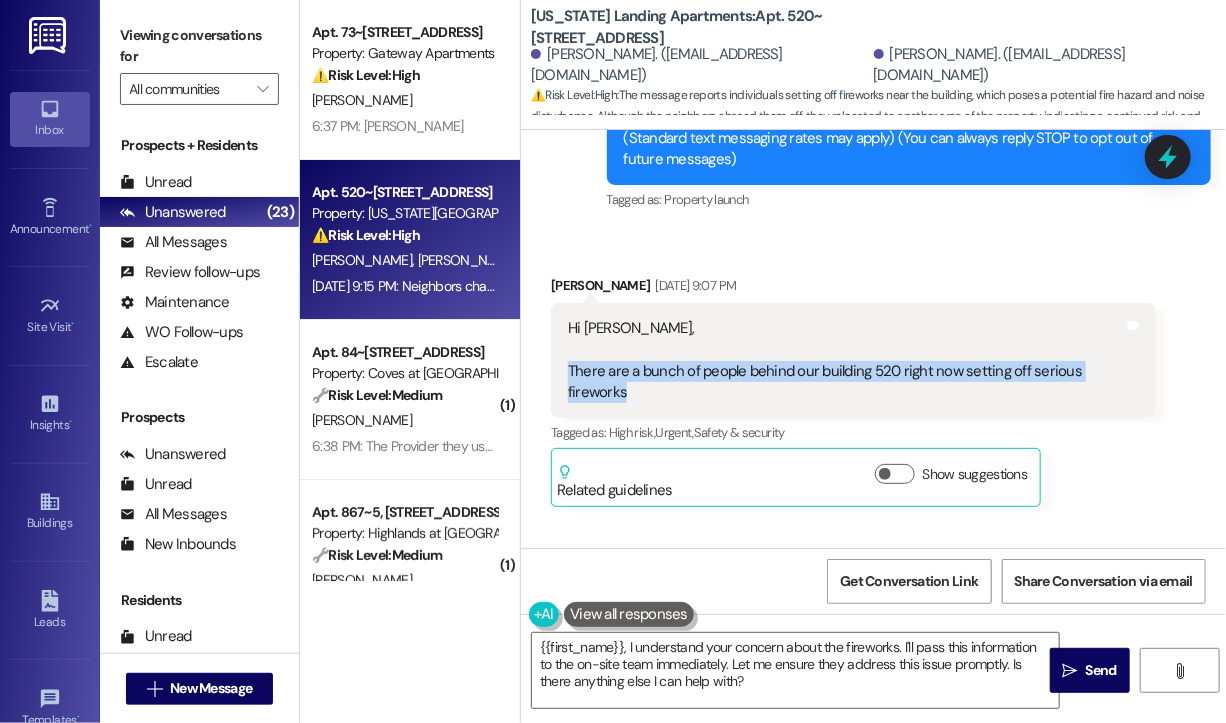 drag, startPoint x: 687, startPoint y: 371, endPoint x: 571, endPoint y: 349, distance: 118.06778 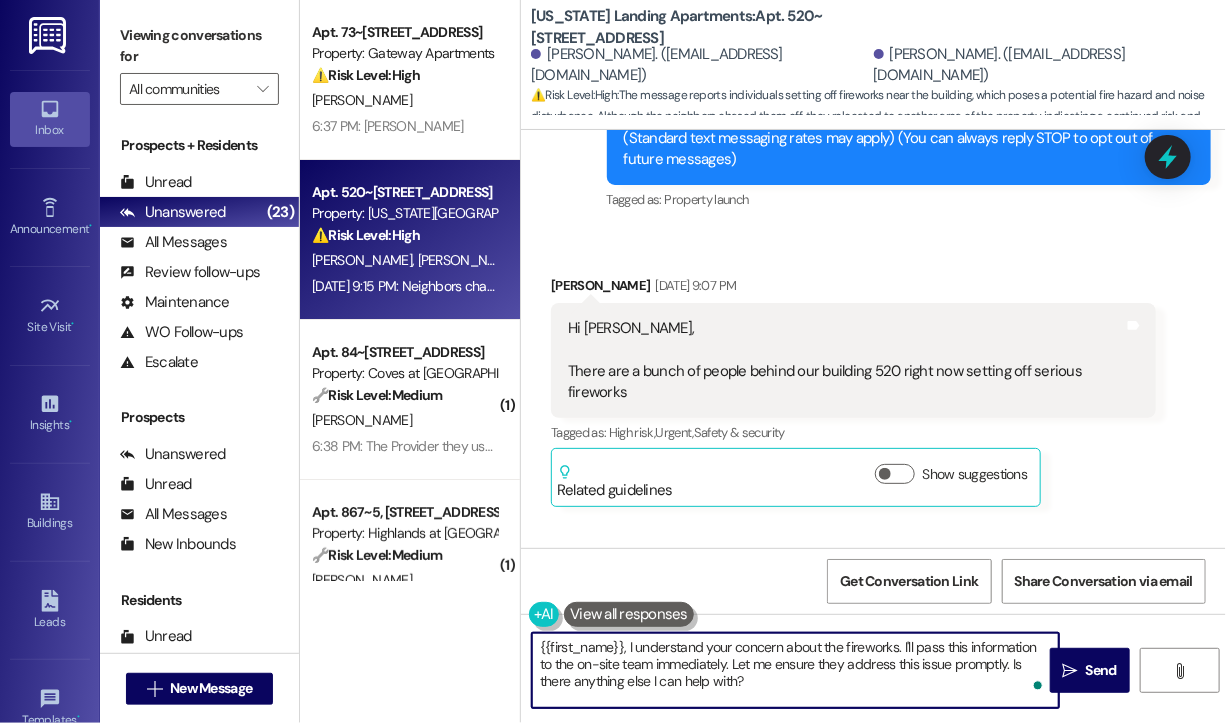 drag, startPoint x: 777, startPoint y: 676, endPoint x: 625, endPoint y: 646, distance: 154.93224 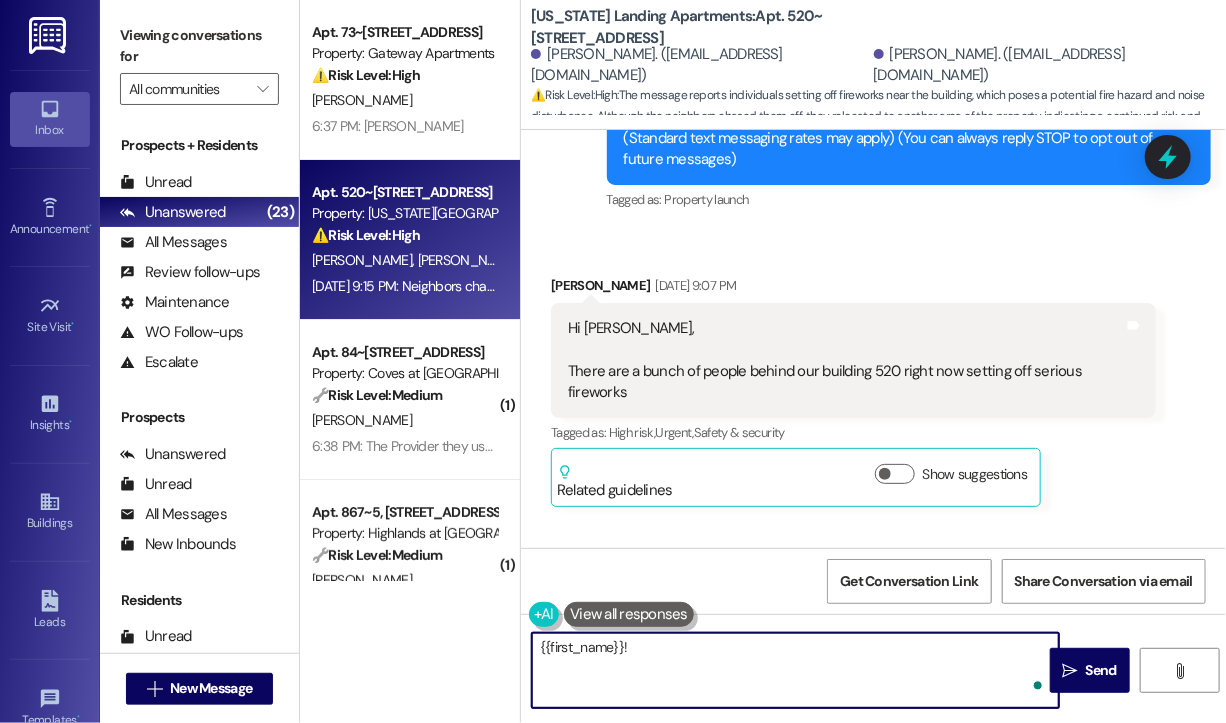 paste on "Thanks for reaching out. About how many people are there, and do you know if this has been reported to the office or local authorities yet? Are the fireworks still going off right now?" 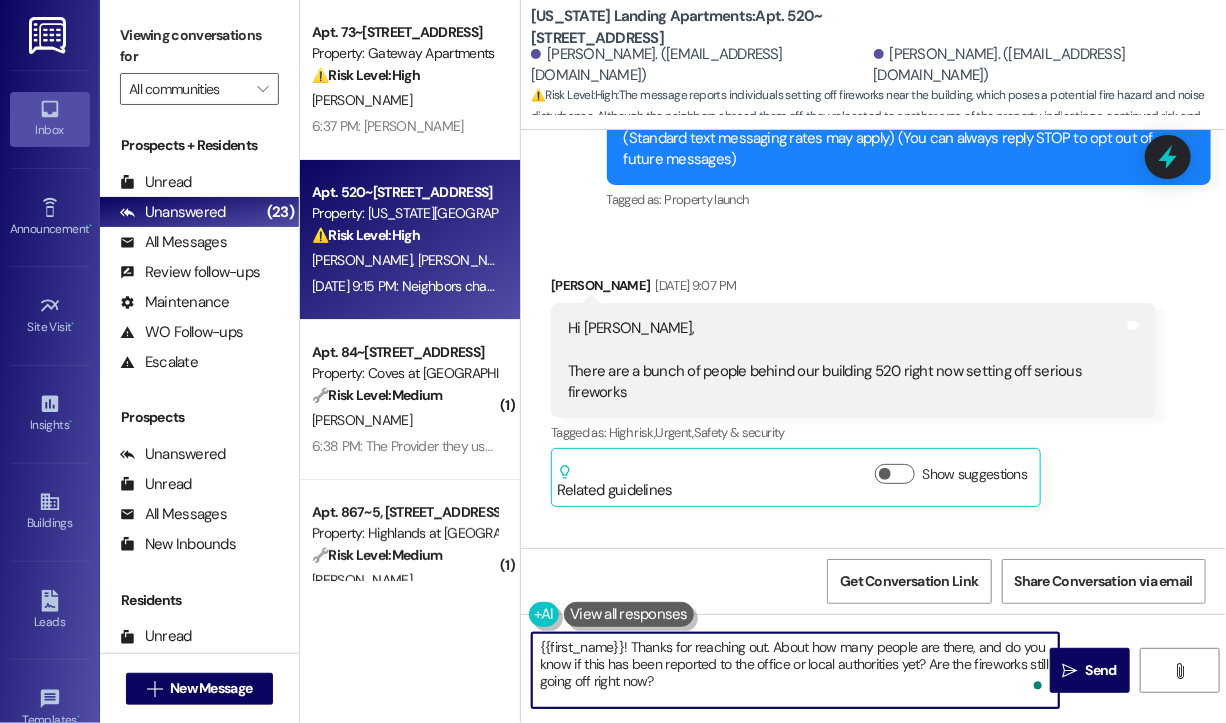 click on "{{first_name}}! Thanks for reaching out. About how many people are there, and do you know if this has been reported to the office or local authorities yet? Are the fireworks still going off right now?" at bounding box center [795, 670] 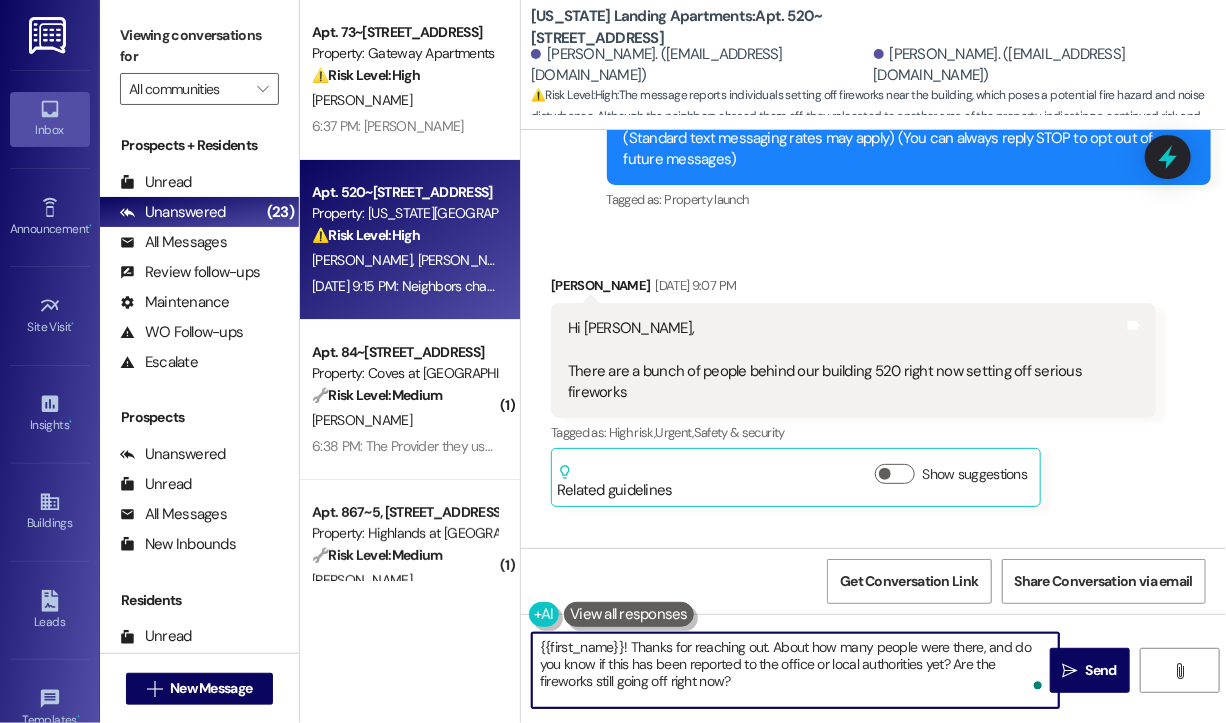 click on "{{first_name}}! Thanks for reaching out. About how many people were there, and do you know if this has been reported to the office or local authorities yet? Are the fireworks still going off right now?" at bounding box center [795, 670] 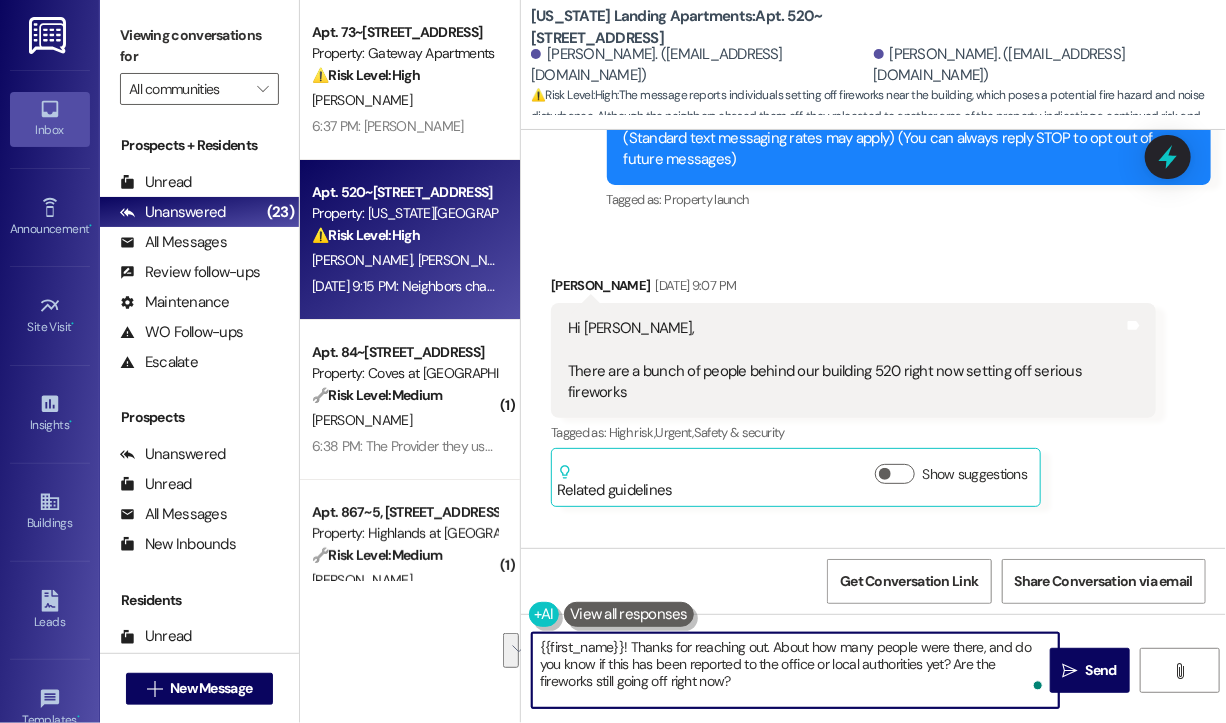 drag, startPoint x: 927, startPoint y: 662, endPoint x: 928, endPoint y: 700, distance: 38.013157 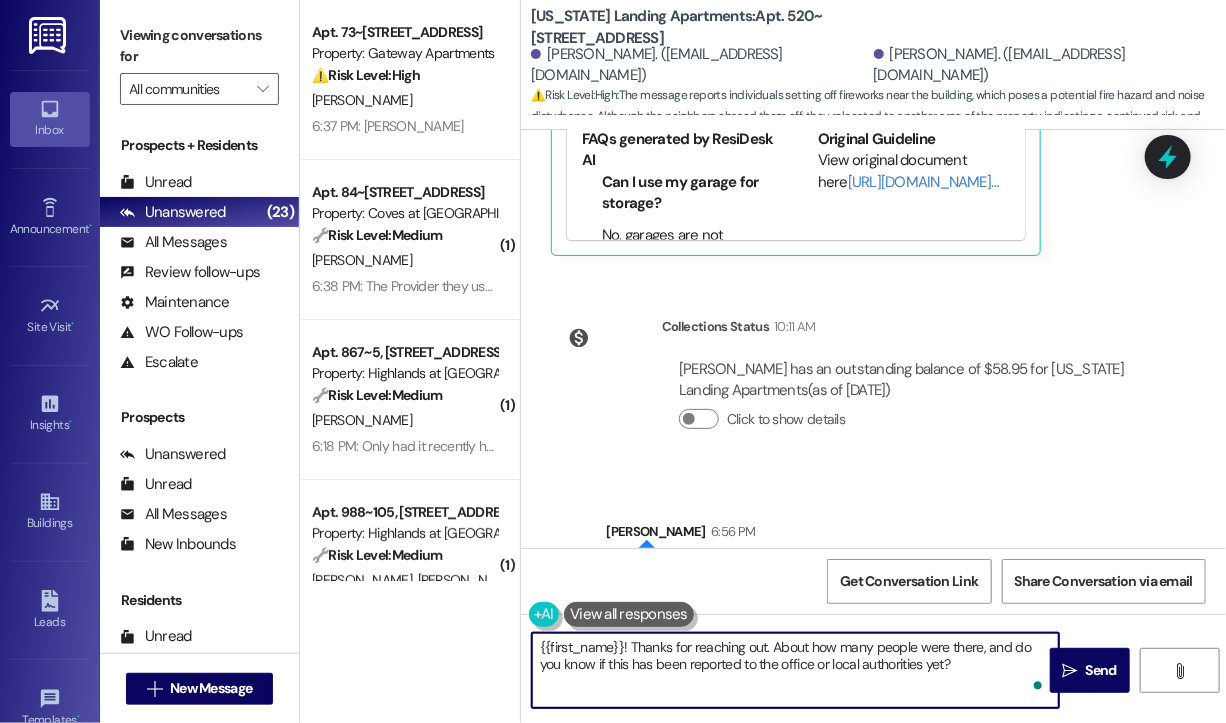 scroll, scrollTop: 1171, scrollLeft: 0, axis: vertical 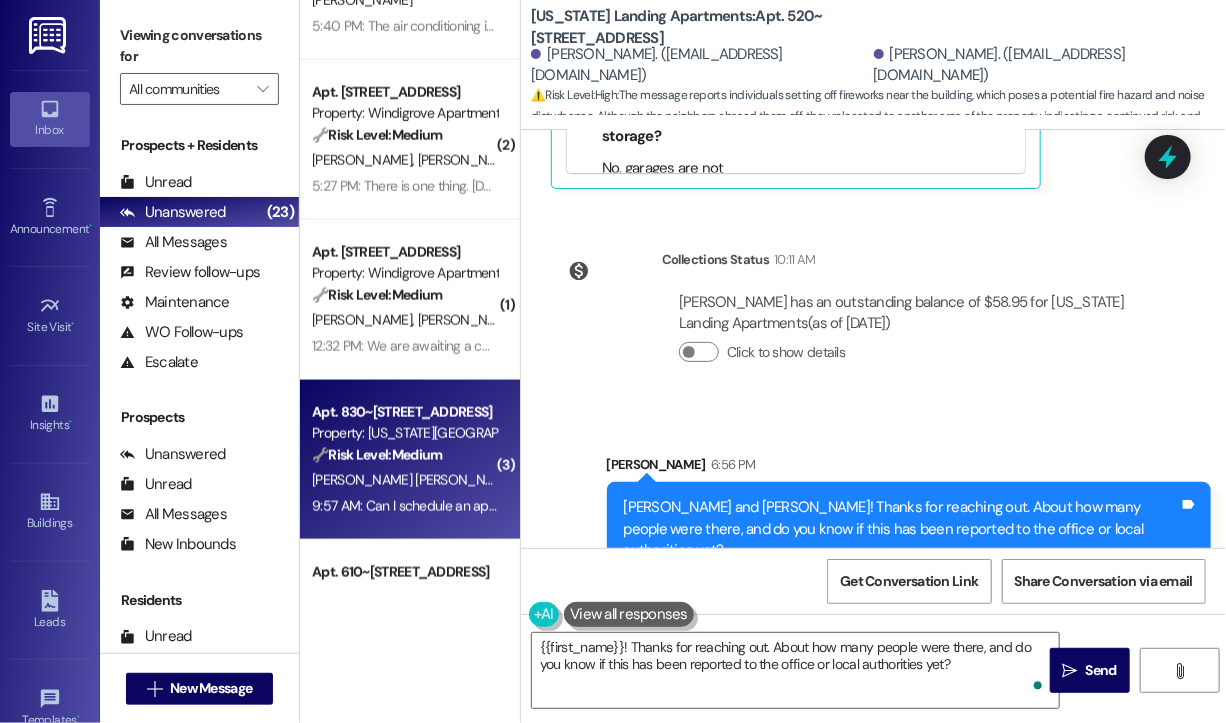 click on "9:57 AM: Can I schedule an appointment to come in with [PERSON_NAME] and me to talk to you? 9:57 AM: Can I schedule an appointment to come in with [PERSON_NAME] and me to talk to you?" at bounding box center [404, 506] 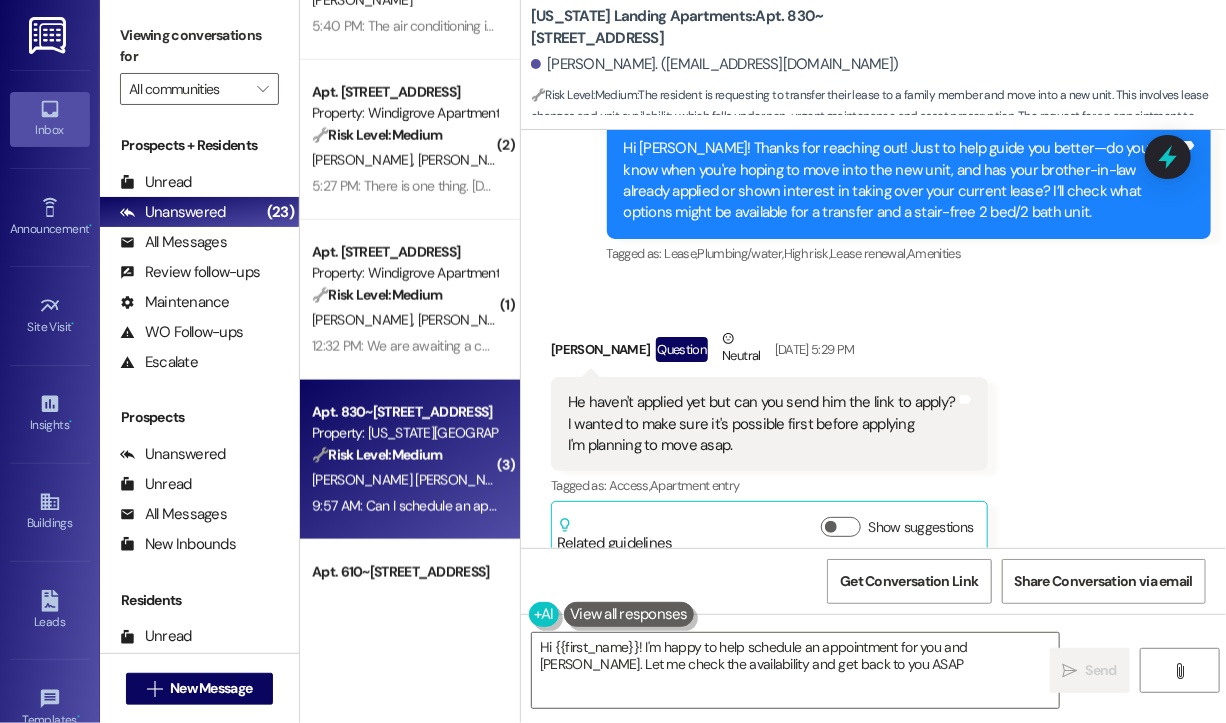 type on "Hi {{first_name}}! I'm happy to help schedule an appointment for you and [PERSON_NAME]. Let me check the availability and get back to you ASAP!" 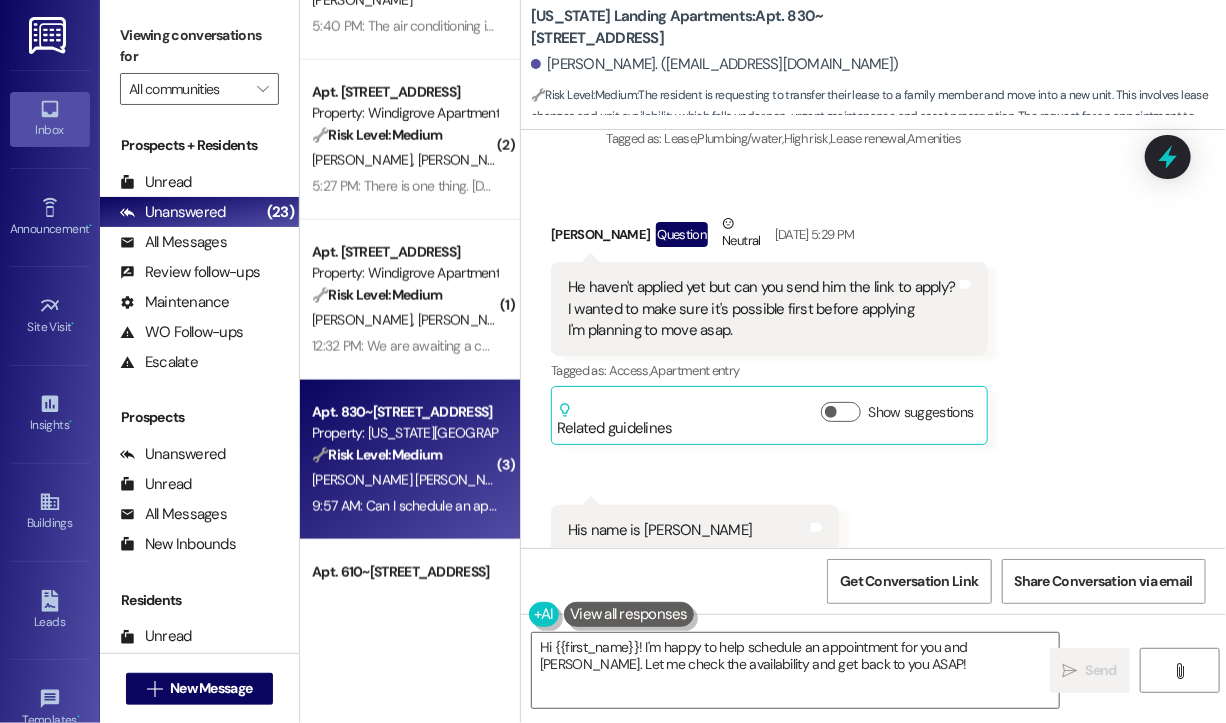 scroll, scrollTop: 2056, scrollLeft: 0, axis: vertical 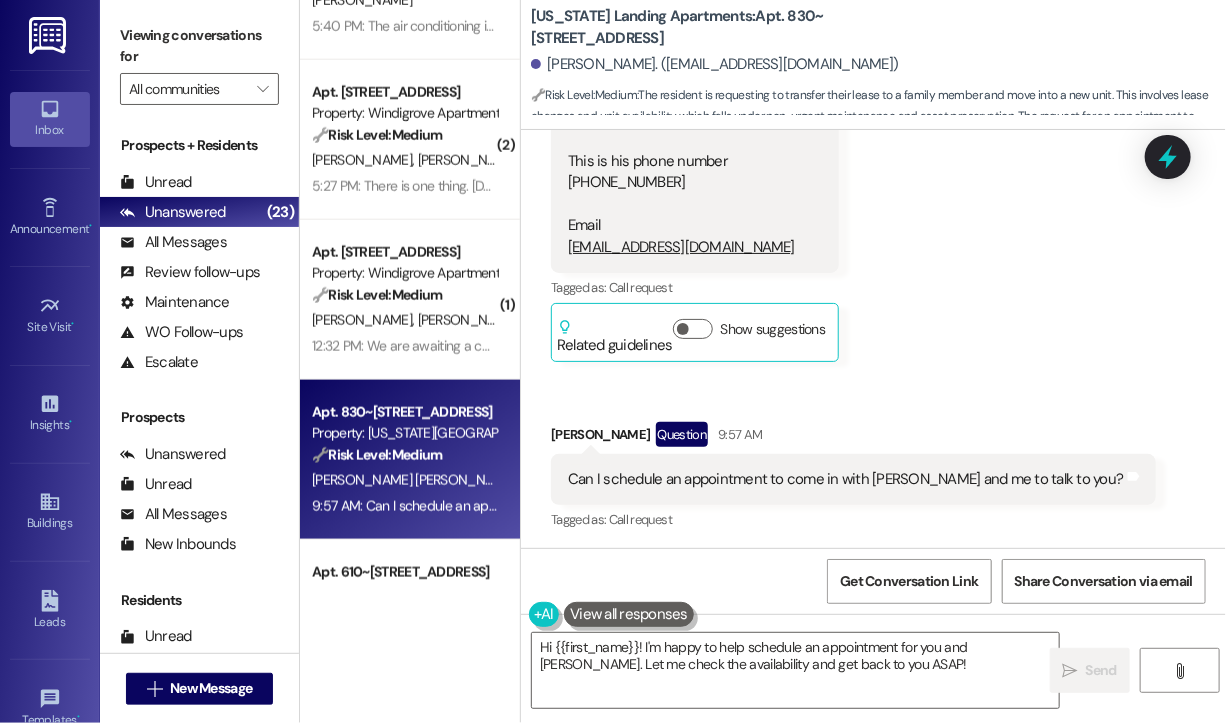 click on "Received via SMS [PERSON_NAME] Question   Neutral [DATE] 5:29 PM He haven't applied yet but can you send him the link to apply?
I wanted to make sure it's possible first before applying
I'm planning to move asap. Tags and notes Tagged as:   Access ,  Click to highlight conversations about Access Apartment entry Click to highlight conversations about Apartment entry  Related guidelines Show suggestions Received via SMS 5:31 PM [PERSON_NAME] [DATE] 5:31 PM His name is [PERSON_NAME]
This is his phone number
[PHONE_NUMBER]
Email
[EMAIL_ADDRESS][DOMAIN_NAME] Tags and notes Tagged as:   Call request Click to highlight conversations about Call request  Related guidelines Show suggestions Received via SMS [PERSON_NAME] Question 9:57 AM Can I schedule an appointment to come in with [PERSON_NAME] and me to talk to you? Tags and notes Tagged as:   Call request Click to highlight conversations about Call request" at bounding box center [873, 153] 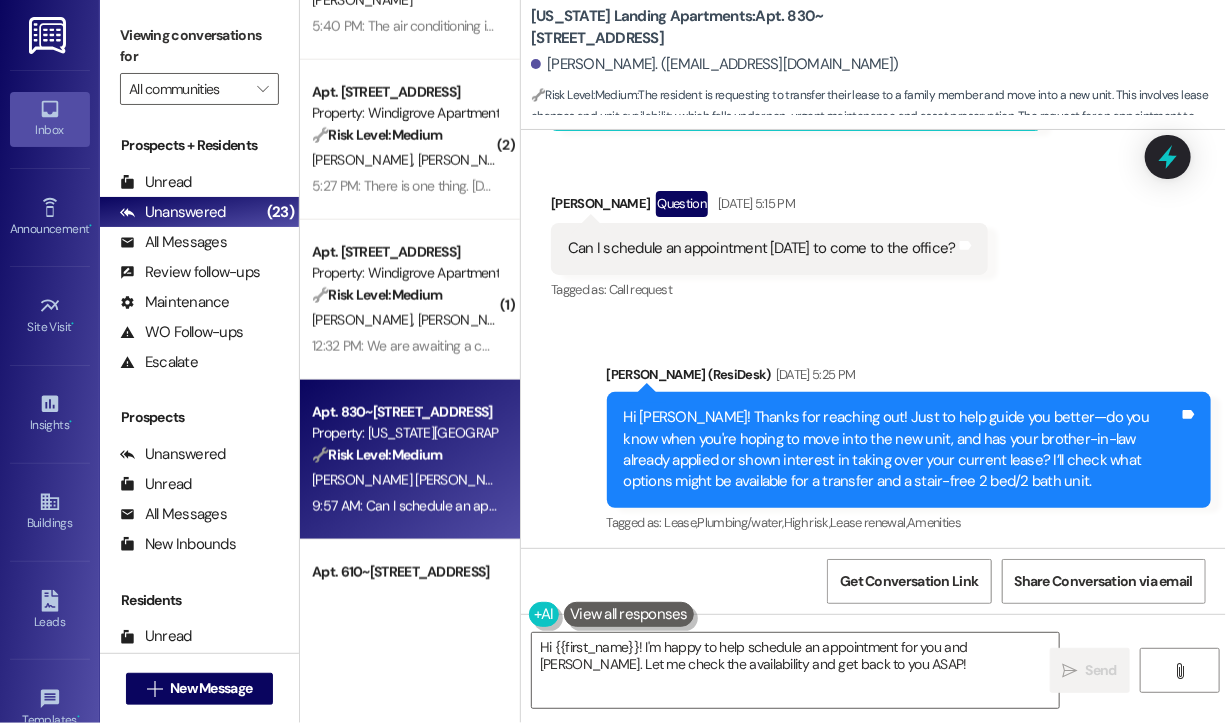 scroll, scrollTop: 1256, scrollLeft: 0, axis: vertical 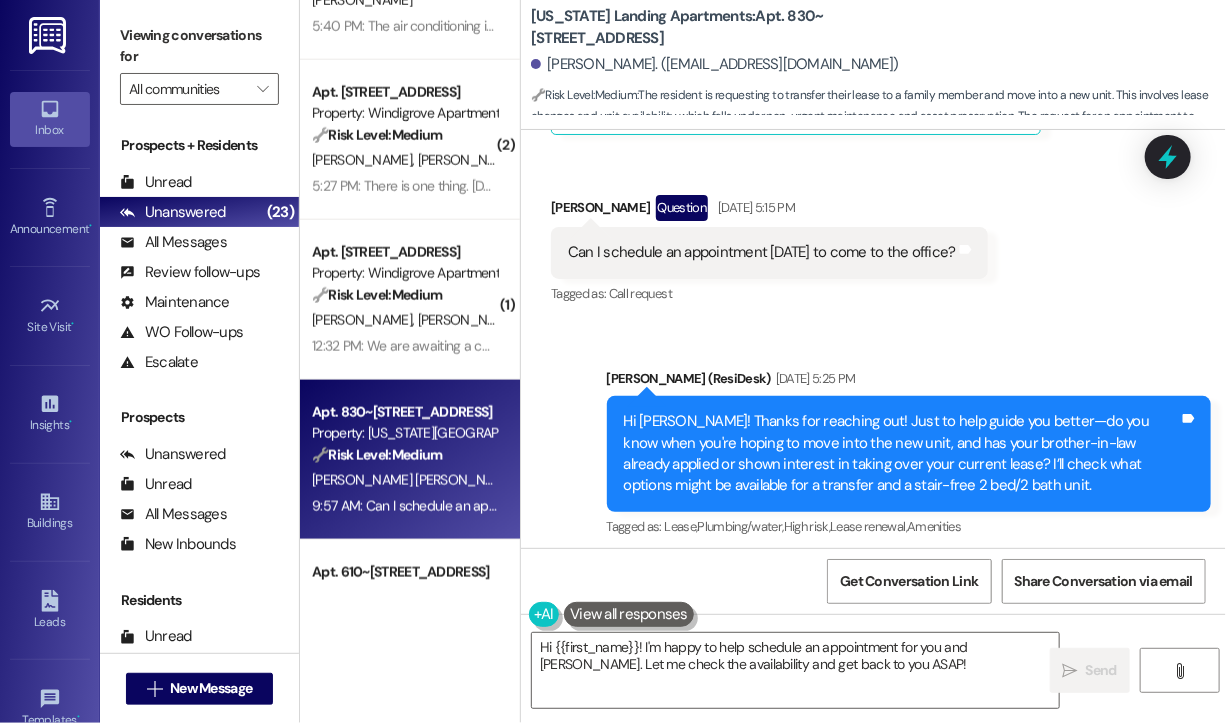 click on "Can I schedule an appointment [DATE] to come to the office?" at bounding box center [762, 252] 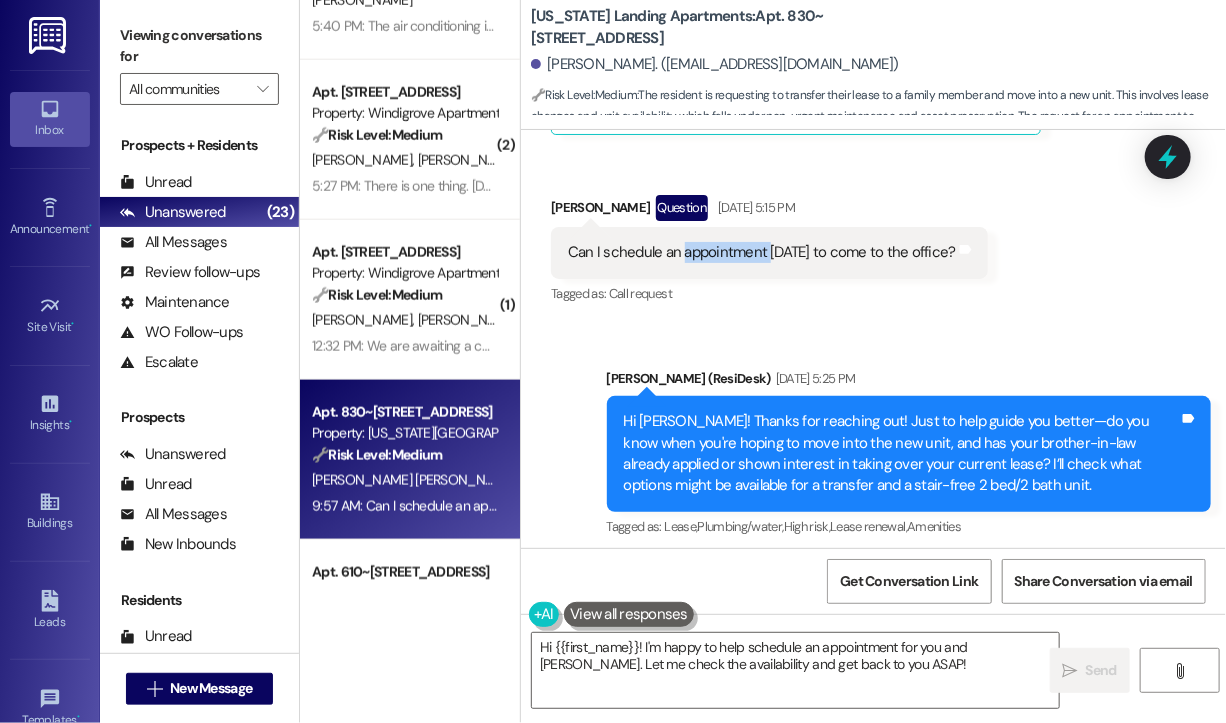 click on "Can I schedule an appointment [DATE] to come to the office?" at bounding box center [762, 252] 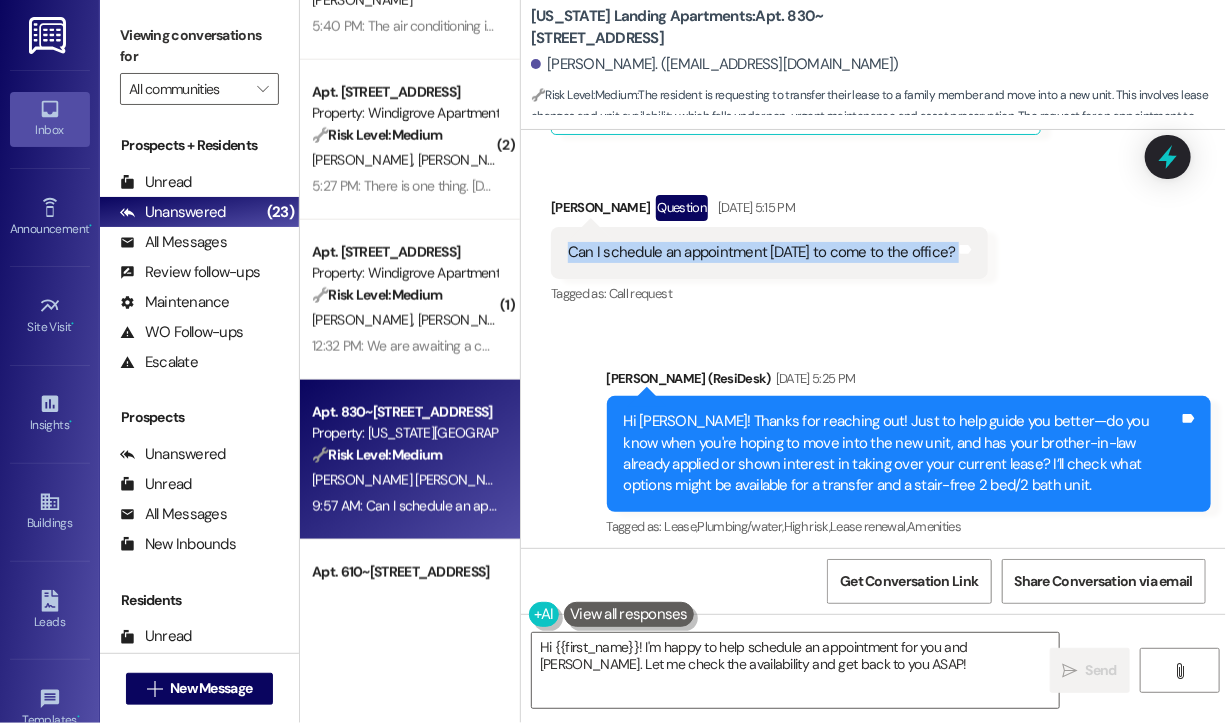 click on "Can I schedule an appointment [DATE] to come to the office?" at bounding box center (762, 252) 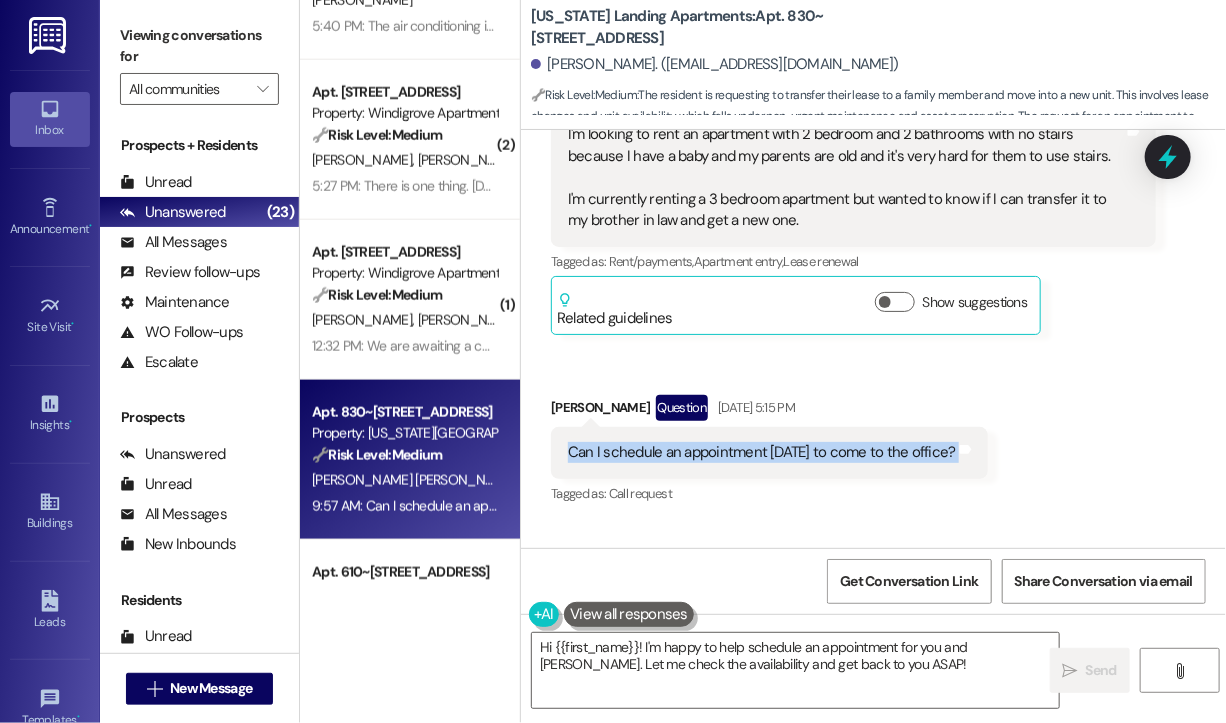 scroll, scrollTop: 956, scrollLeft: 0, axis: vertical 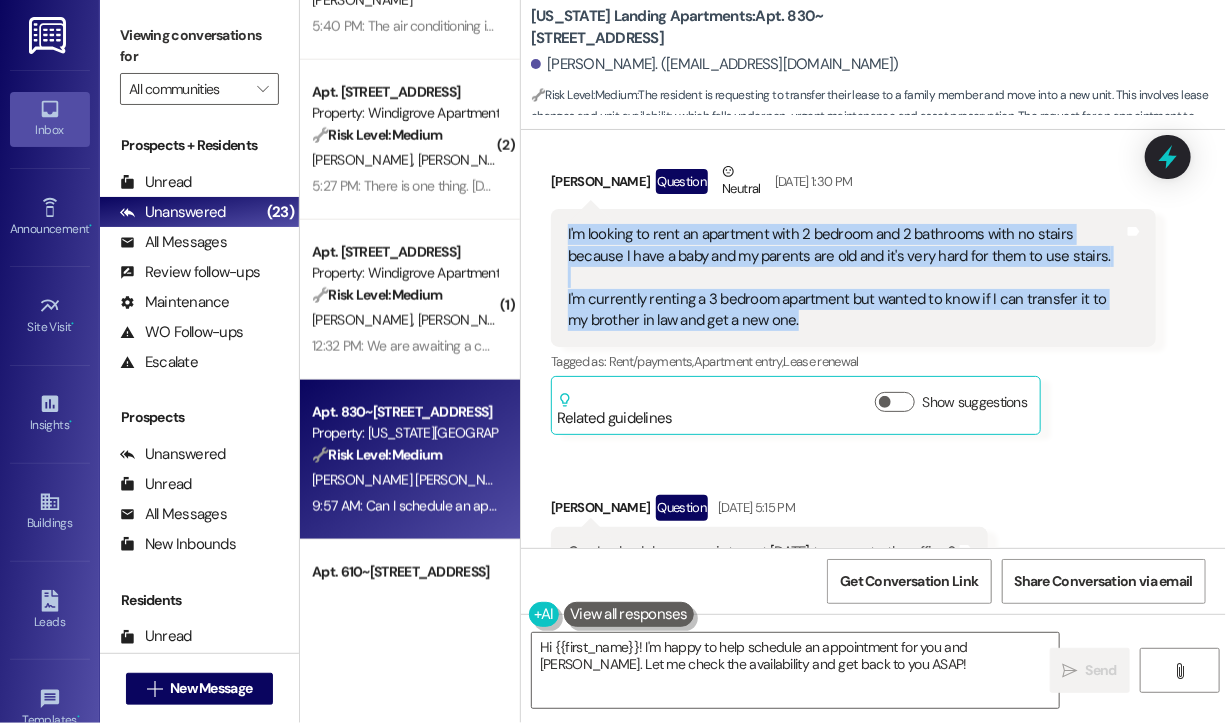 drag, startPoint x: 812, startPoint y: 322, endPoint x: 561, endPoint y: 235, distance: 265.65015 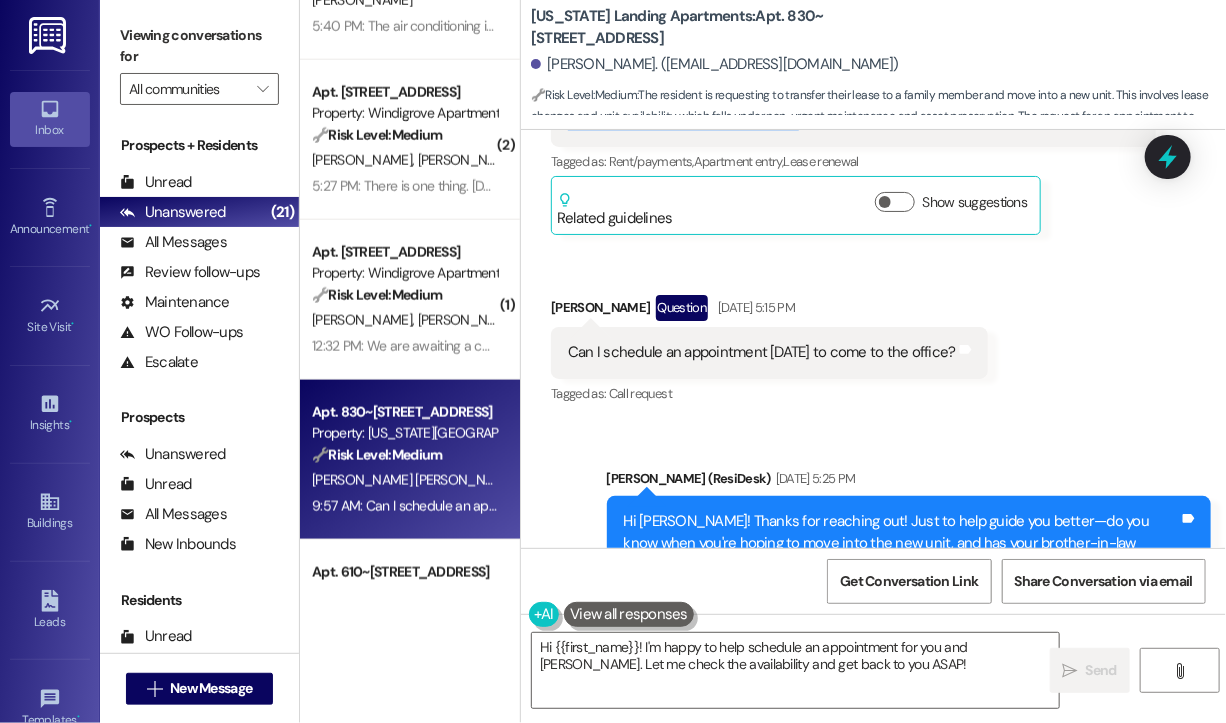 scroll, scrollTop: 1556, scrollLeft: 0, axis: vertical 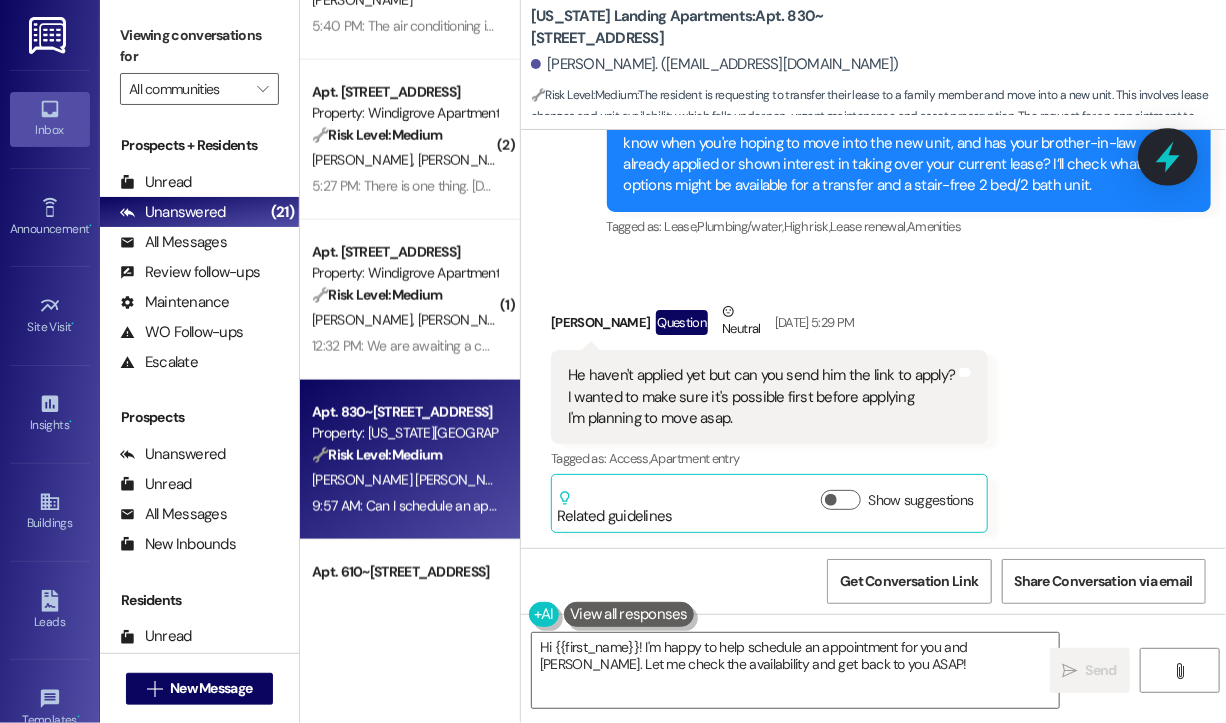 click 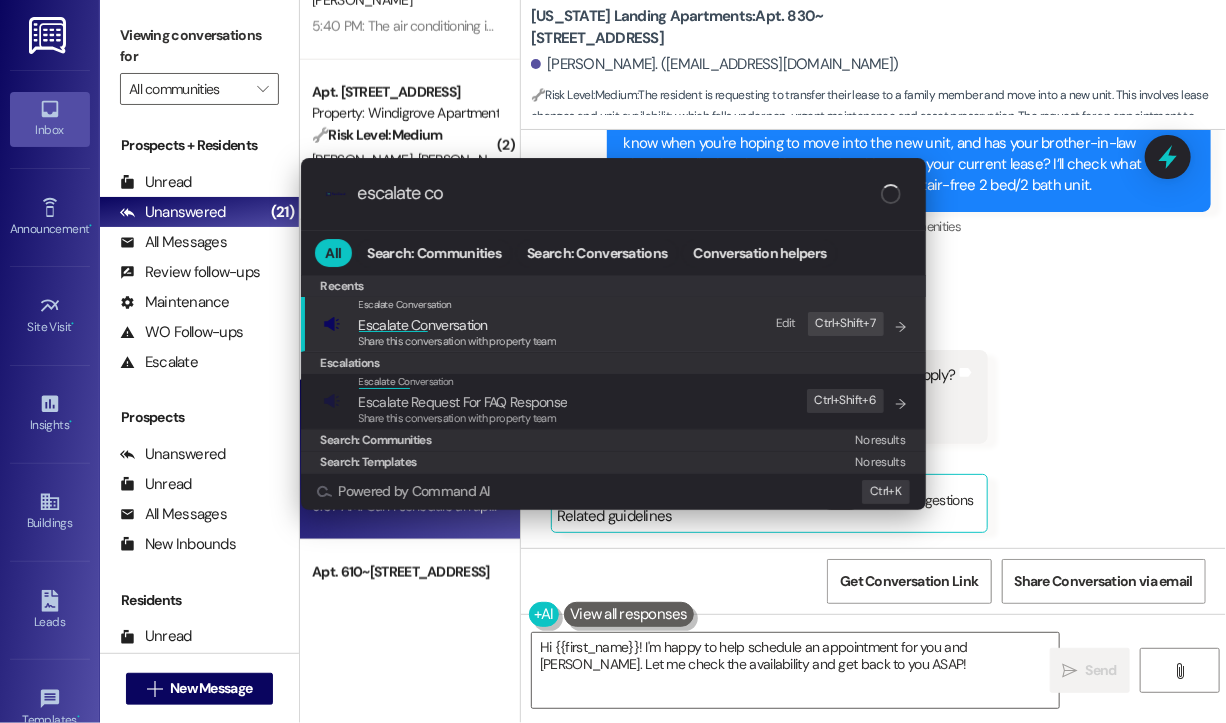 type on "escalate con" 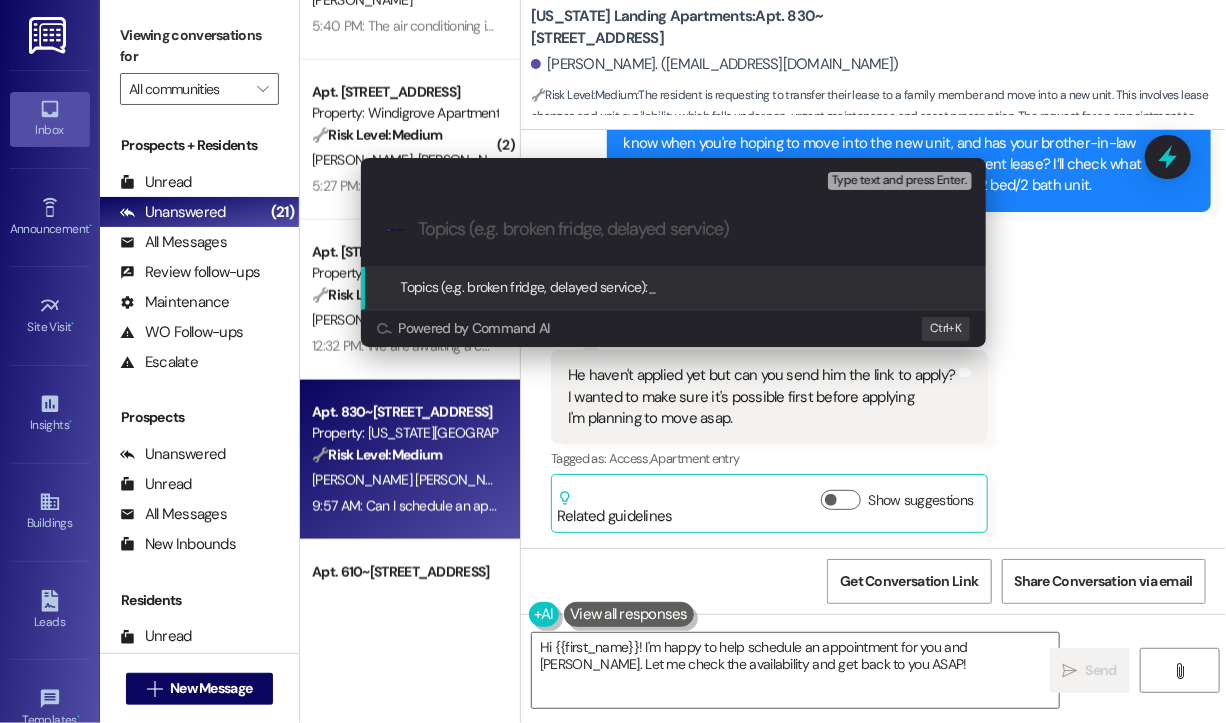 paste on "Request to Transfer Current Lease and Move to a 2 Bed/2 Bath No-Stairs Unit" 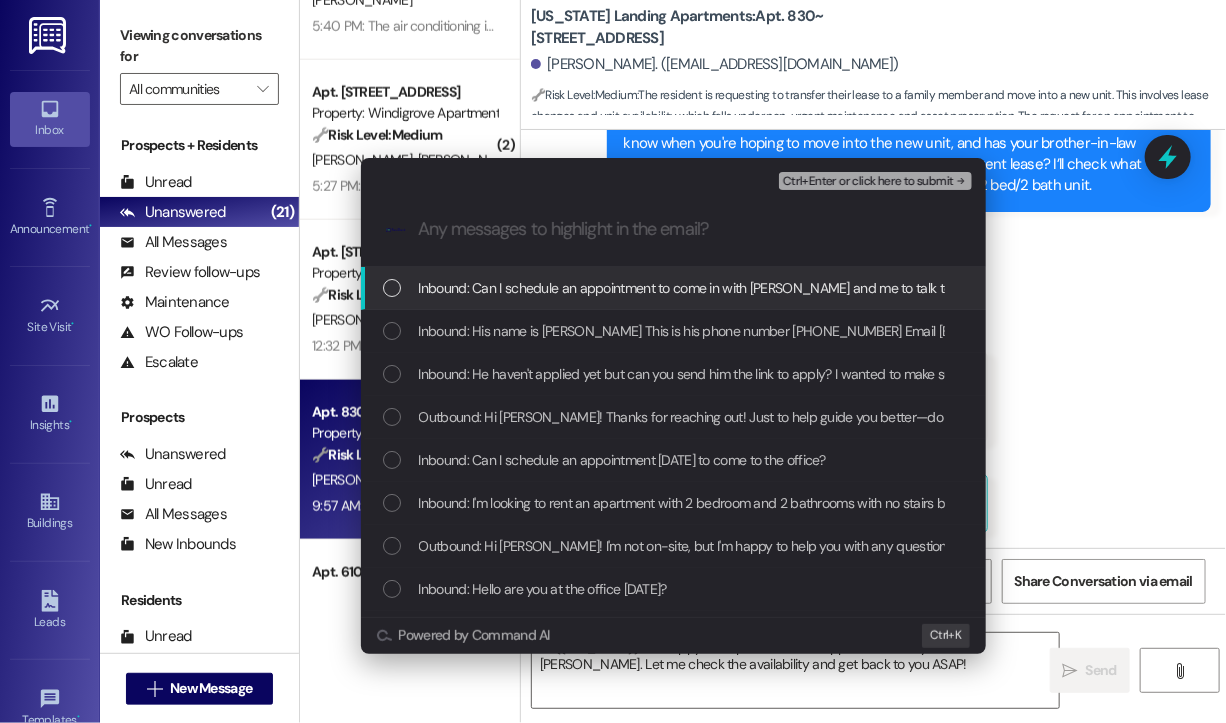 scroll, scrollTop: 0, scrollLeft: 0, axis: both 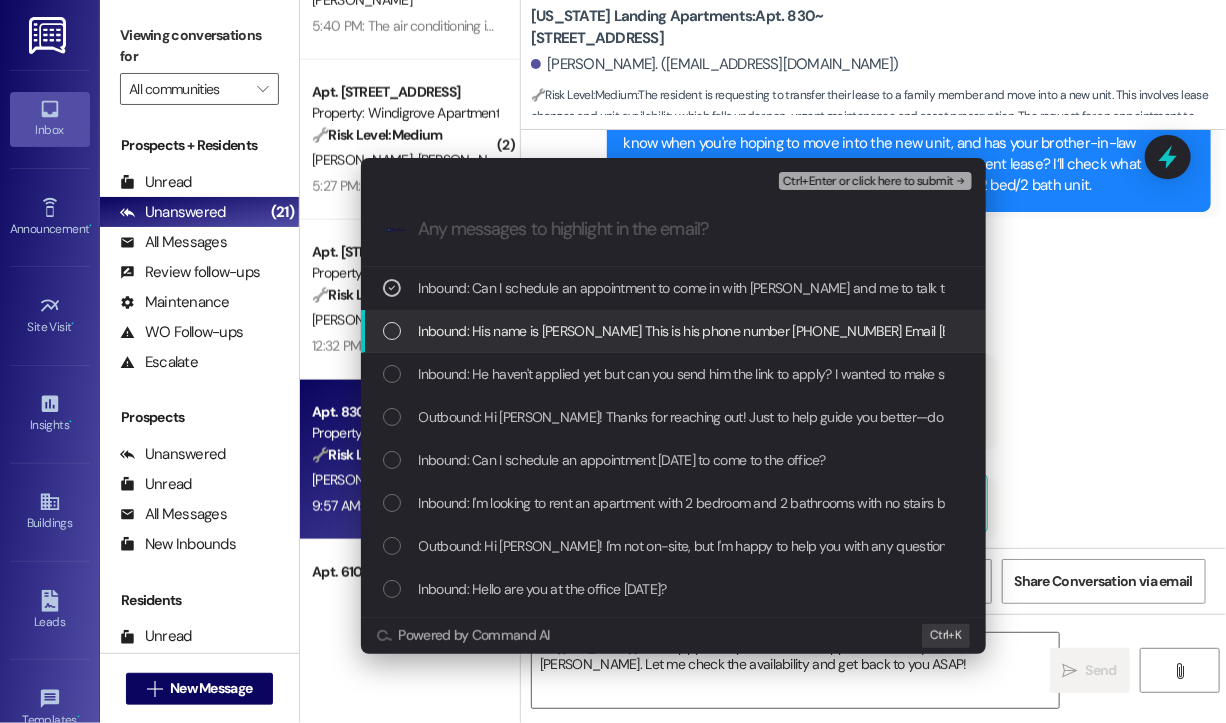 click on "Inbound: His name is [PERSON_NAME]
This is his phone number
[PHONE_NUMBER]
Email
[EMAIL_ADDRESS][DOMAIN_NAME]" at bounding box center (783, 331) 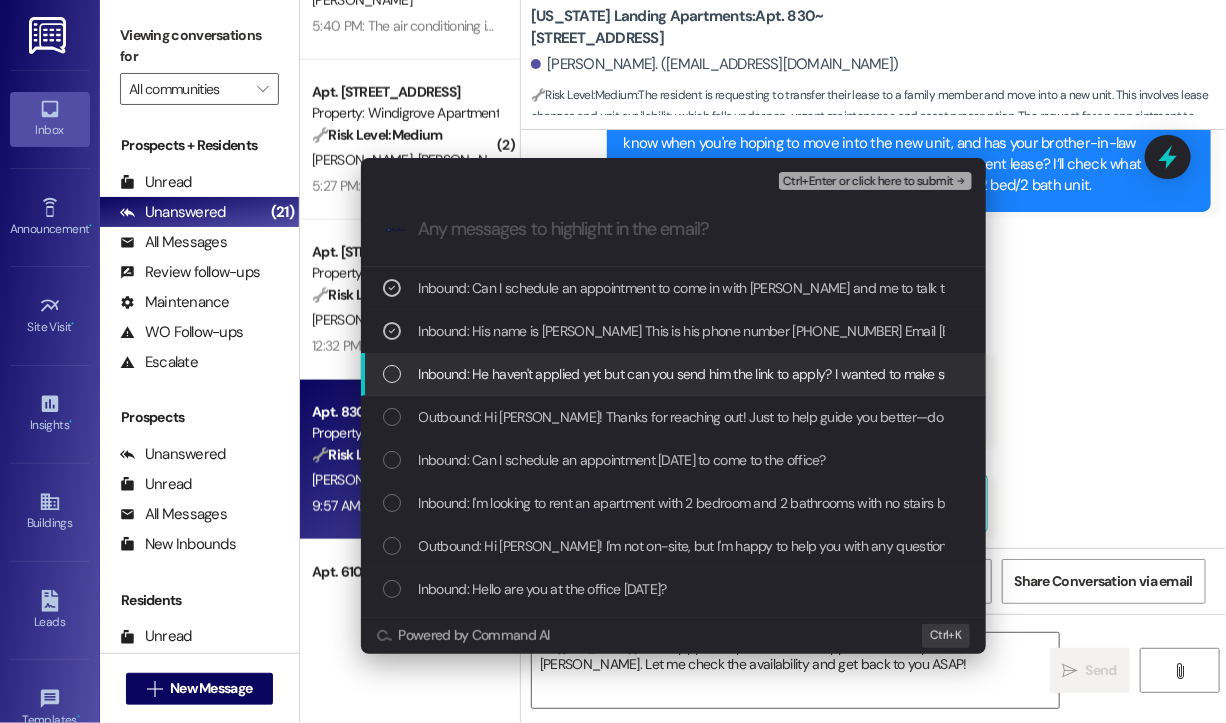 click on "Inbound: He haven't applied yet but can you send him the link to apply?
I wanted to make sure it's possible first before applying
I'm planning to move asap." at bounding box center (864, 374) 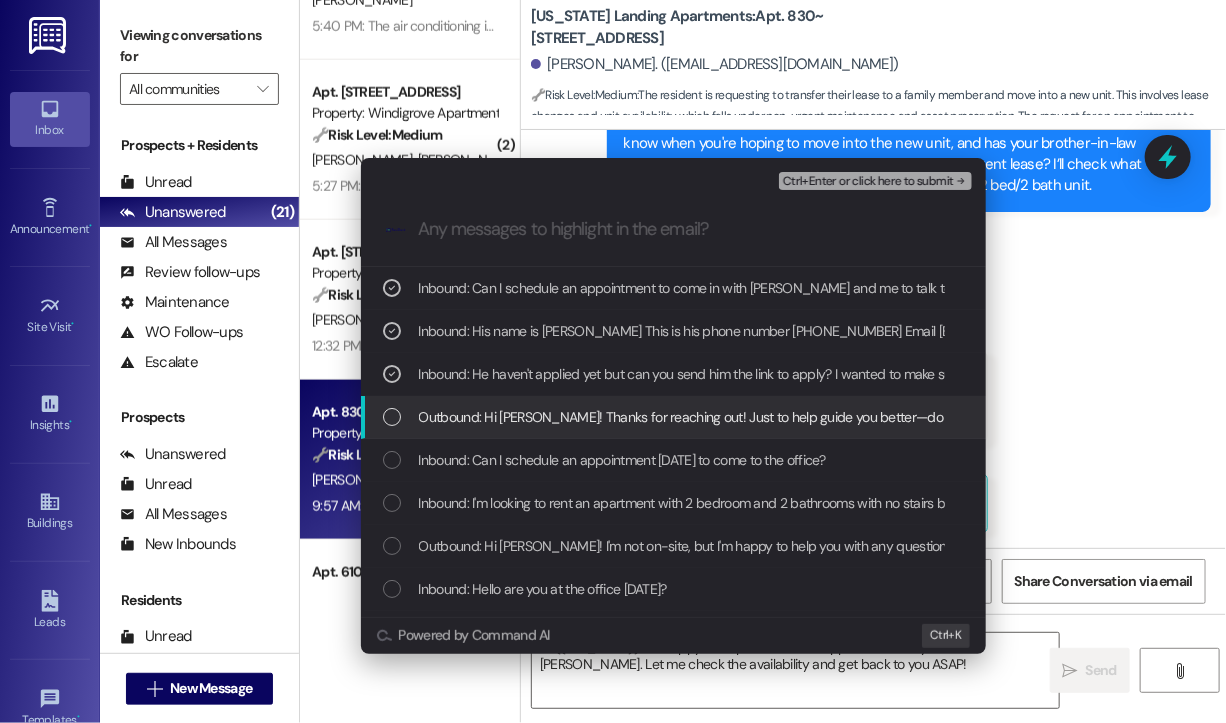 click on "Outbound: Hi [PERSON_NAME]! Thanks for reaching out! Just to help guide you better—do you know when you're hoping to move into the new unit, and has your brother-in-law already applied or shown interest in taking over your current lease? I’ll check what options might be available for a transfer and a stair-free 2 bed/2 bath unit." at bounding box center (1385, 417) 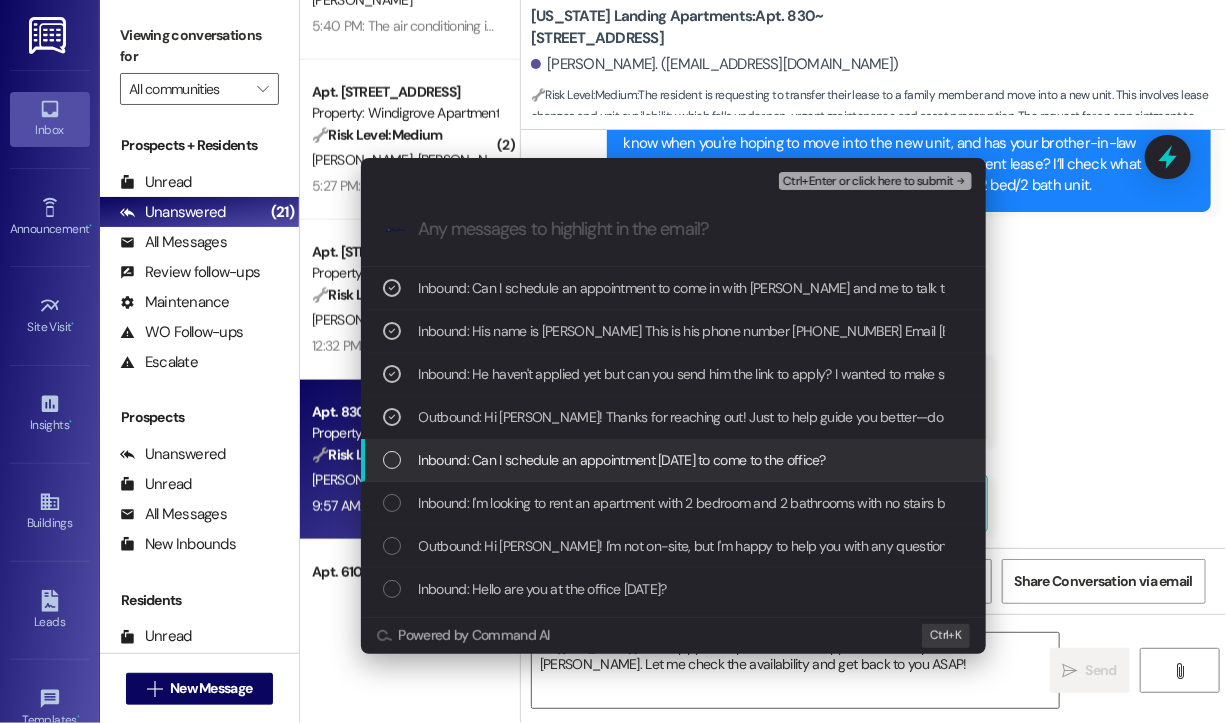 click on "Inbound: Can I schedule an appointment [DATE] to come to the office?" at bounding box center [622, 460] 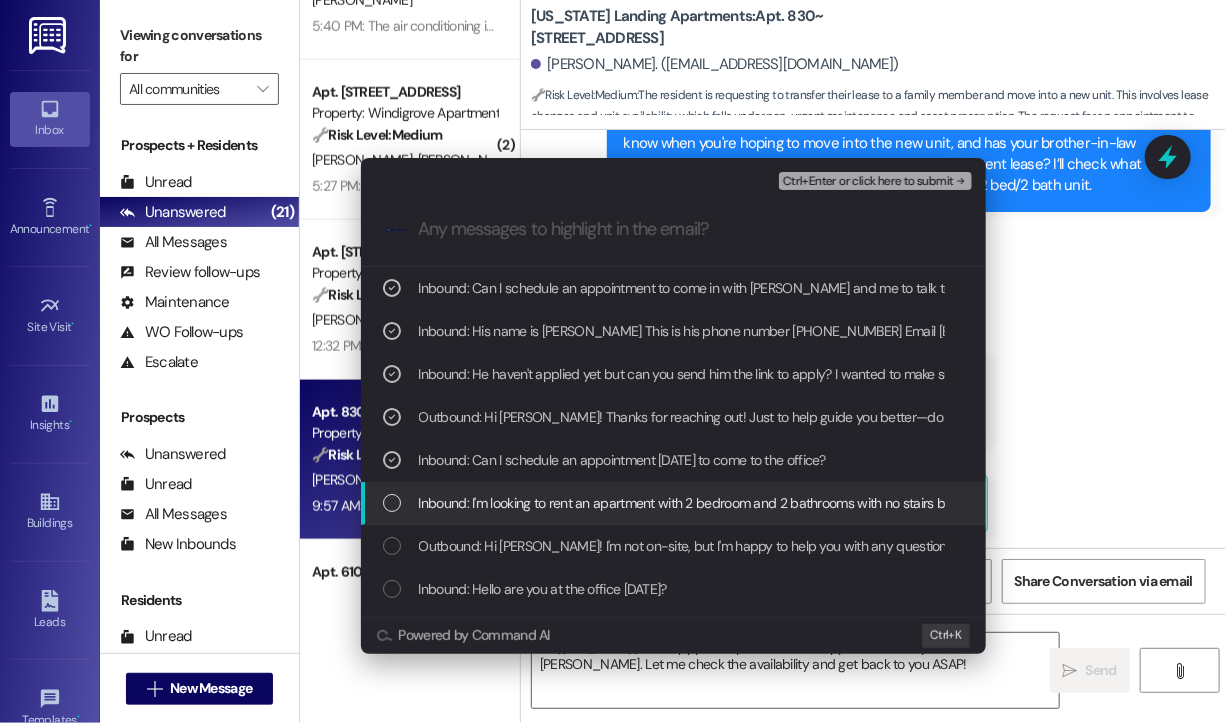 click on "Inbound: I'm looking to rent an apartment with 2 bedroom and 2 bathrooms with no stairs because I have a baby and my parents are old and it's very hard for them to use stairs.
I'm currently renting a 3 bedroom apartment but wanted to know if I can transfer it to my brother in law and get a new one." at bounding box center [1287, 503] 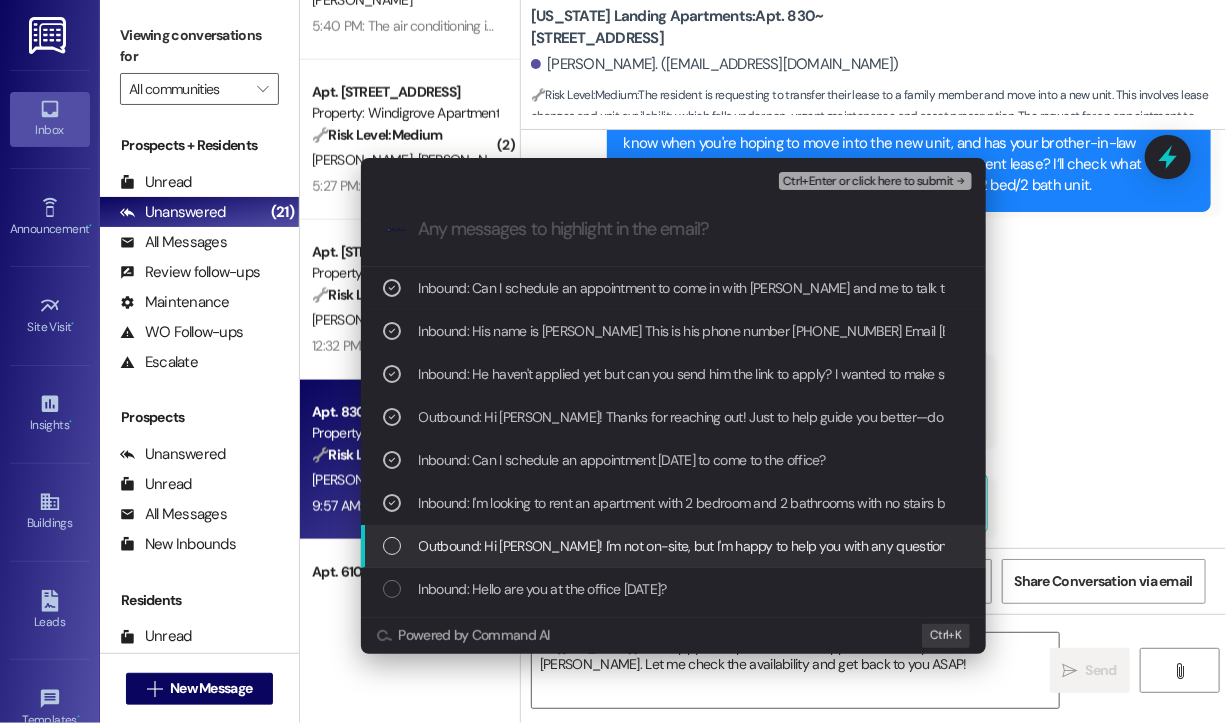 click on "Outbound: Hi [PERSON_NAME]! I'm not on-site, but I'm happy to help you with any questions or concerns you have. What can I assist you with [DATE]?" at bounding box center [852, 546] 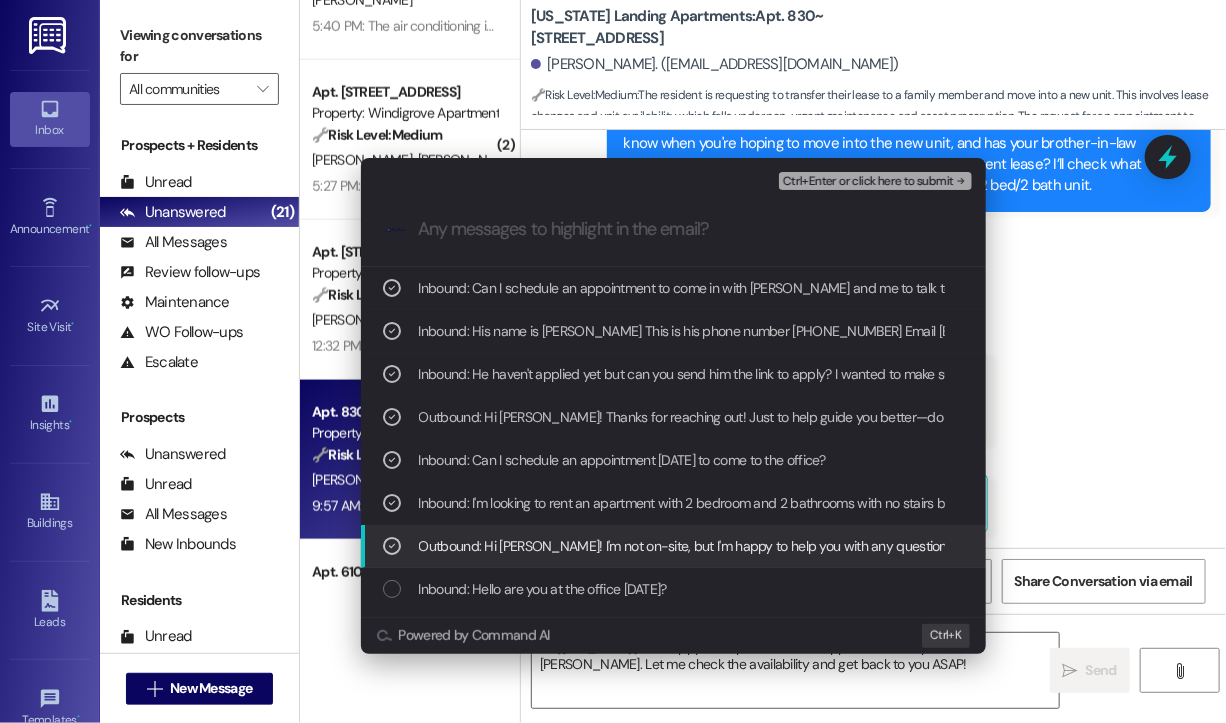 scroll, scrollTop: 80, scrollLeft: 0, axis: vertical 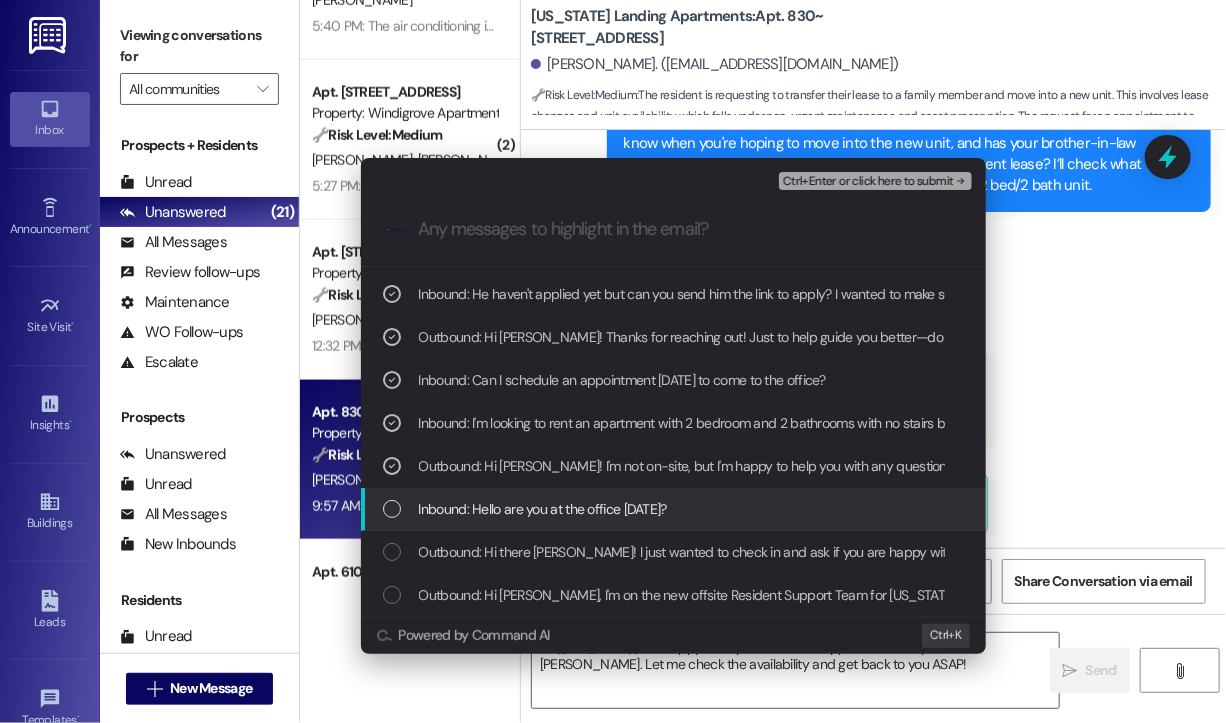 click on "Inbound: Hello are you at the office [DATE]?" at bounding box center (543, 509) 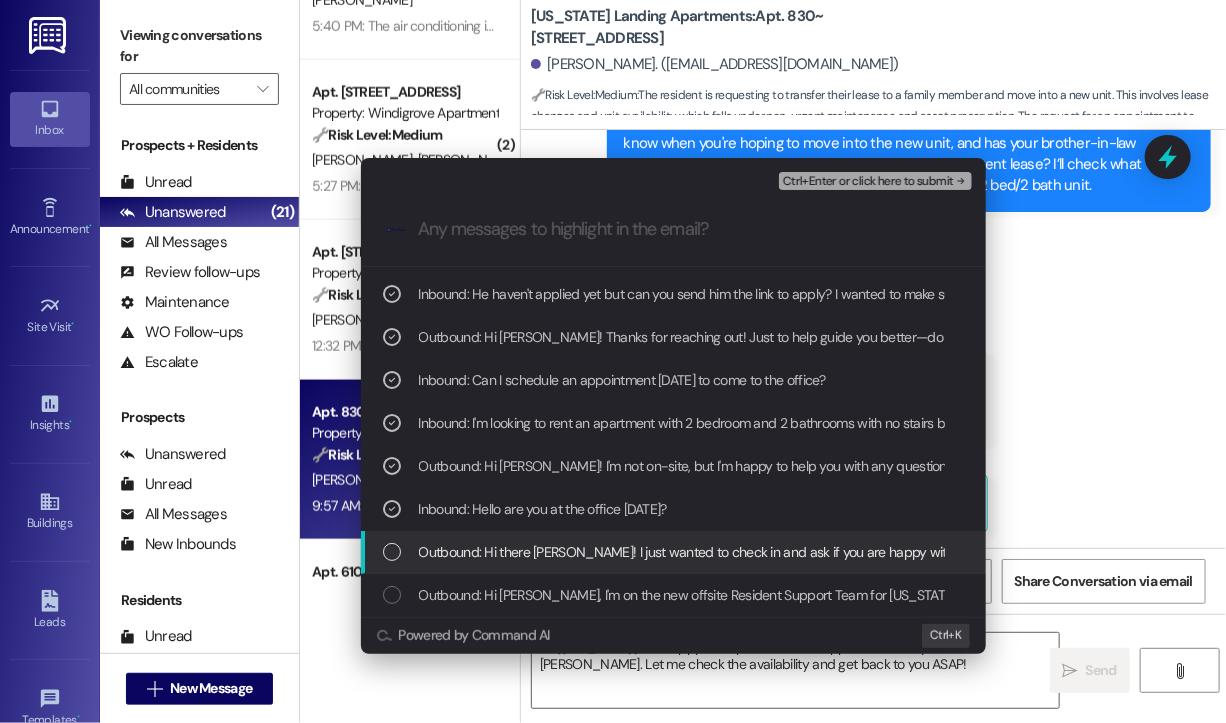 click on "Outbound: Hi there [PERSON_NAME]! I just wanted to check in and ask if you are happy with your home.  Feel free to answer with a quick (y/n)" at bounding box center (829, 552) 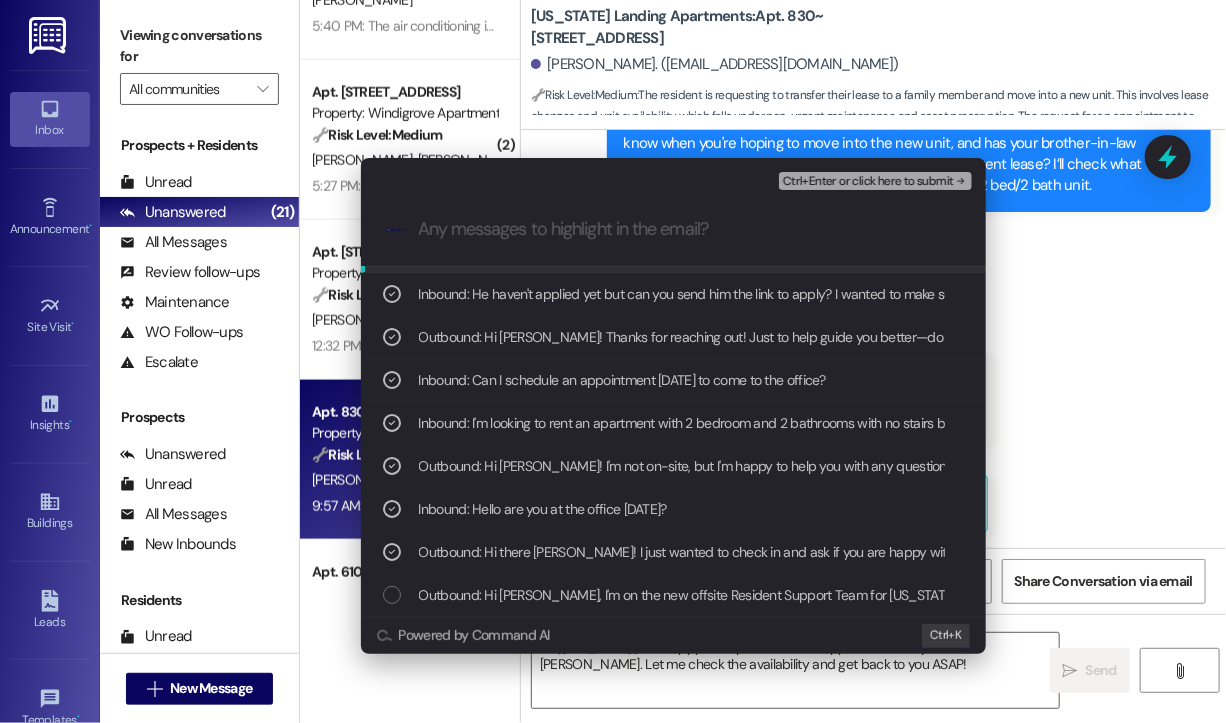 click on "Ctrl+Enter or click here to submit" at bounding box center (868, 182) 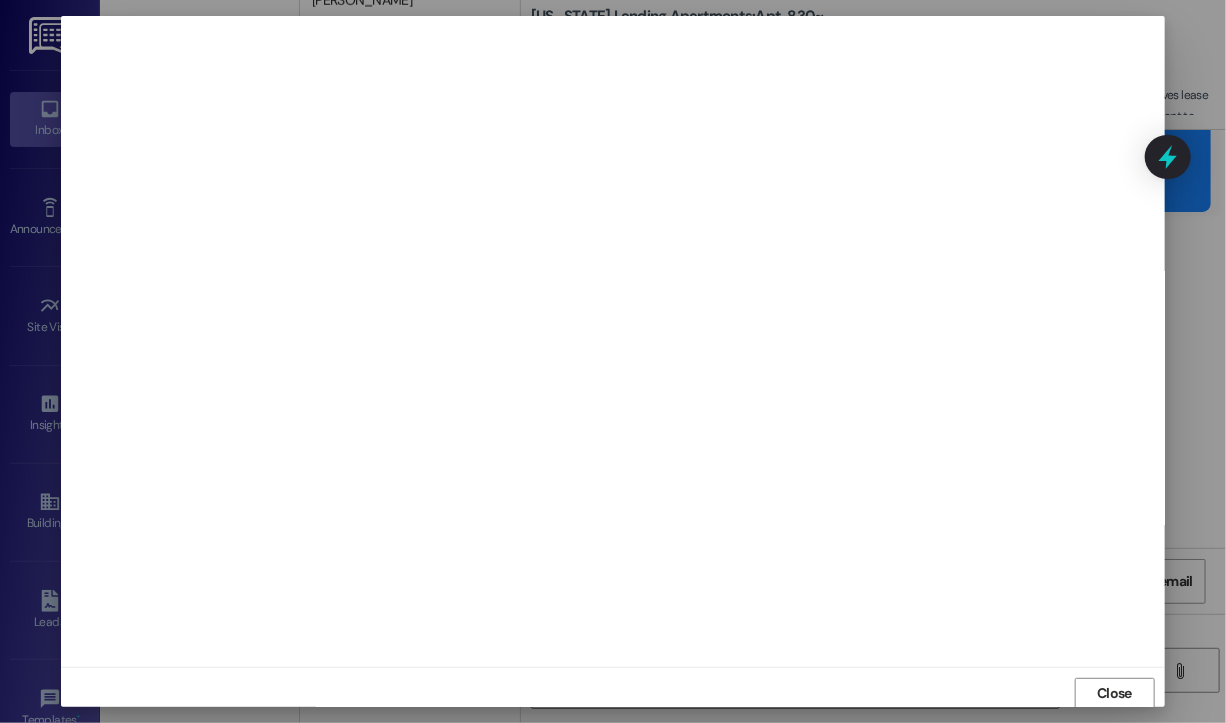 scroll, scrollTop: 2, scrollLeft: 0, axis: vertical 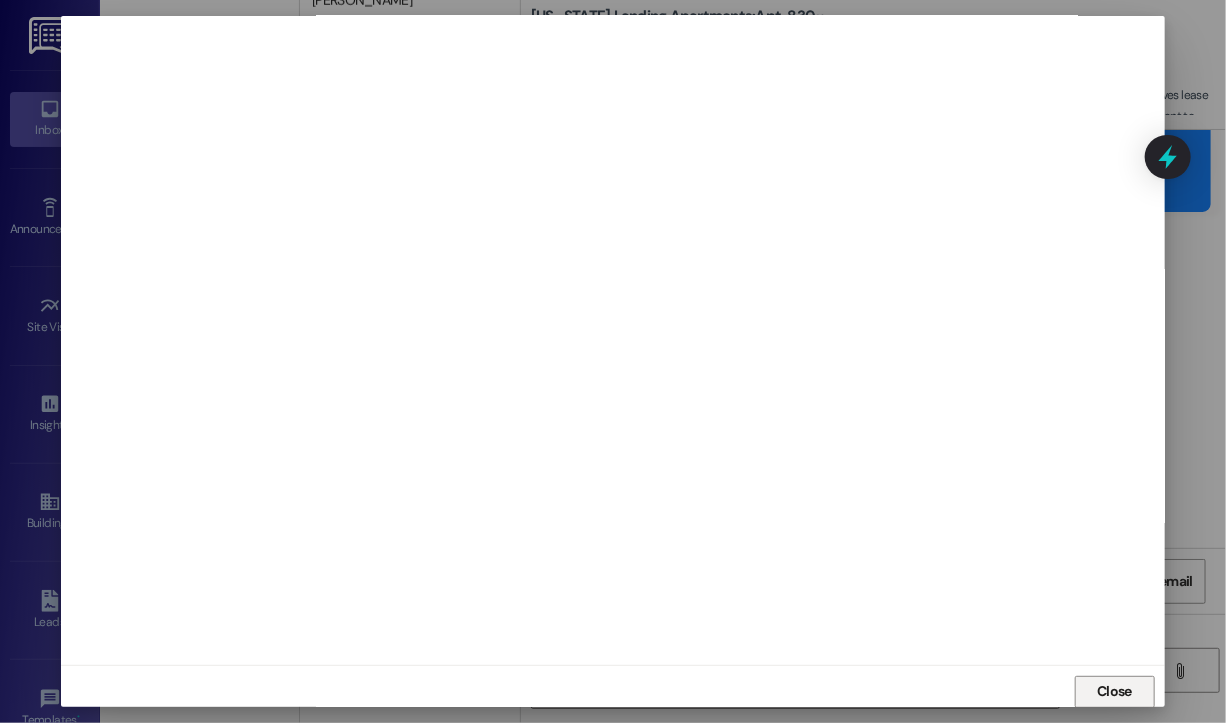 click on "Close" at bounding box center [1114, 691] 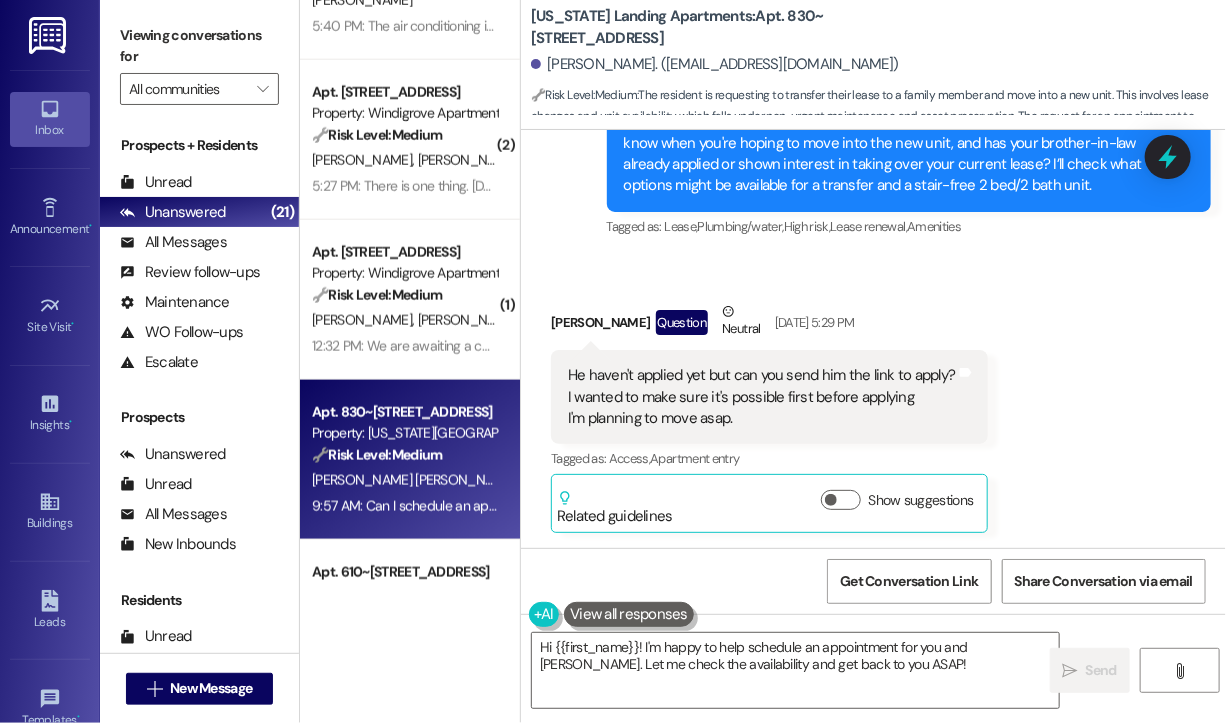 click 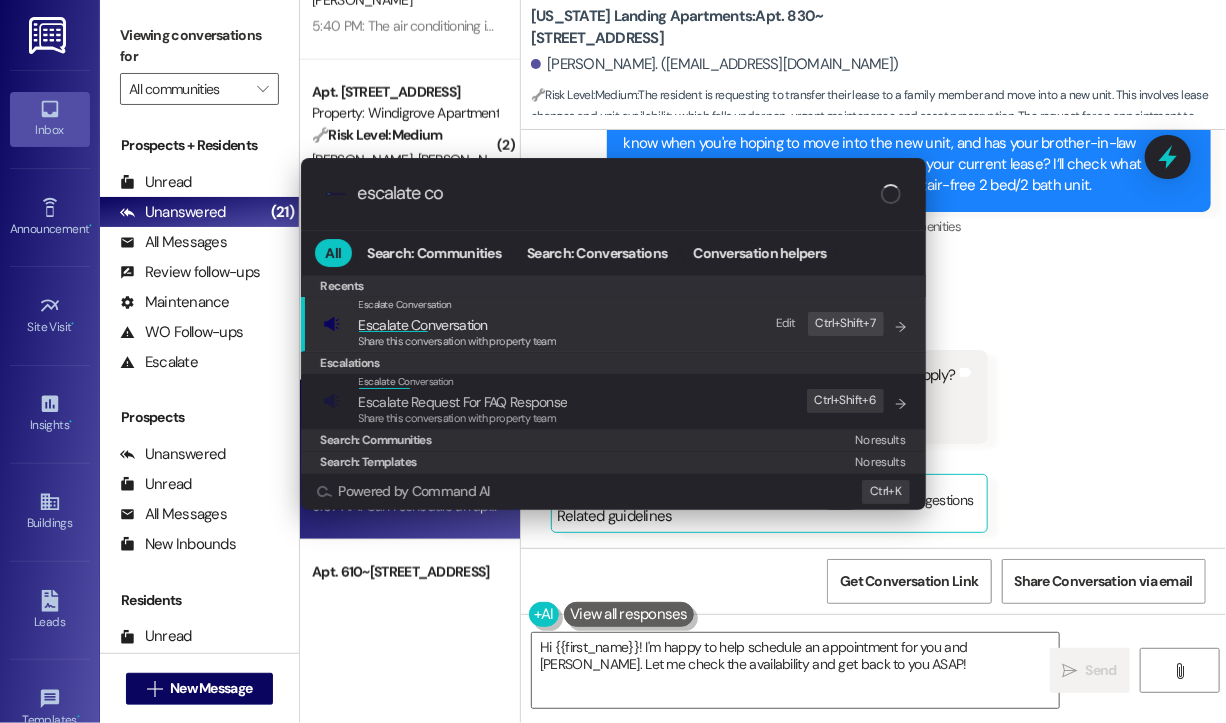 type on "escalate con" 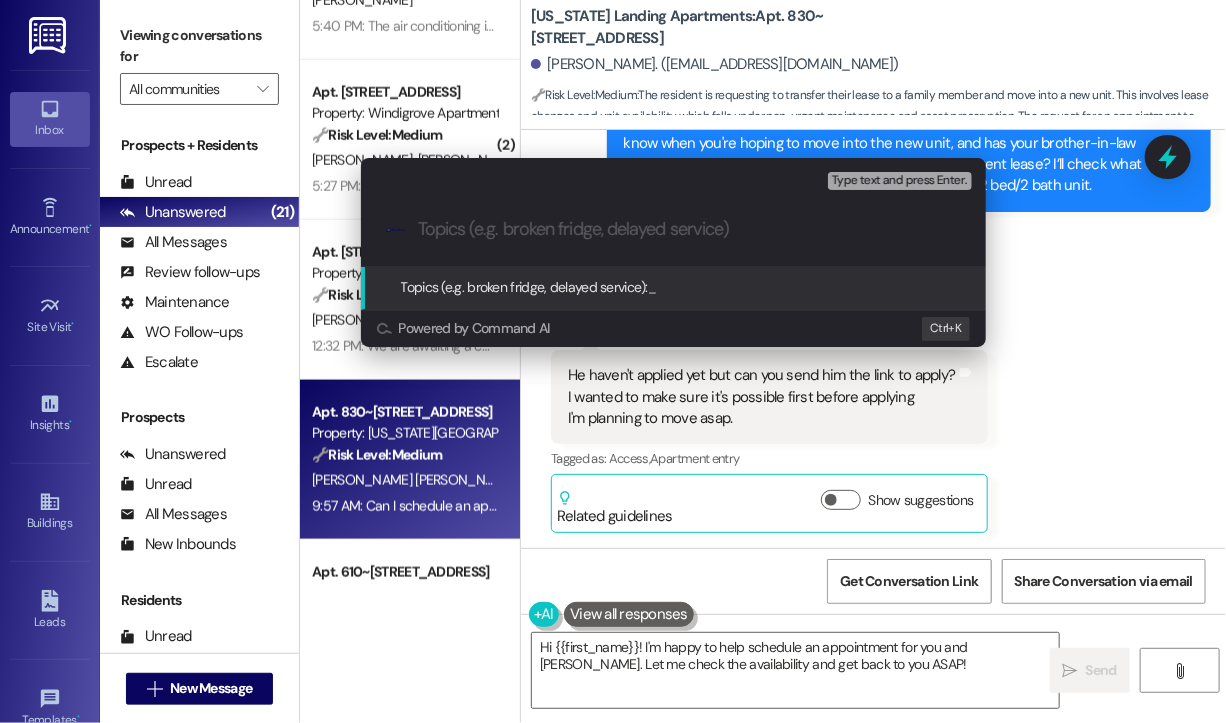 paste on "Request to Transfer Current Lease and Move to a 2 Bed/2 Bath No-Stairs Unit" 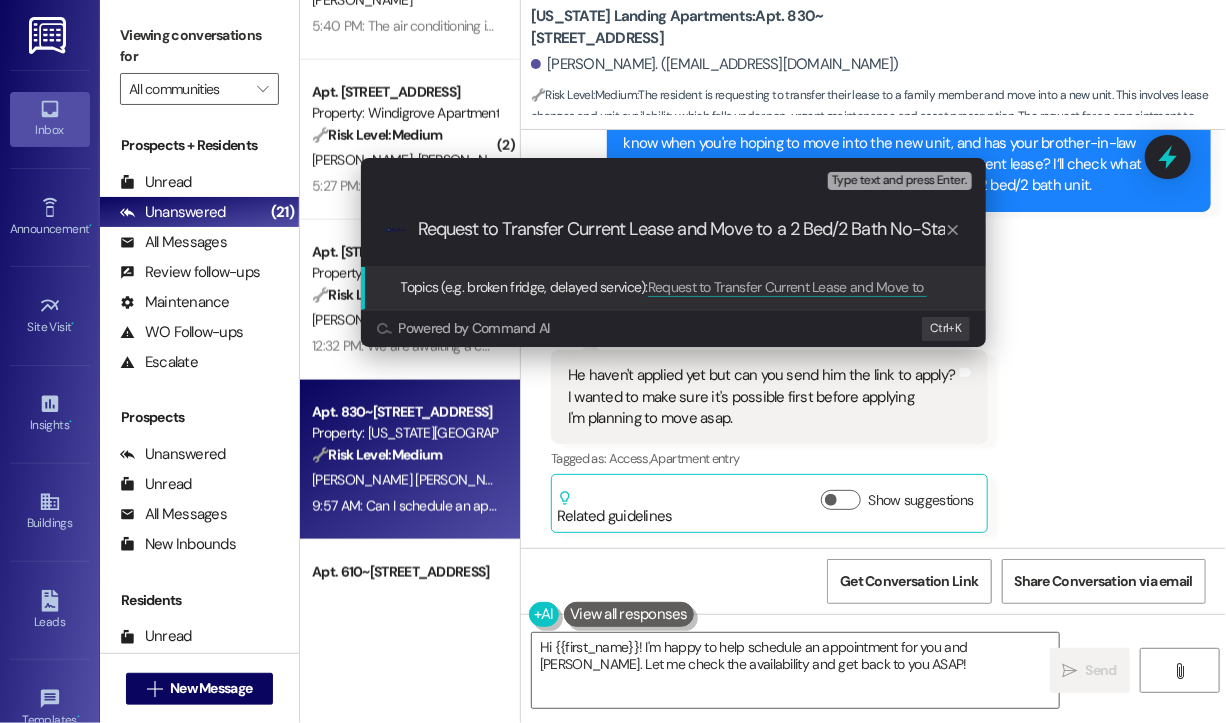 scroll, scrollTop: 0, scrollLeft: 53, axis: horizontal 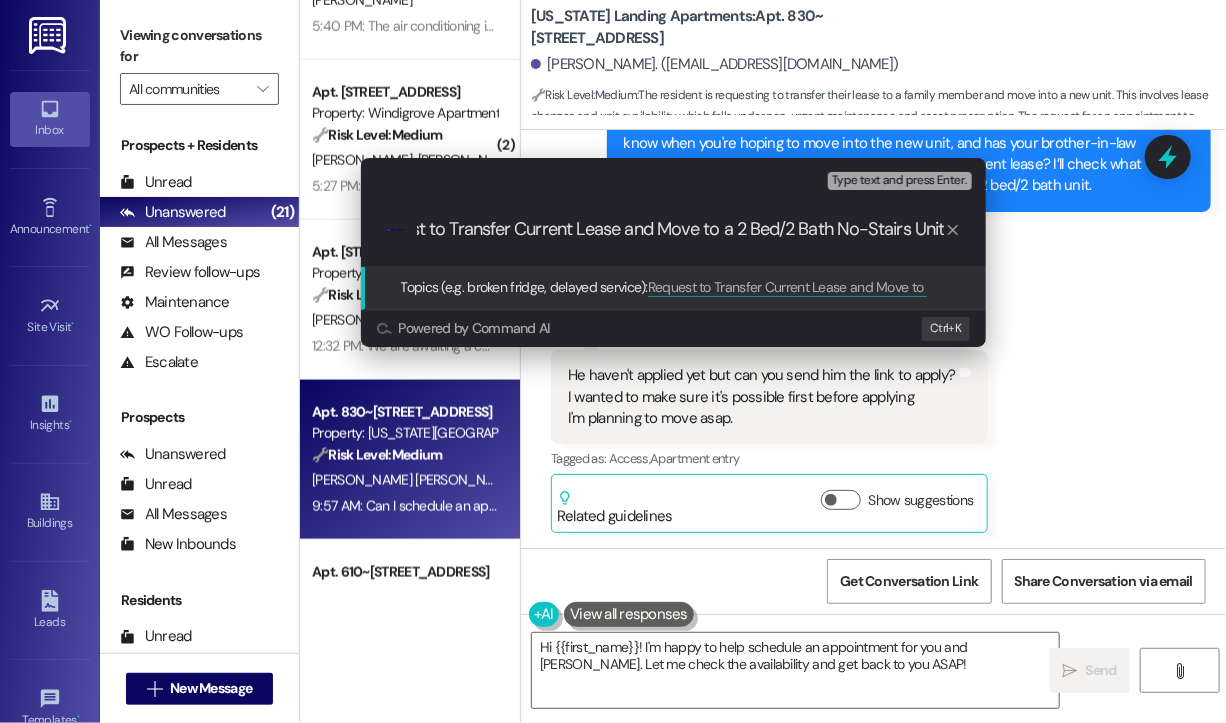 type 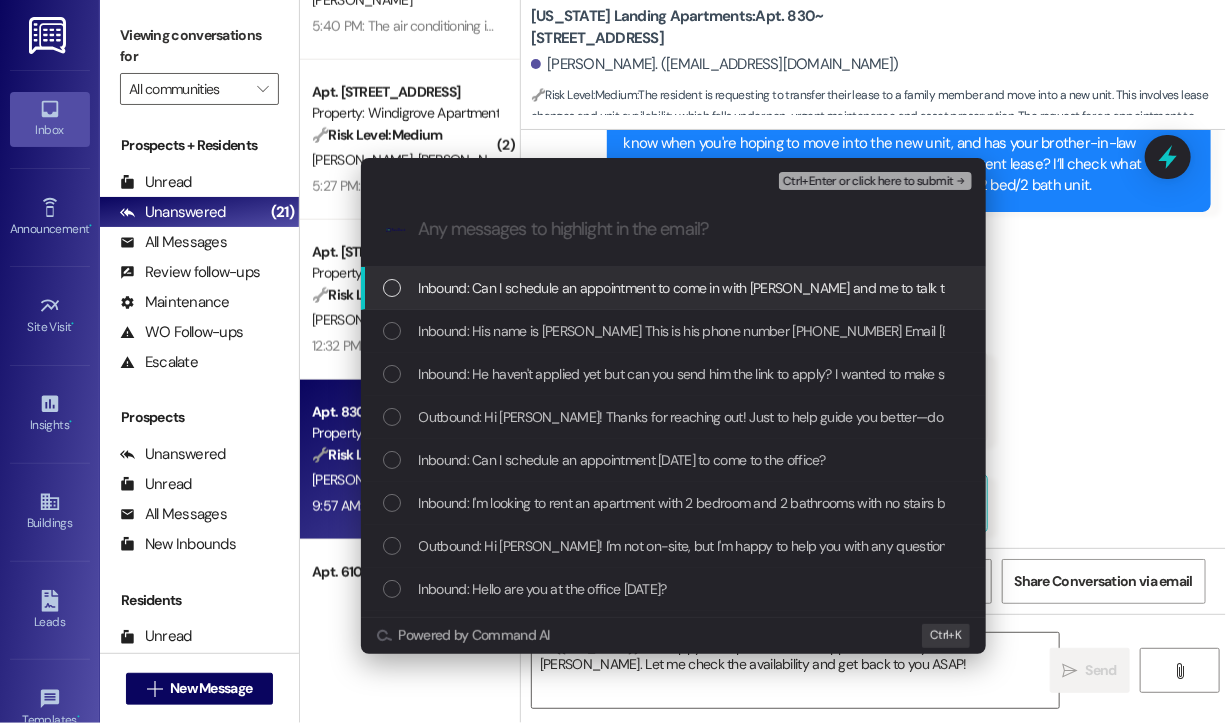scroll, scrollTop: 0, scrollLeft: 0, axis: both 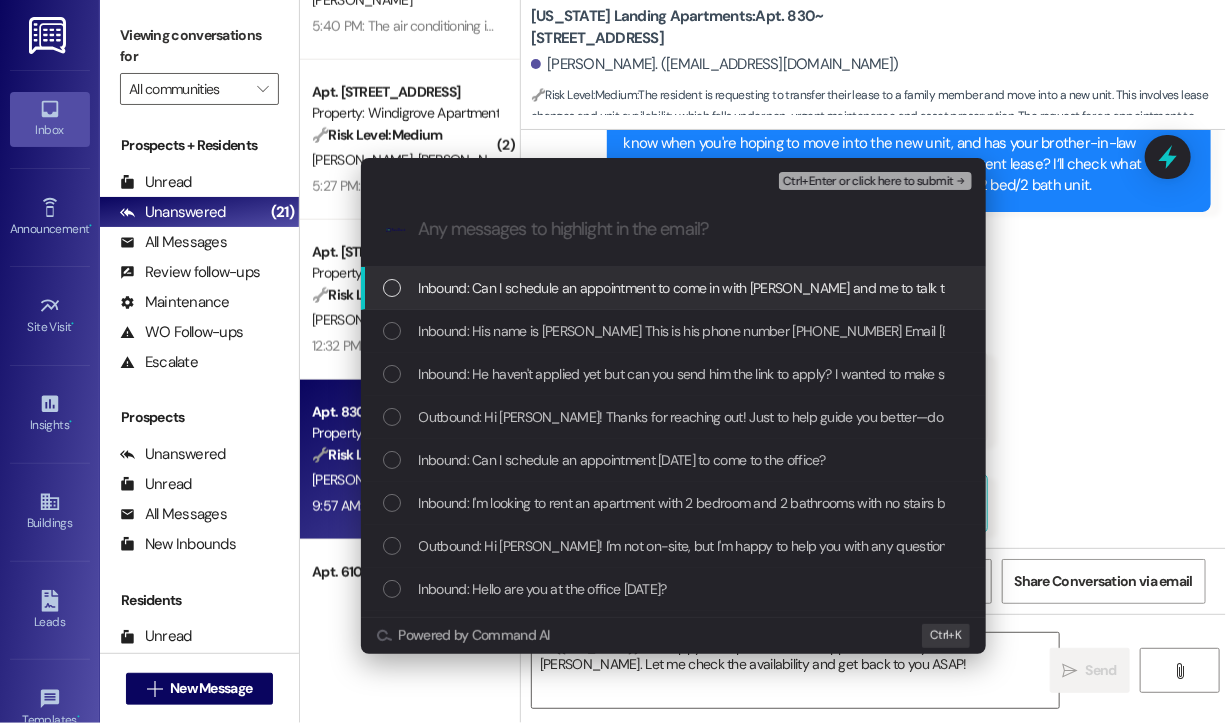 click on "Inbound: Can I schedule an appointment to come in with [PERSON_NAME] and me to talk to you?" at bounding box center [700, 288] 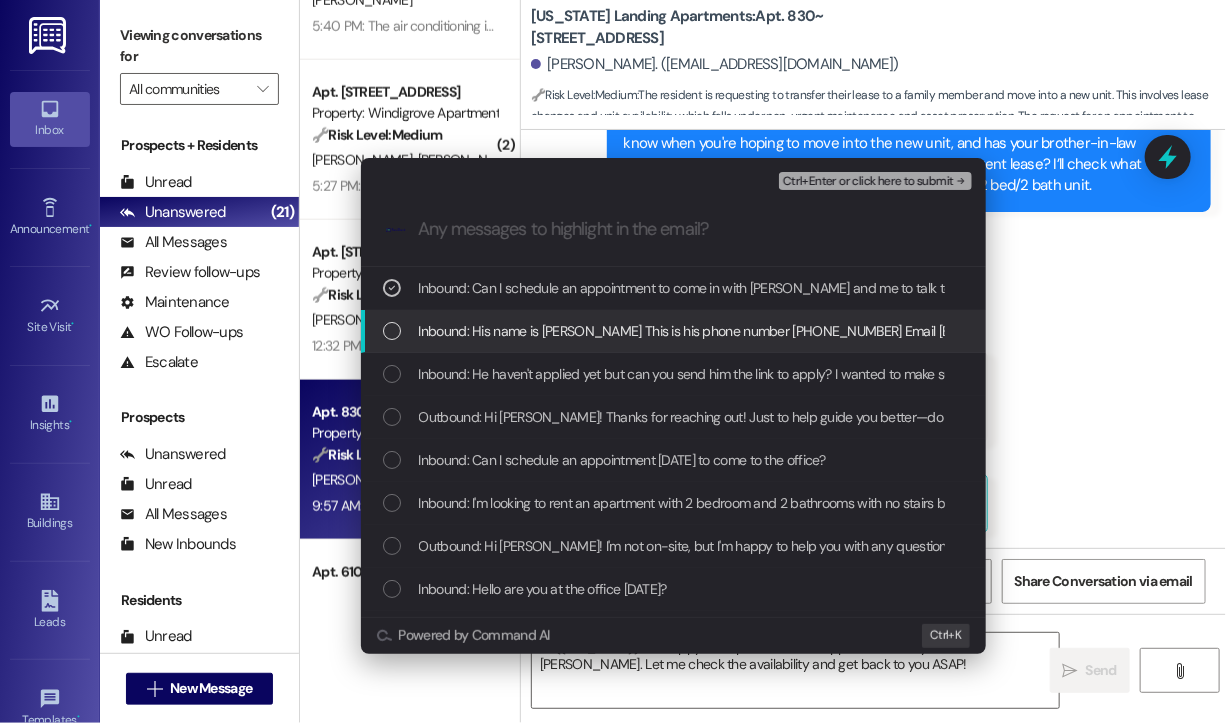 click on "Inbound: His name is [PERSON_NAME]
This is his phone number
[PHONE_NUMBER]
Email
[EMAIL_ADDRESS][DOMAIN_NAME]" at bounding box center (783, 331) 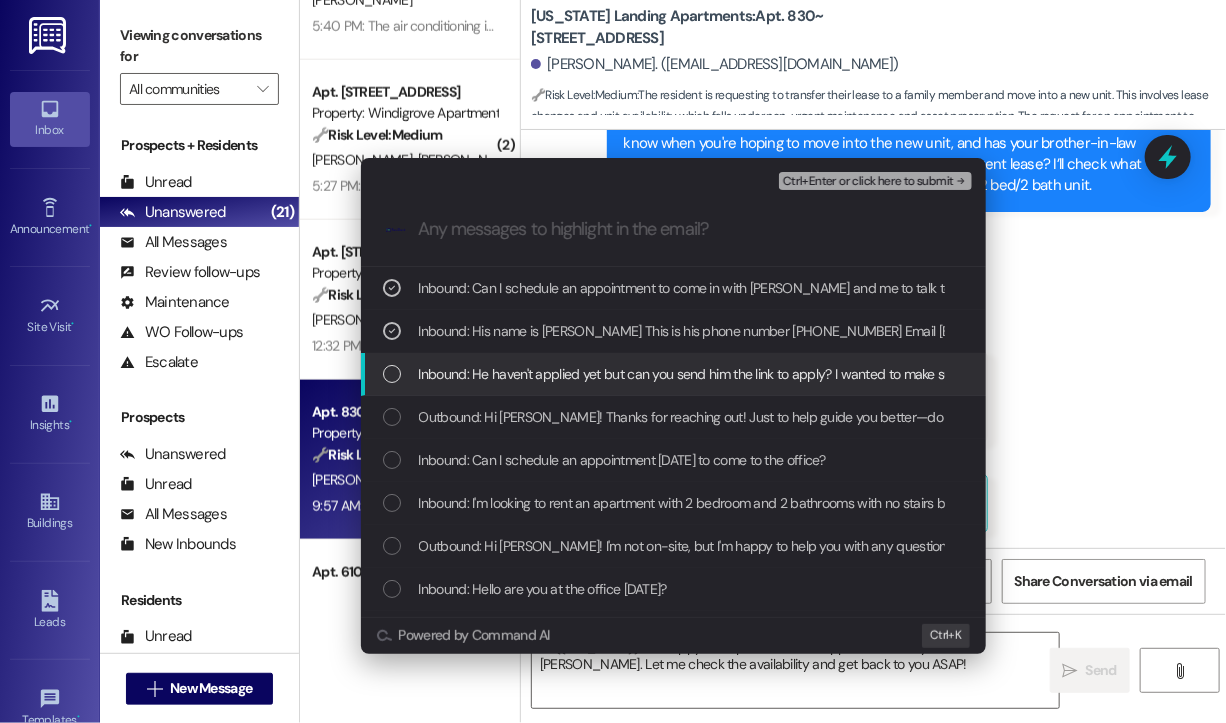 click on "Inbound: He haven't applied yet but can you send him the link to apply?
I wanted to make sure it's possible first before applying
I'm planning to move asap." at bounding box center (864, 374) 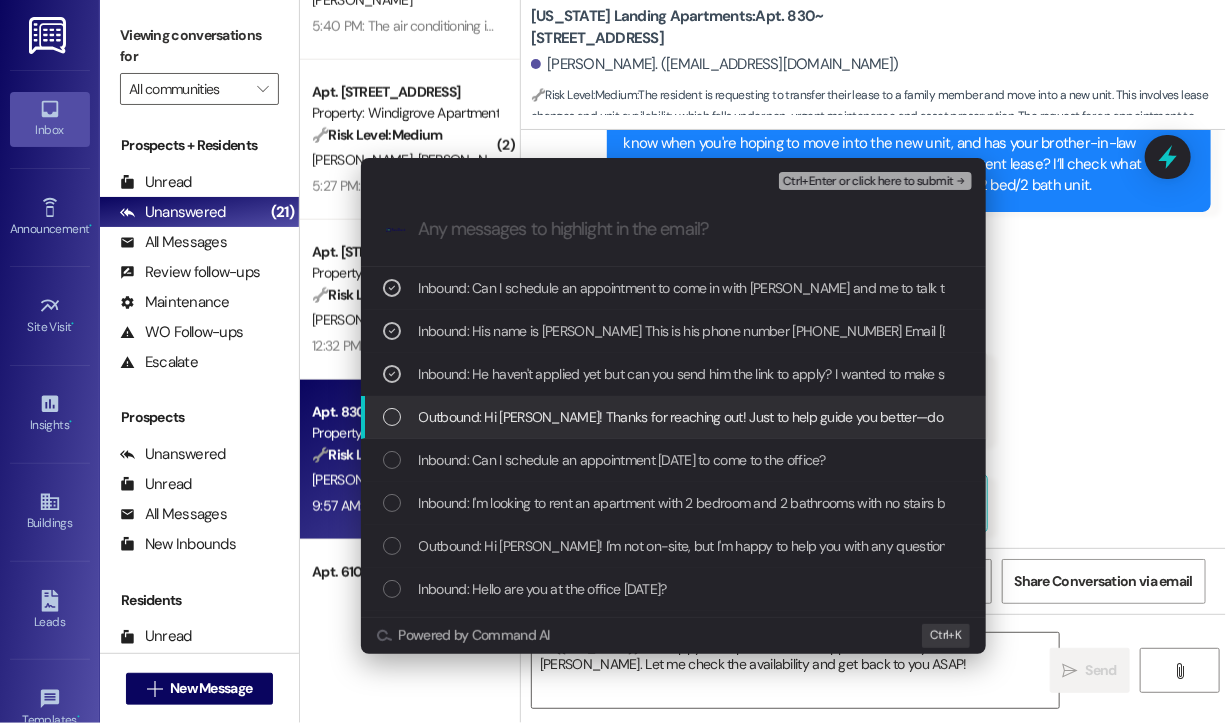 click on "Outbound: Hi [PERSON_NAME]! Thanks for reaching out! Just to help guide you better—do you know when you're hoping to move into the new unit, and has your brother-in-law already applied or shown interest in taking over your current lease? I’ll check what options might be available for a transfer and a stair-free 2 bed/2 bath unit." at bounding box center (1385, 417) 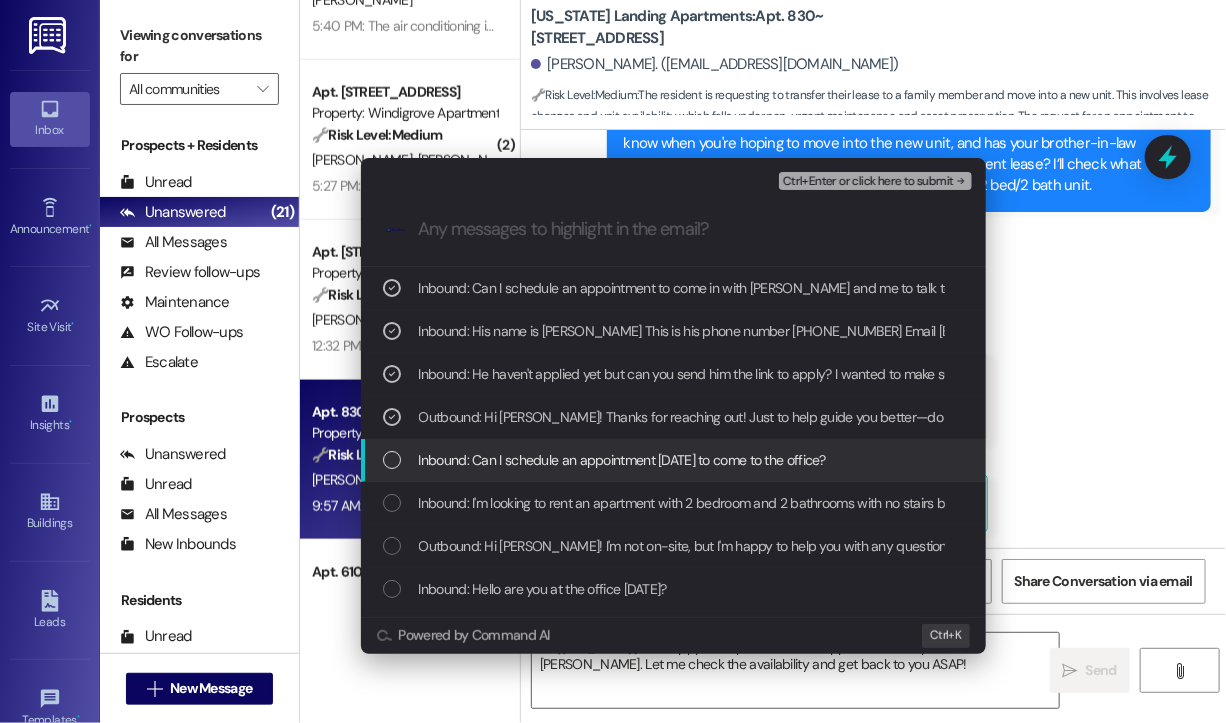 click on "Inbound: Can I schedule an appointment [DATE] to come to the office?" at bounding box center (622, 460) 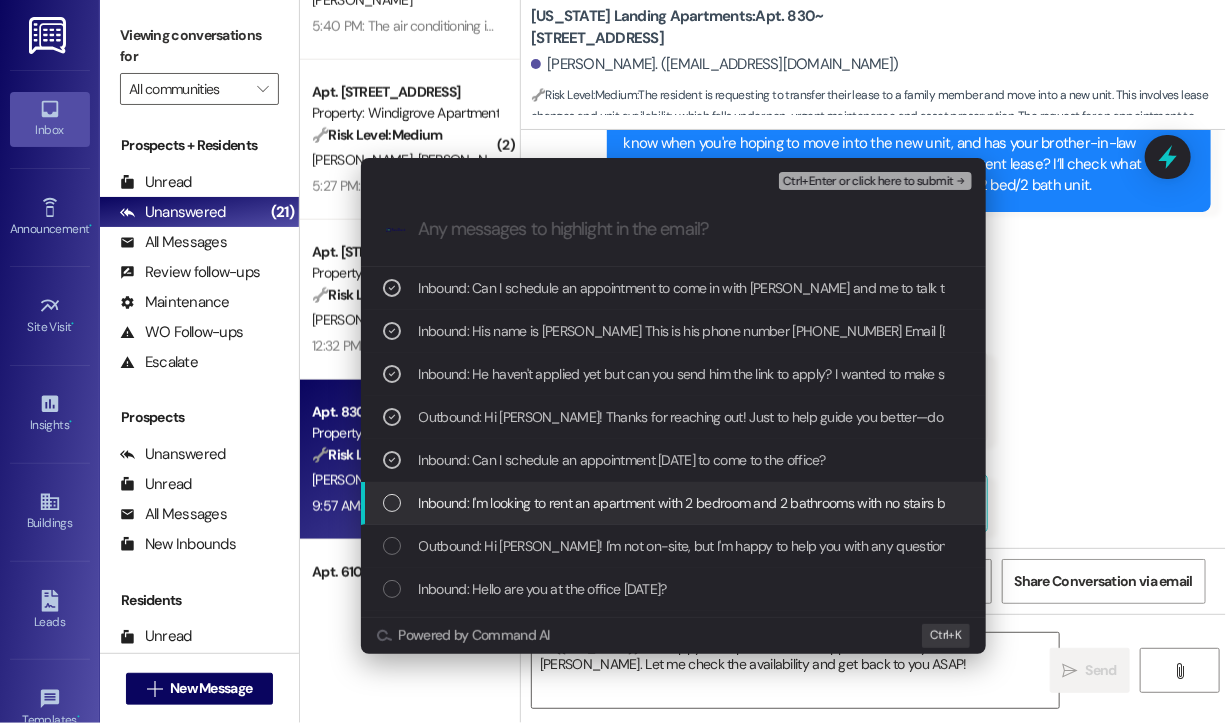 click on "Inbound: I'm looking to rent an apartment with 2 bedroom and 2 bathrooms with no stairs because I have a baby and my parents are old and it's very hard for them to use stairs.
I'm currently renting a 3 bedroom apartment but wanted to know if I can transfer it to my brother in law and get a new one." at bounding box center (1287, 503) 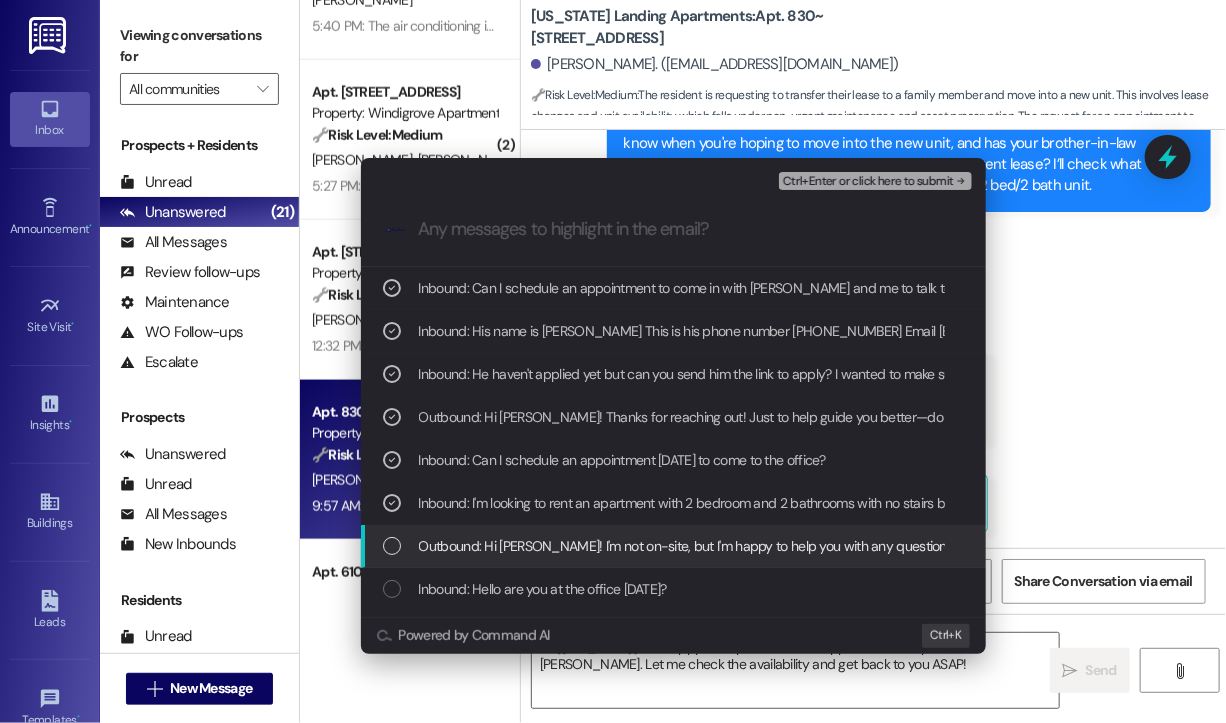 click on "Outbound: Hi [PERSON_NAME]! I'm not on-site, but I'm happy to help you with any questions or concerns you have. What can I assist you with [DATE]?" at bounding box center (852, 546) 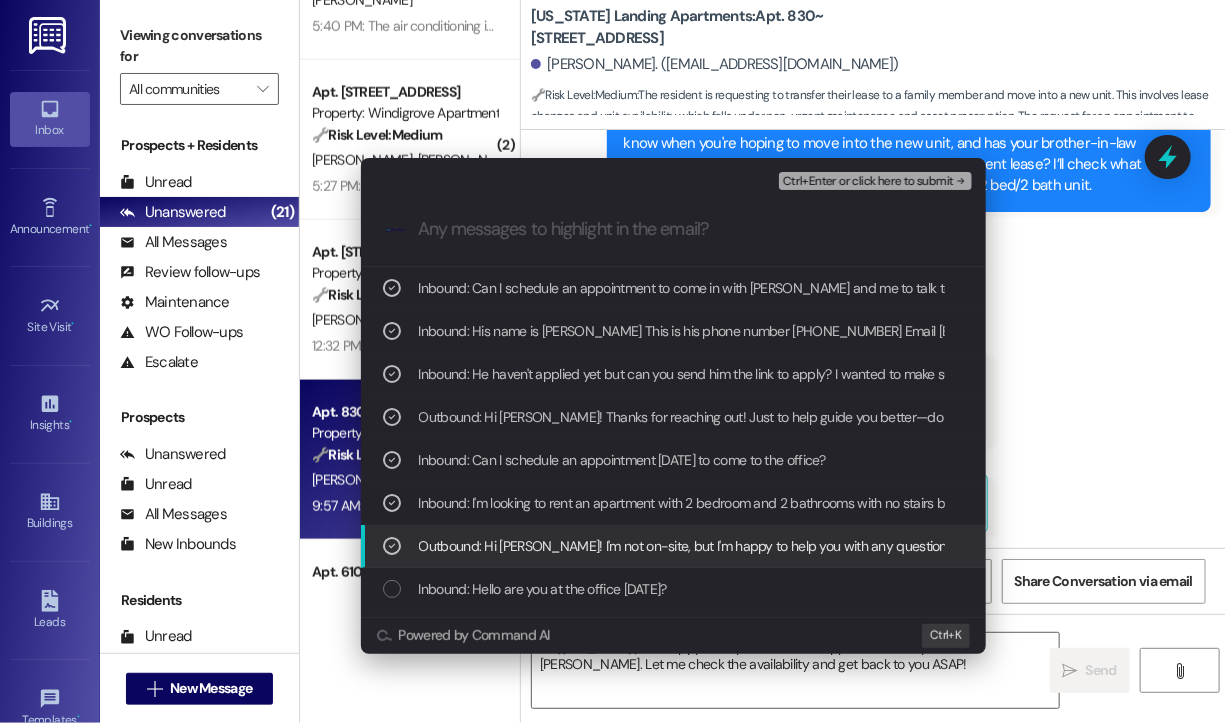 scroll, scrollTop: 80, scrollLeft: 0, axis: vertical 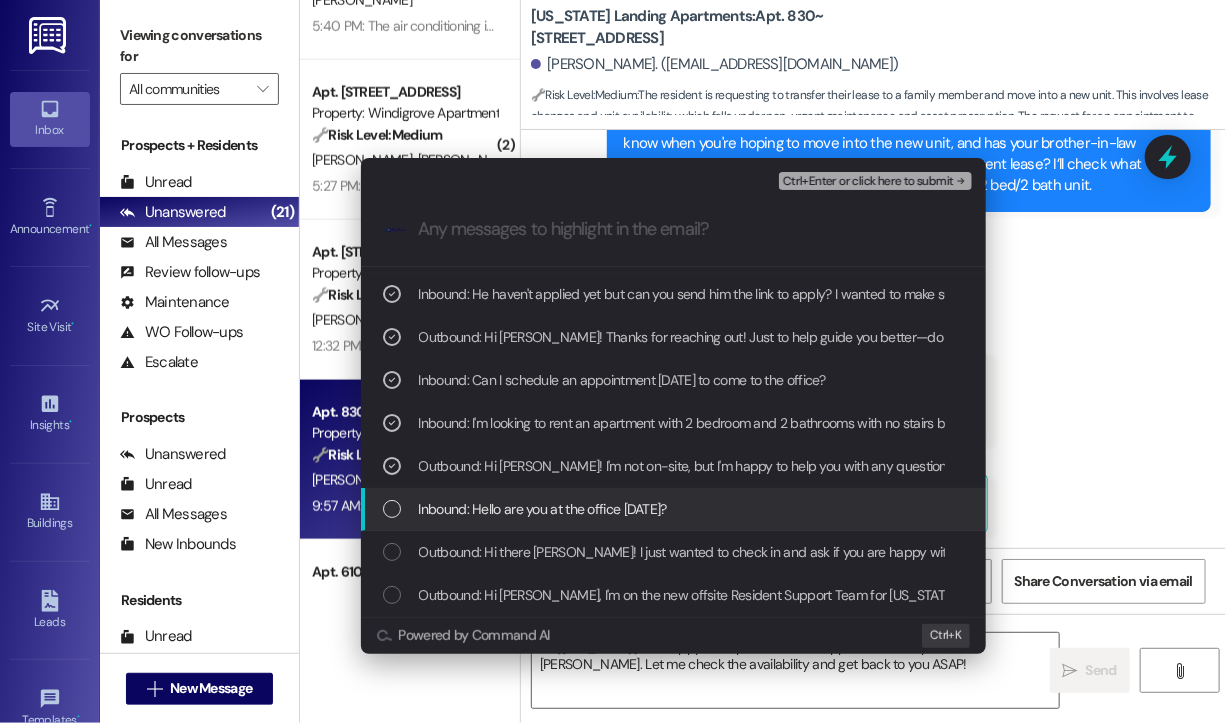 click on "Inbound: Hello are you at the office [DATE]?" at bounding box center (543, 509) 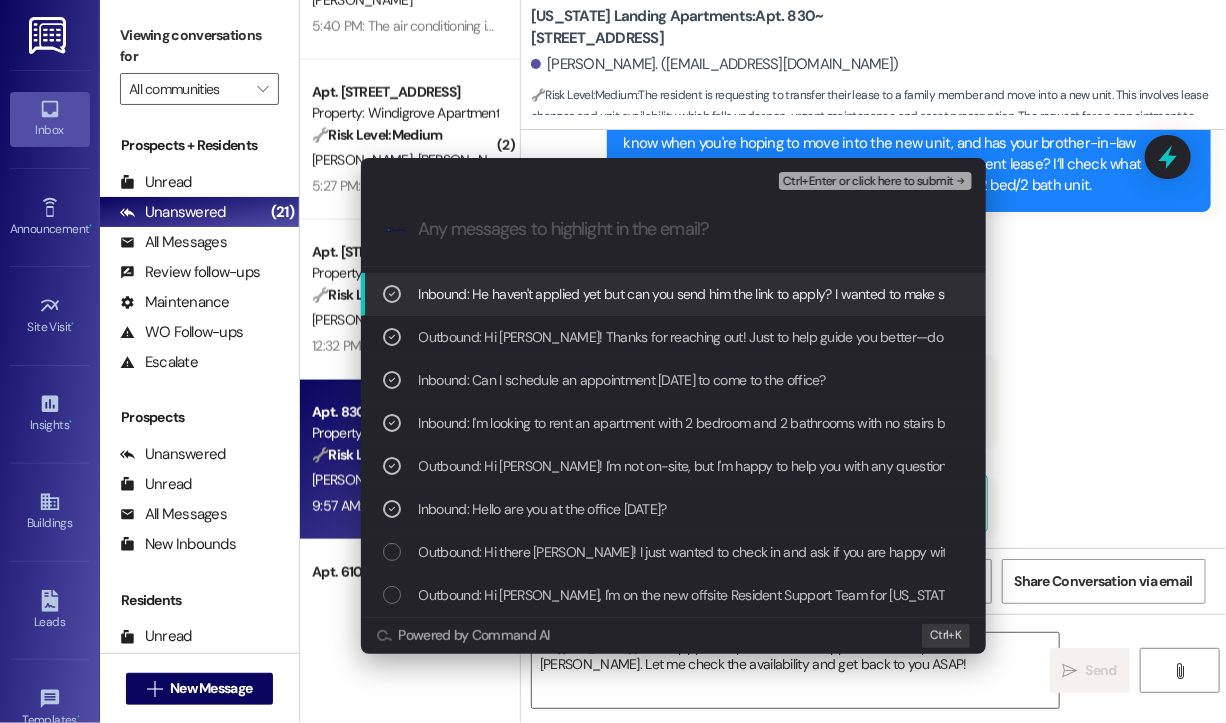 click on "Ctrl+Enter or click here to submit" at bounding box center [875, 181] 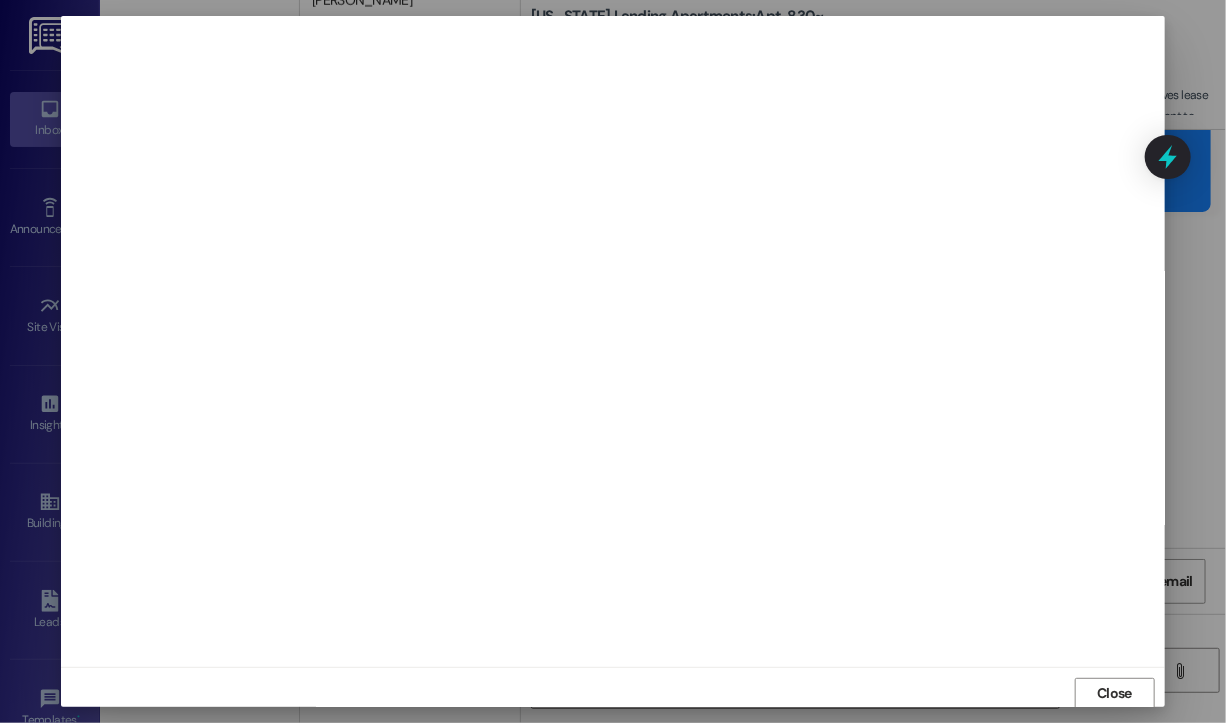 scroll, scrollTop: 2, scrollLeft: 0, axis: vertical 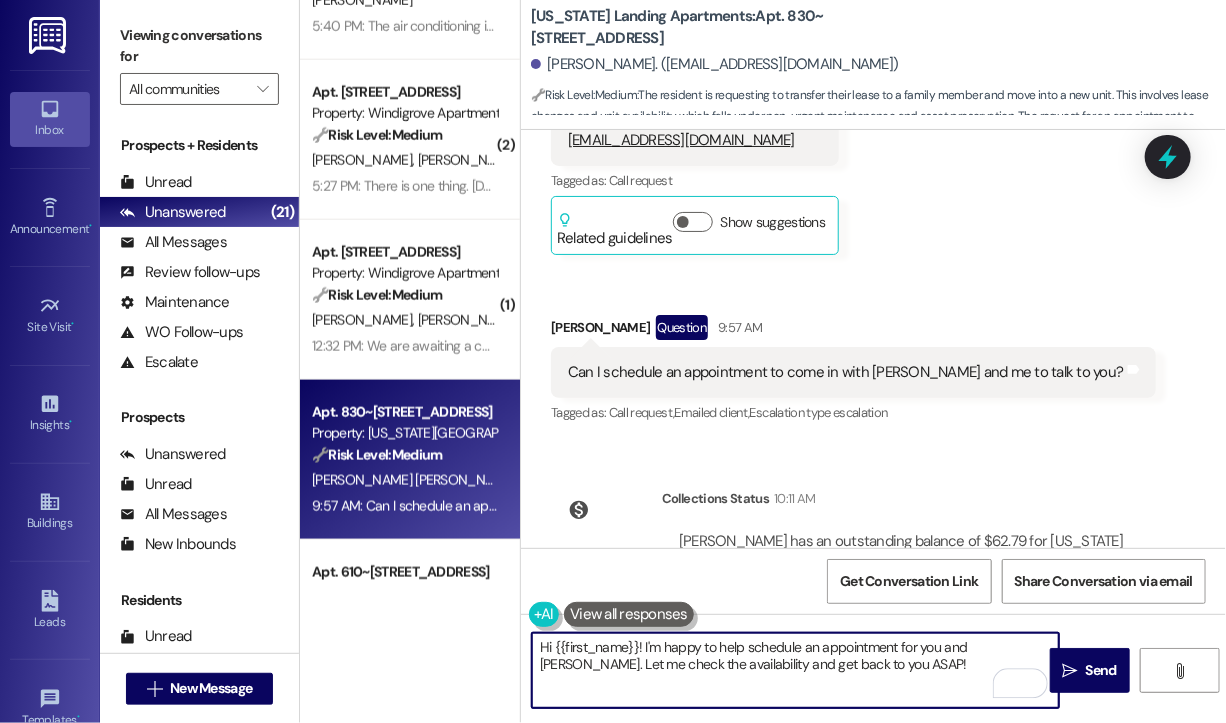 drag, startPoint x: 881, startPoint y: 675, endPoint x: 644, endPoint y: 650, distance: 238.31491 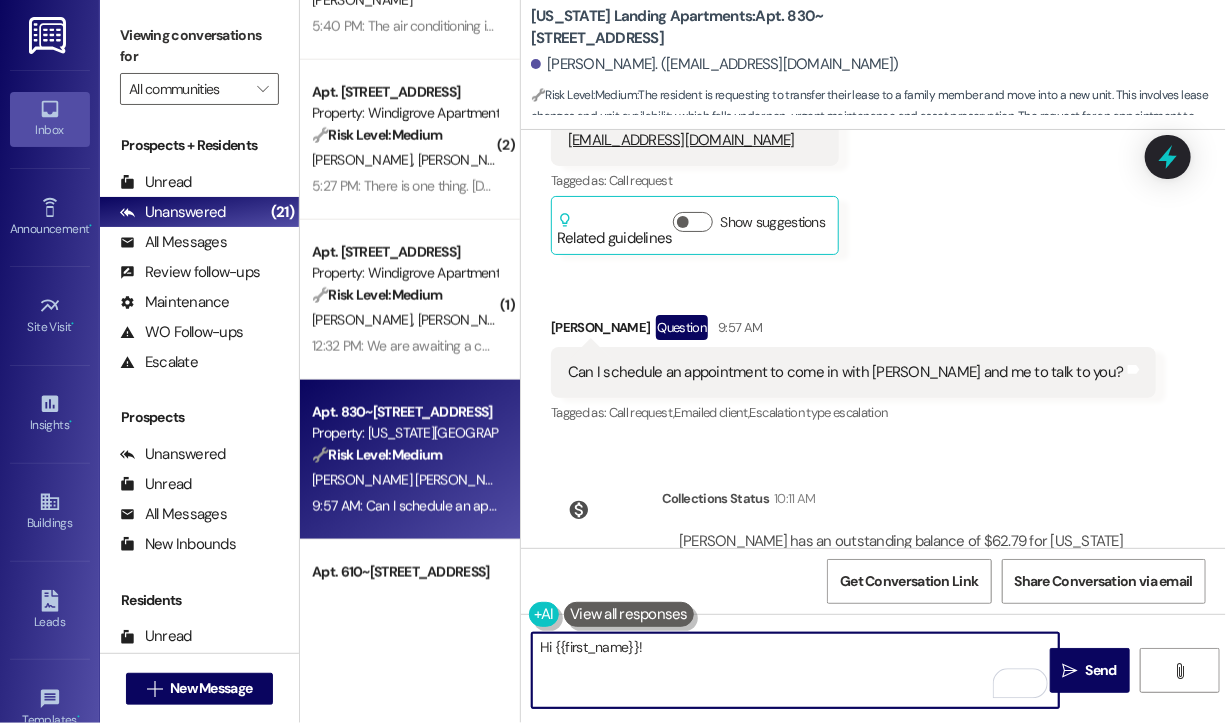 paste on "Thanks for reaching out! I work offsite, but I’ve already informed the site team about your request to transfer your lease and move into a 2-bedroom, 2-bathroom unit with no stairs. They’ll follow up with you directly as soon as possible." 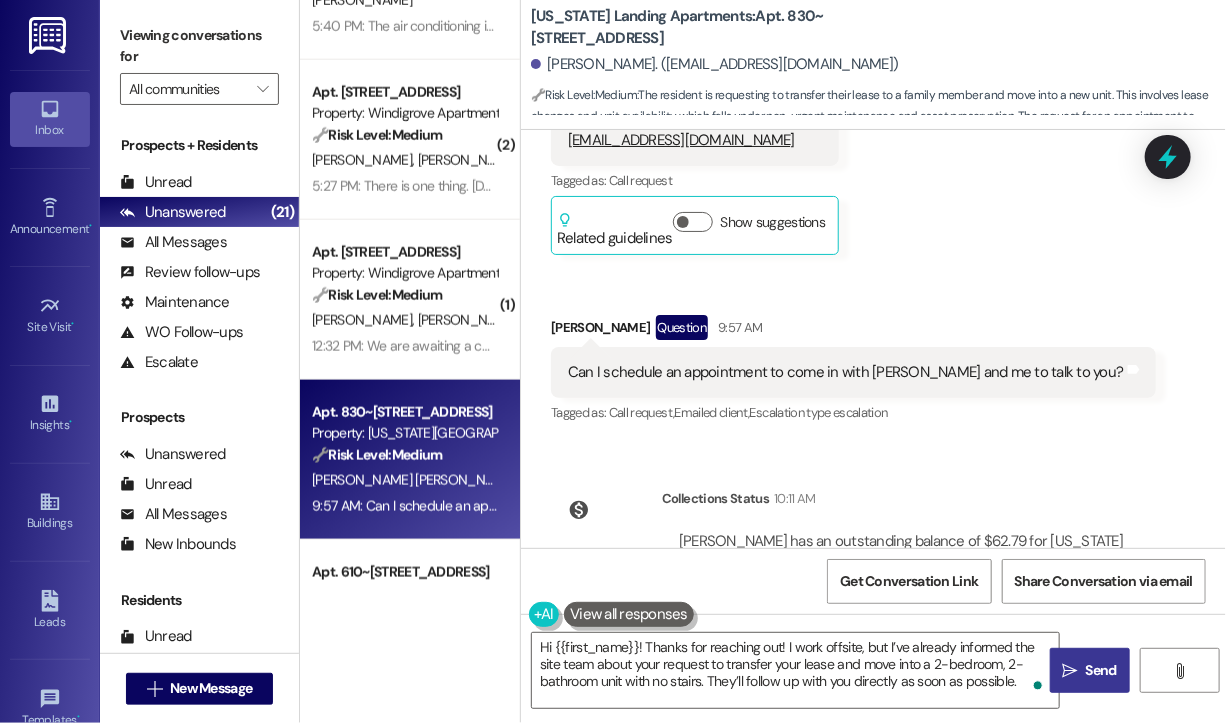 click on " Send" at bounding box center (1090, 670) 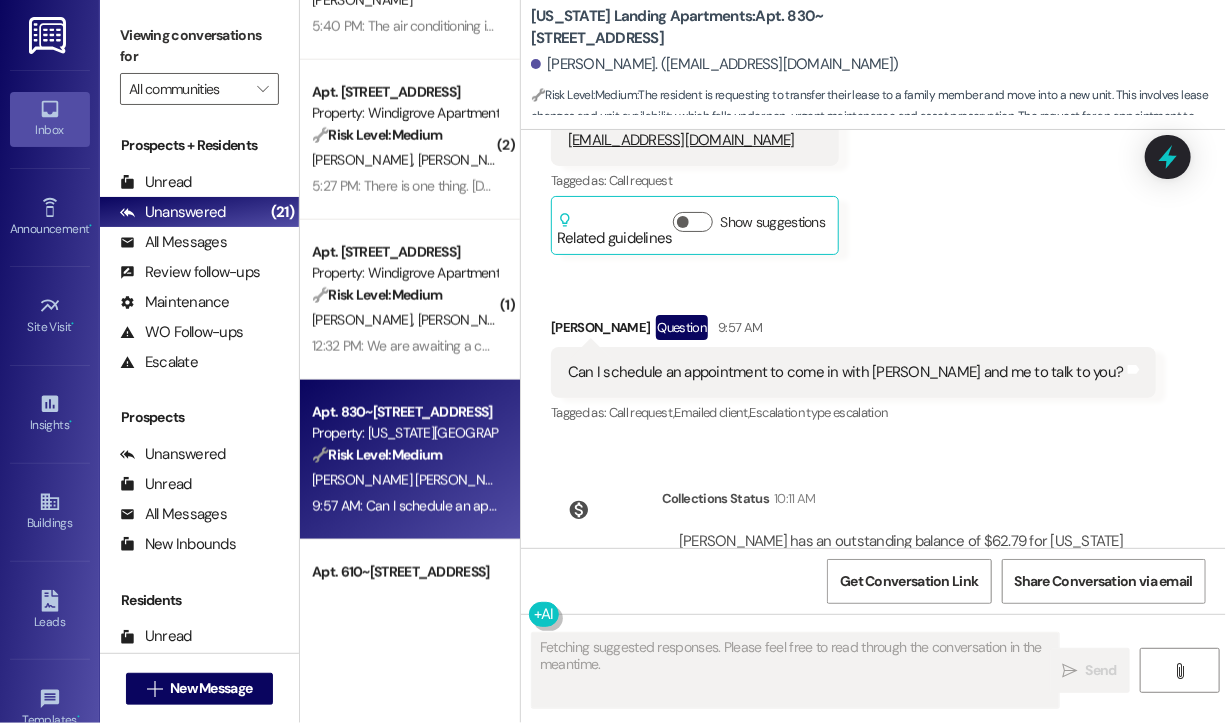 scroll, scrollTop: 2056, scrollLeft: 0, axis: vertical 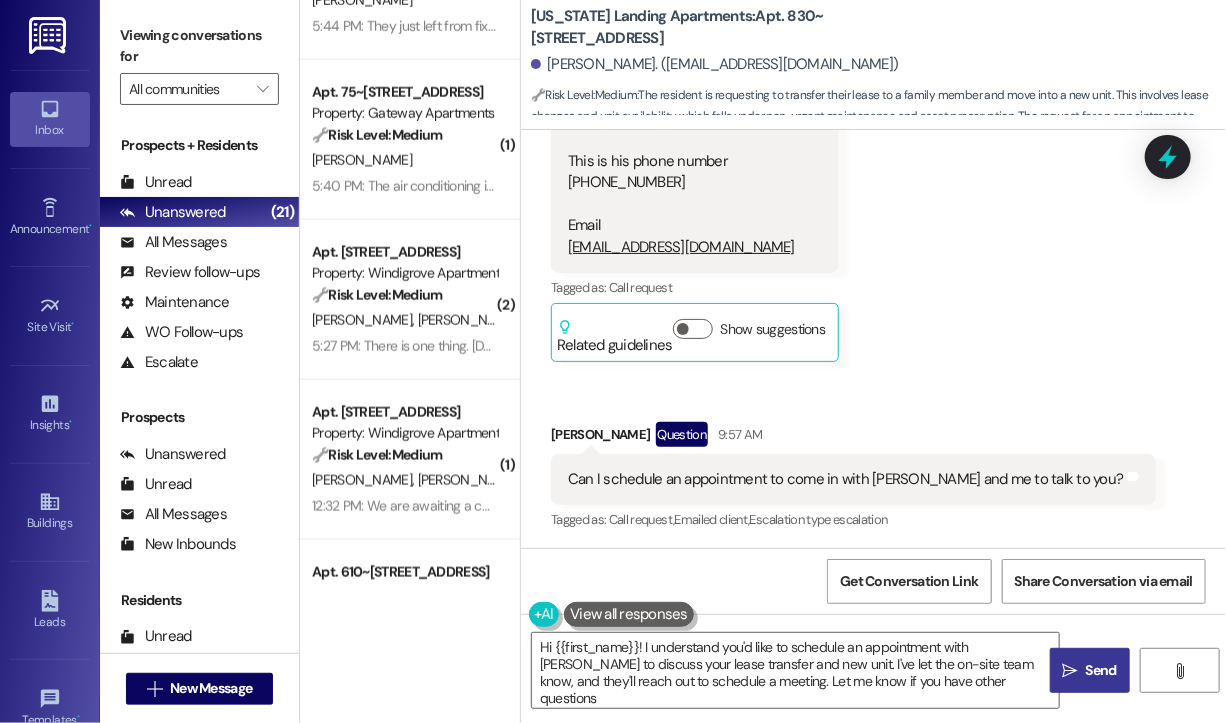 type on "Hi {{first_name}}! I understand you'd like to schedule an appointment with [PERSON_NAME] to discuss your lease transfer and new unit. I've let the on-site team know, and they'll reach out to schedule a meeting. Let me know if you have other questions!" 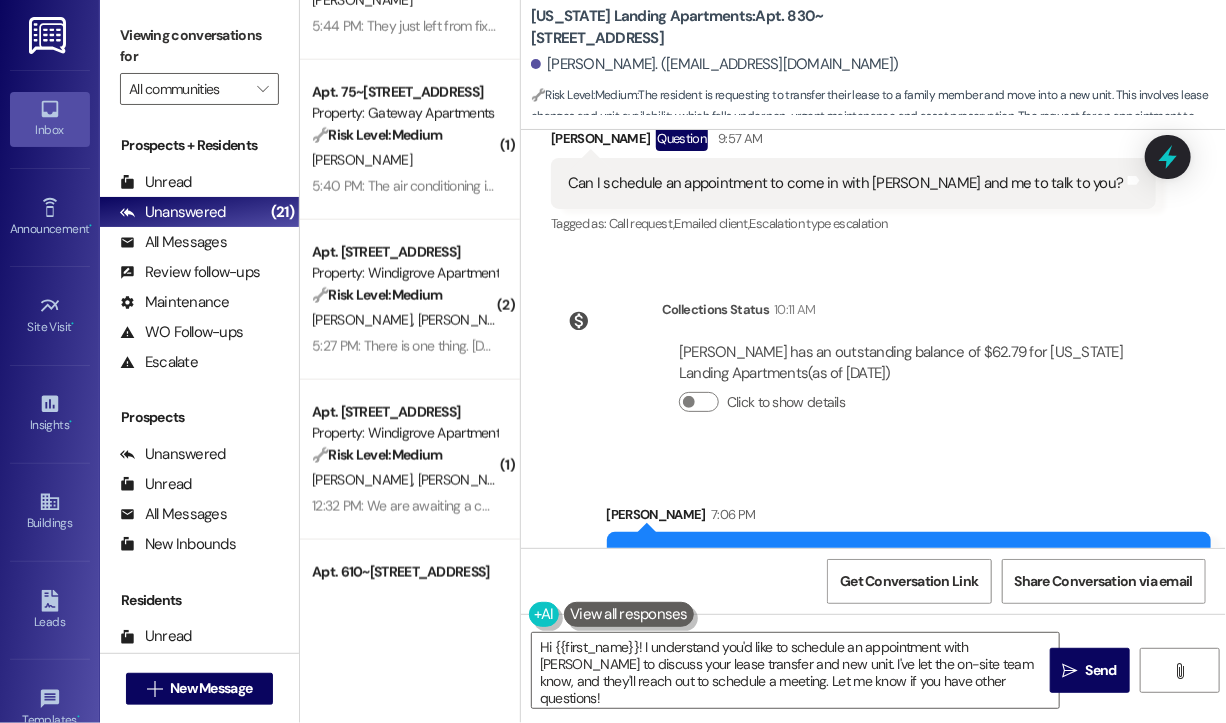 scroll, scrollTop: 2444, scrollLeft: 0, axis: vertical 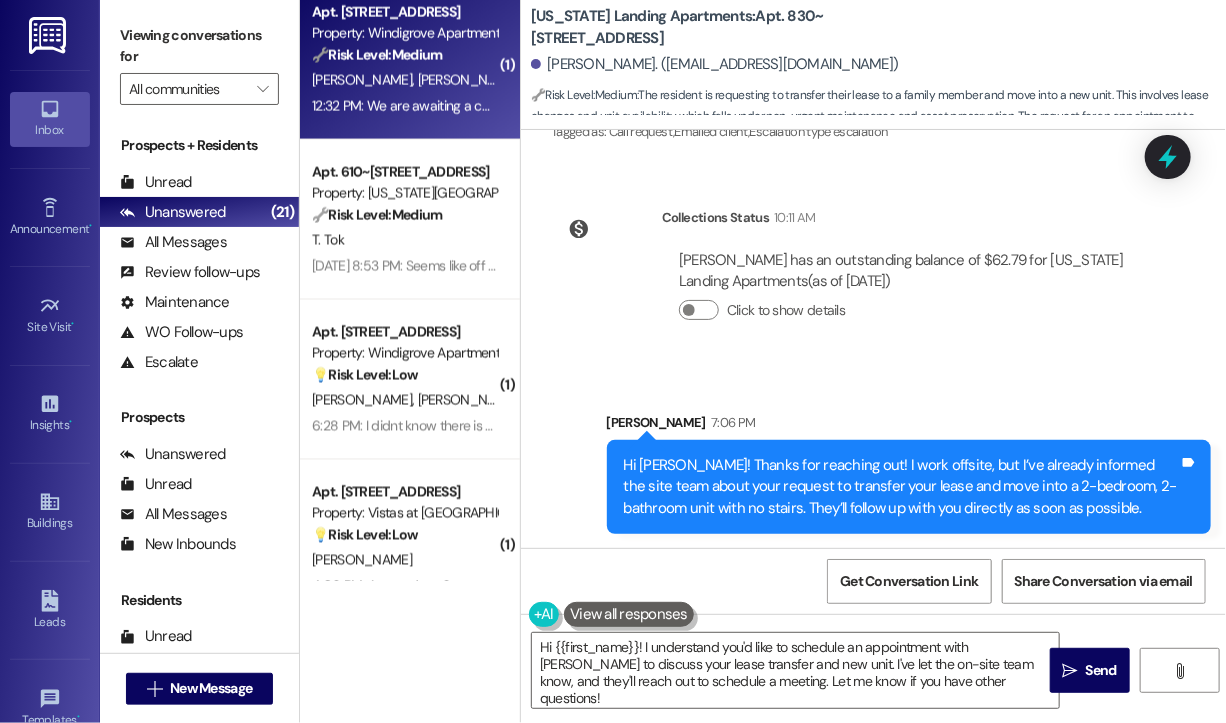 click on "12:32 PM: We are awaiting a call to view a different apartment to potentially make a transition. 12:32 PM: We are awaiting a call to view a different apartment to potentially make a transition." at bounding box center (580, 106) 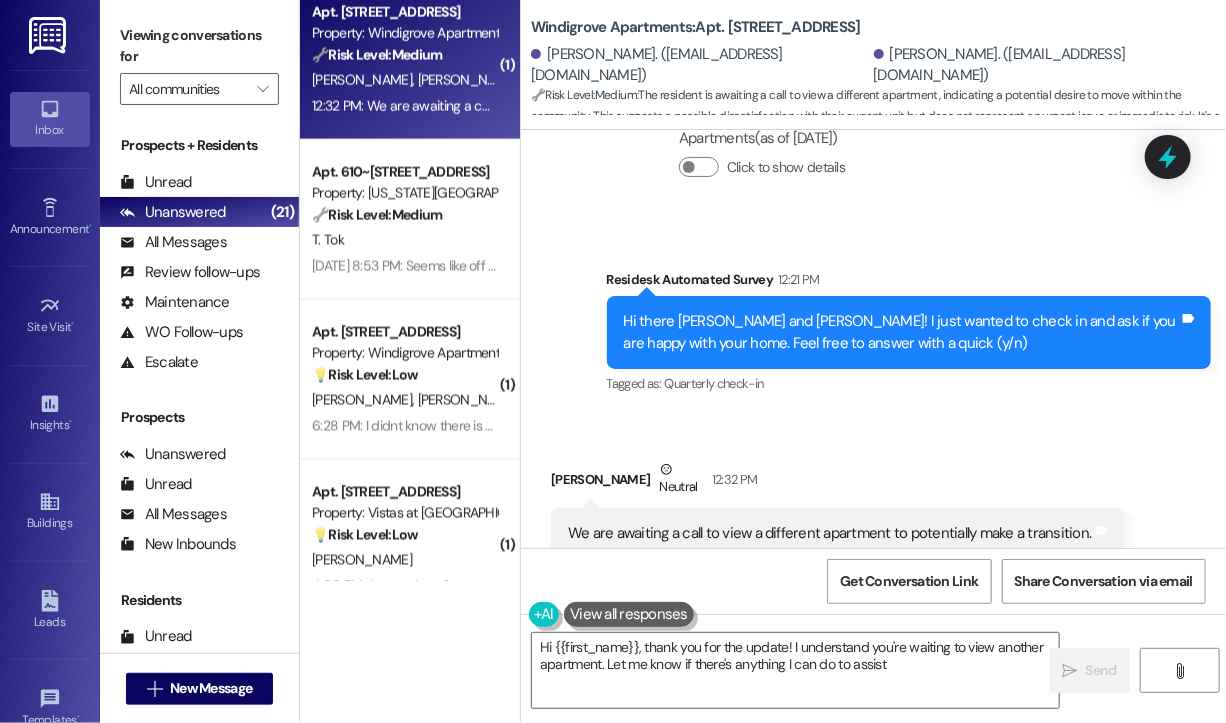 scroll, scrollTop: 914, scrollLeft: 0, axis: vertical 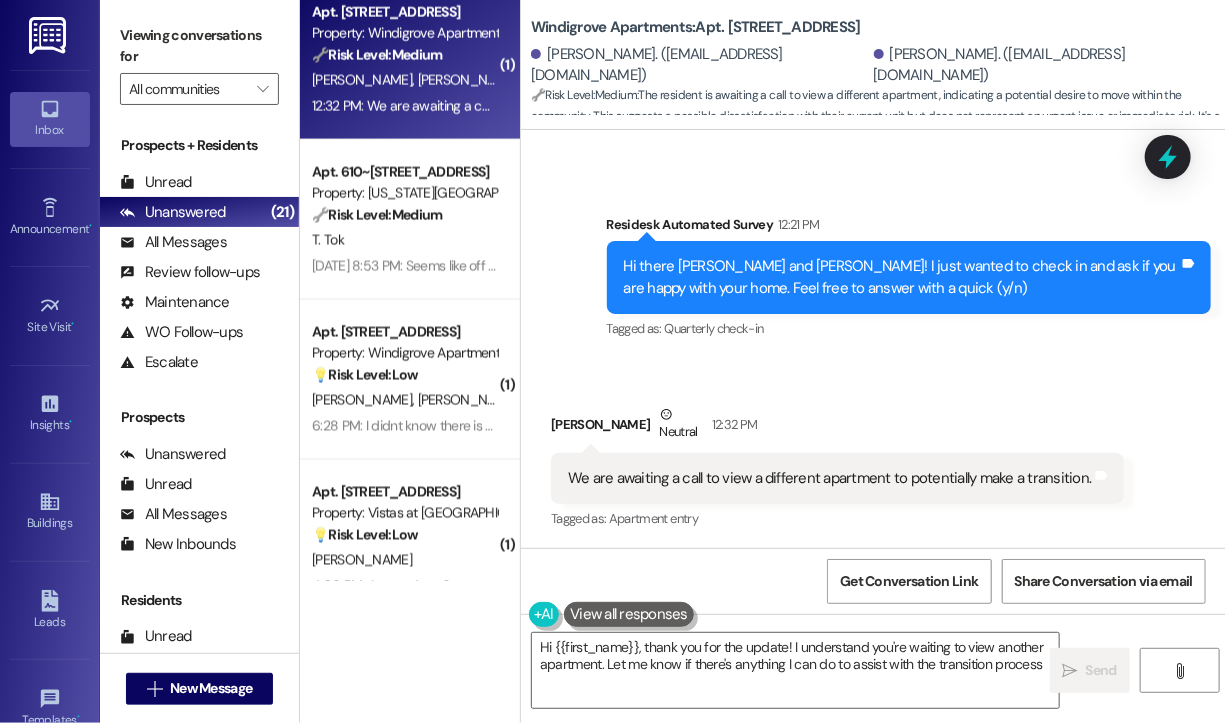 type on "Hi {{first_name}}, thank you for the update! I understand you're waiting to view another apartment. Let me know if there's anything I can do to assist with the transition process!" 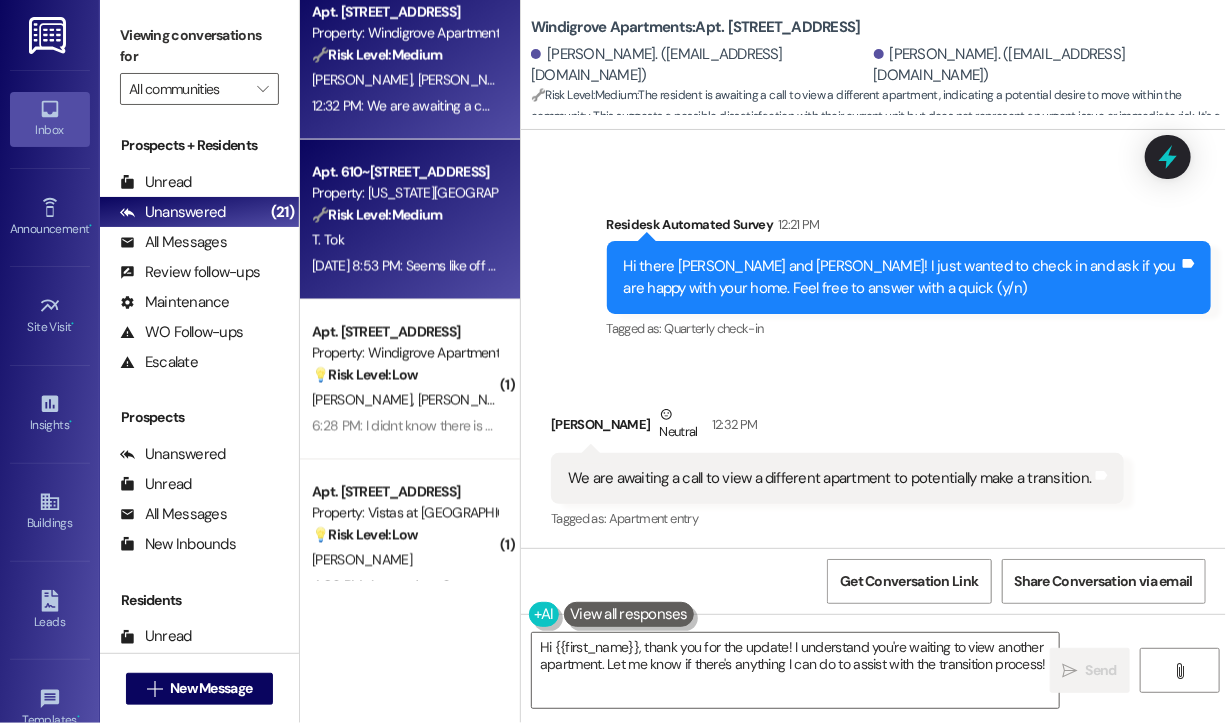 click on "T. Tok" at bounding box center (404, 240) 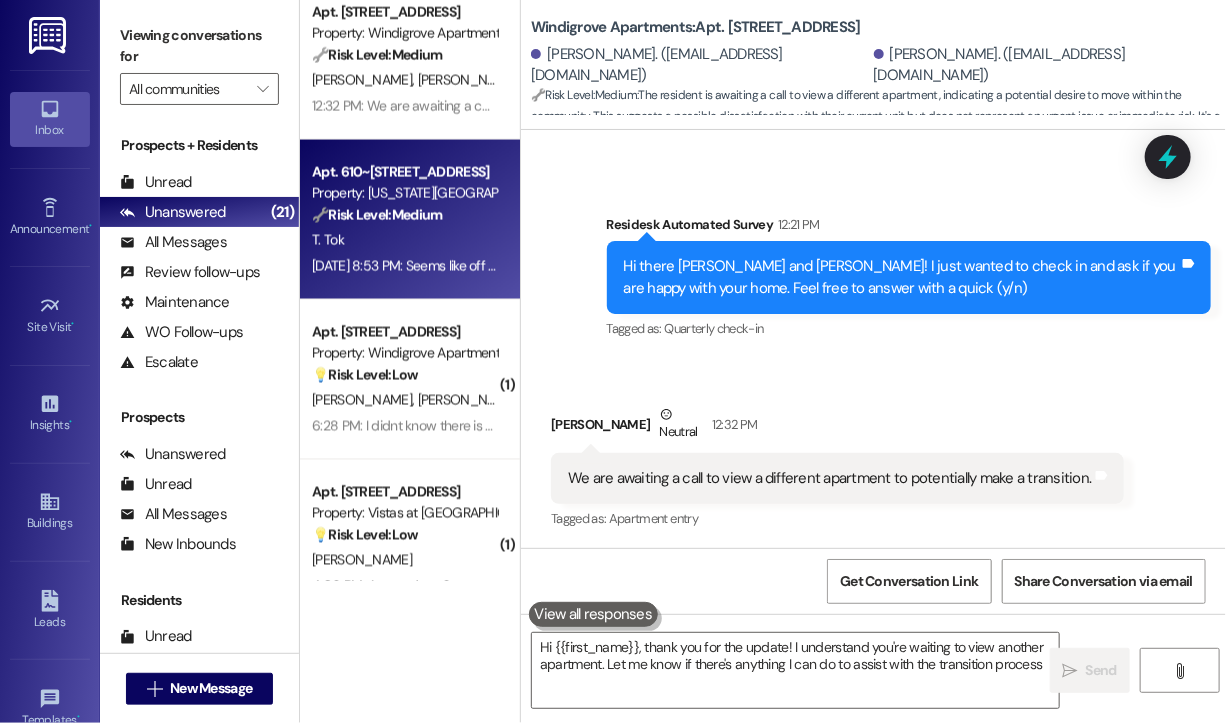 type on "Hi {{first_name}}, thank you for the update! I understand you're waiting to view another apartment. Let me know if there's anything I can do to assist with the transition process!" 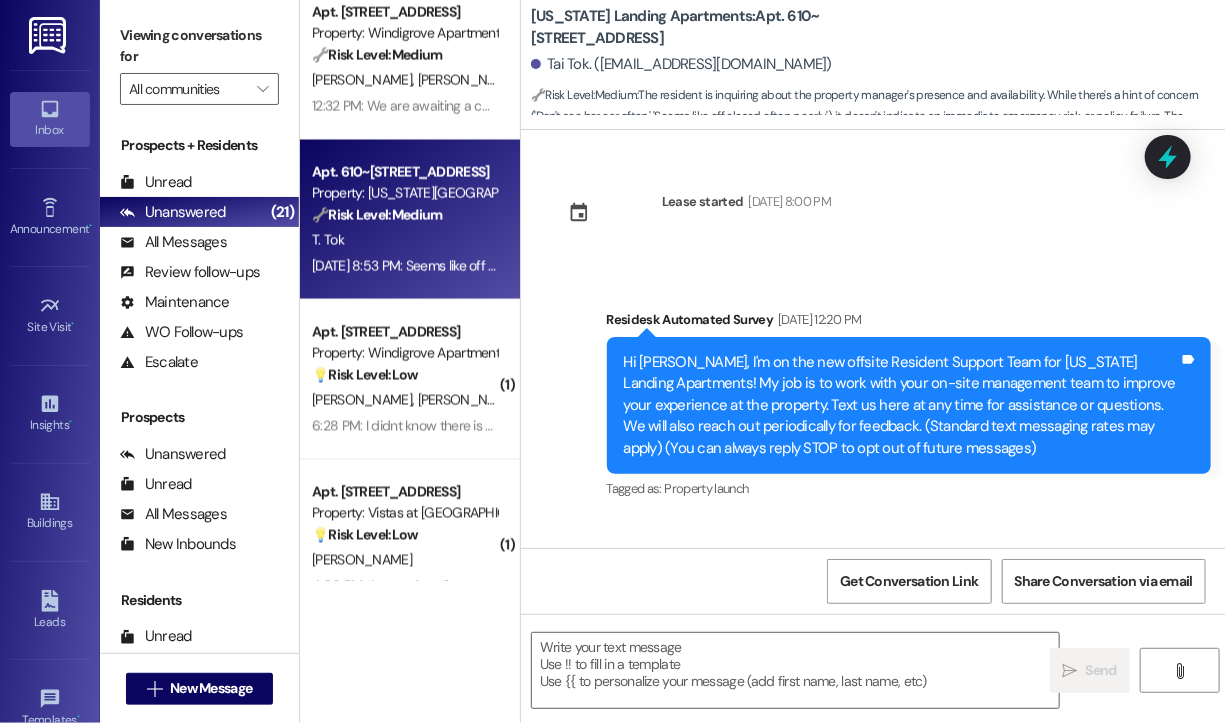 scroll, scrollTop: 14163, scrollLeft: 0, axis: vertical 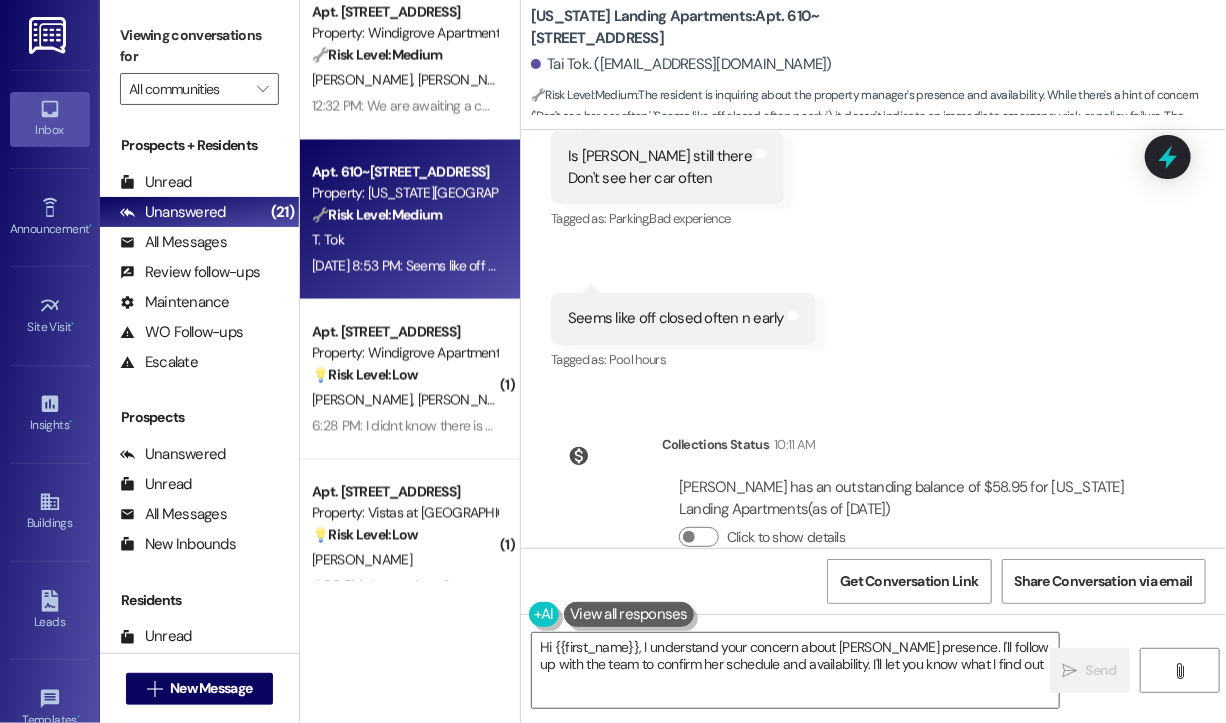type on "Hi {{first_name}}, I understand your concern about [PERSON_NAME] presence. I'll follow up with the team to confirm her schedule and availability. I'll let you know what I find out." 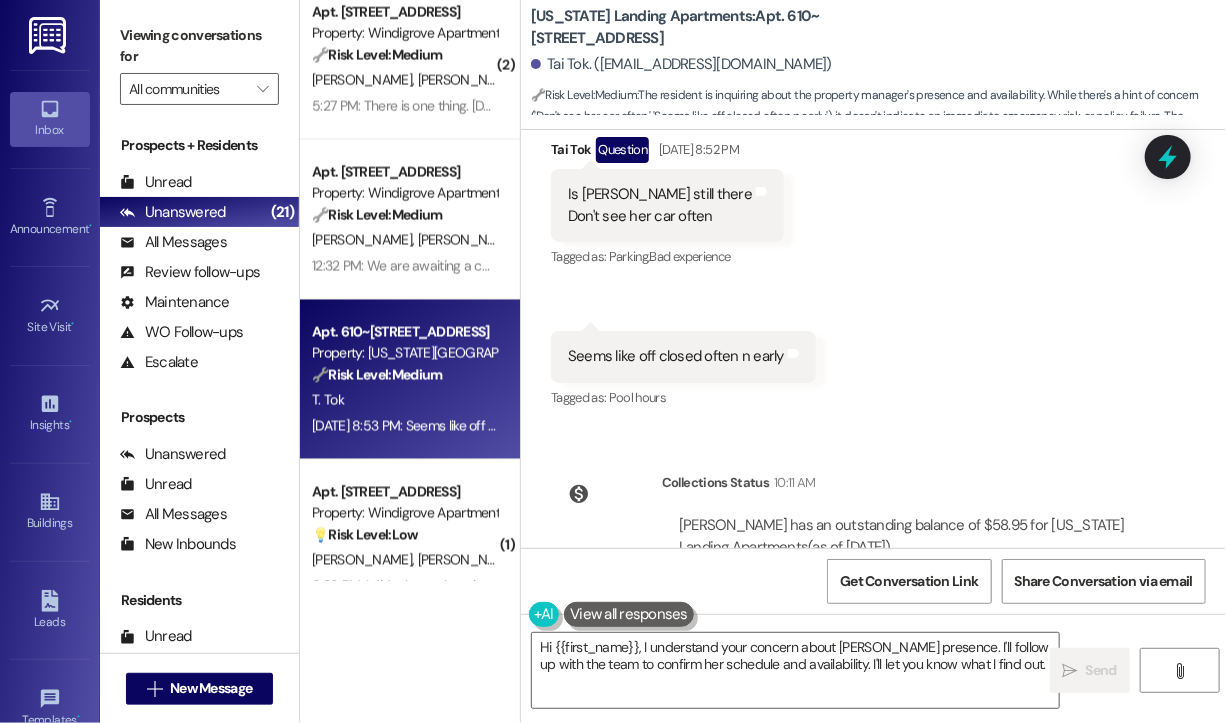 scroll, scrollTop: 14163, scrollLeft: 0, axis: vertical 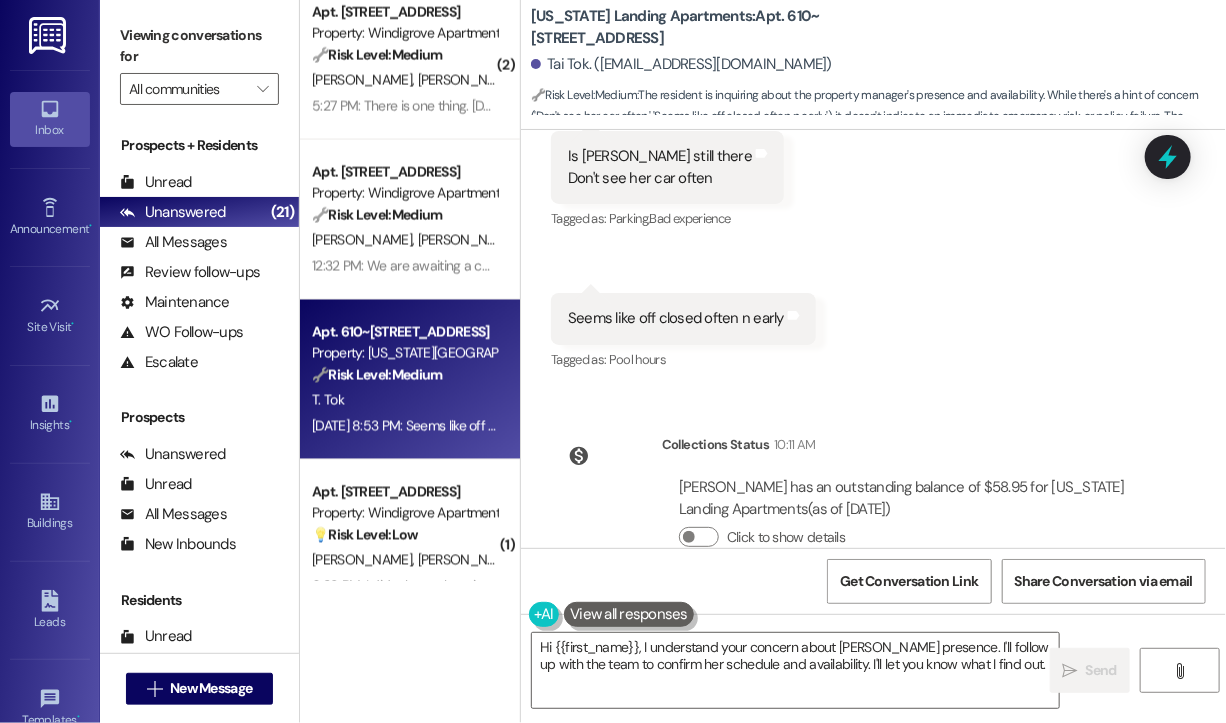 click on "Seems like off closed often n early" at bounding box center (676, 318) 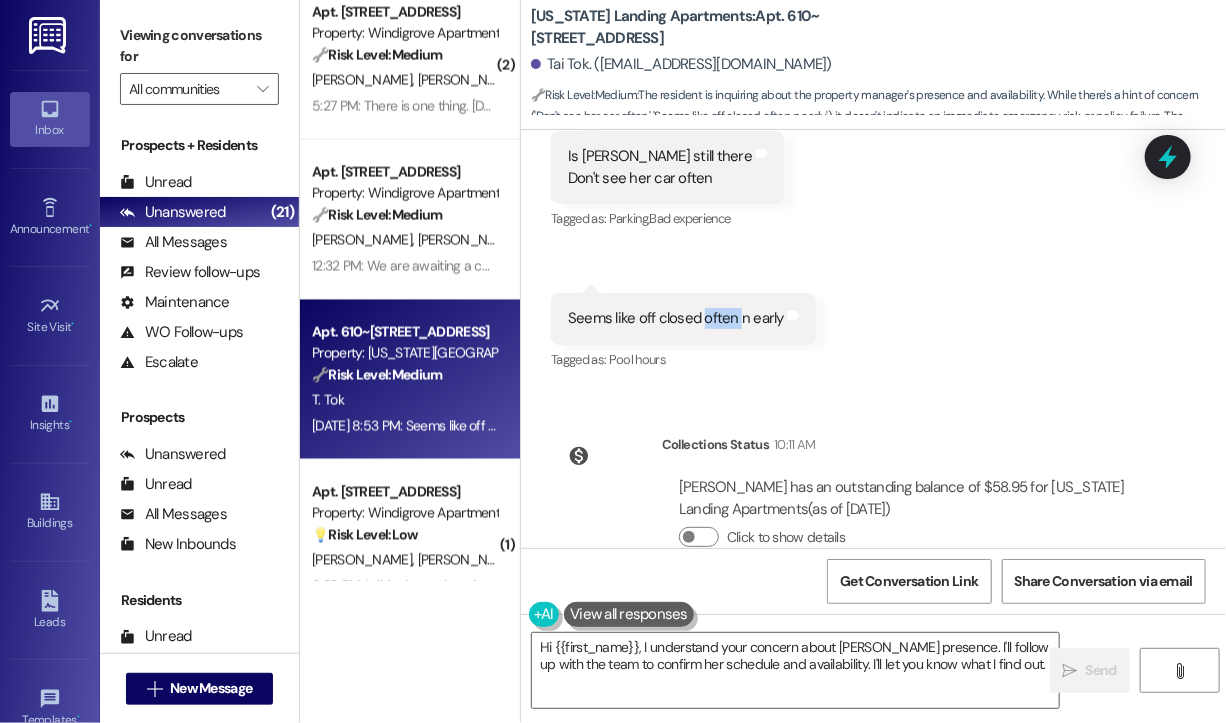click on "Seems like off closed often n early" at bounding box center (676, 318) 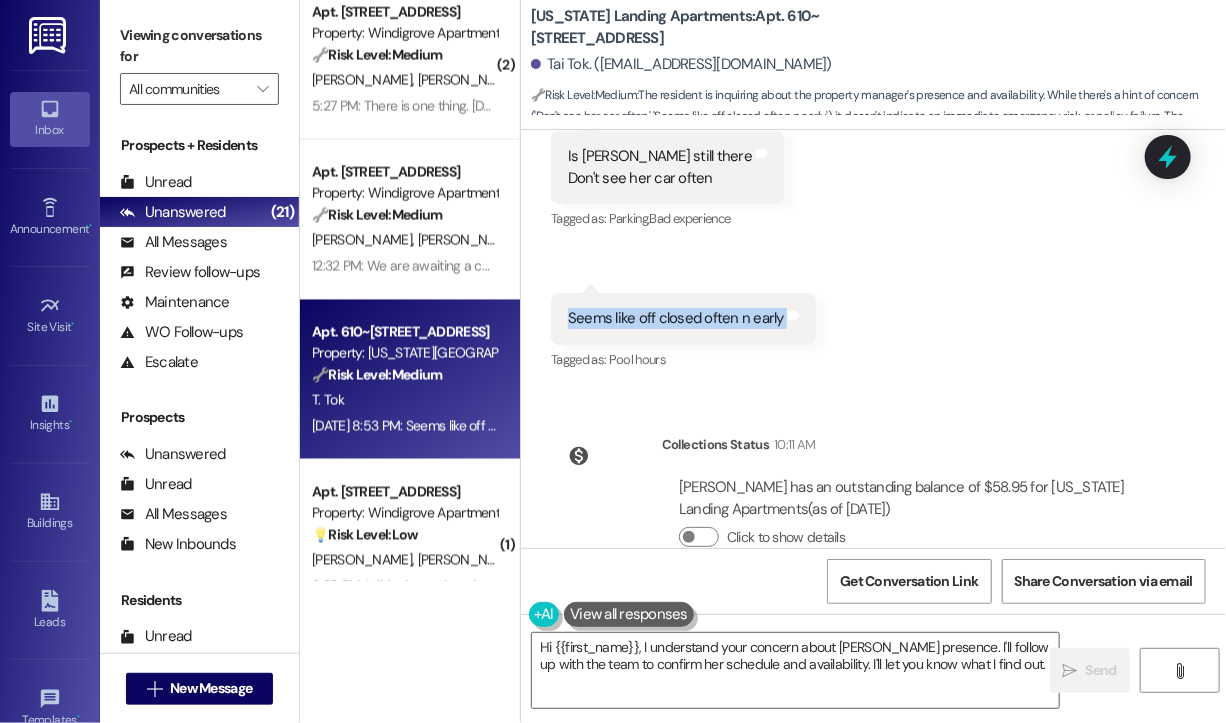 click on "Seems like off closed often n early" at bounding box center [676, 318] 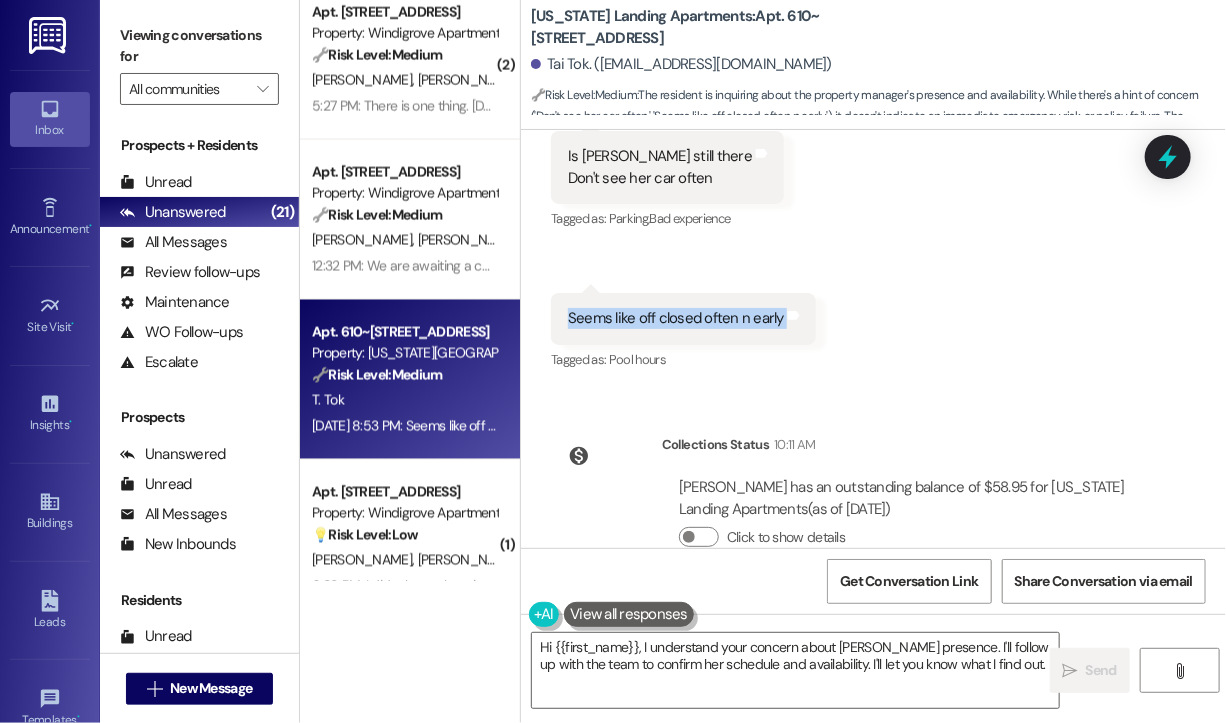 scroll, scrollTop: 14063, scrollLeft: 0, axis: vertical 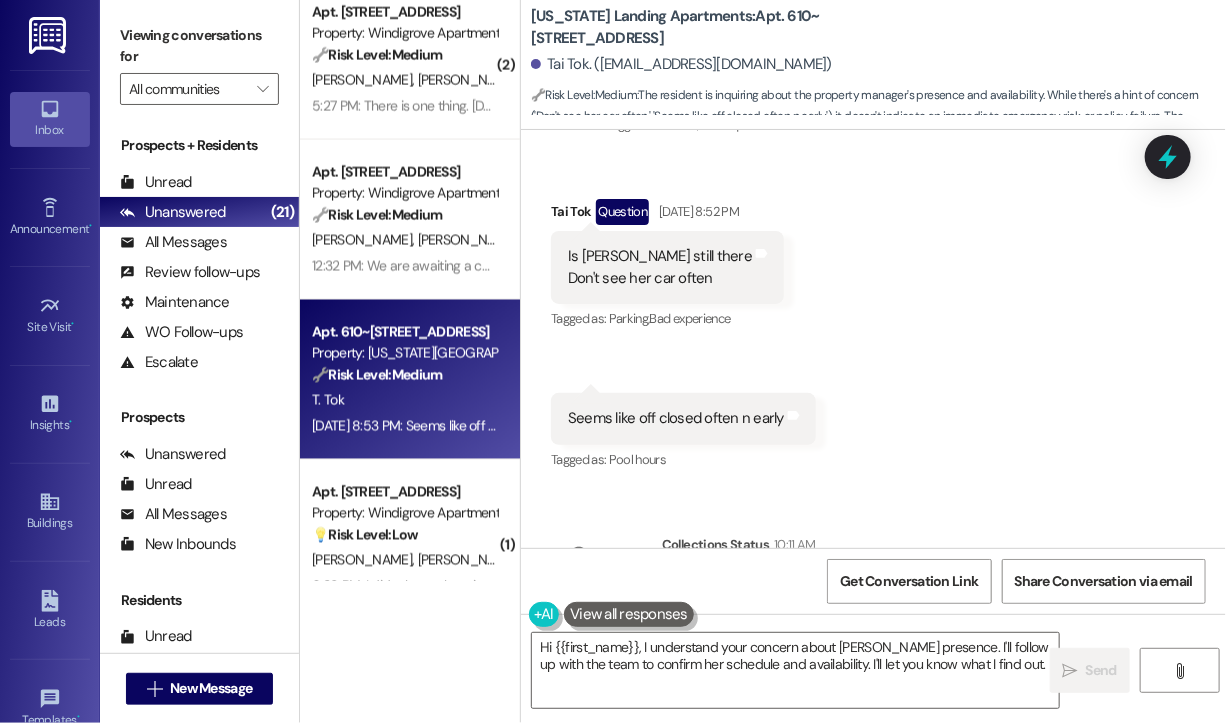 click on "Is [PERSON_NAME] still there
Don't see her car often" at bounding box center (660, 267) 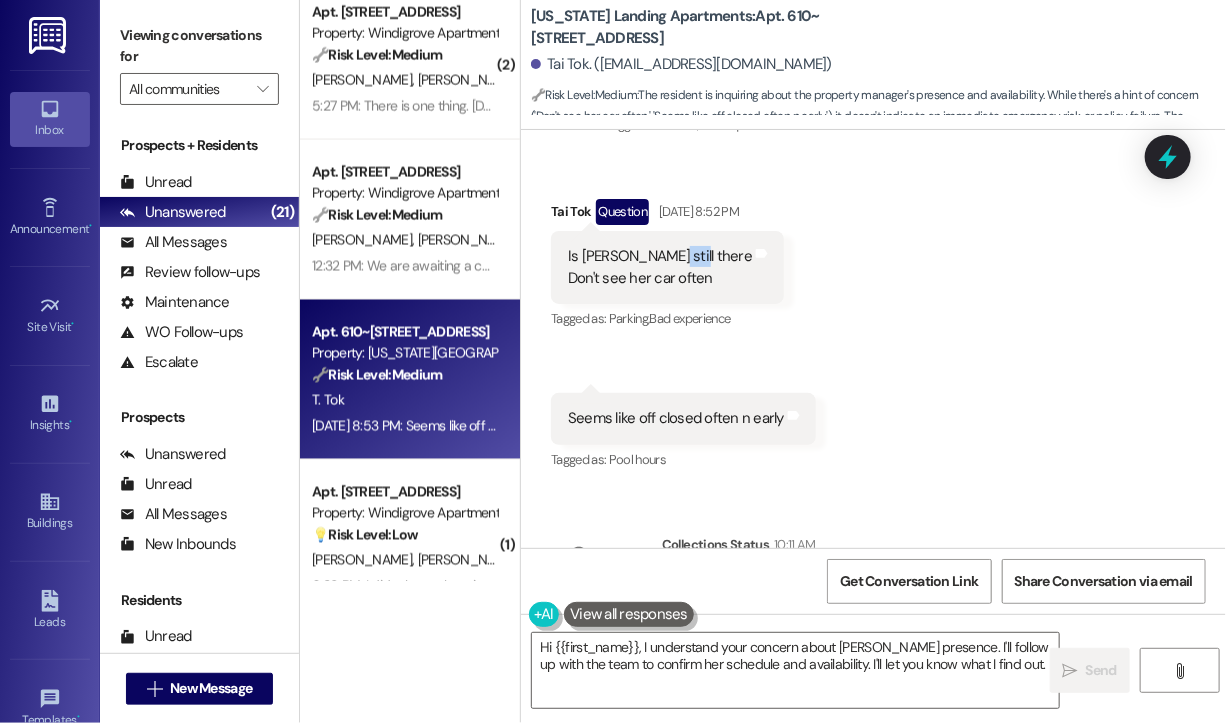 click on "Is [PERSON_NAME] still there
Don't see her car often" at bounding box center (660, 267) 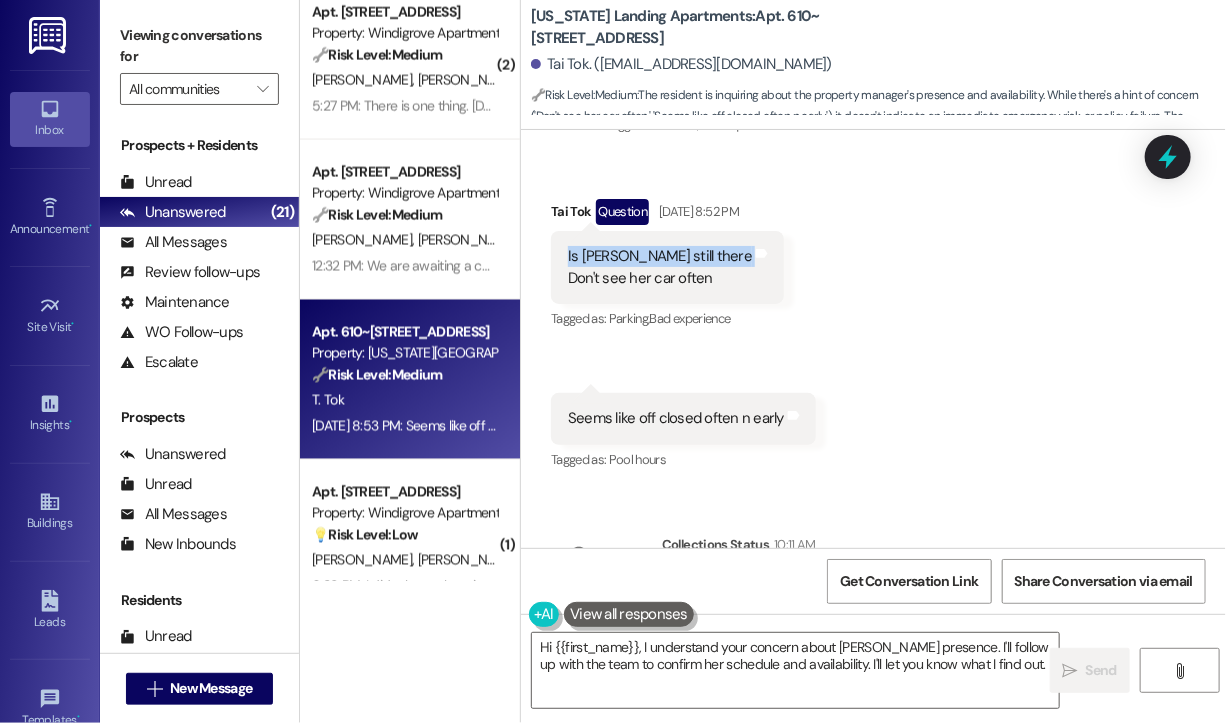 click on "Is [PERSON_NAME] still there
Don't see her car often" at bounding box center [660, 267] 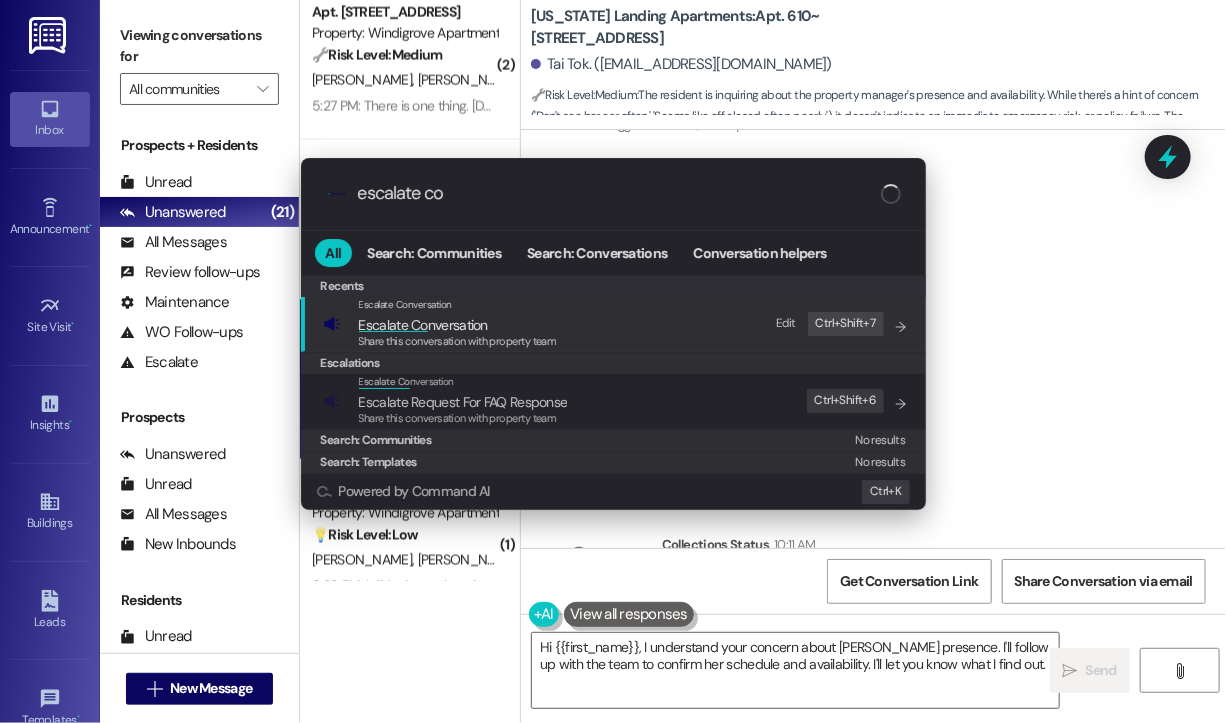 type on "escalate con" 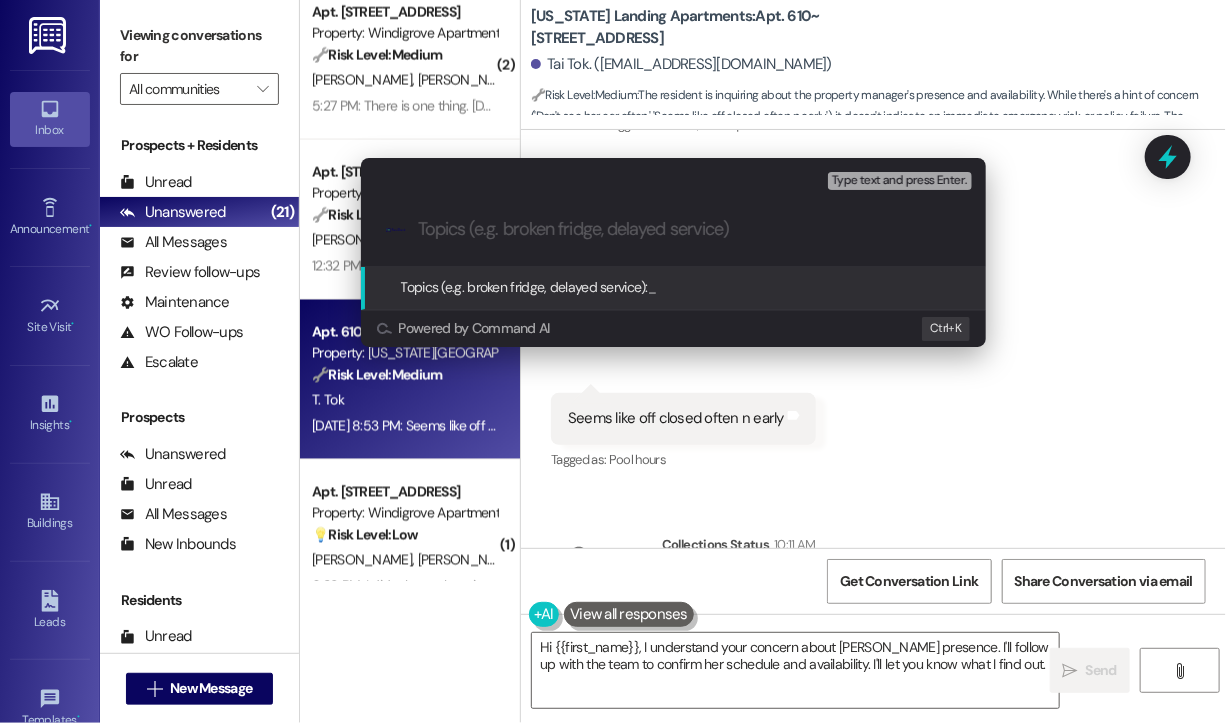 paste on "Quick Question – Is [PERSON_NAME] Still Part of the Team?" 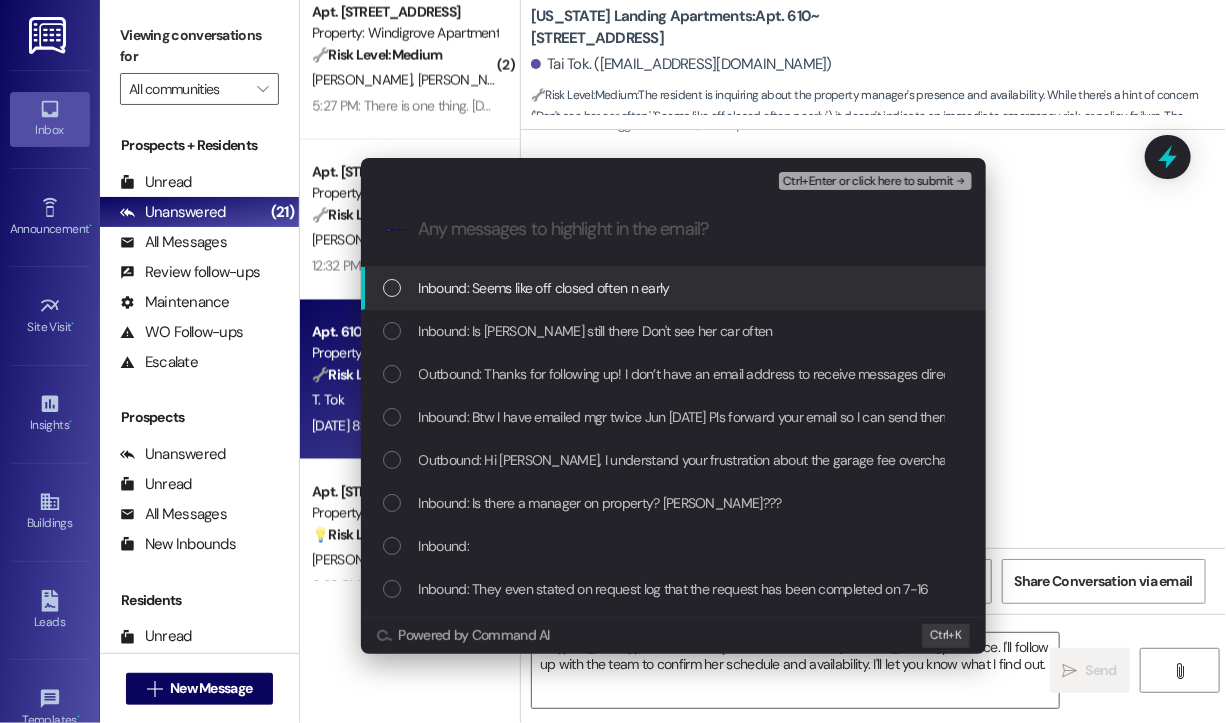 click on "Inbound: Seems like off closed often n early" at bounding box center [675, 288] 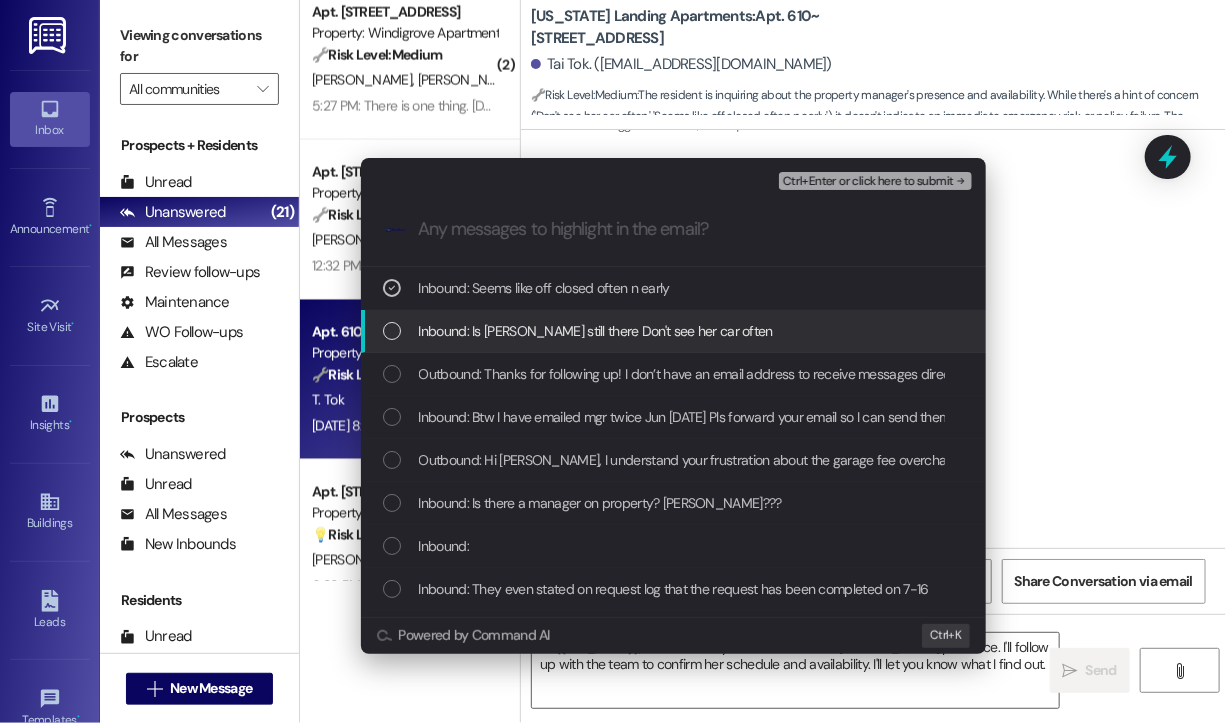 click on "Inbound: Is [PERSON_NAME] still there
Don't see her car often" at bounding box center [675, 331] 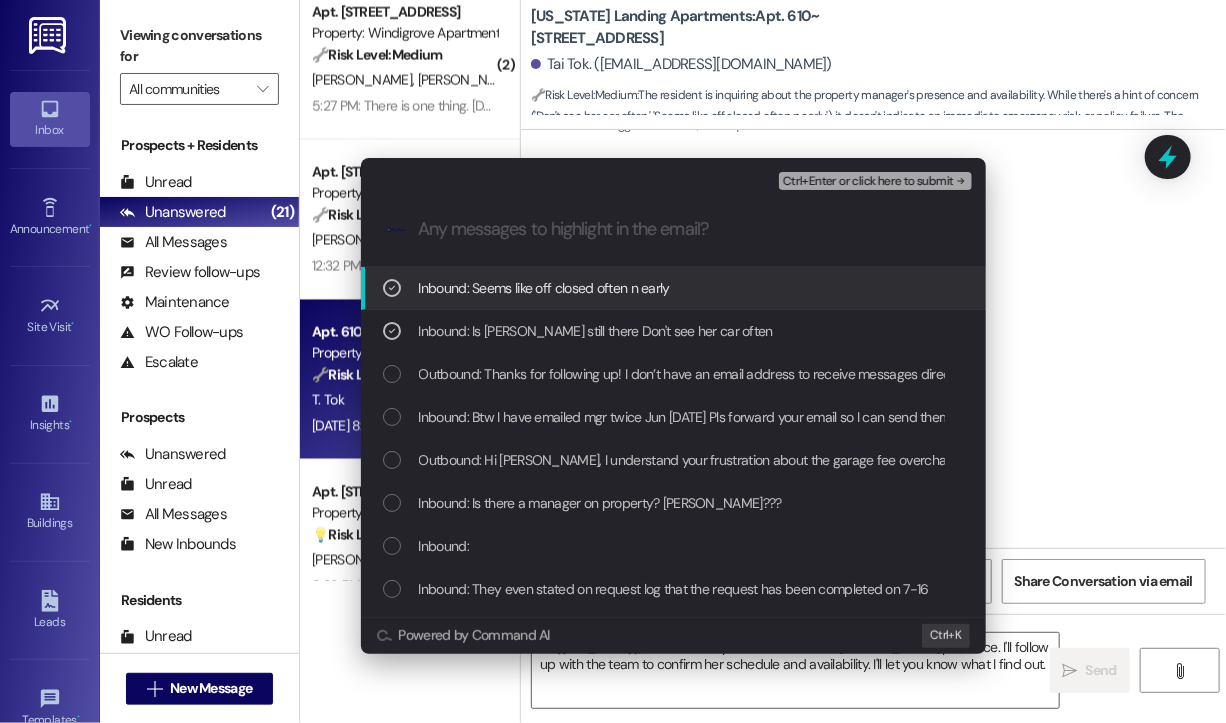 click on "Ctrl+Enter or click here to submit" at bounding box center (868, 182) 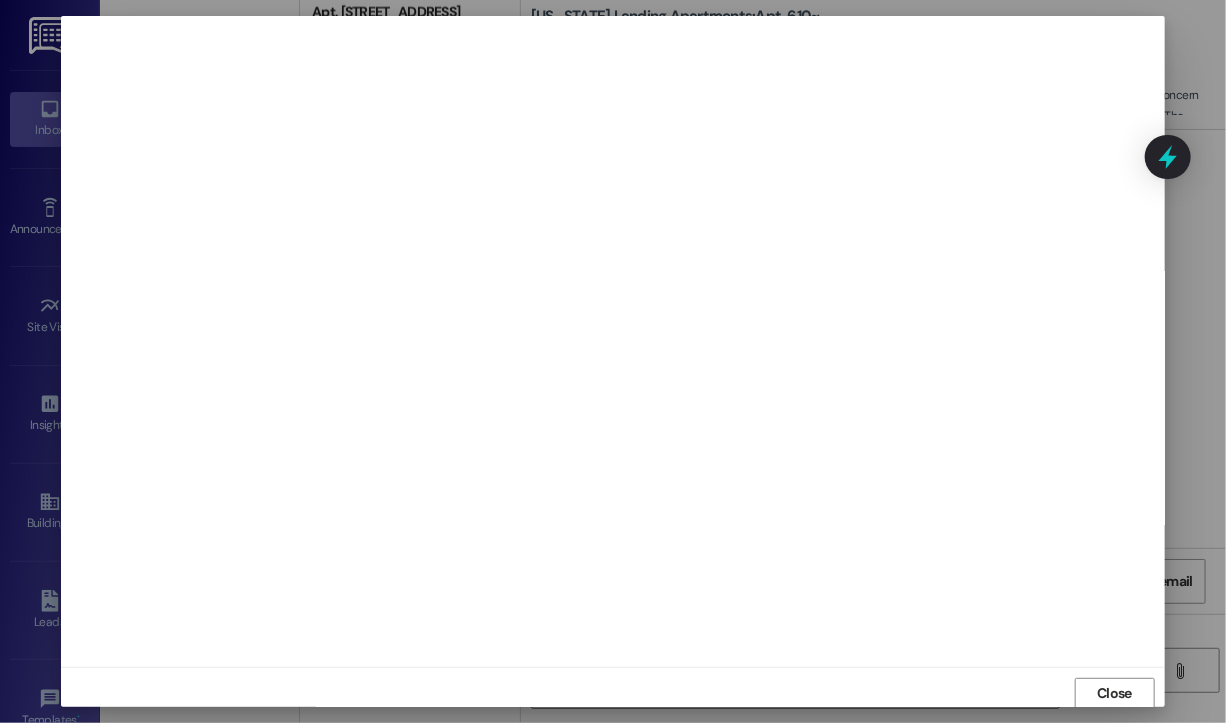 scroll, scrollTop: 2, scrollLeft: 0, axis: vertical 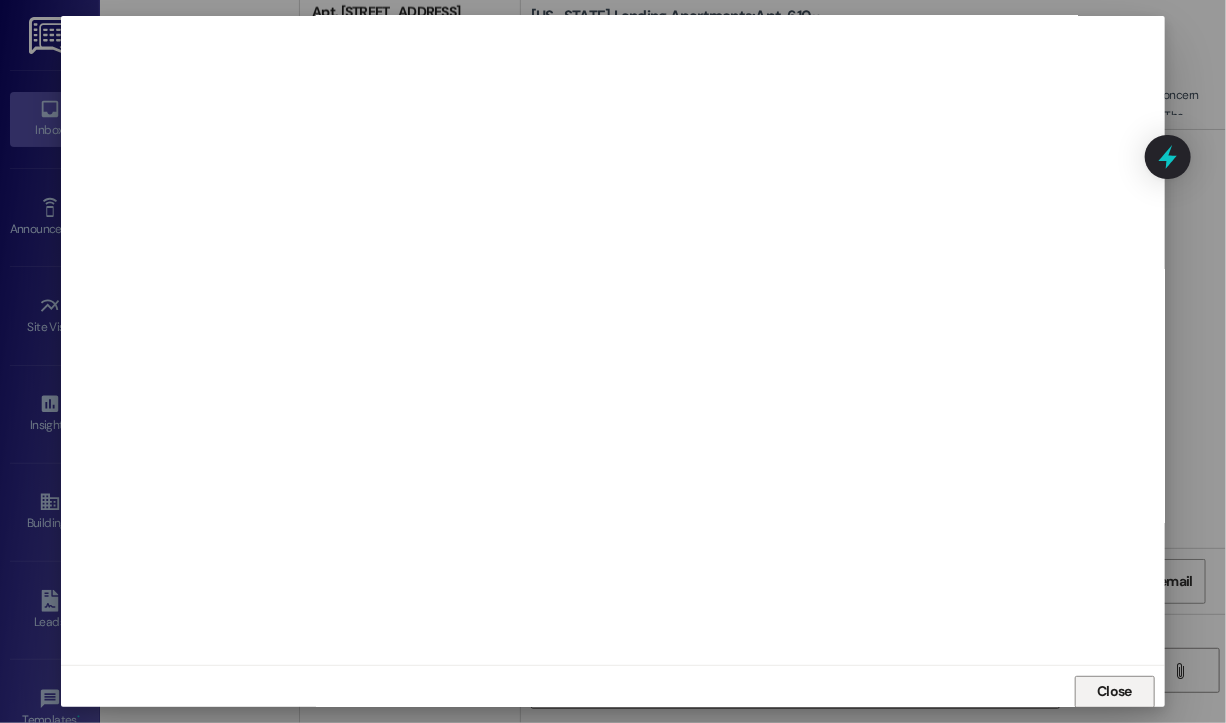 click on "Close" at bounding box center (1114, 691) 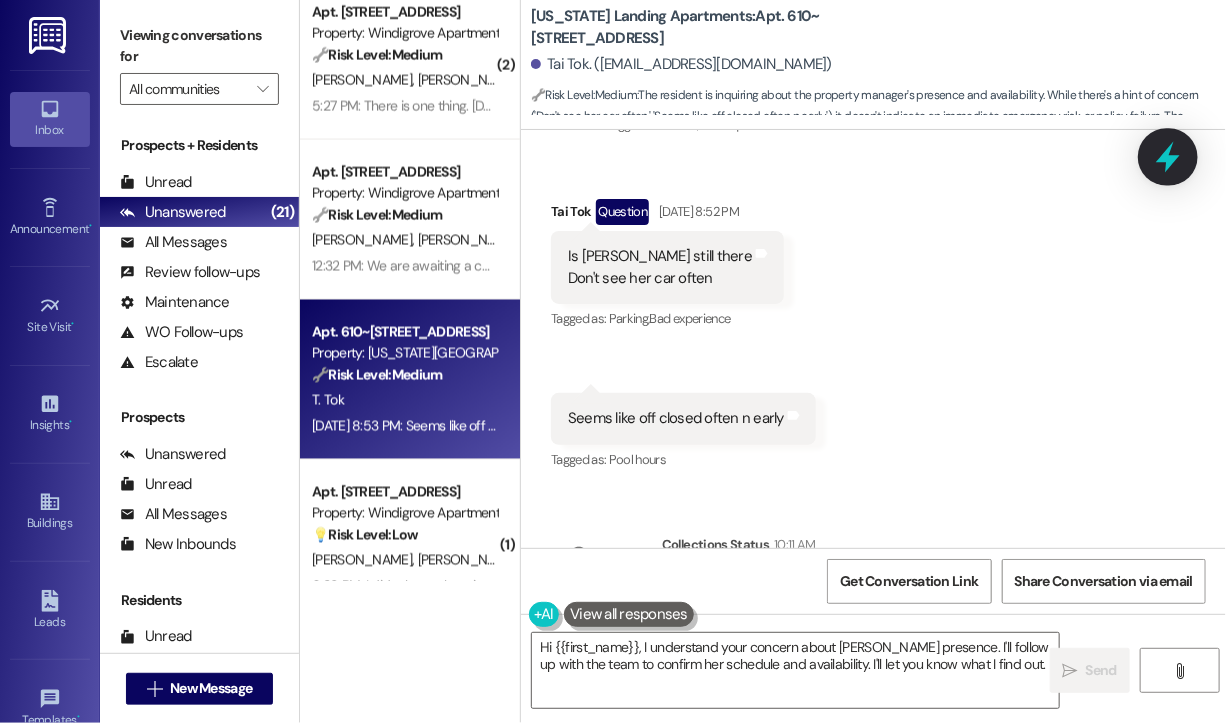 click 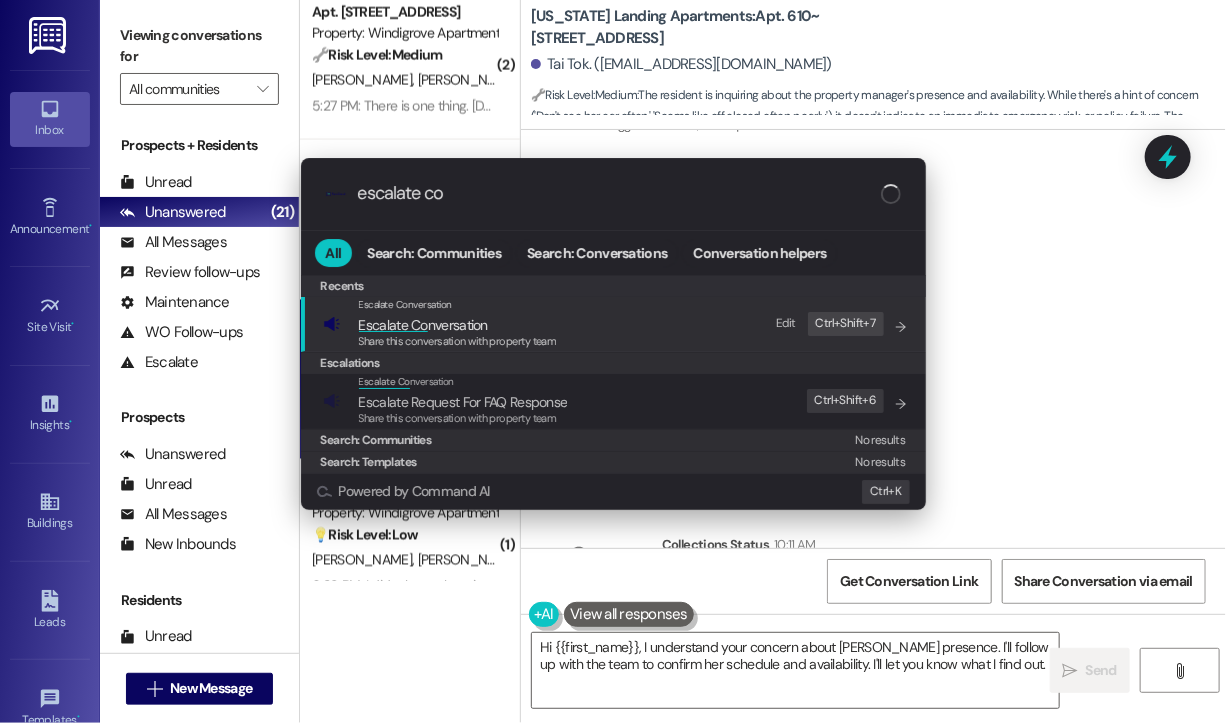 type on "escalate con" 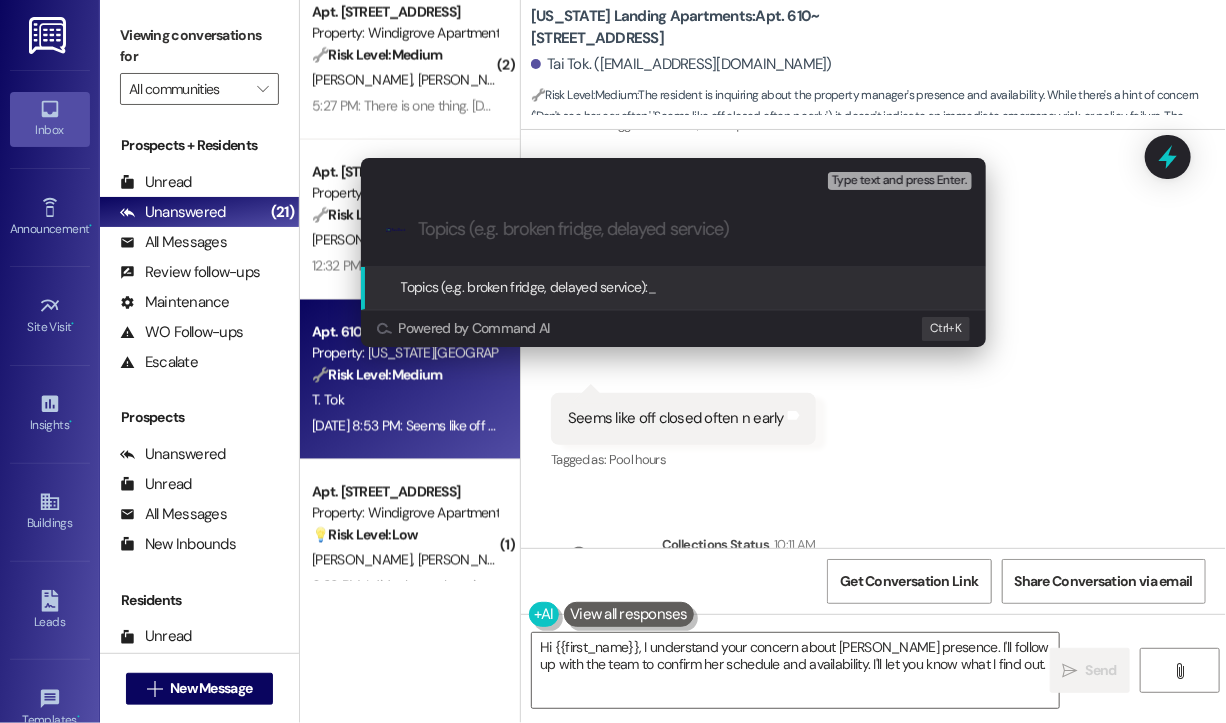 paste on "Quick Question – Is [PERSON_NAME] Still Part of the Team?" 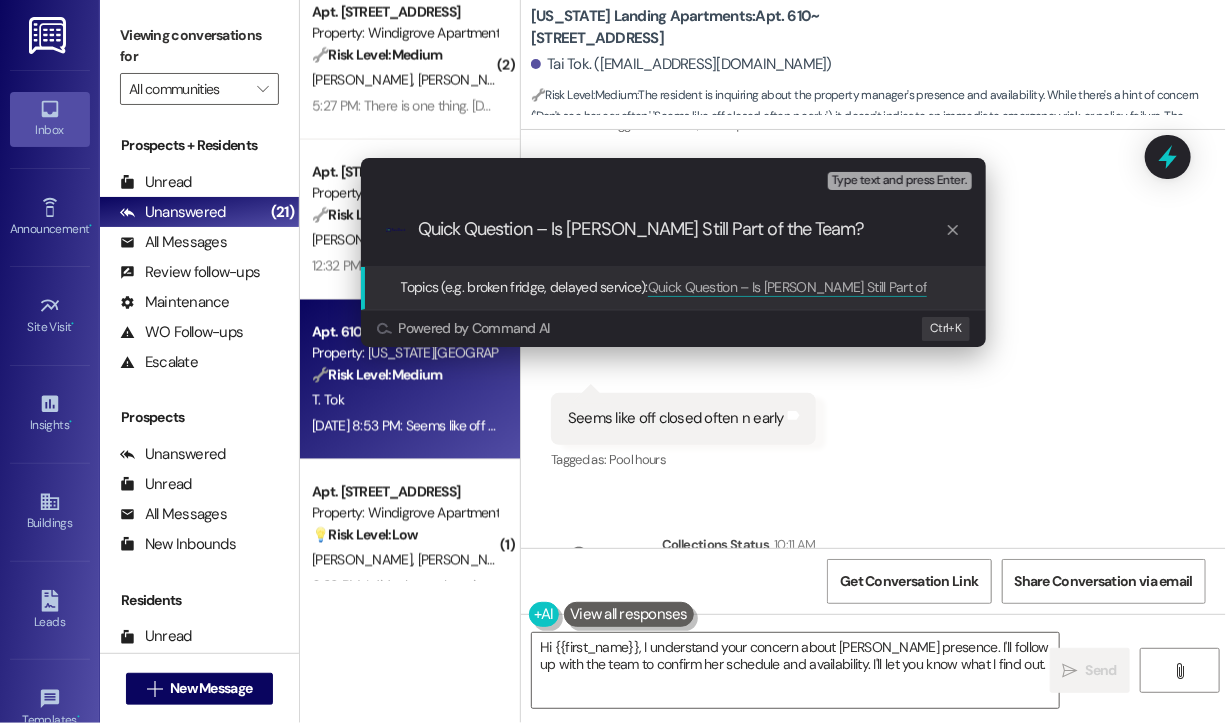 type 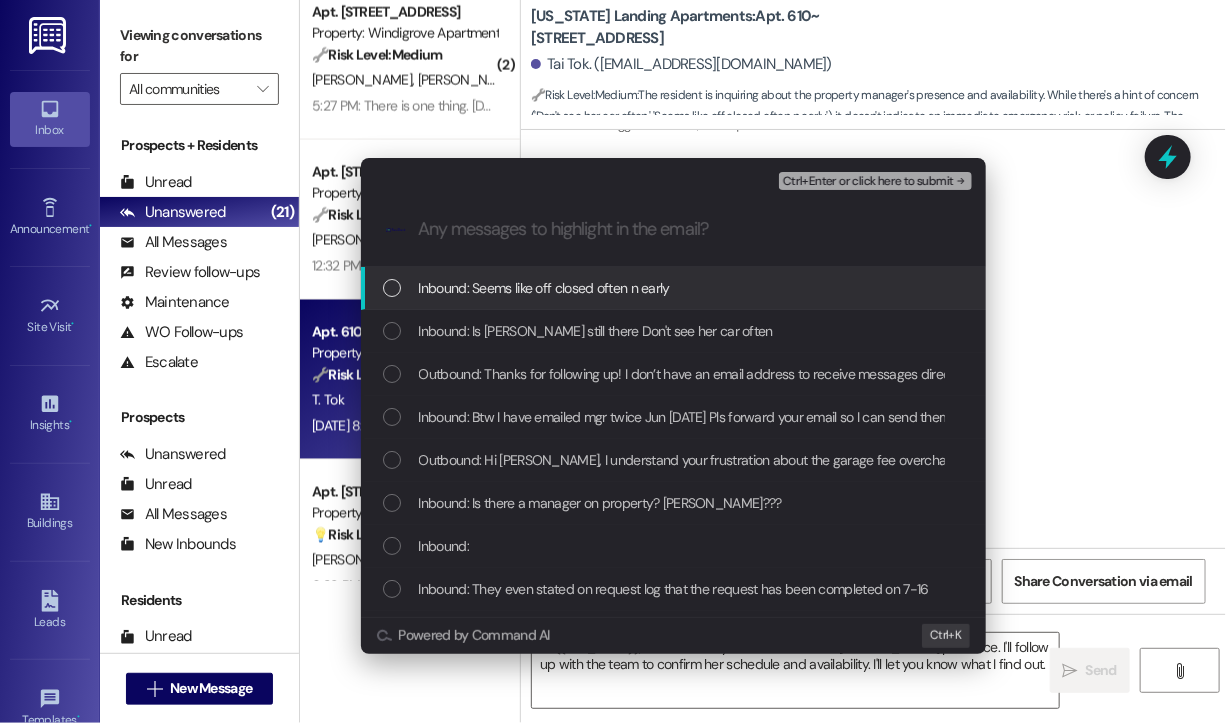 click on "Inbound: Seems like off closed often n early" at bounding box center [675, 288] 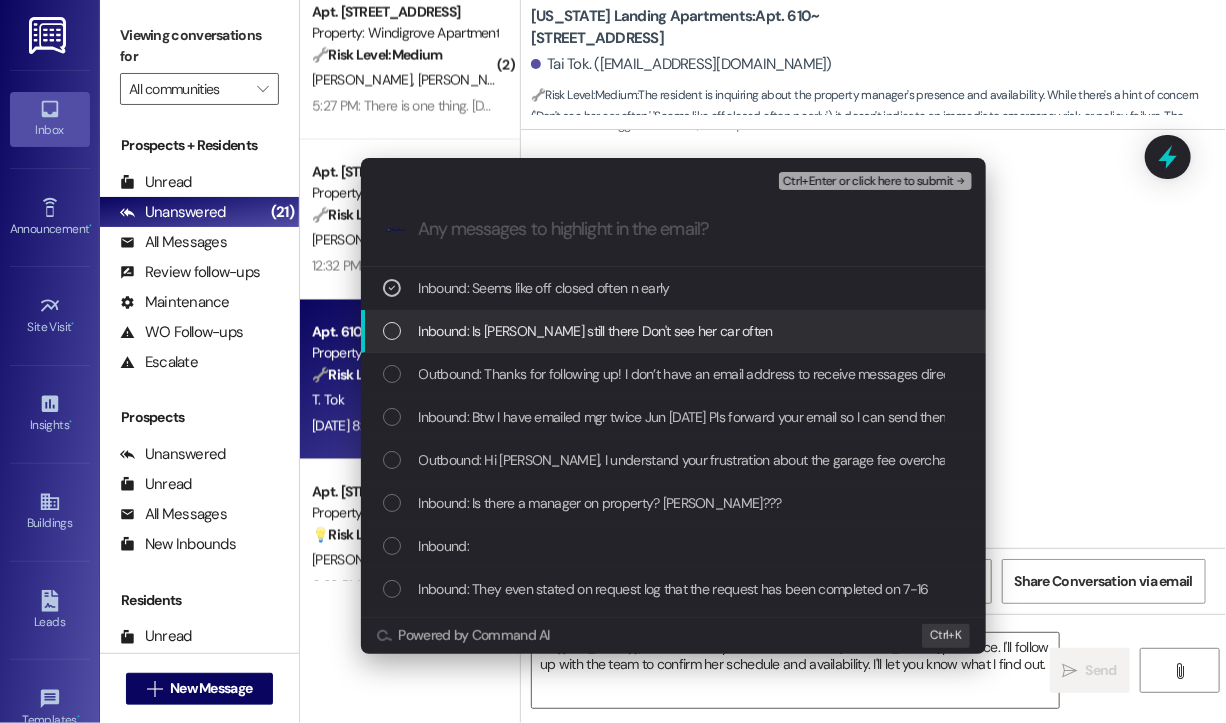 click on "Inbound: Is [PERSON_NAME] still there
Don't see her car often" at bounding box center (596, 331) 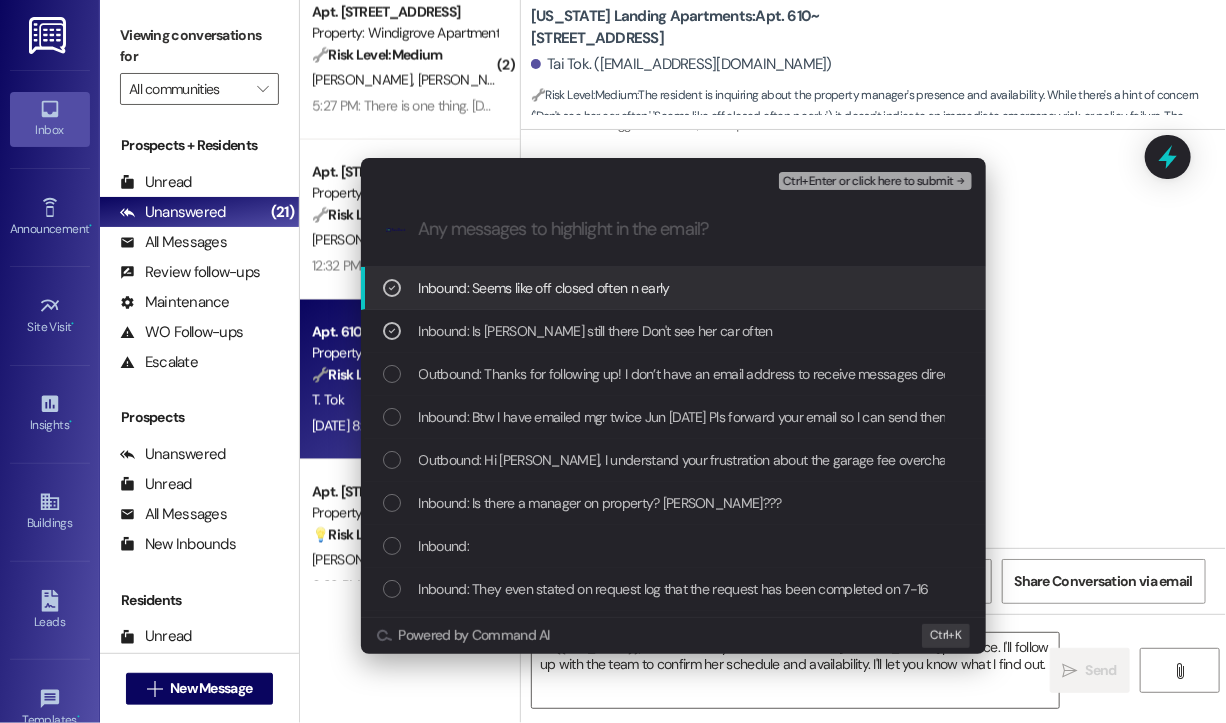 click on "Ctrl+Enter or click here to submit" at bounding box center [868, 182] 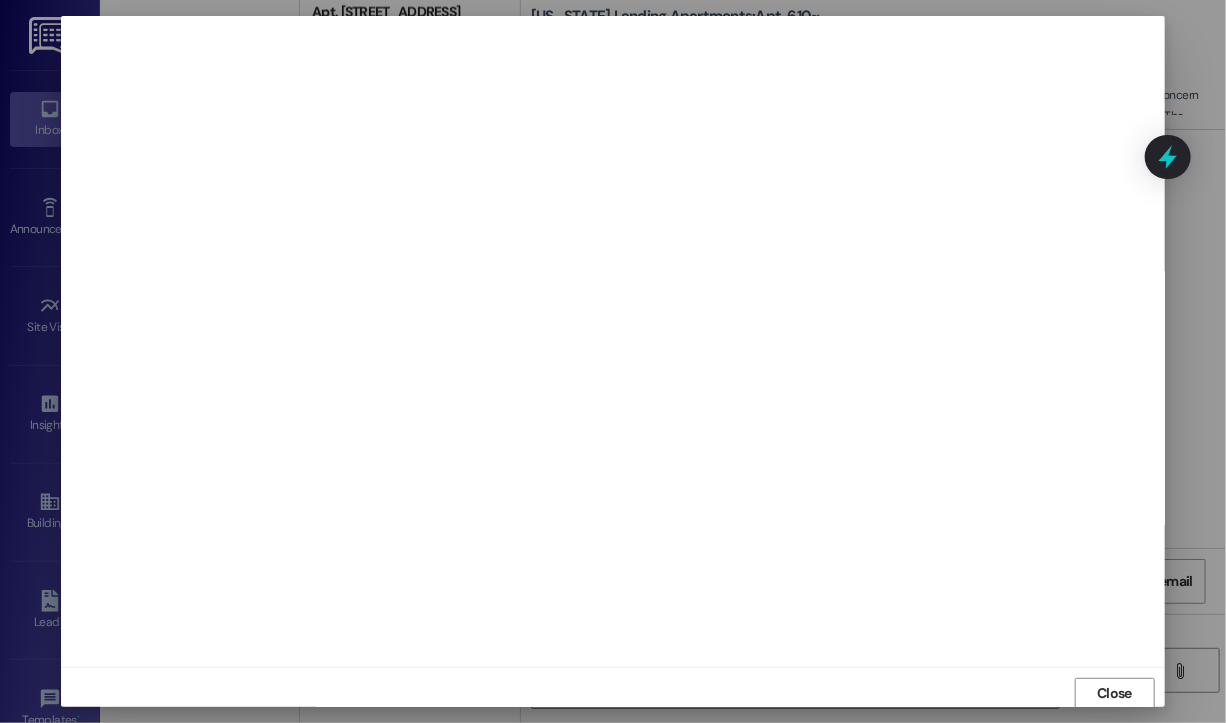 scroll, scrollTop: 2, scrollLeft: 0, axis: vertical 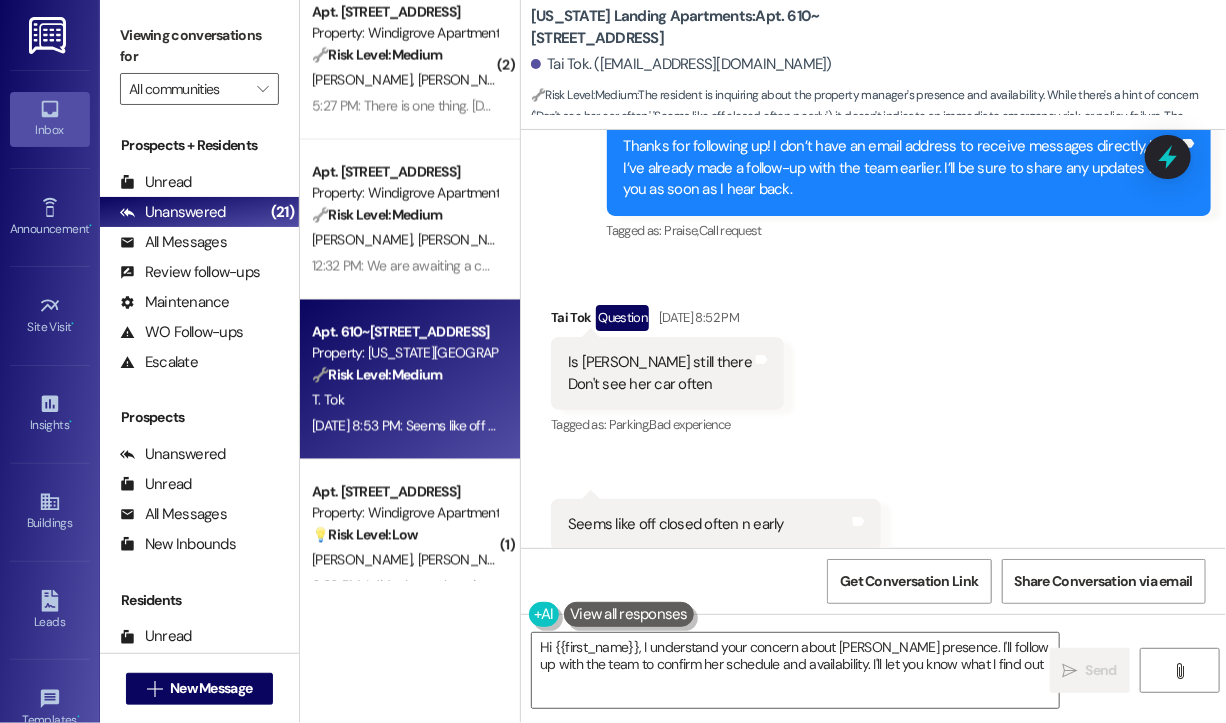type on "Hi {{first_name}}, I understand your concern about [PERSON_NAME] presence. I'll follow up with the team to confirm her schedule and availability. I'll let you know what I find out!" 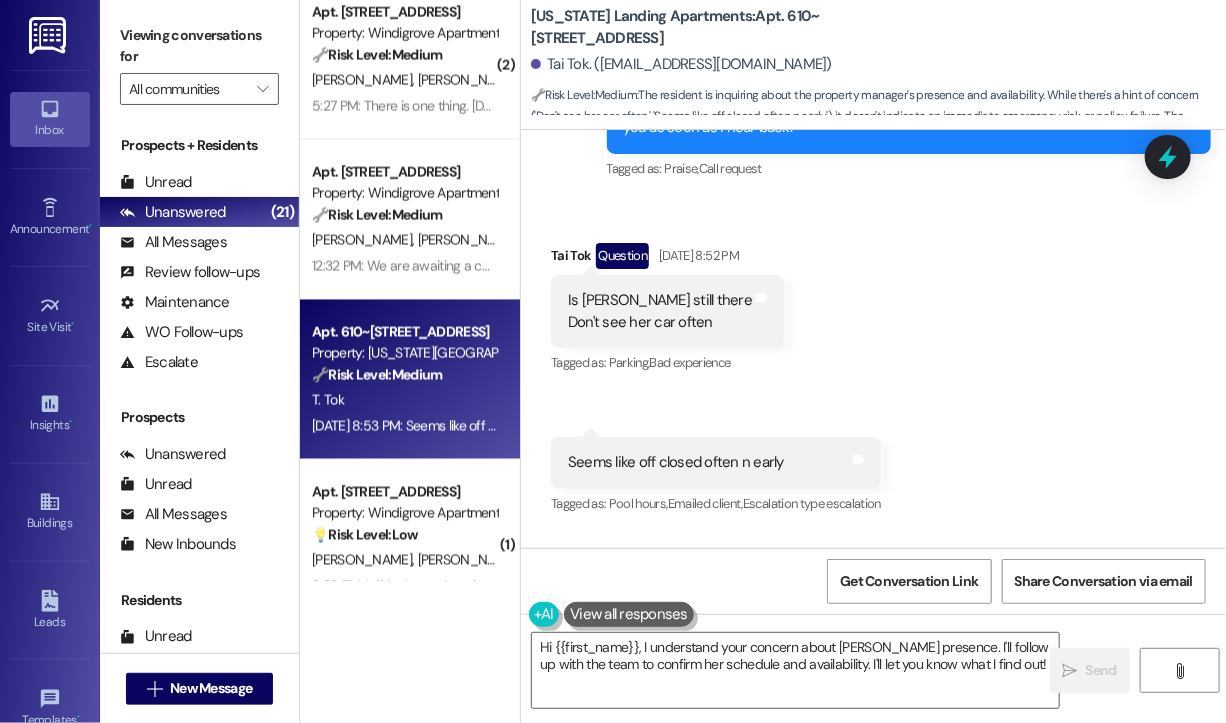 scroll, scrollTop: 14163, scrollLeft: 0, axis: vertical 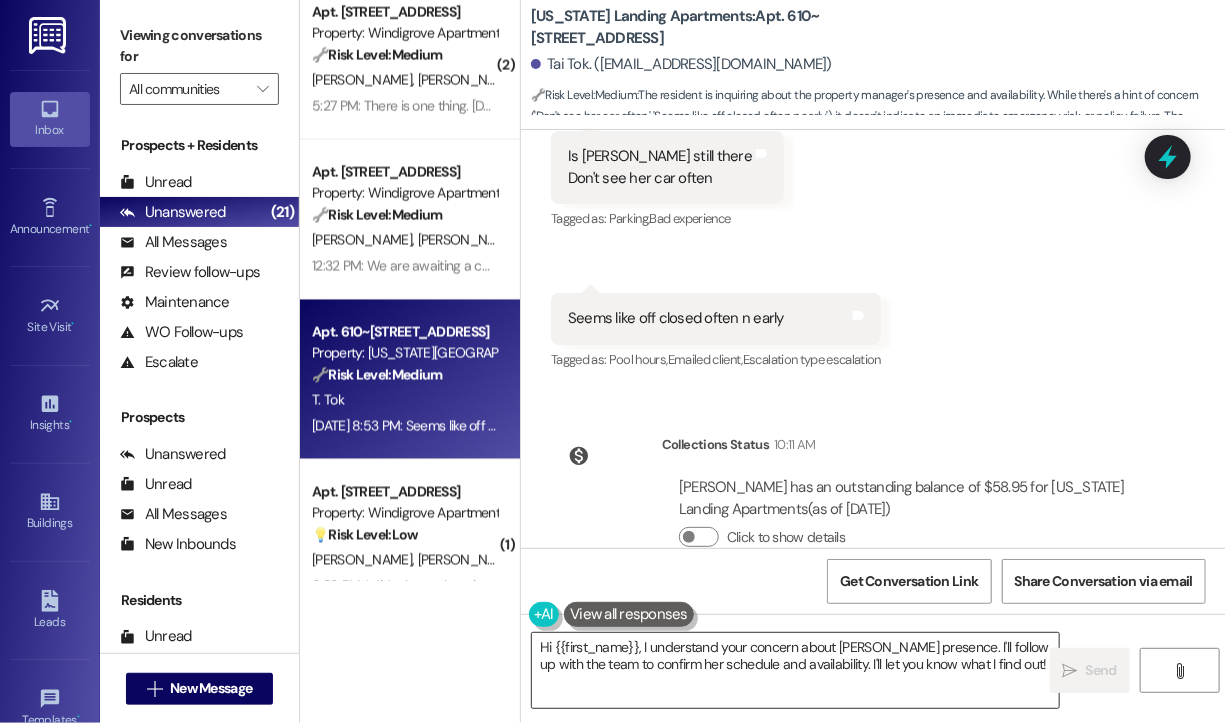 click on "Hi {{first_name}}, I understand your concern about [PERSON_NAME] presence. I'll follow up with the team to confirm her schedule and availability. I'll let you know what I find out!" at bounding box center [795, 670] 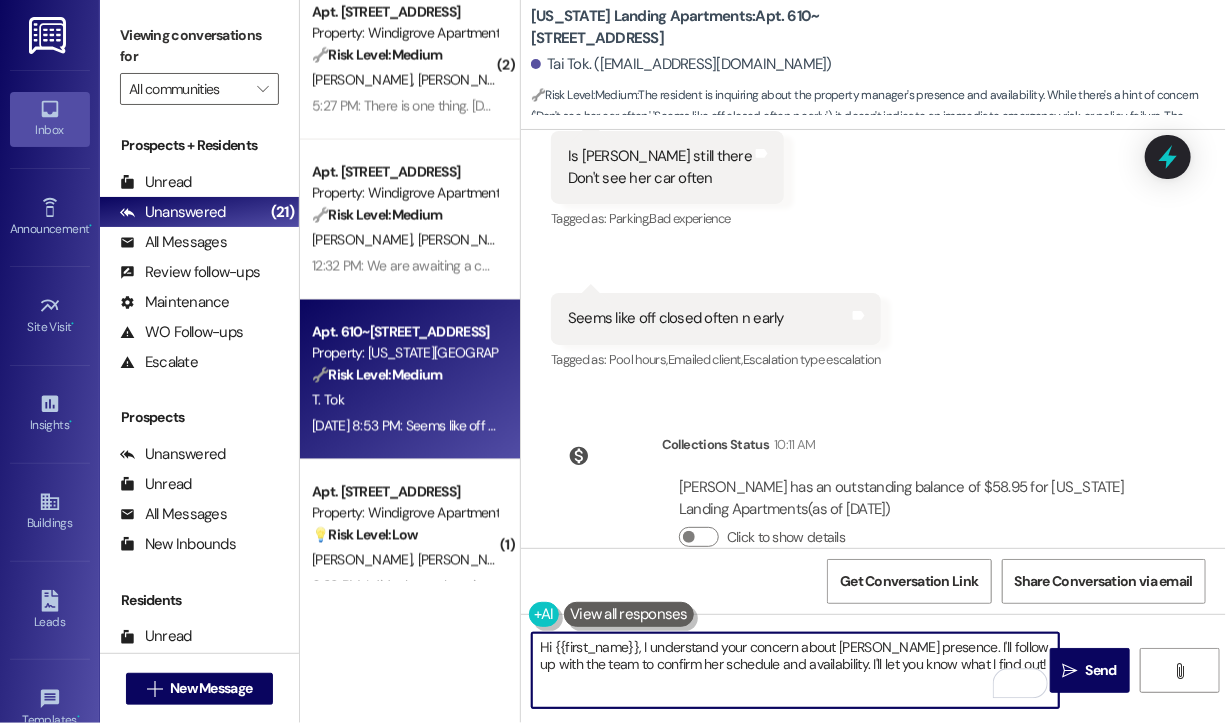 click on "Hi {{first_name}}, I understand your concern about [PERSON_NAME] presence. I'll follow up with the team to confirm her schedule and availability. I'll let you know what I find out!" at bounding box center [795, 670] 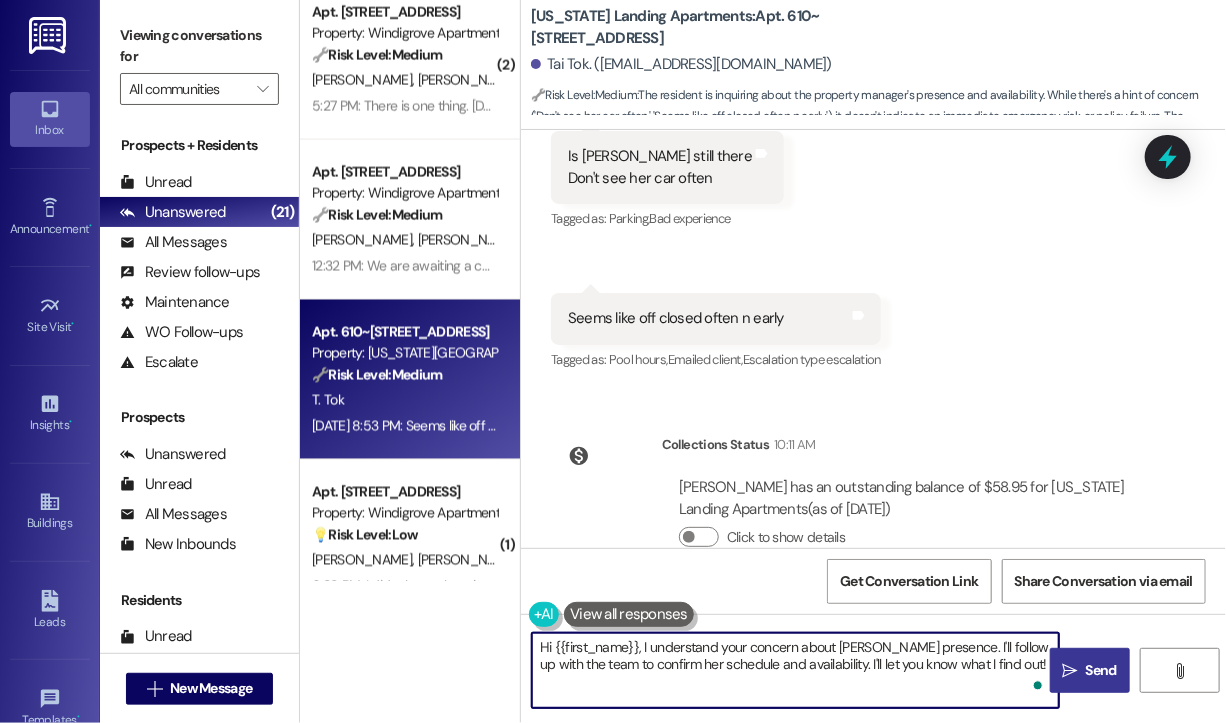 click on "" at bounding box center (1070, 671) 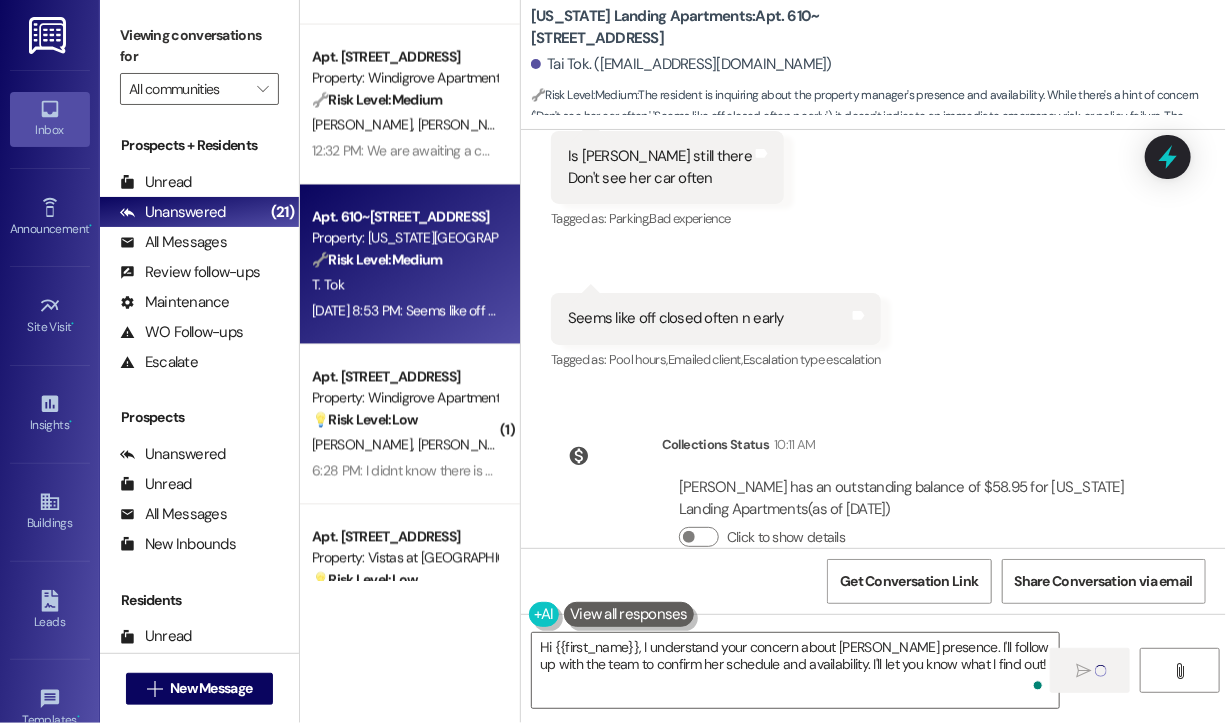 scroll, scrollTop: 1600, scrollLeft: 0, axis: vertical 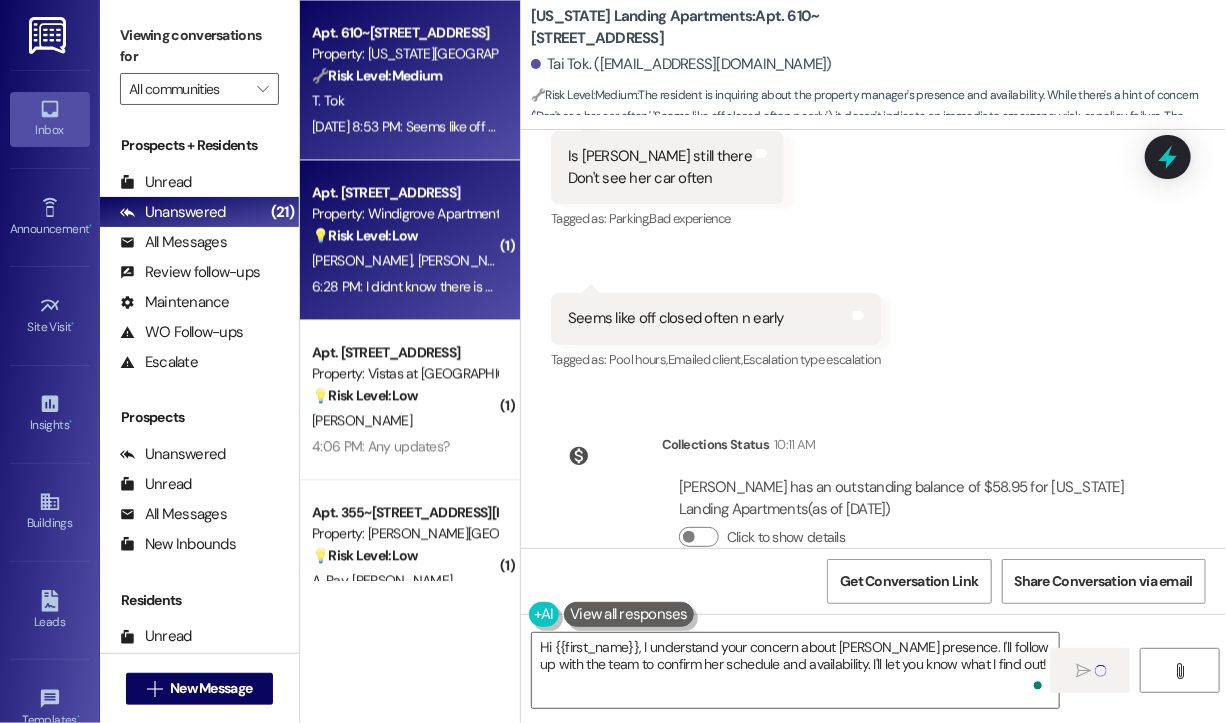 type 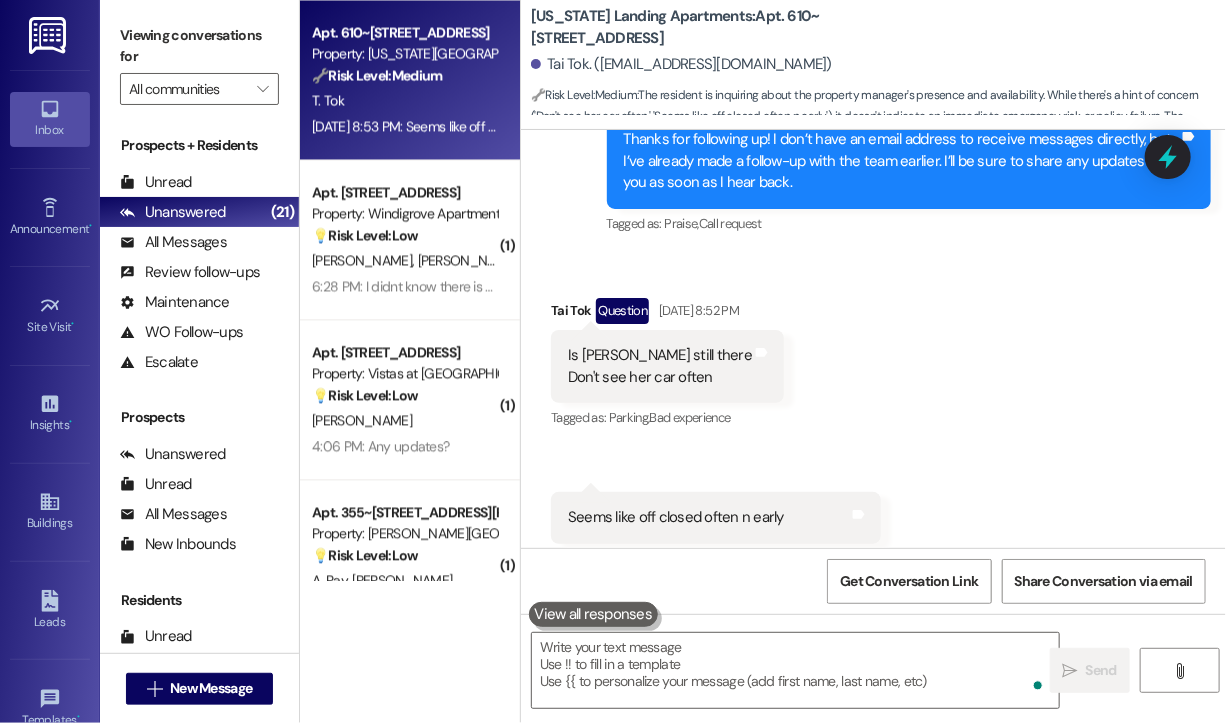 scroll, scrollTop: 13957, scrollLeft: 0, axis: vertical 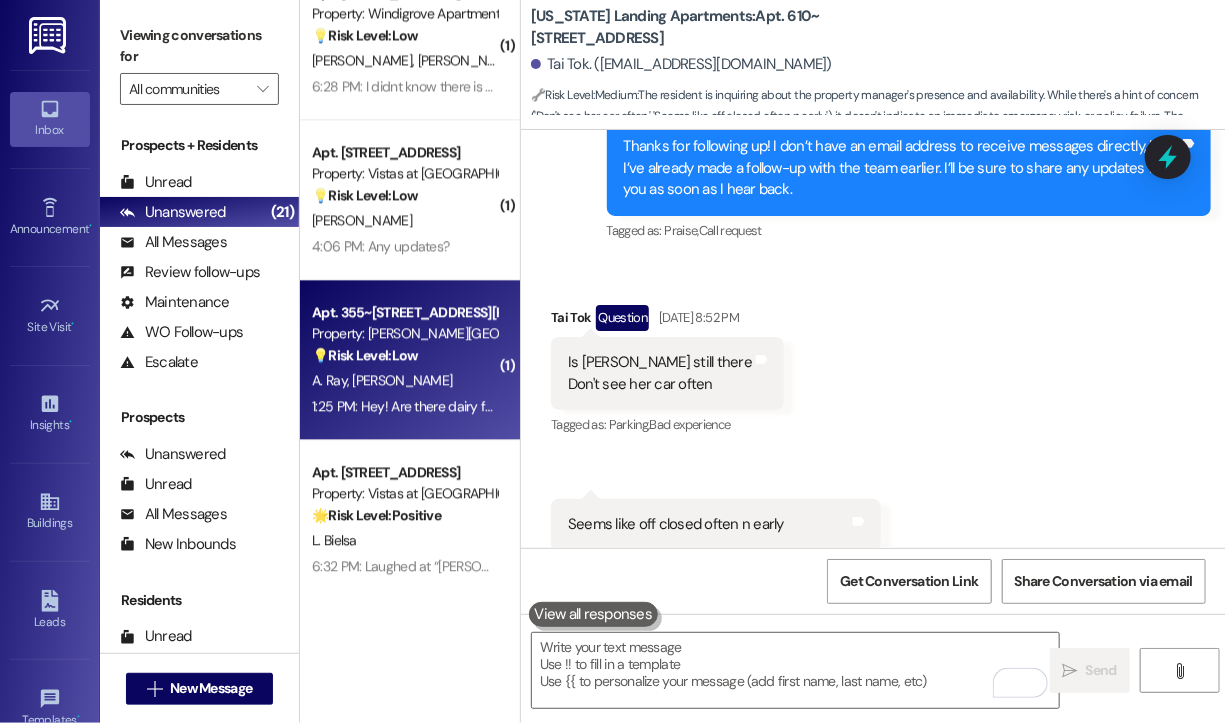 click on "A. Ray A. Ellias" at bounding box center [404, 380] 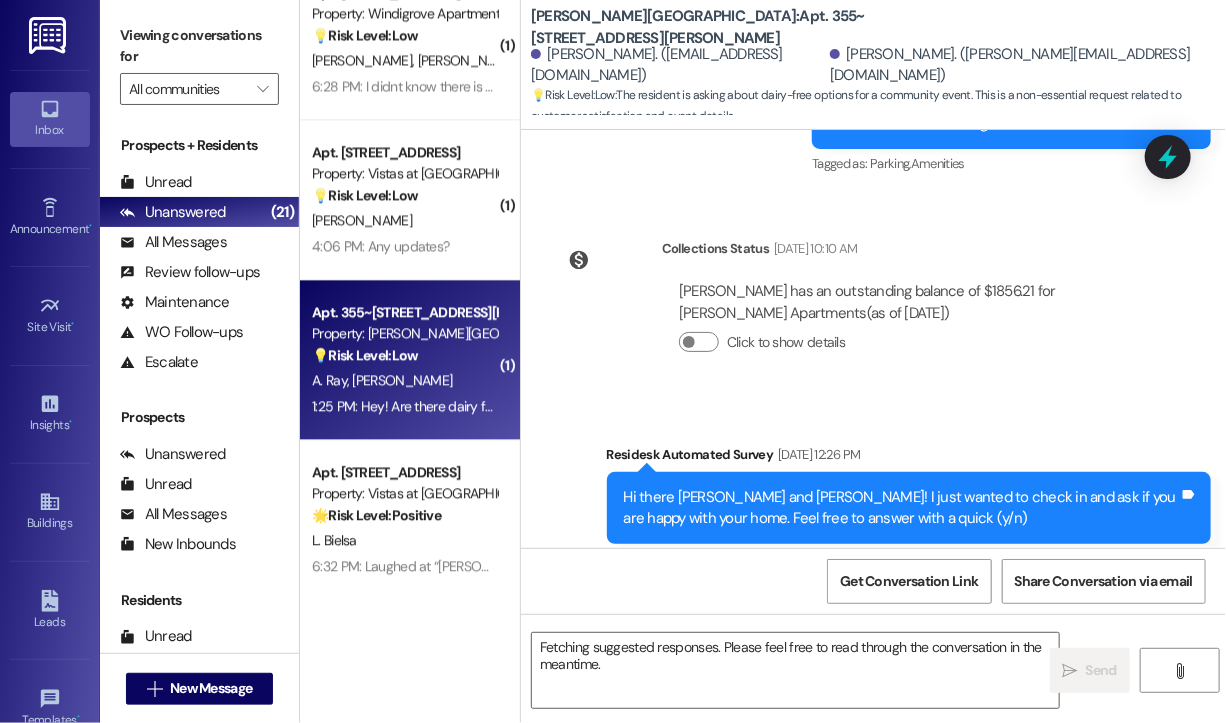 scroll, scrollTop: 1136, scrollLeft: 0, axis: vertical 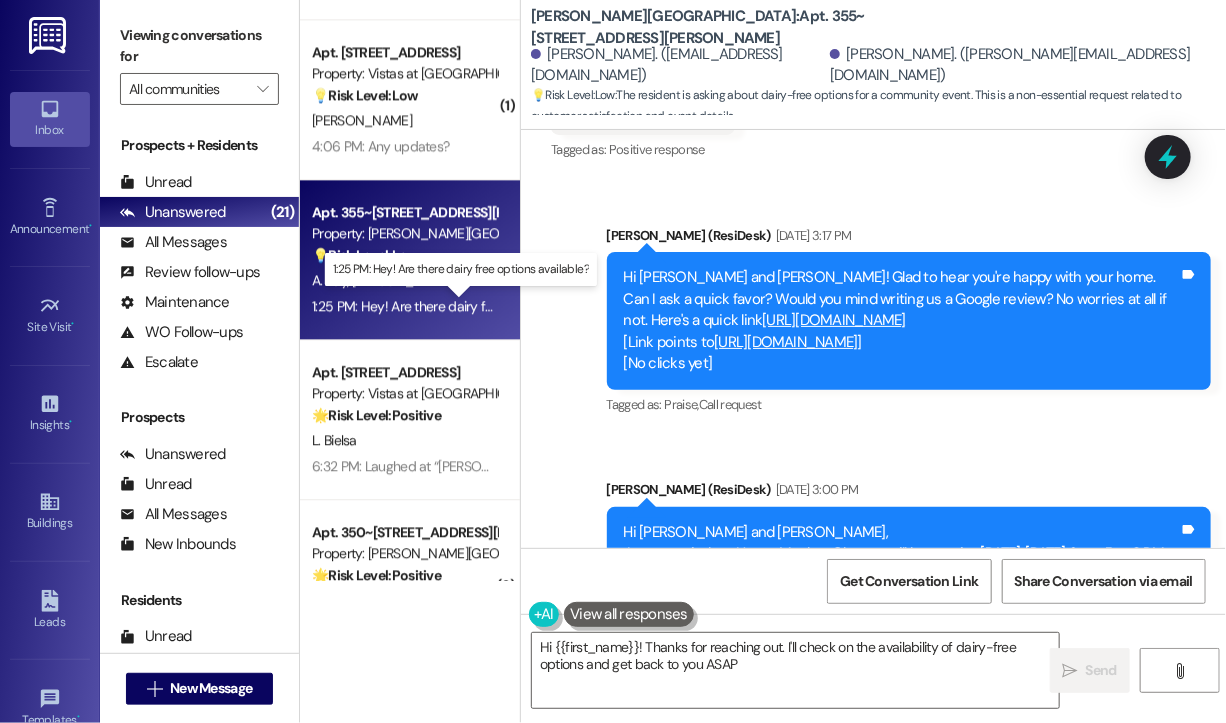 type on "Hi {{first_name}}! Thanks for reaching out. I'll check on the availability of dairy-free options and get back to you ASAP!" 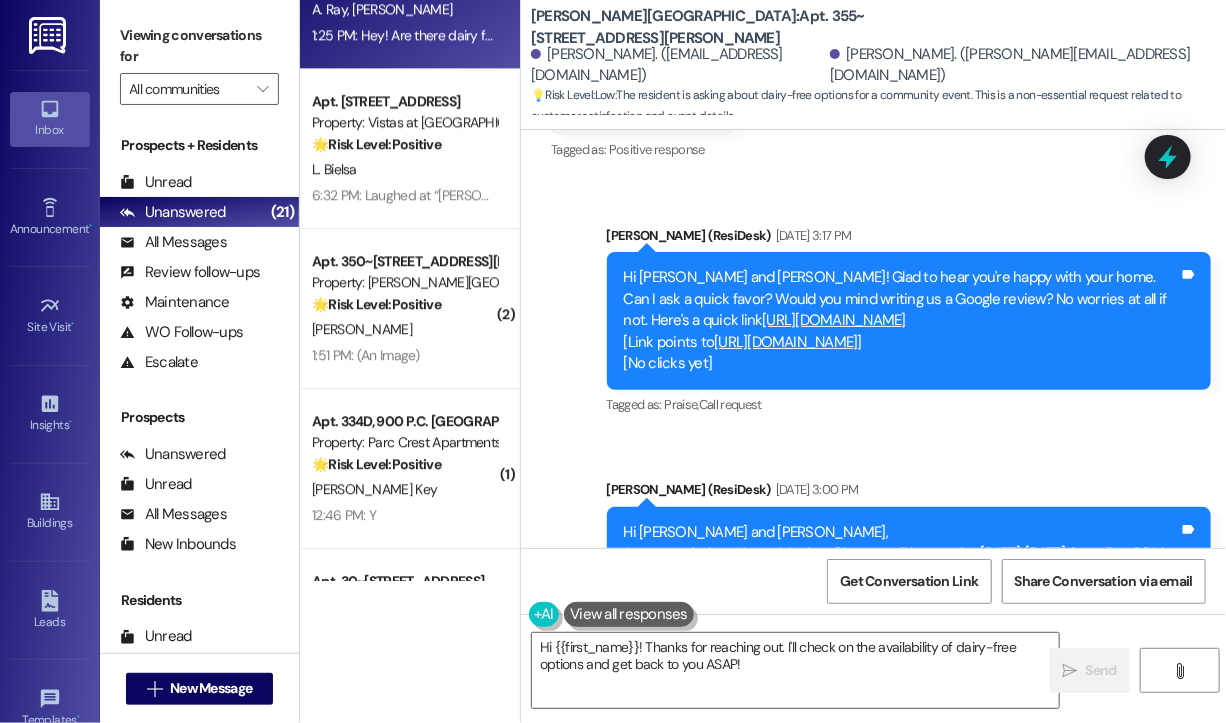 scroll, scrollTop: 2200, scrollLeft: 0, axis: vertical 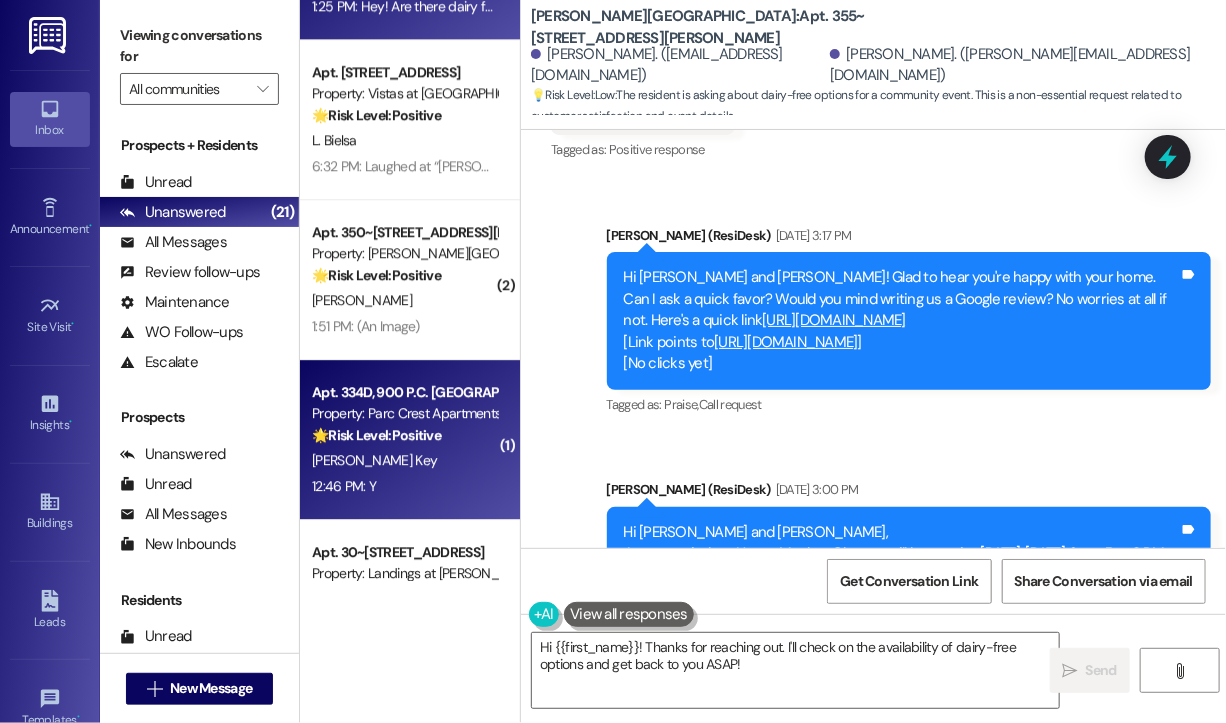 click on "🌟  Risk Level:  Positive" at bounding box center [376, 435] 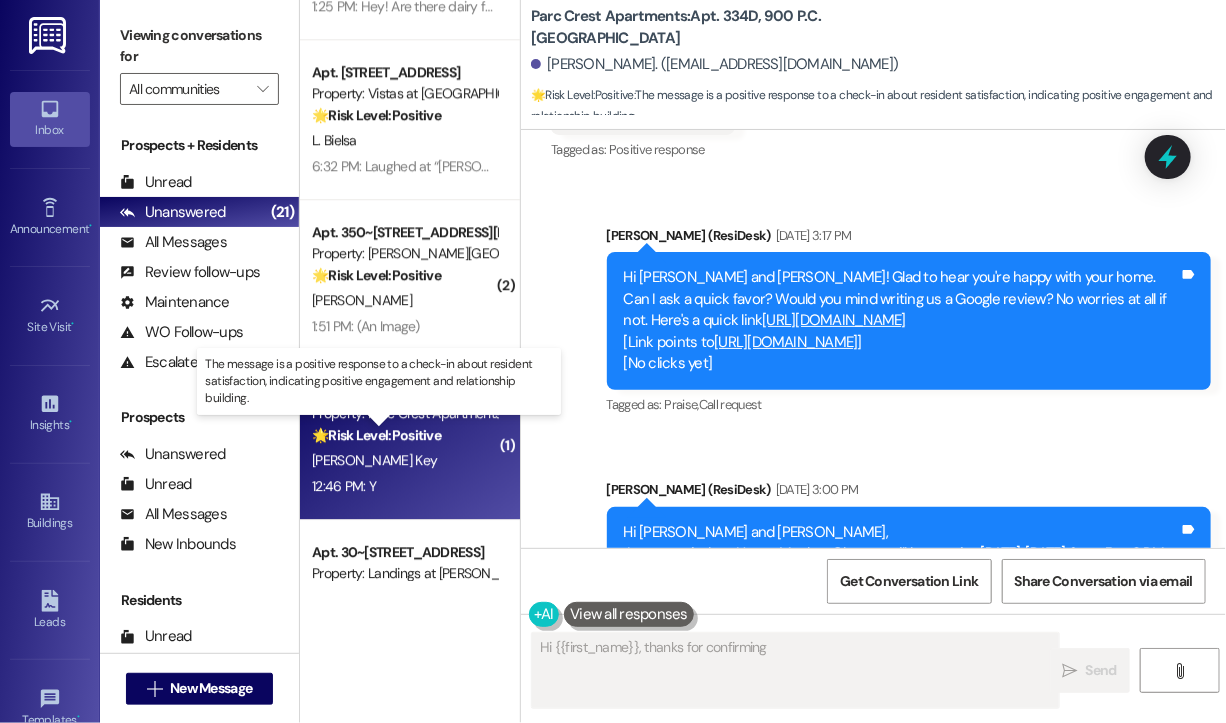 scroll, scrollTop: 535, scrollLeft: 0, axis: vertical 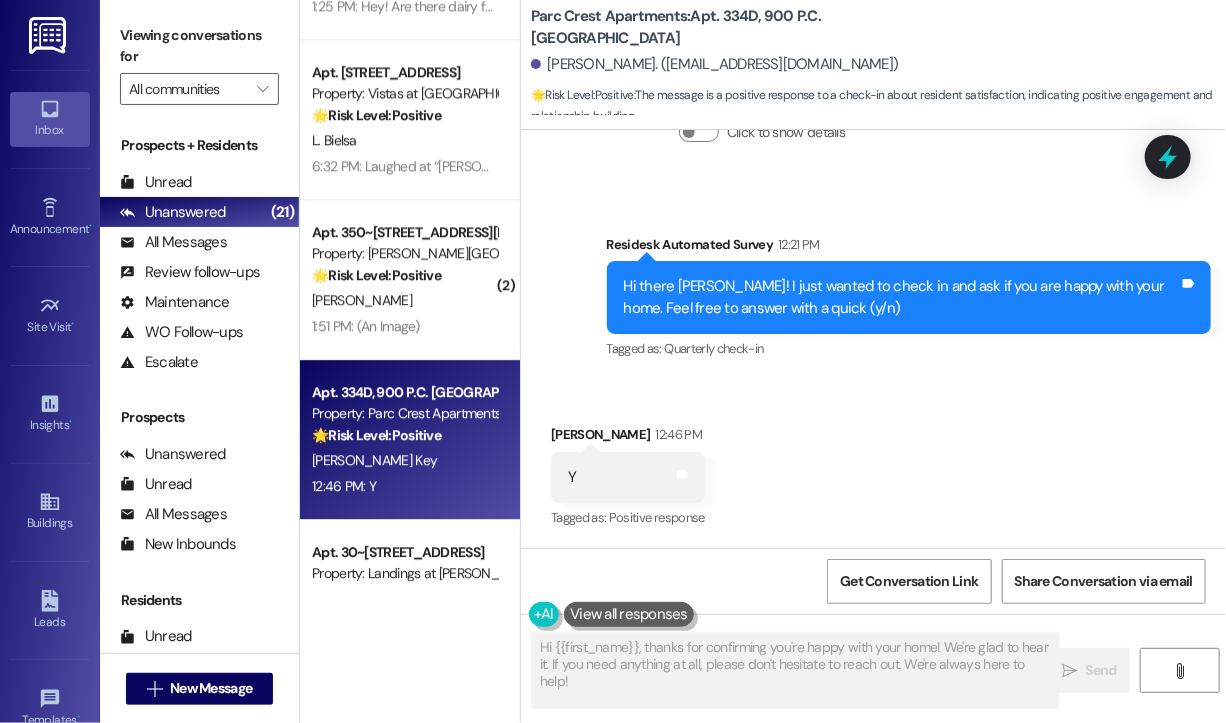 click on "Received via SMS Jamie Key 12:46 PM Y Tags and notes Tagged as:   Positive response Click to highlight conversations about Positive response" at bounding box center [873, 463] 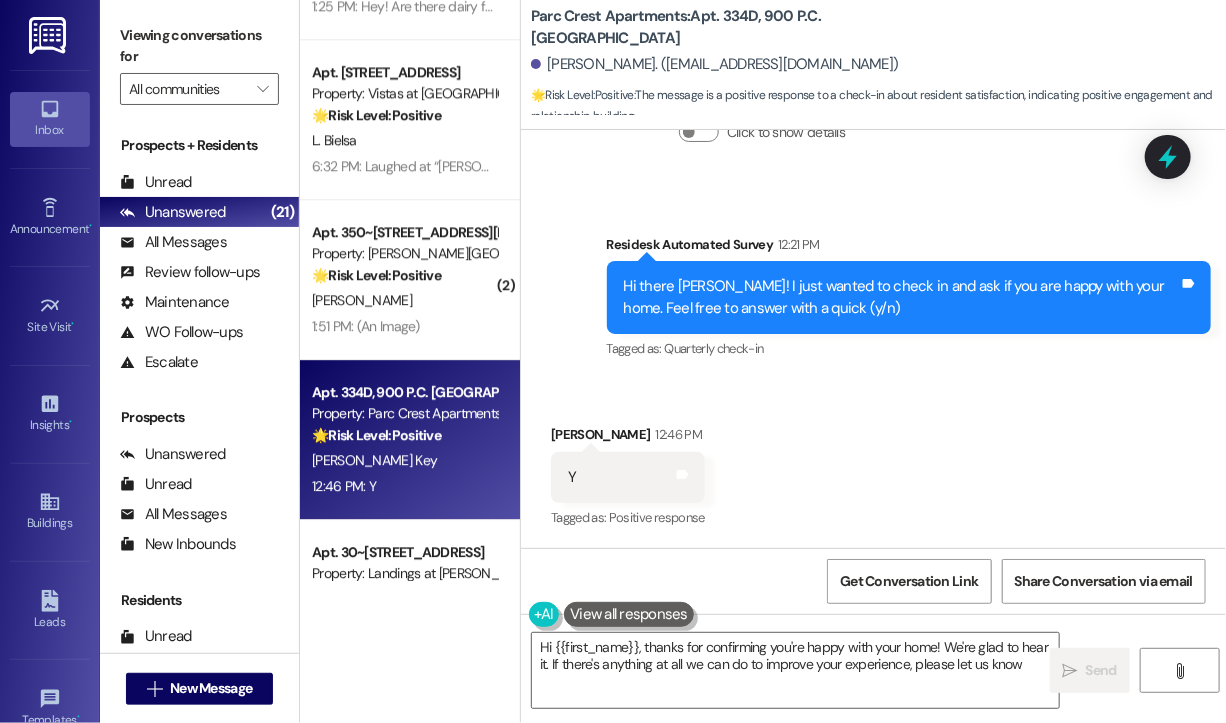 type on "Hi {{first_name}}, thanks for confirming you're happy with your home! We're glad to hear it. If there's anything at all we can do to improve your experience, please let us know!" 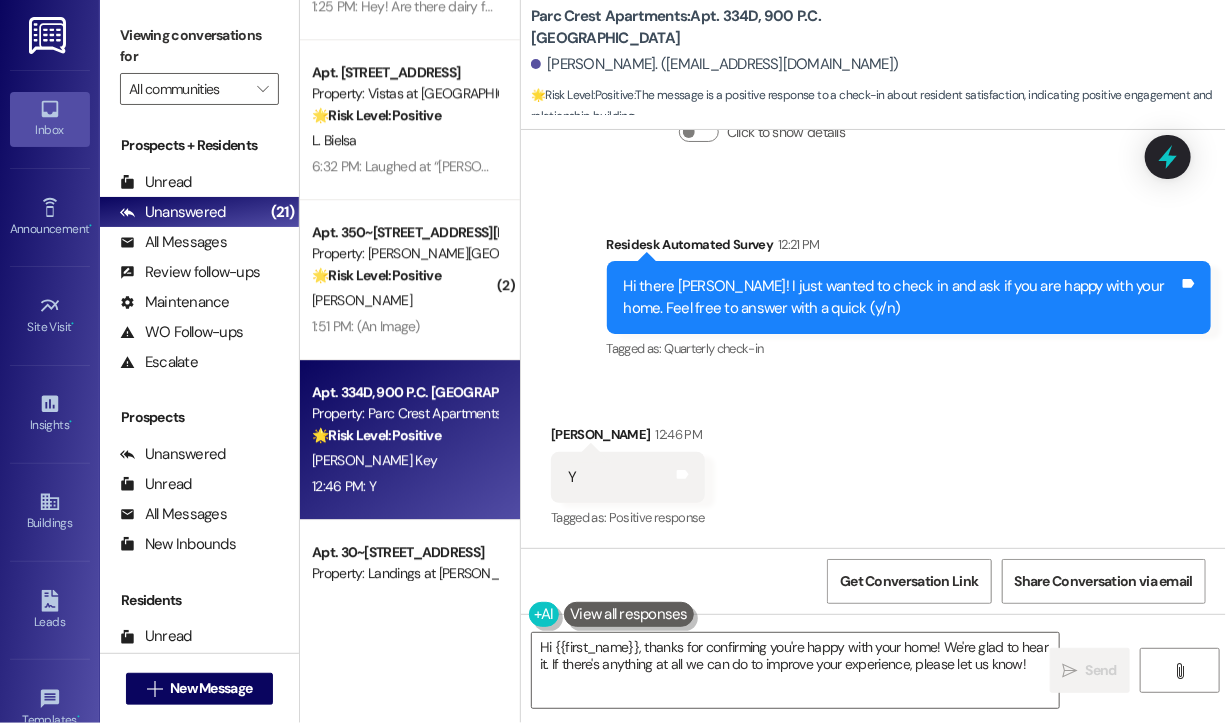 click on "Received via SMS Jamie Key 12:46 PM Y Tags and notes Tagged as:   Positive response Click to highlight conversations about Positive response" at bounding box center (873, 463) 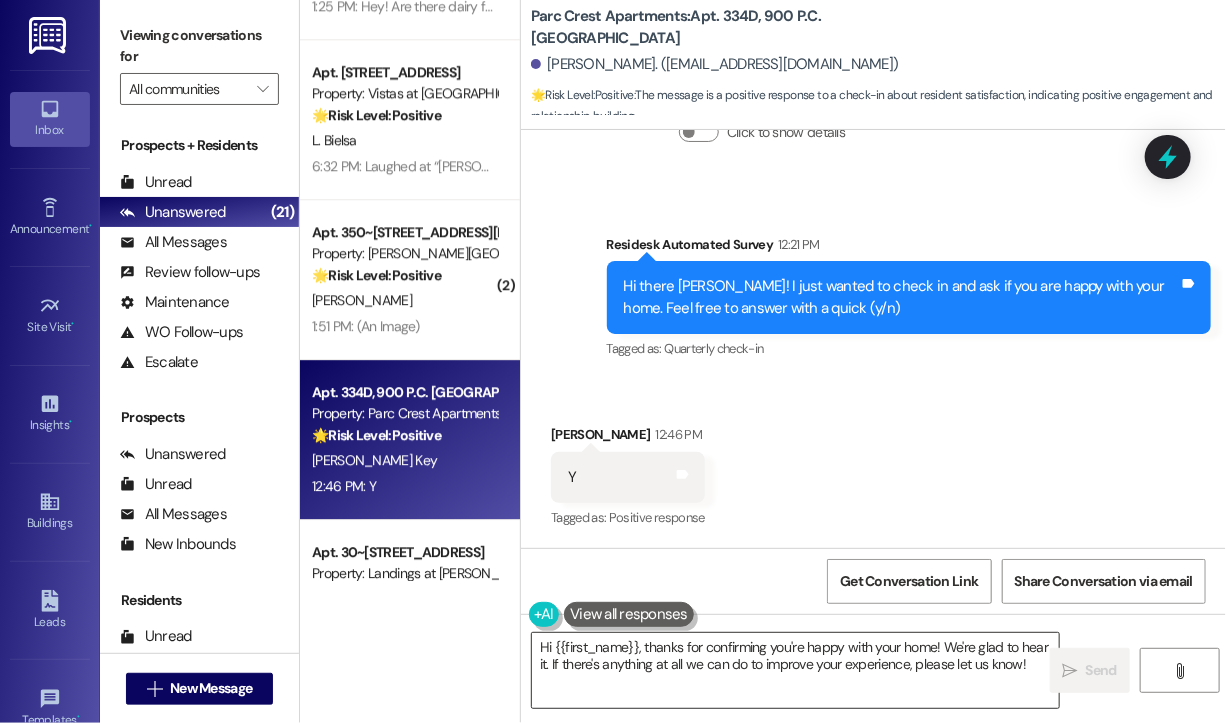 click on "Hi {{first_name}}, thanks for confirming you're happy with your home! We're glad to hear it. If there's anything at all we can do to improve your experience, please let us know!" at bounding box center [795, 670] 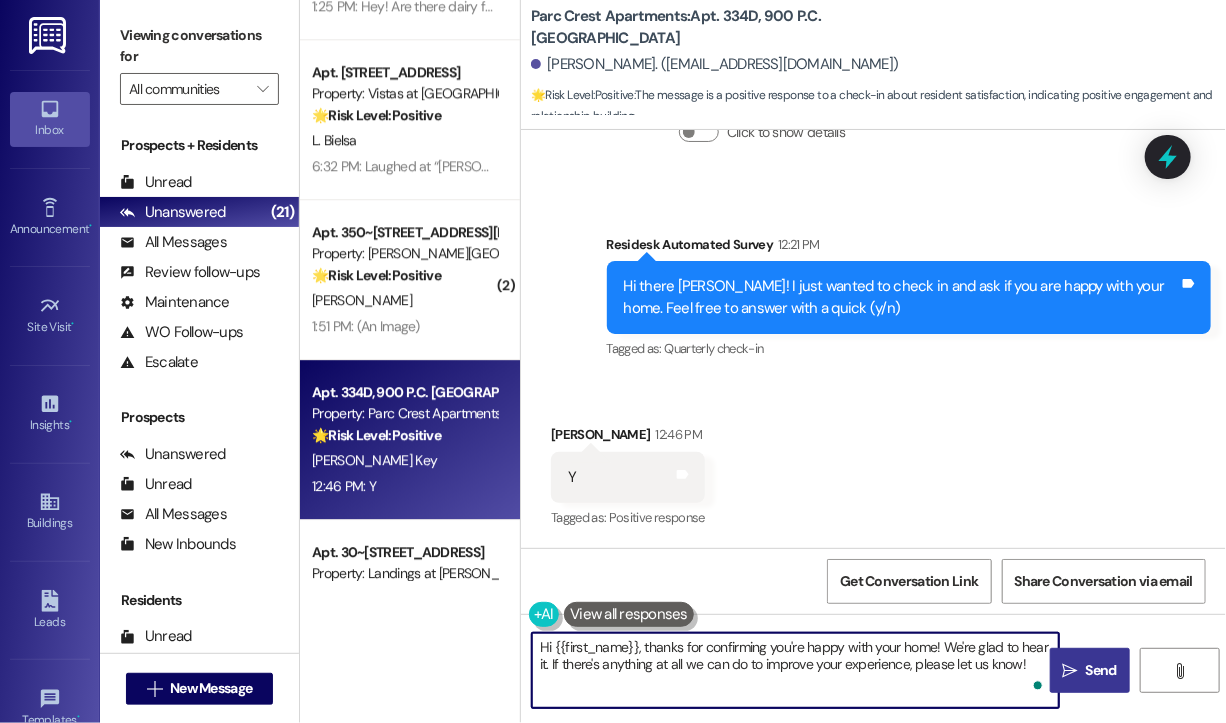 click on "Send" at bounding box center (1101, 670) 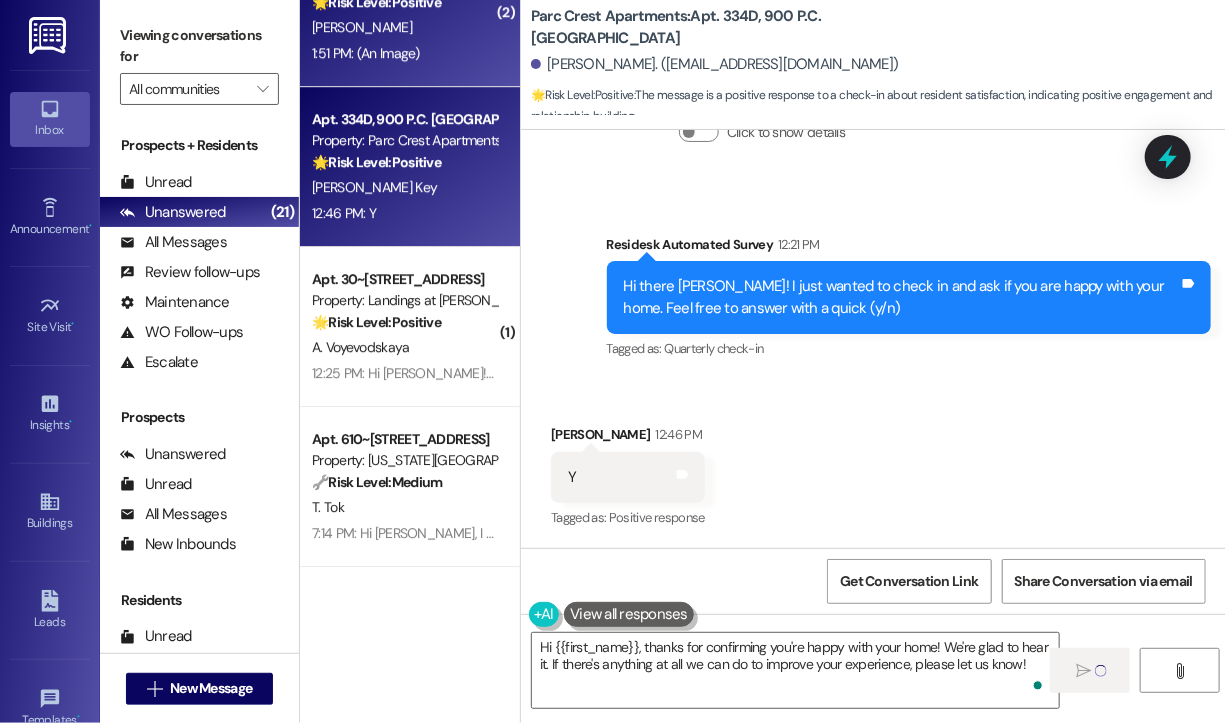 scroll, scrollTop: 2500, scrollLeft: 0, axis: vertical 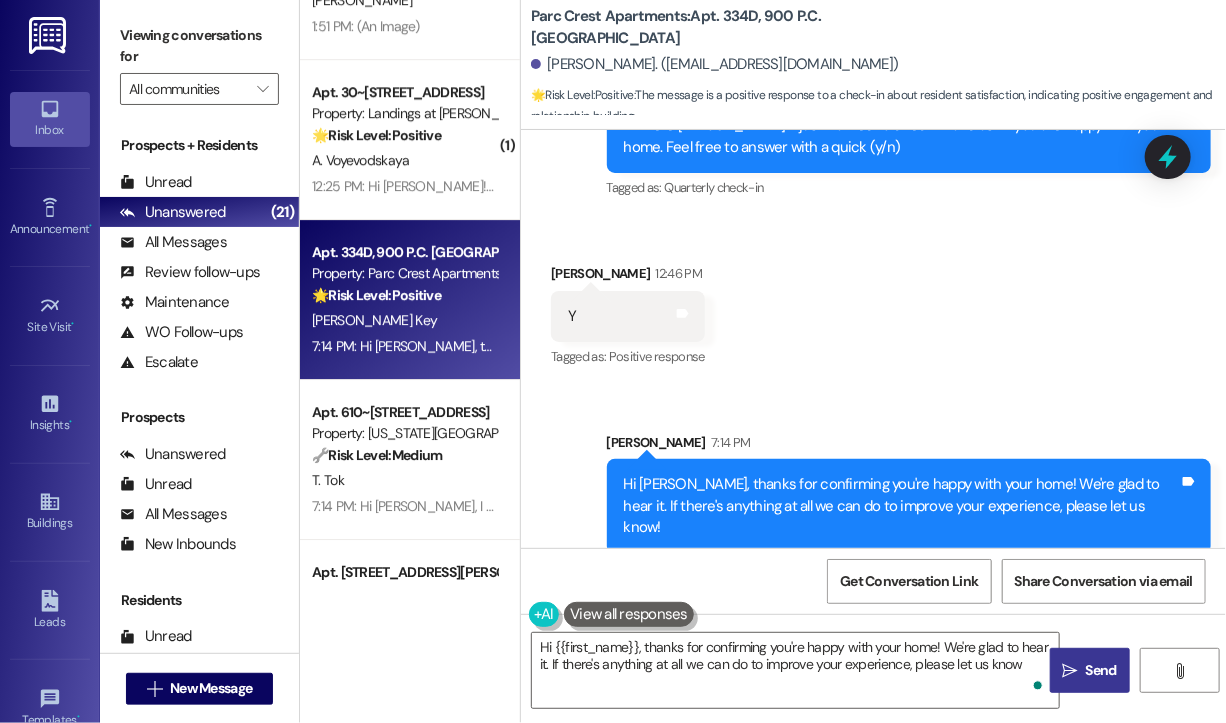 type on "Hi {{first_name}}, thanks for confirming you're happy with your home! We're glad to hear it. If there's anything at all we can do to improve your experience, please let us know!" 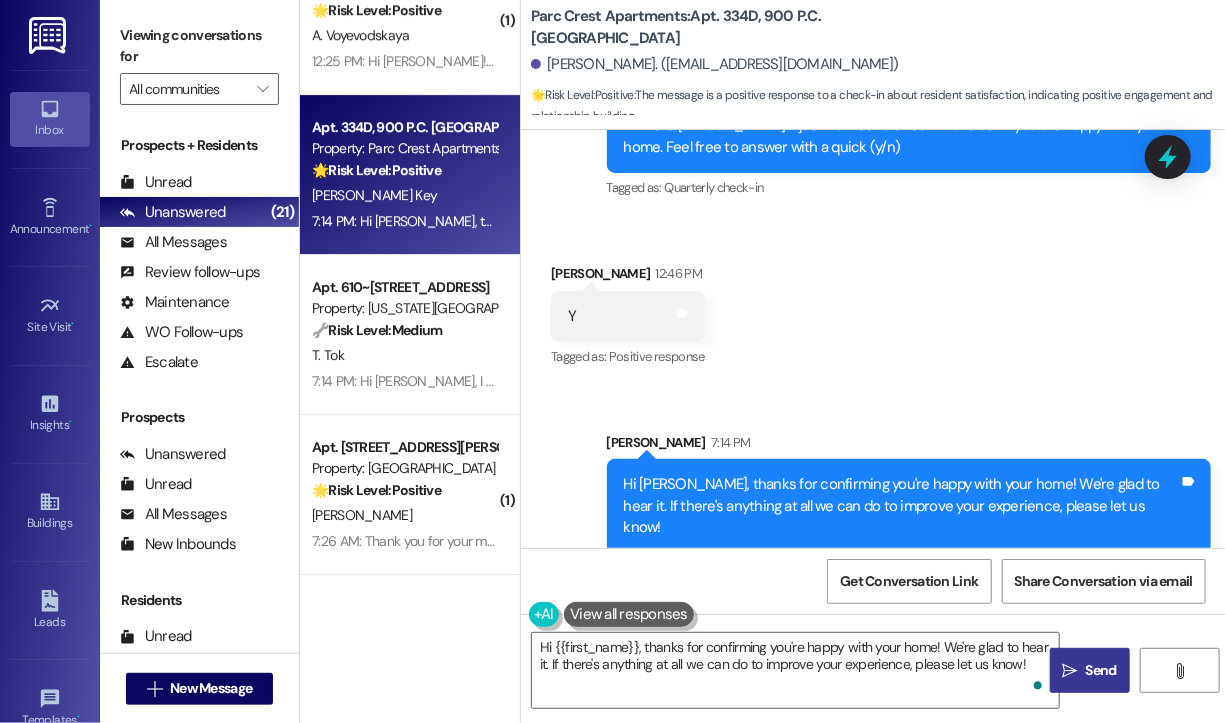 scroll, scrollTop: 2800, scrollLeft: 0, axis: vertical 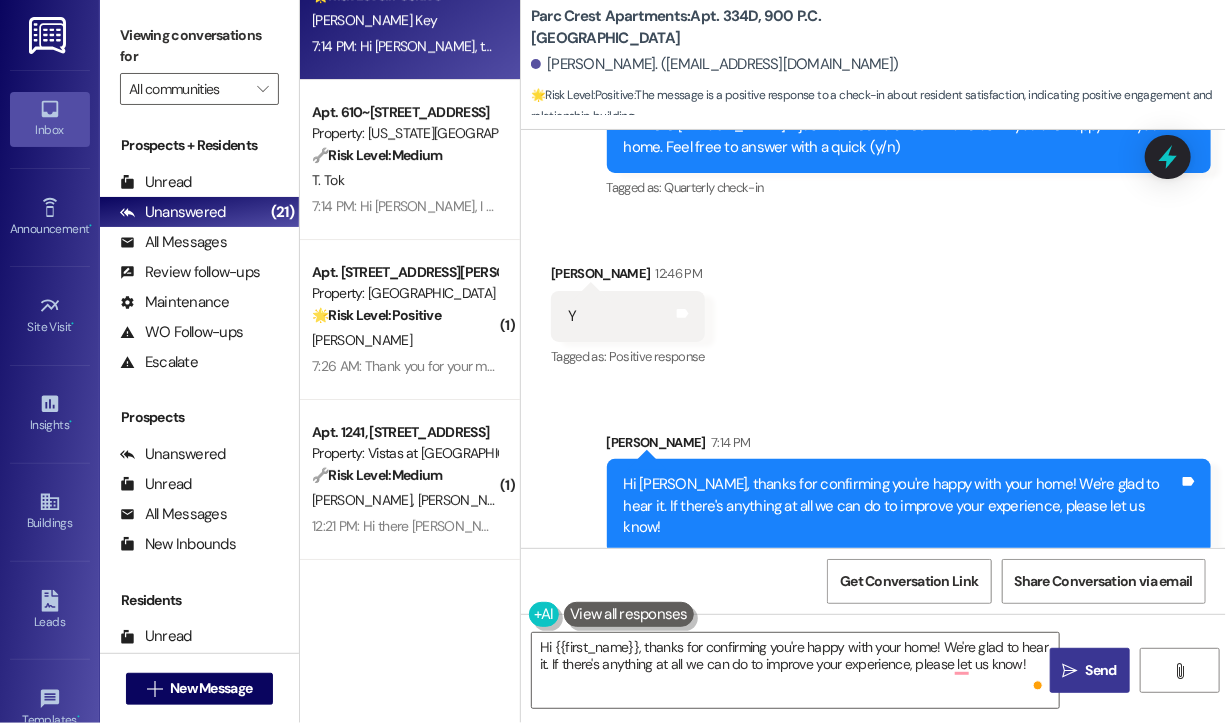 click on "7:26 AM: Thank you for your message. Our offices are currently closed, but we will contact you when we resume operations. For emergencies, please contact your emergency number 434-392-5300. 7:26 AM: Thank you for your message. Our offices are currently closed, but we will contact you when we resume operations. For emergencies, please contact your emergency number 434-392-5300." at bounding box center [404, 366] 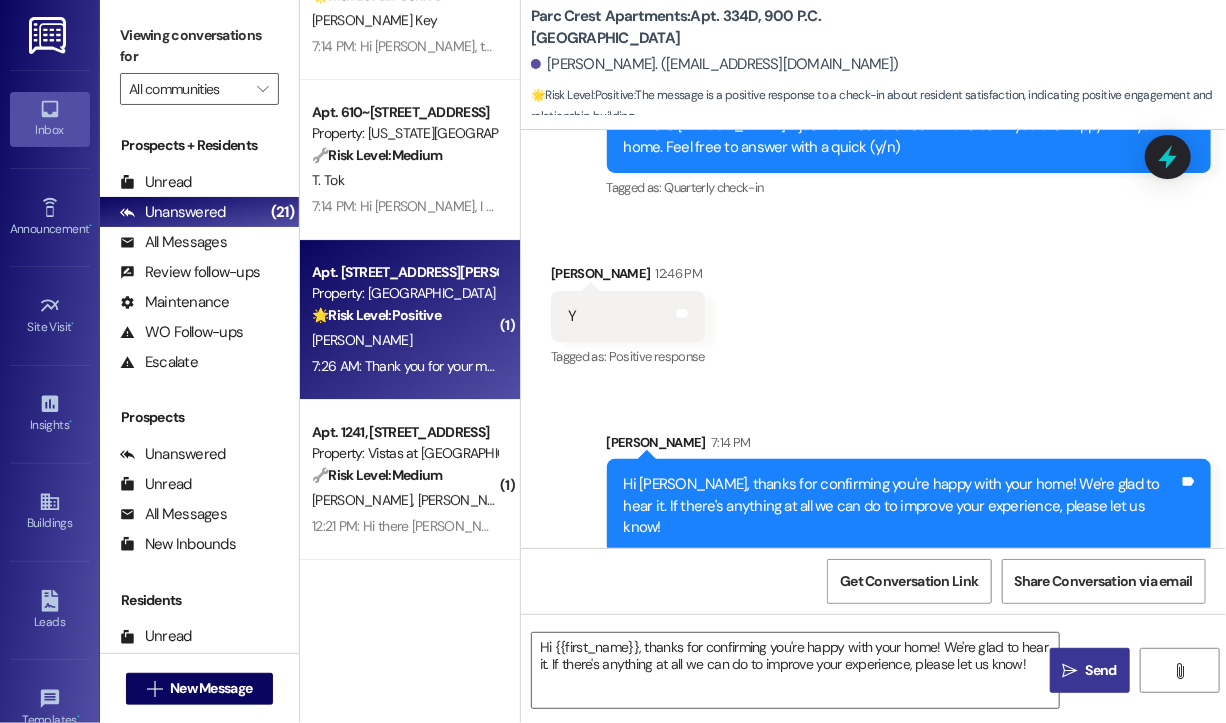type on "Fetching suggested responses. Please feel free to read through the conversation in the meantime." 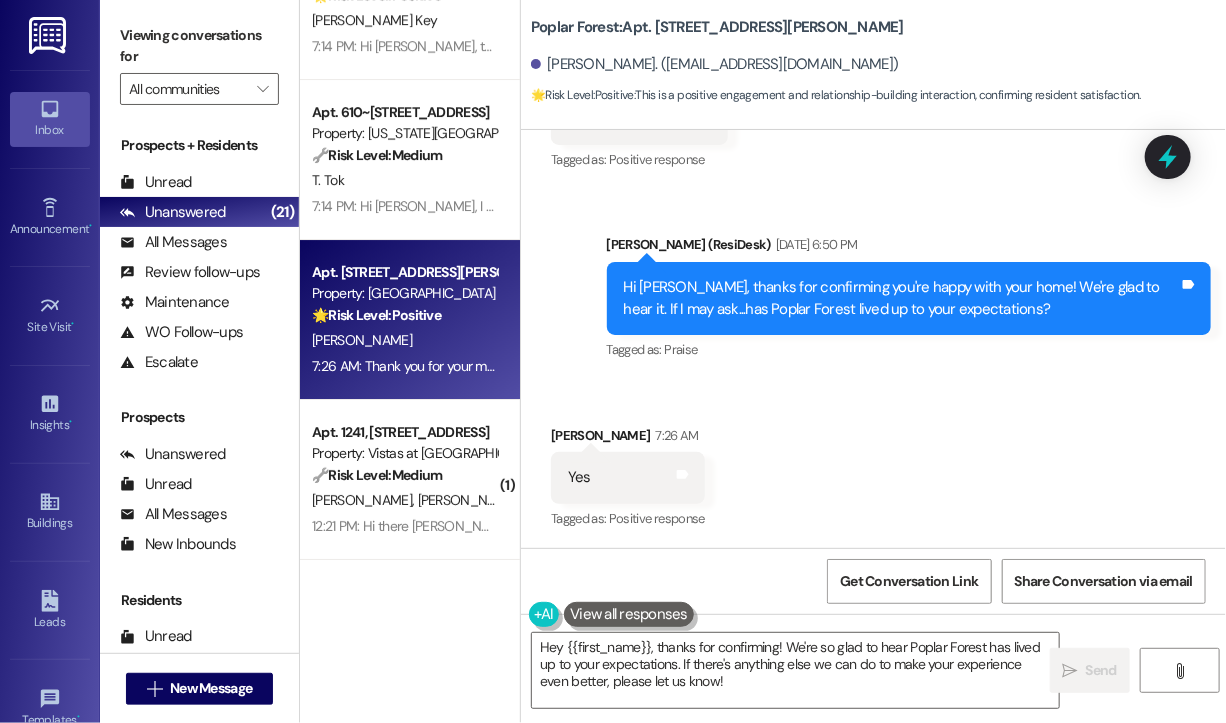 scroll, scrollTop: 888, scrollLeft: 0, axis: vertical 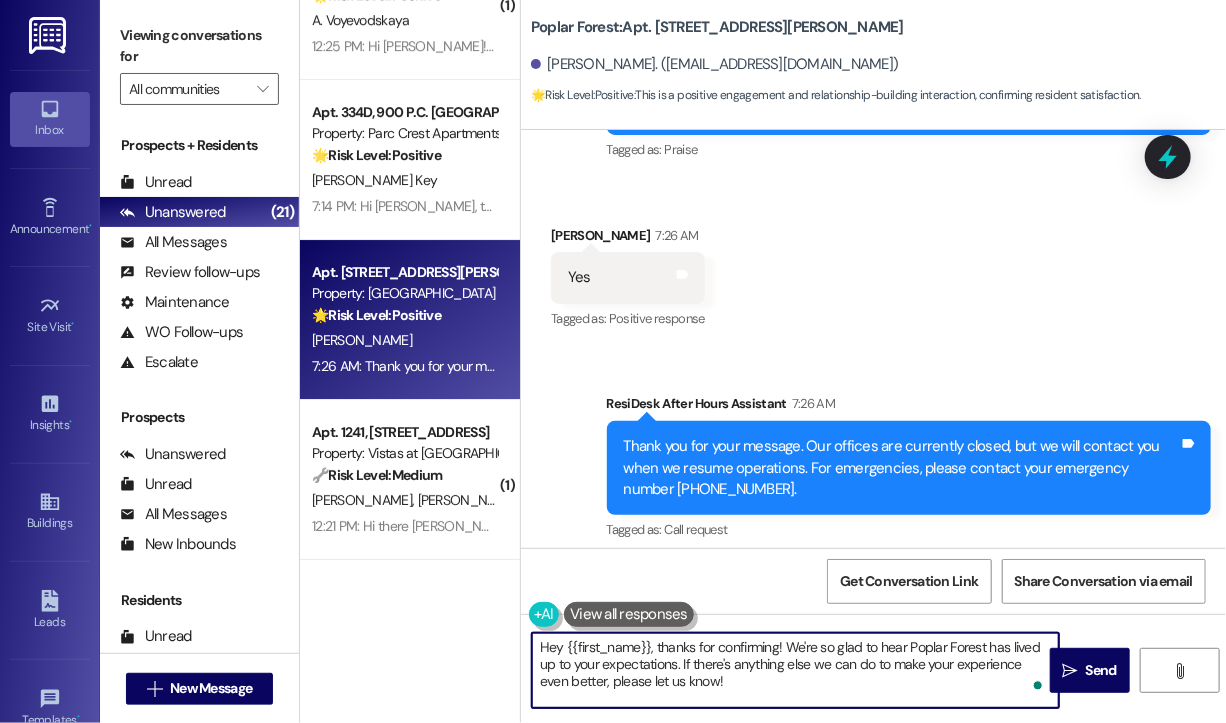 drag, startPoint x: 736, startPoint y: 689, endPoint x: 525, endPoint y: 646, distance: 215.33694 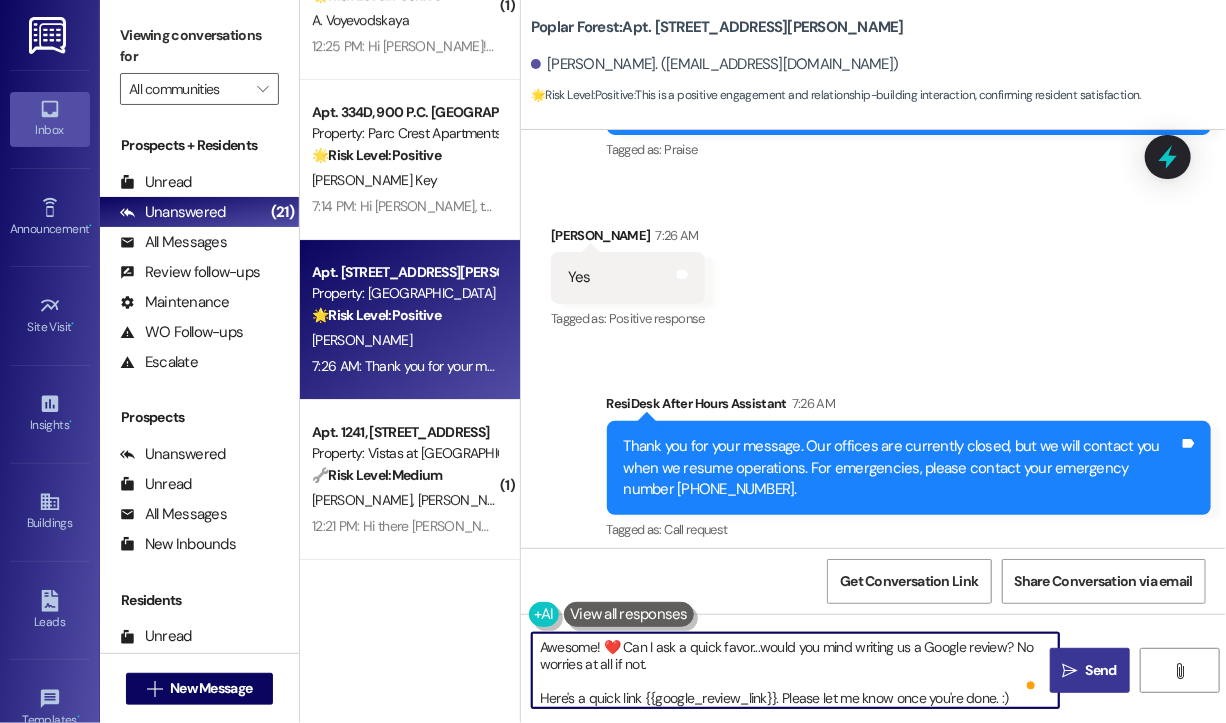 type on "Awesome! ❤️ Can I ask a quick favor...would you mind writing us a Google review? No worries at all if not.
Here's a quick link {{google_review_link}}. Please let me know once you're done. :)" 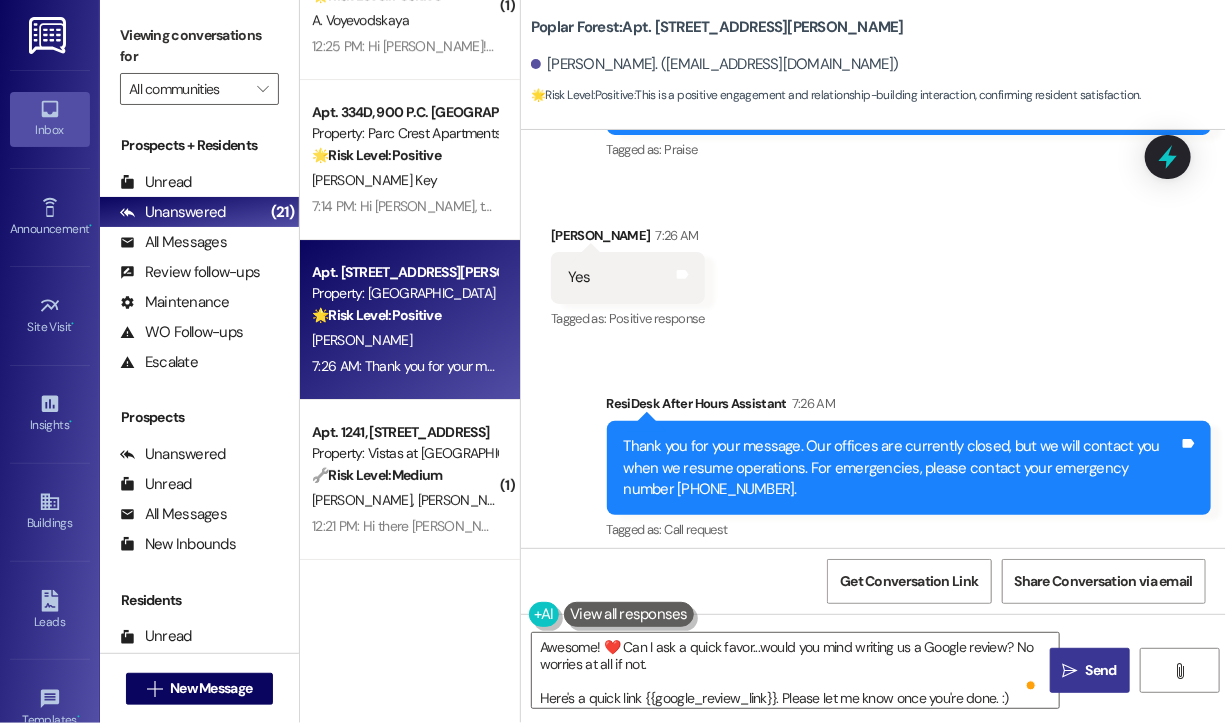 click on "" at bounding box center (1070, 671) 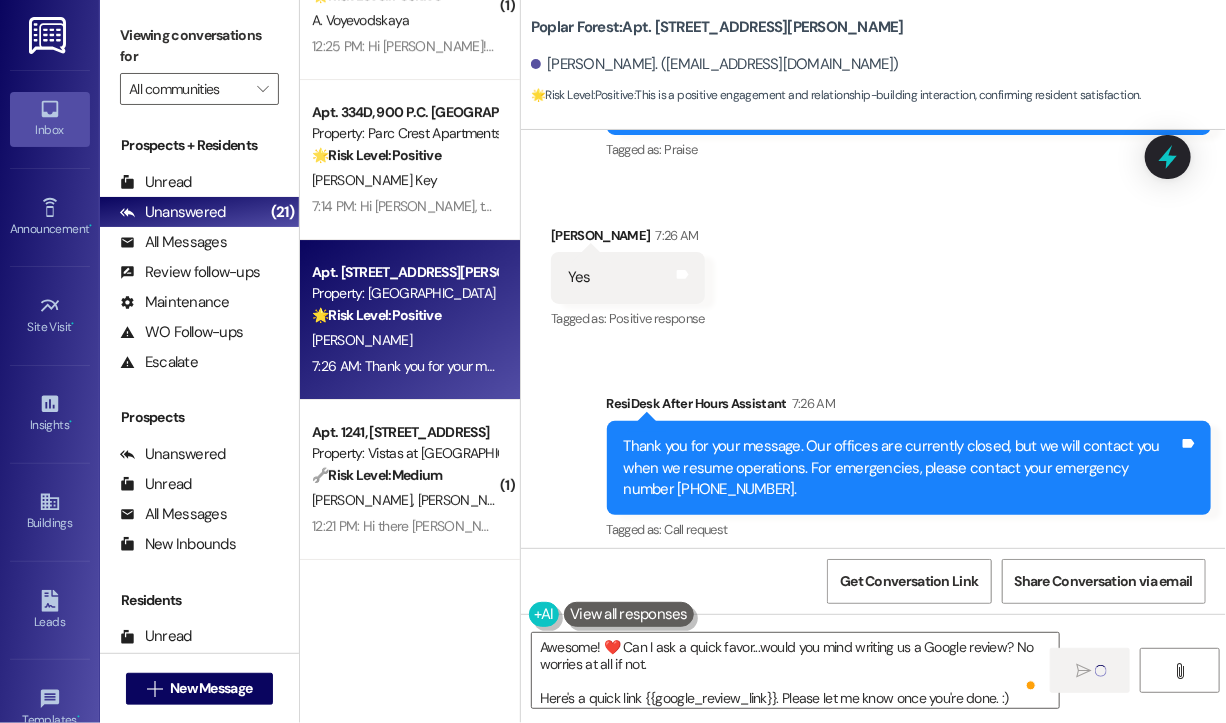 type 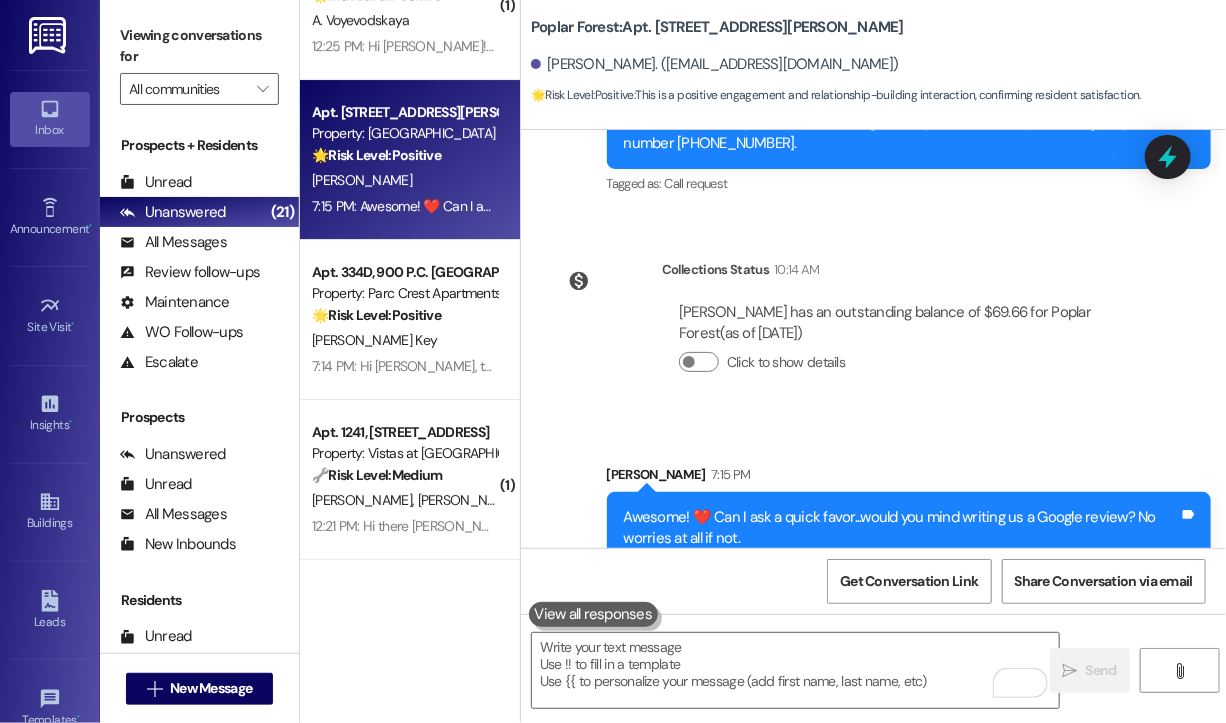 scroll, scrollTop: 1331, scrollLeft: 0, axis: vertical 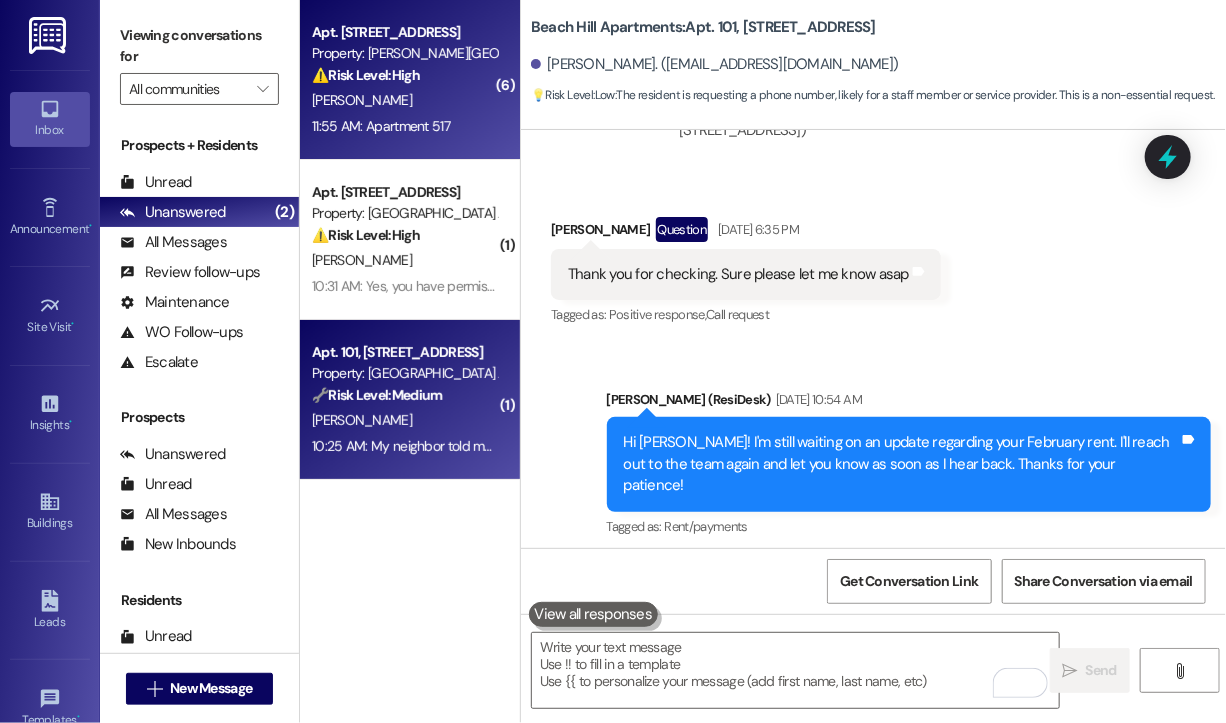 click on "[PERSON_NAME]" at bounding box center (404, 100) 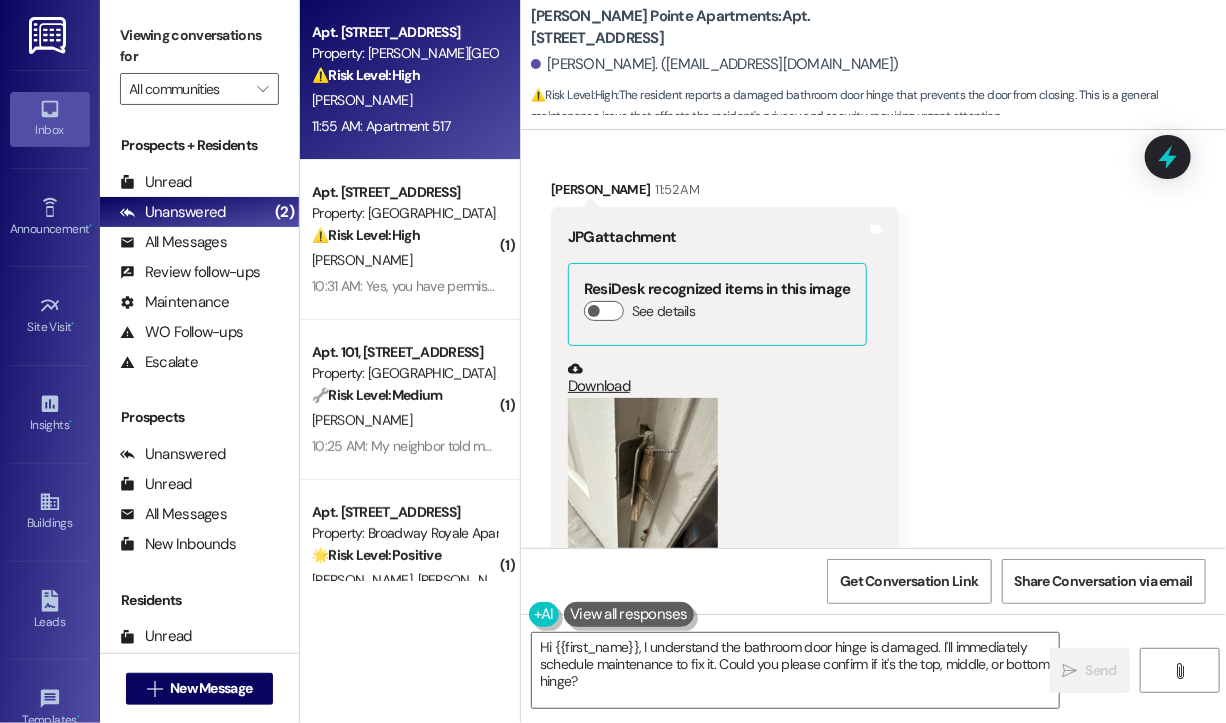scroll, scrollTop: 10225, scrollLeft: 0, axis: vertical 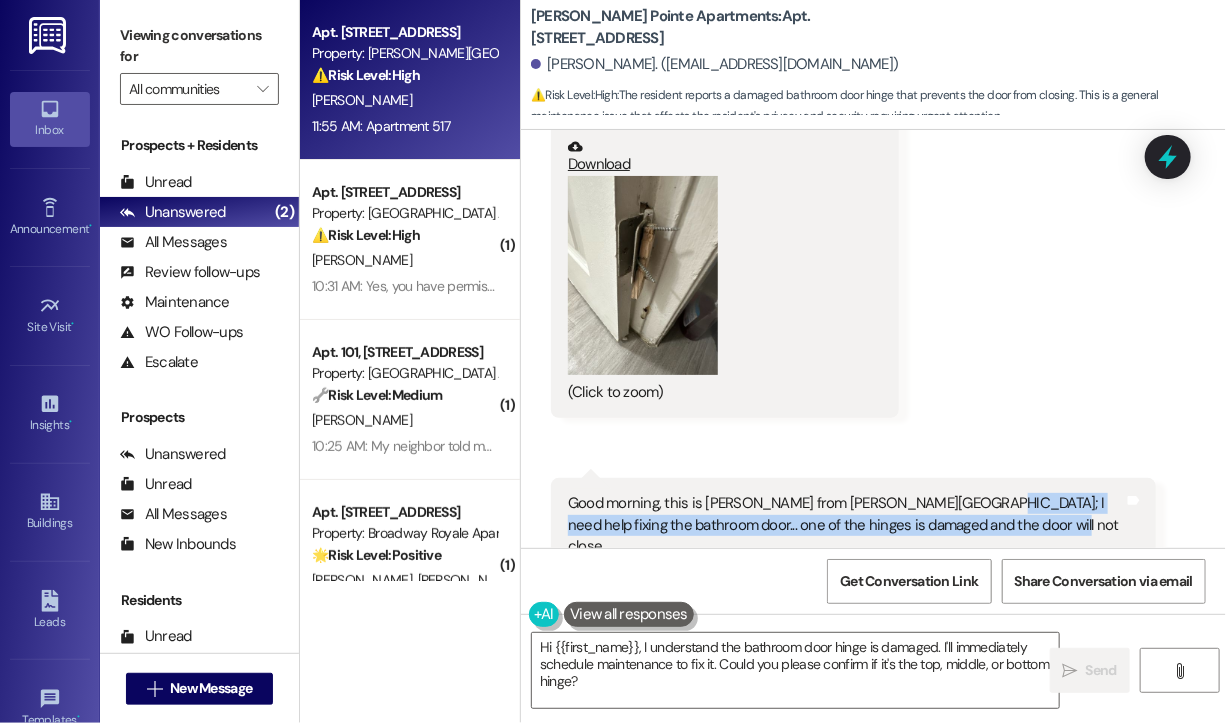 drag, startPoint x: 1049, startPoint y: 478, endPoint x: 967, endPoint y: 452, distance: 86.023254 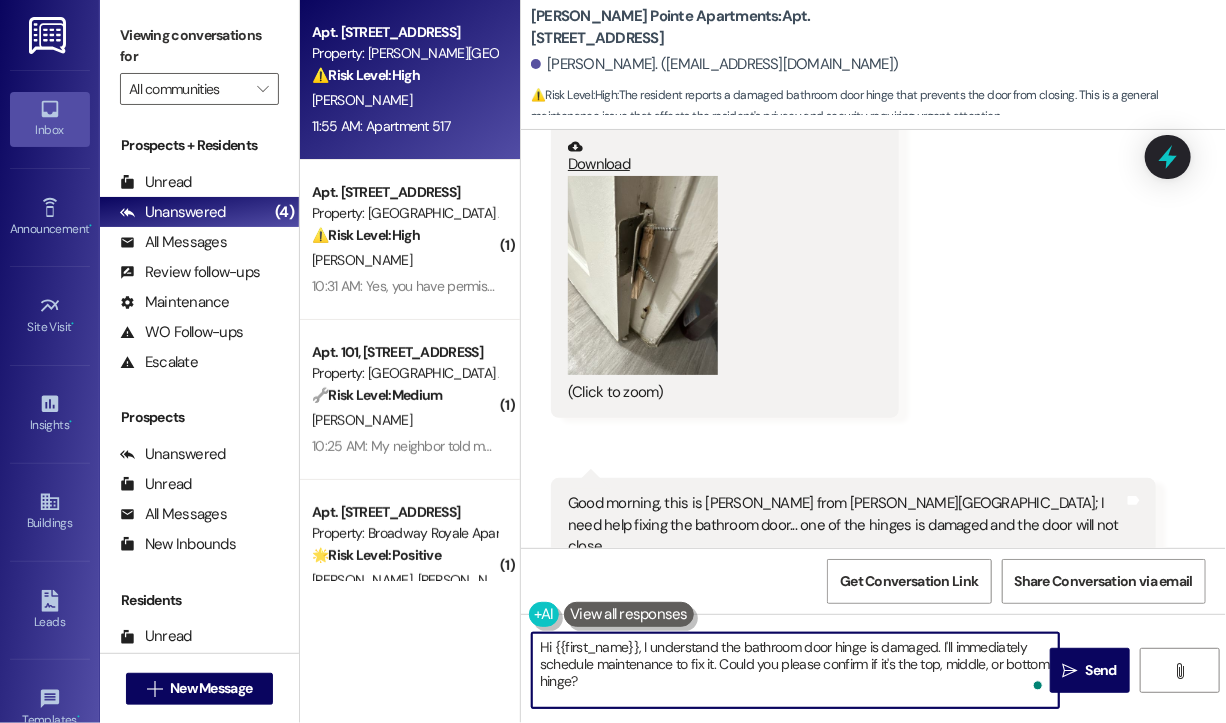 drag, startPoint x: 671, startPoint y: 684, endPoint x: 636, endPoint y: 655, distance: 45.453274 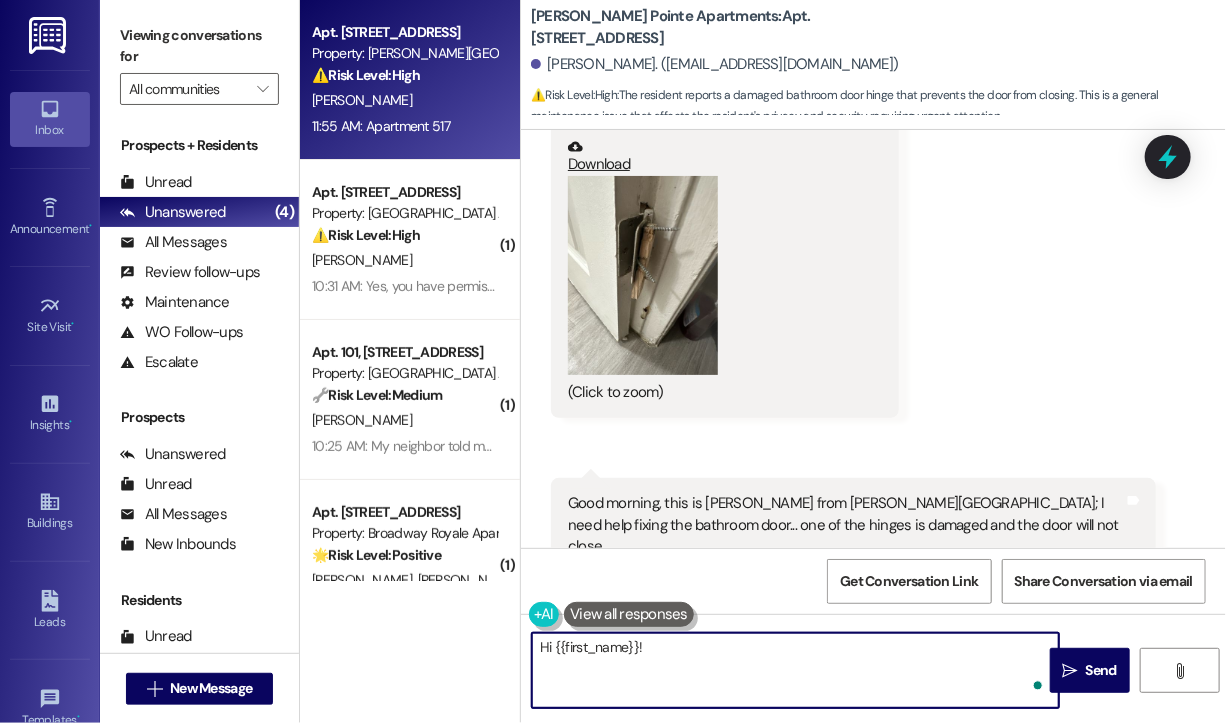 paste on "Thanks for reaching out. Has the hinge completely come off or is it just loose and preventing the door from closing properly? Do we have your permission to enter during your absence to fix it? Also, let us know if there are any pets our maintenance team should be aware of." 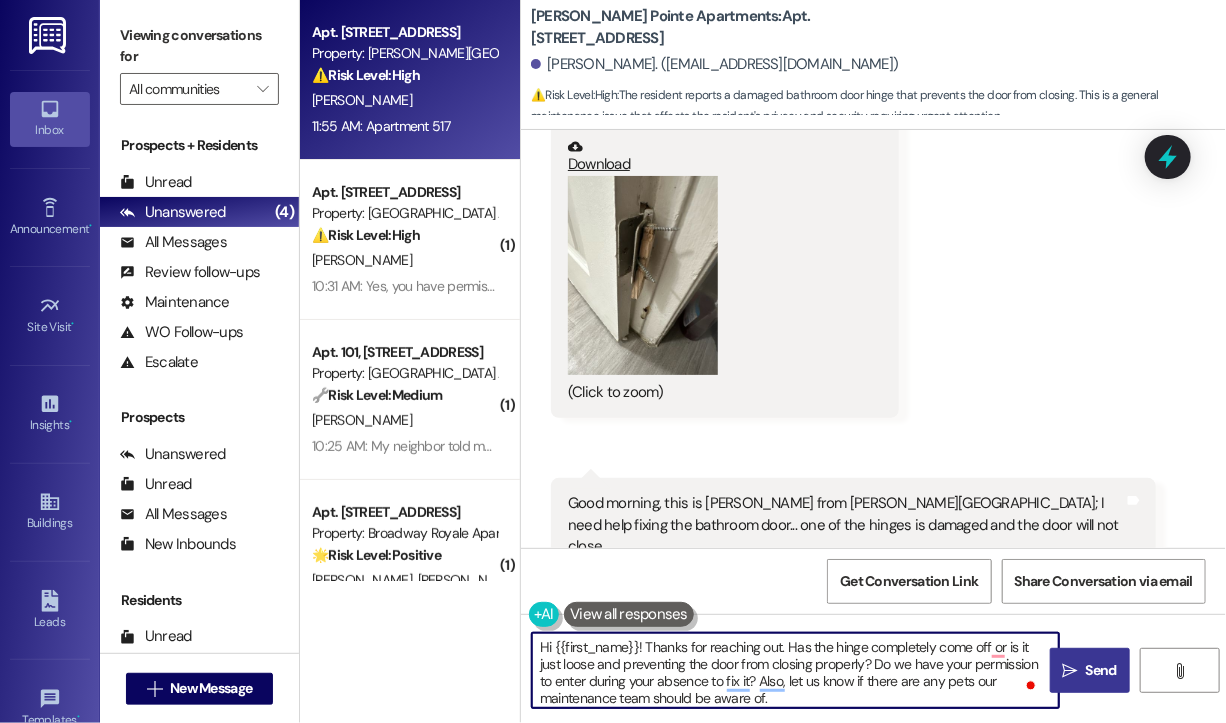 type on "Hi {{first_name}}! Thanks for reaching out. Has the hinge completely come off or is it just loose and preventing the door from closing properly? Do we have your permission to enter during your absence to fix it? Also, let us know if there are any pets our maintenance team should be aware of." 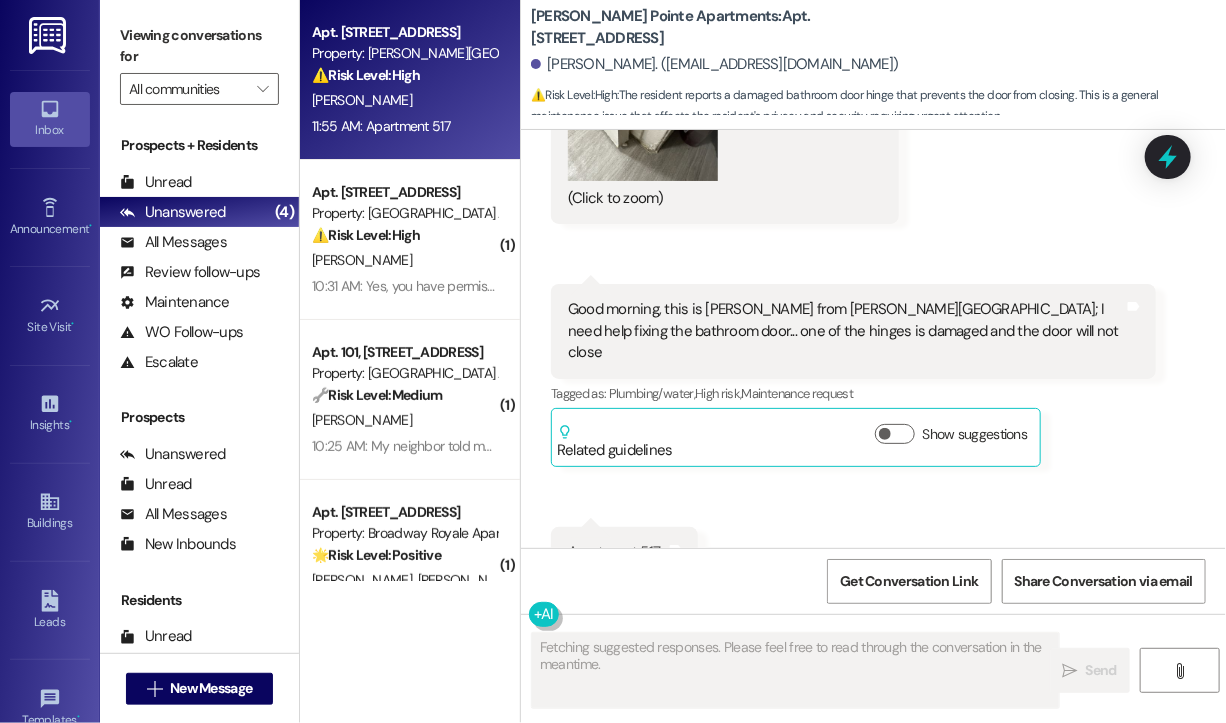 scroll, scrollTop: 10424, scrollLeft: 0, axis: vertical 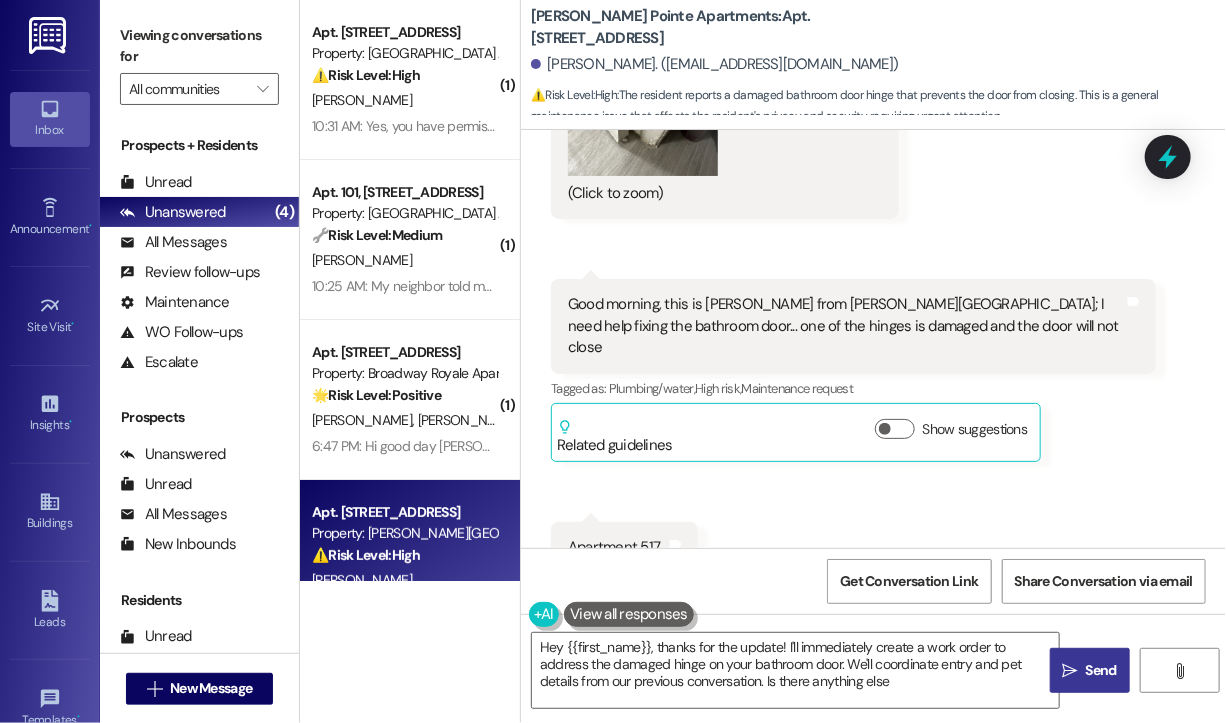 type on "Hey {{first_name}}, thanks for the update! I'll immediately create a work order to address the damaged hinge on your bathroom door. We'll coordinate entry and pet details from our previous conversation. Is there anything else?" 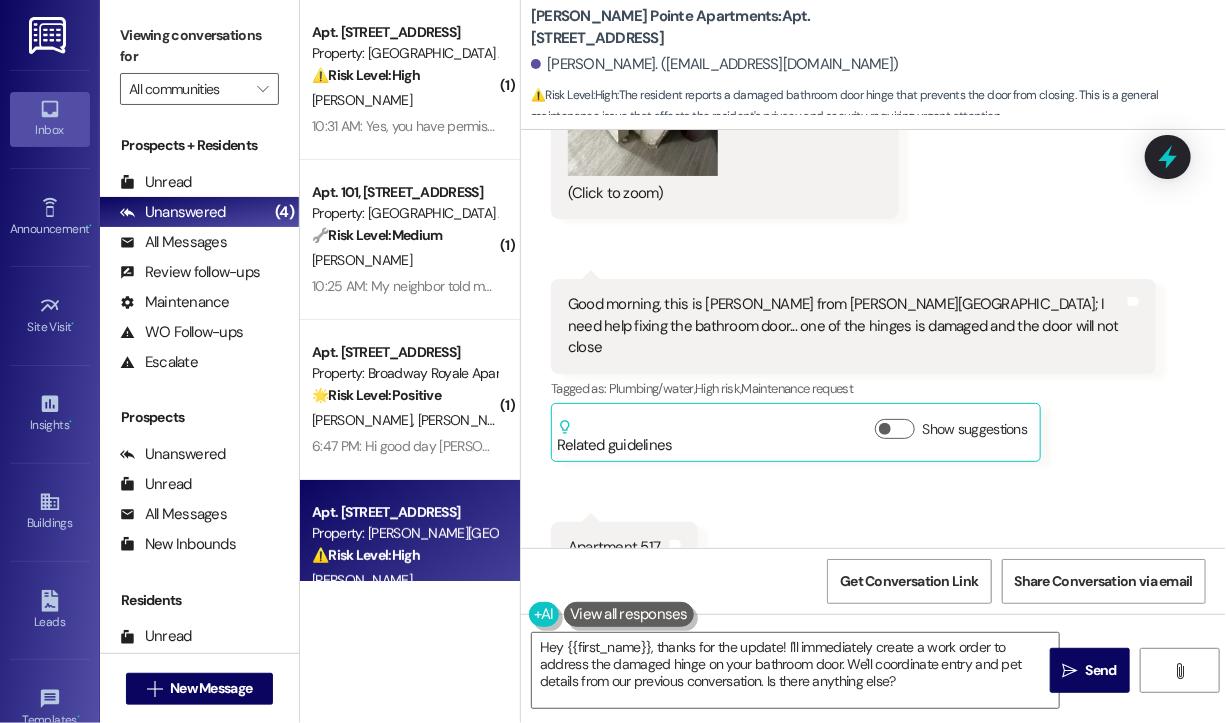 scroll, scrollTop: 10628, scrollLeft: 0, axis: vertical 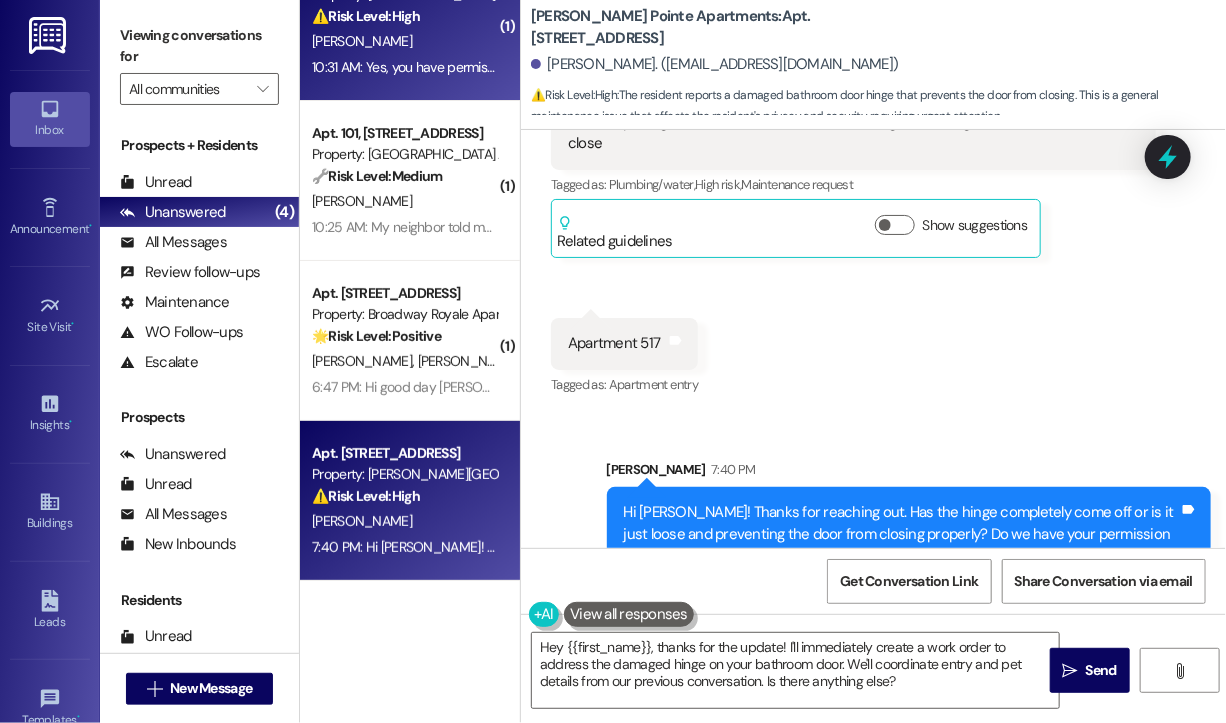 click on "10:31 AM: Yes, you have permission to enter for A/C Unit. And there's no pets. 10:31 AM: Yes, you have permission to enter for A/C Unit. And there's no pets." at bounding box center [530, 67] 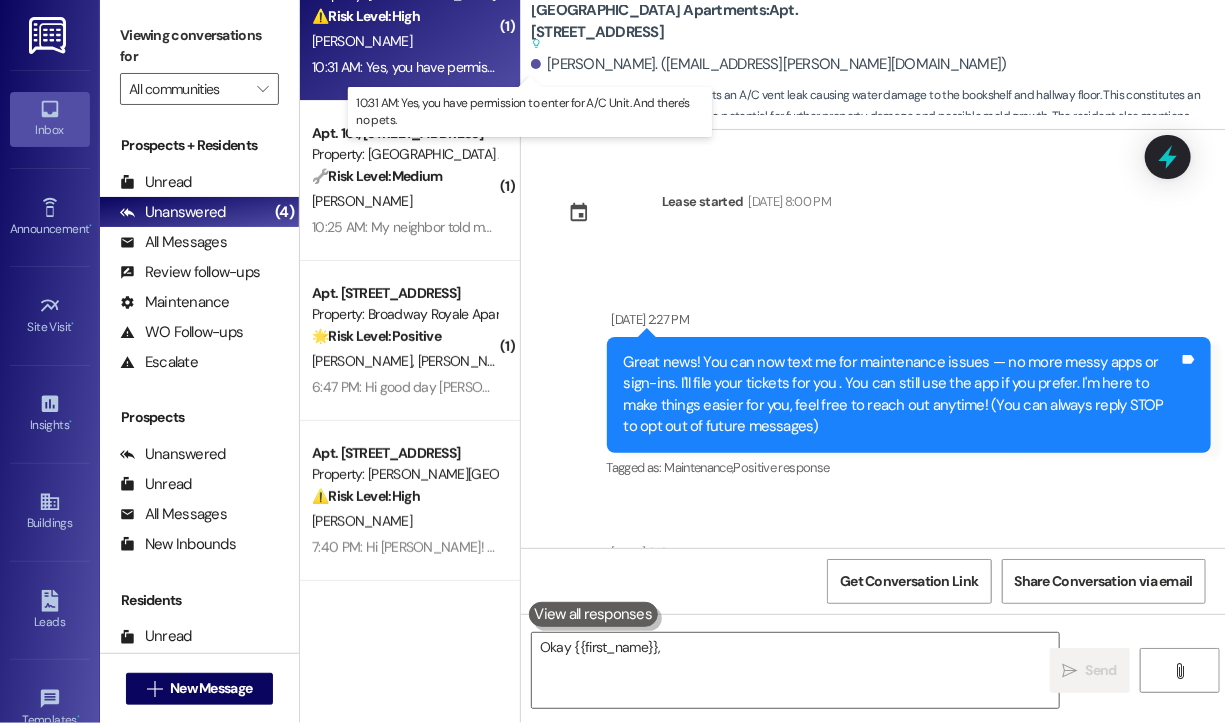 scroll, scrollTop: 11441, scrollLeft: 0, axis: vertical 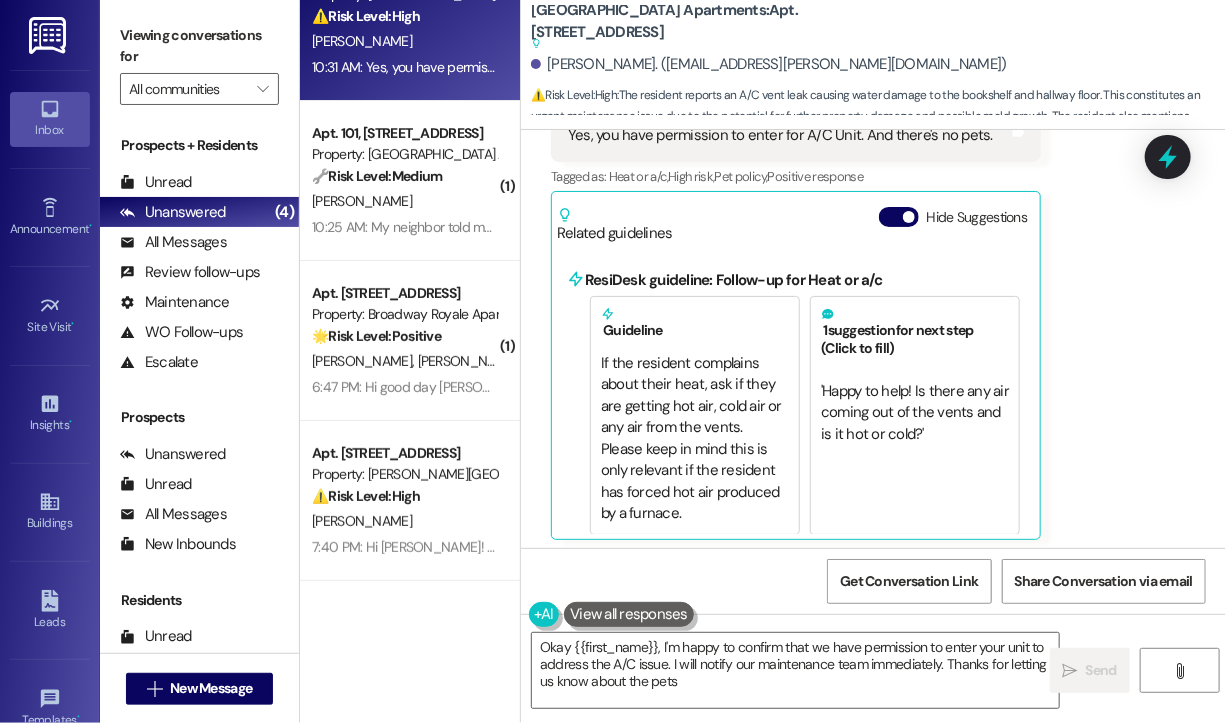 type on "Okay {{first_name}}, I'm happy to confirm that we have permission to enter your unit to address the A/C issue. I will notify our maintenance team immediately. Thanks for letting us know about the pets!" 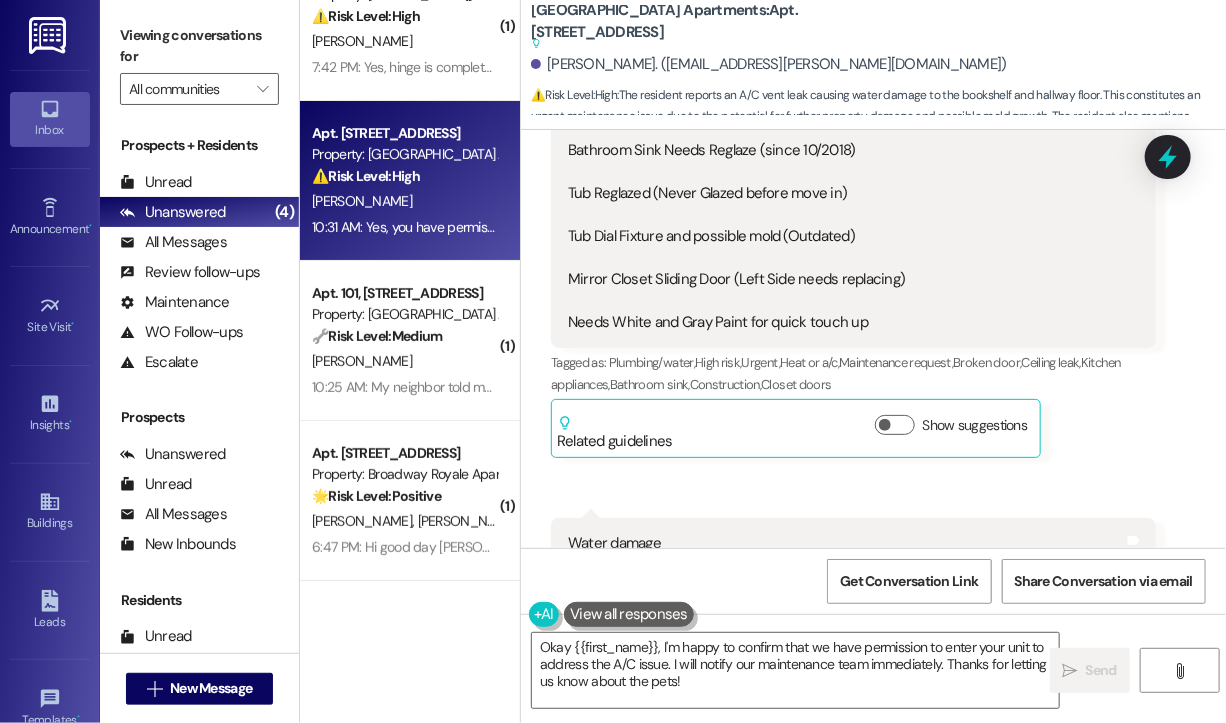 scroll, scrollTop: 9542, scrollLeft: 0, axis: vertical 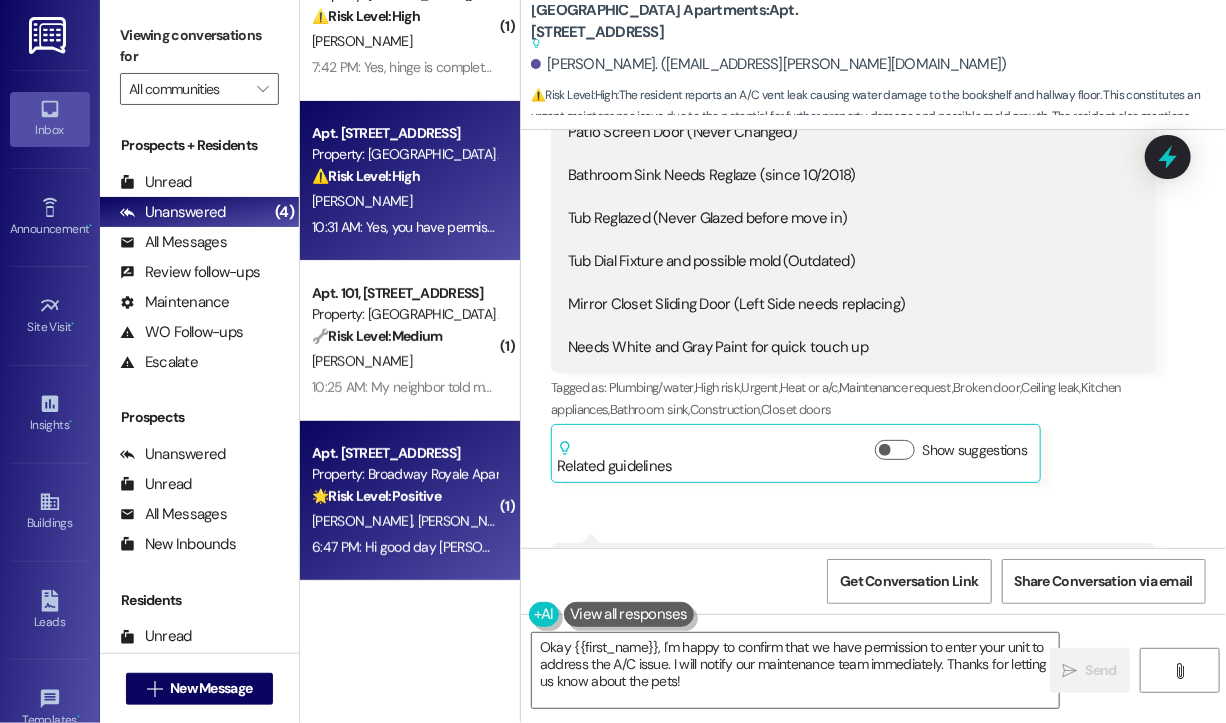 click on "🌟  Risk Level:  Positive" at bounding box center [376, 496] 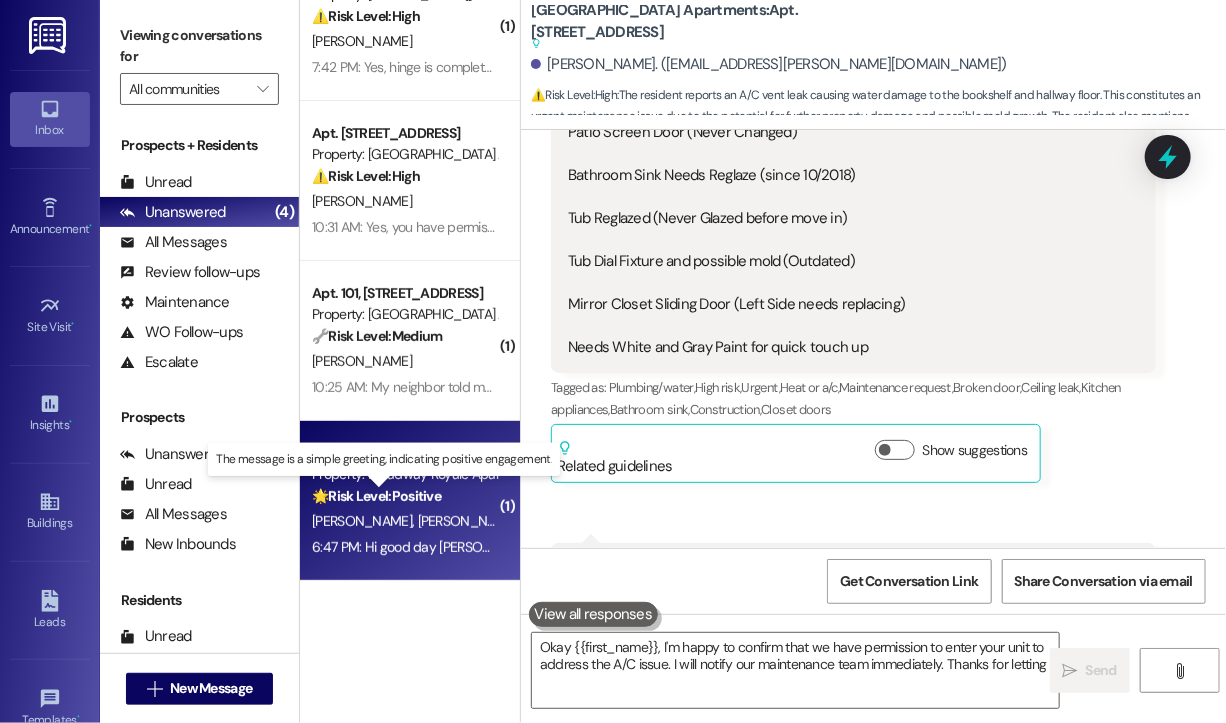 type on "Okay {{first_name}}, I'm happy to confirm that we have permission to enter your unit to address the A/C issue. I will notify our maintenance team immediately. Thanks for letting" 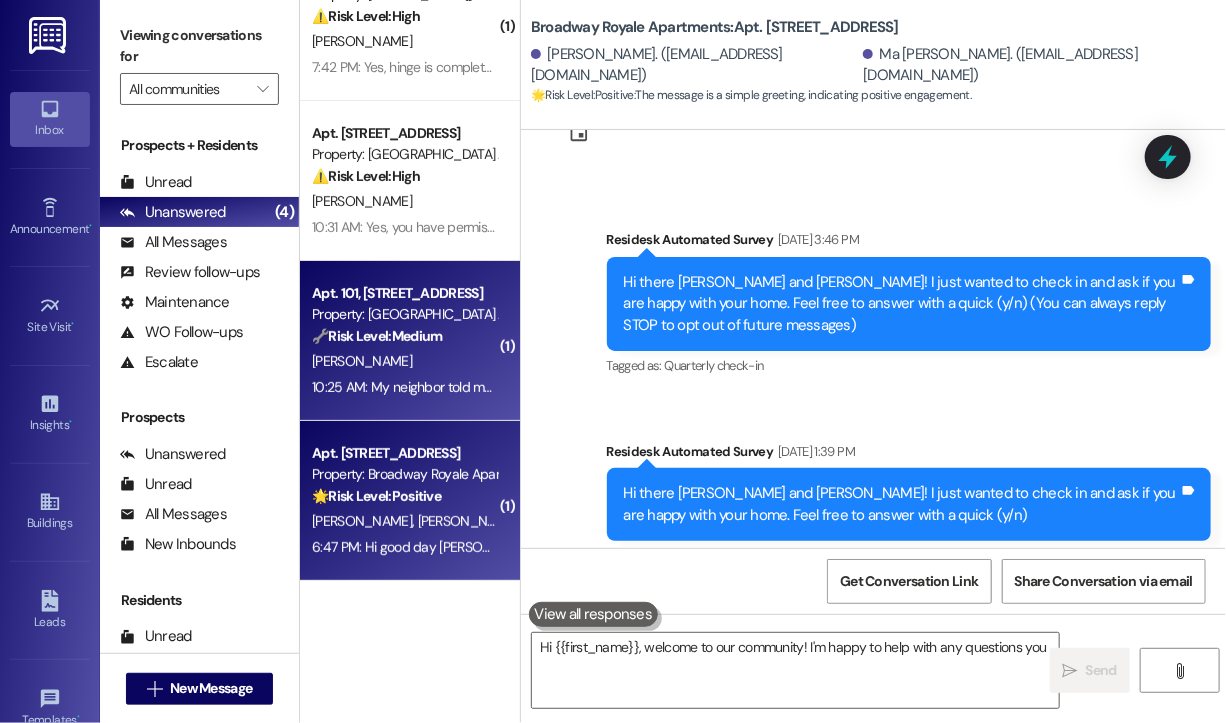 type on "Hi {{first_name}}, welcome to our community! I'm happy to help with any questions you" 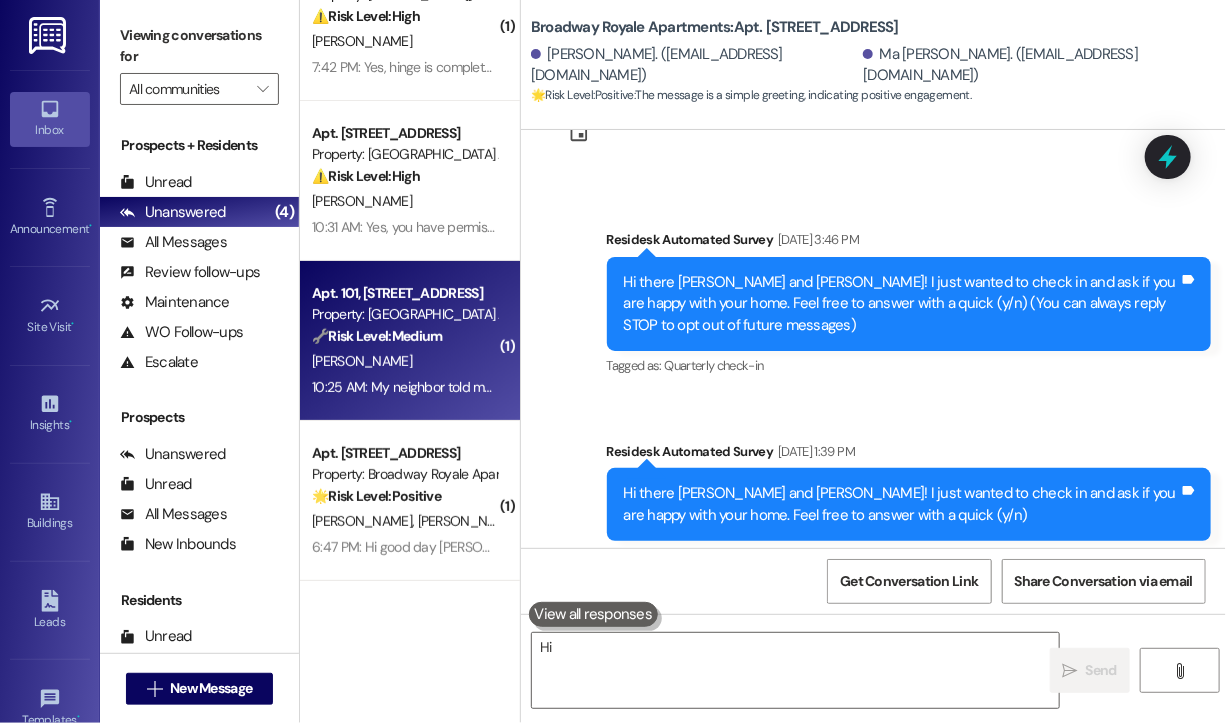 scroll, scrollTop: 256, scrollLeft: 0, axis: vertical 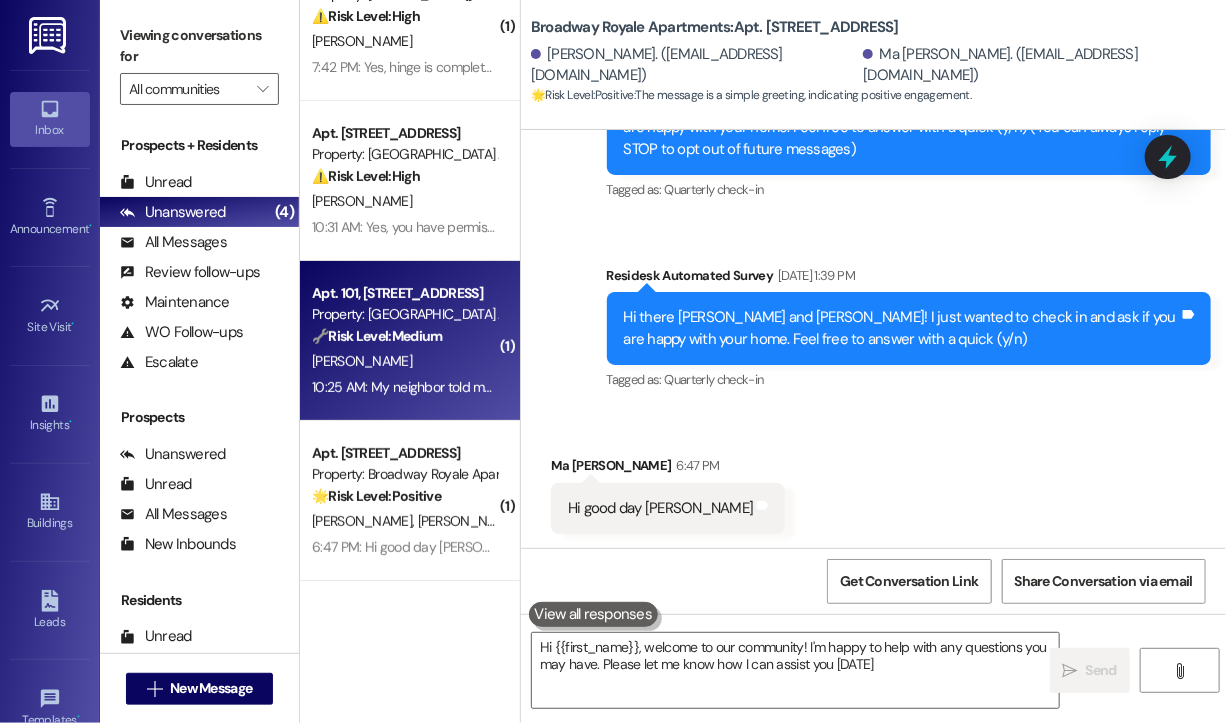 type on "Hi {{first_name}}, welcome to our community! I'm happy to help with any questions you may have. Please let me know how I can assist you today!" 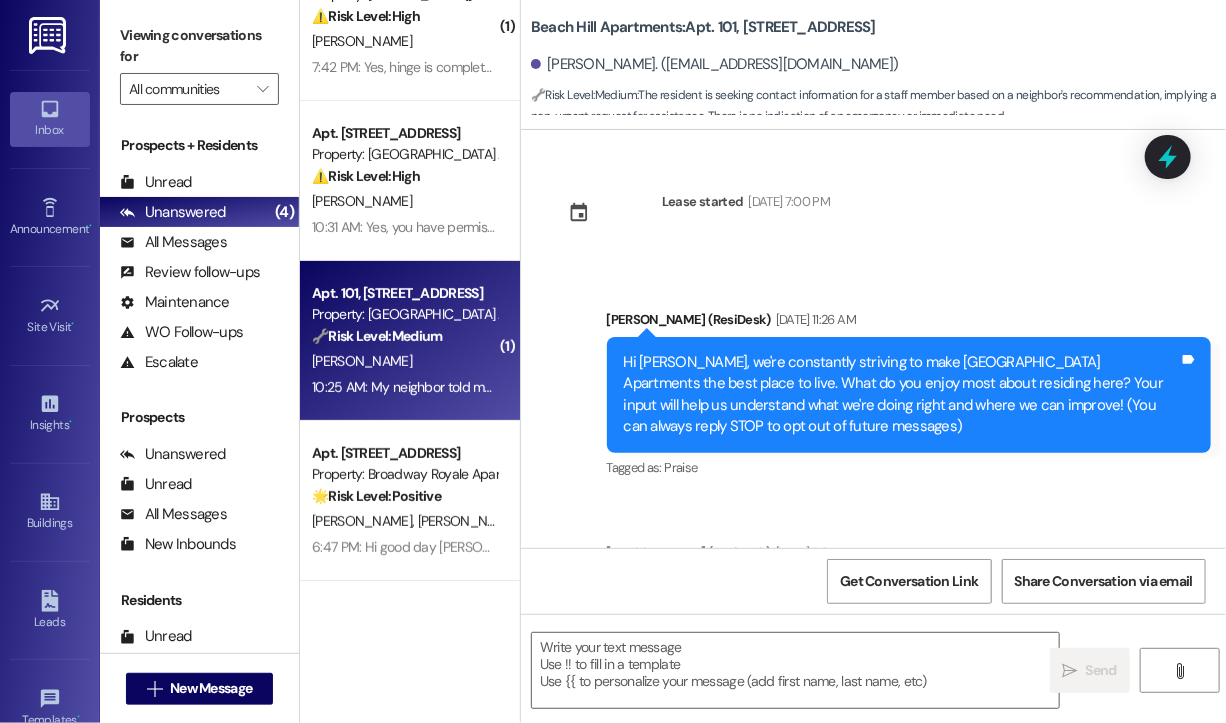 scroll, scrollTop: 21527, scrollLeft: 0, axis: vertical 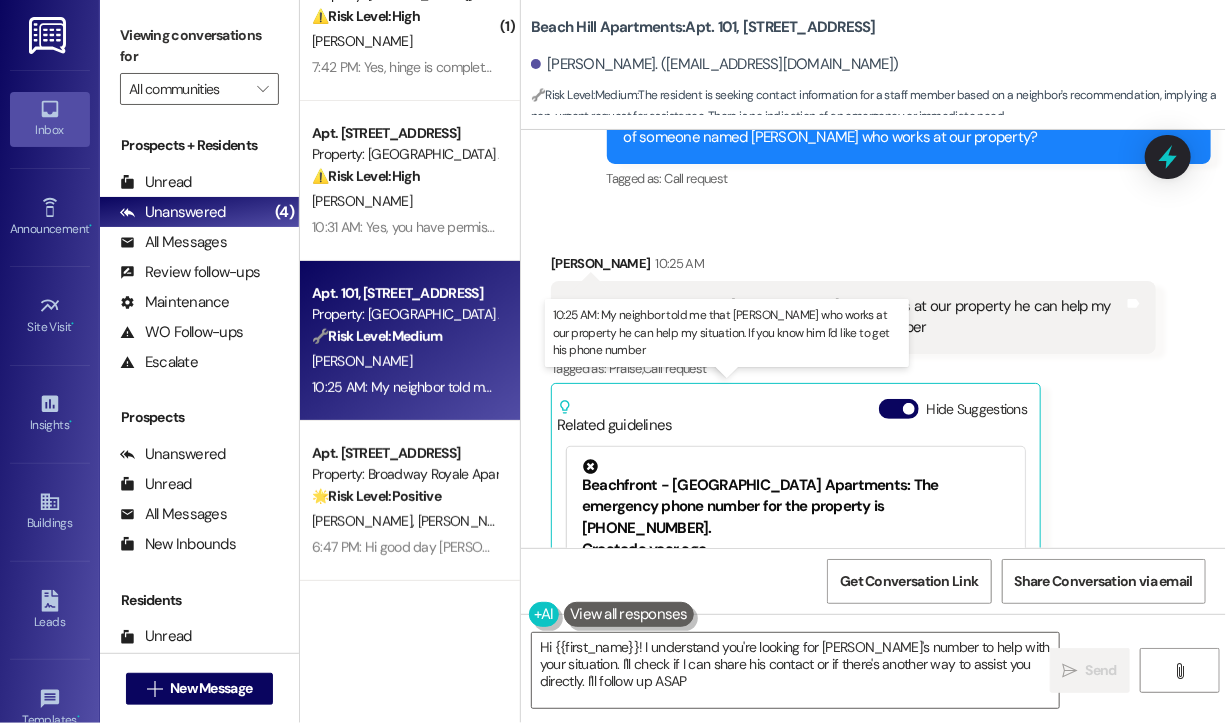 type on "Hi {{first_name}}! I understand you're looking for Marcos's number to help with your situation. I'll check if I can share his contact or if there's another way to assist you directly. I'll follow up ASAP!" 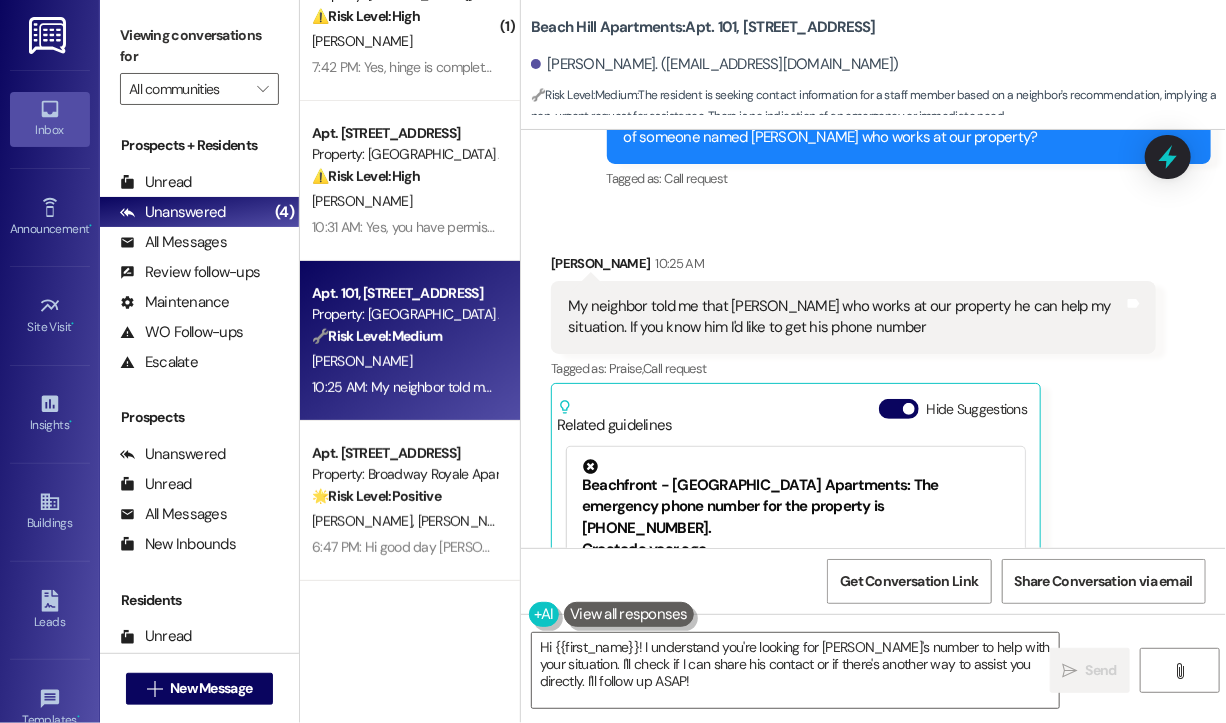 scroll, scrollTop: 21227, scrollLeft: 0, axis: vertical 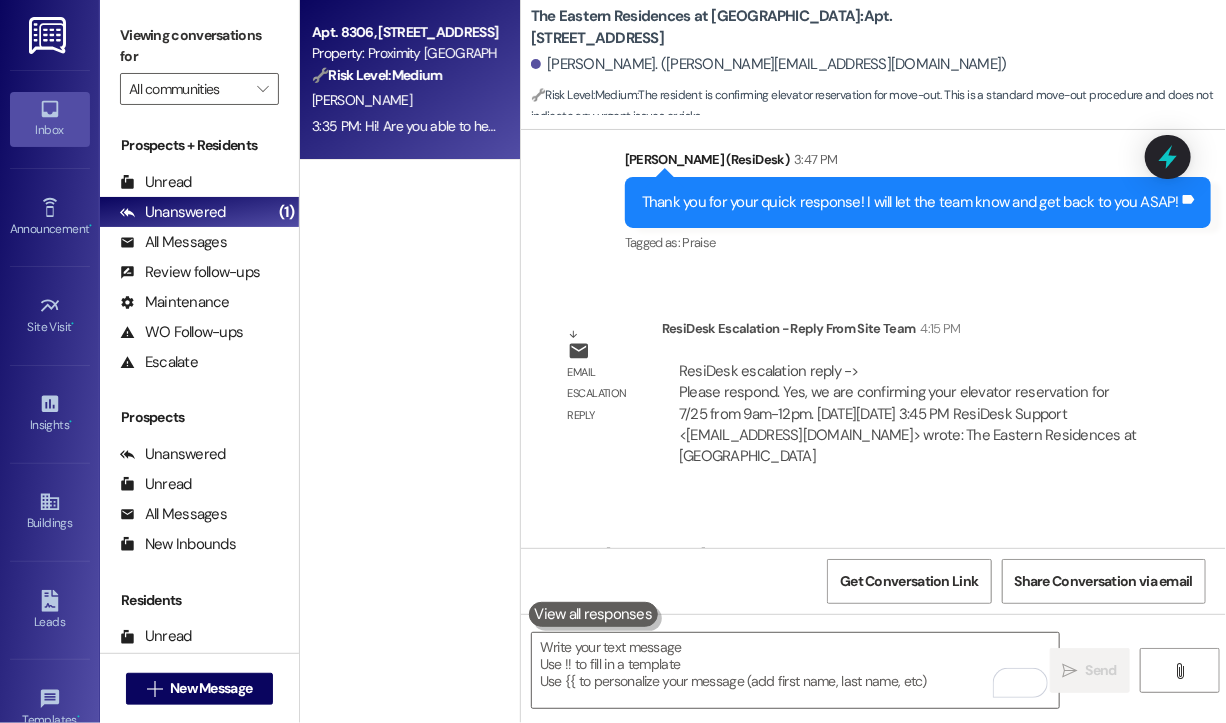 click on "3:35 PM: Hi! Are you able to help me figure out if USPS actually delivered a package to a mailbox/locker but didn't notify me correctly?
Otherwise, it may be lost. I just want to check with Proximity first before heading to the post office.  3:35 PM: Hi! Are you able to help me figure out if USPS actually delivered a package to a mailbox/locker but didn't notify me correctly?
Otherwise, it may be lost. I just want to check with Proximity first before heading to the post office." at bounding box center [982, 126] 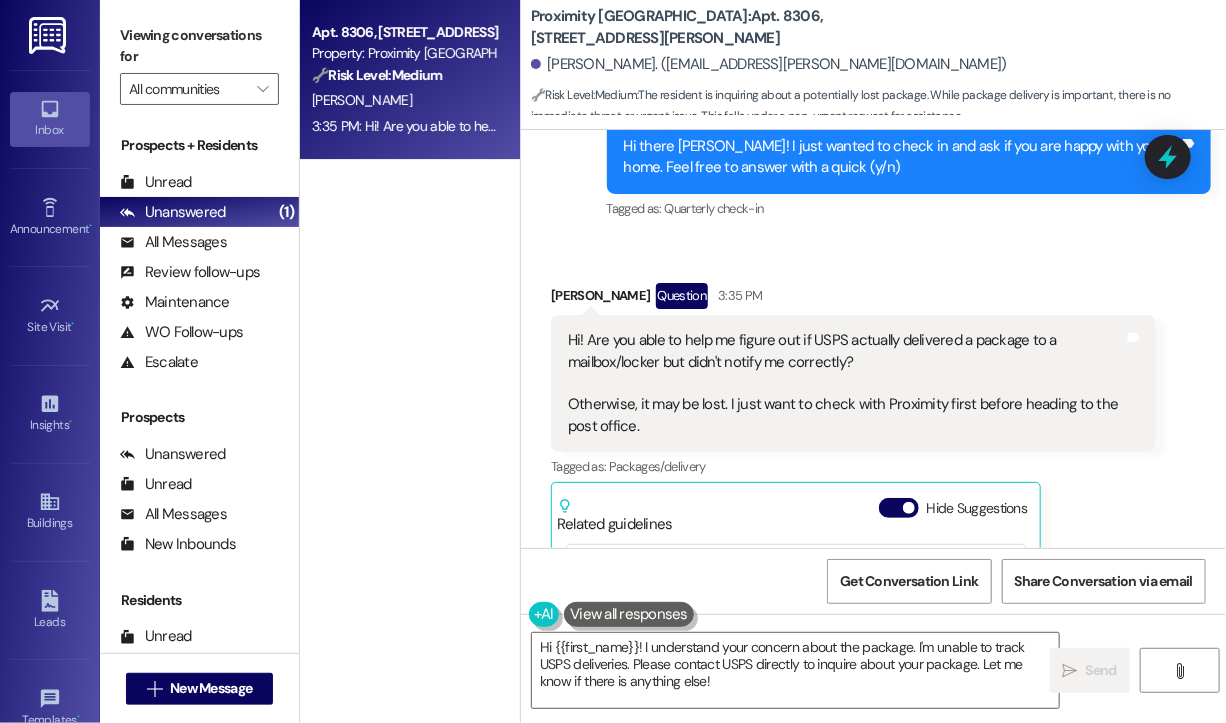 scroll, scrollTop: 680, scrollLeft: 0, axis: vertical 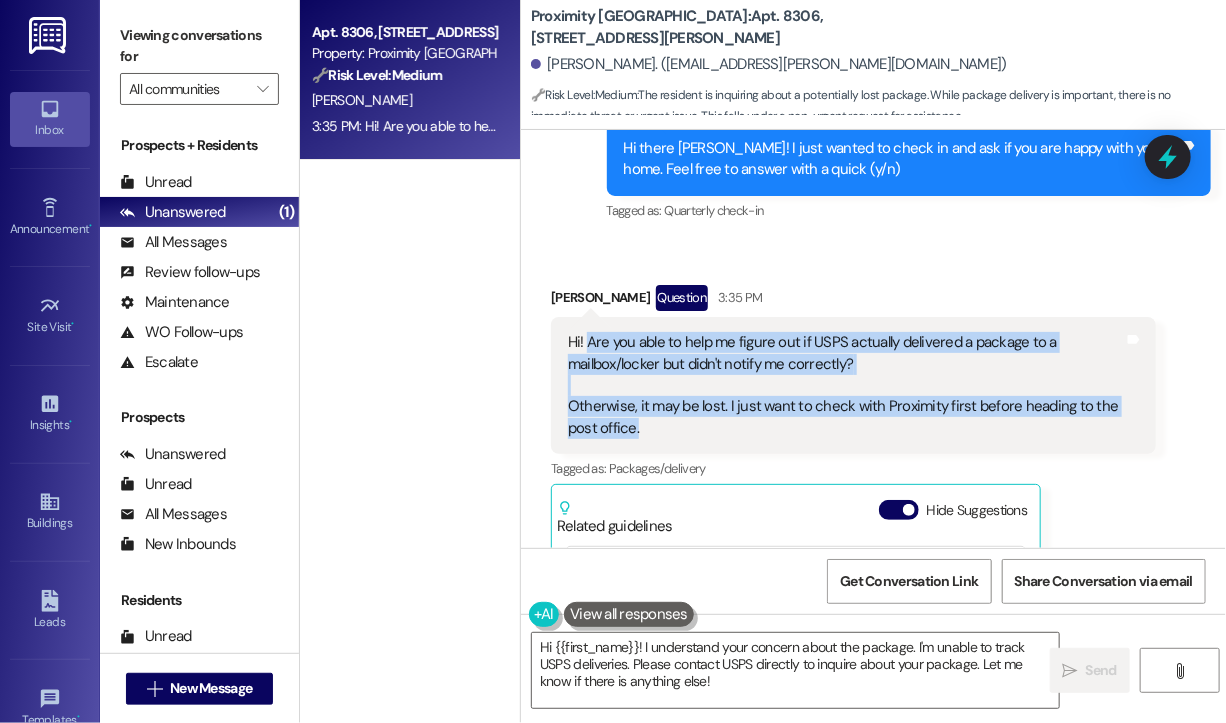 drag, startPoint x: 736, startPoint y: 425, endPoint x: 587, endPoint y: 345, distance: 169.1183 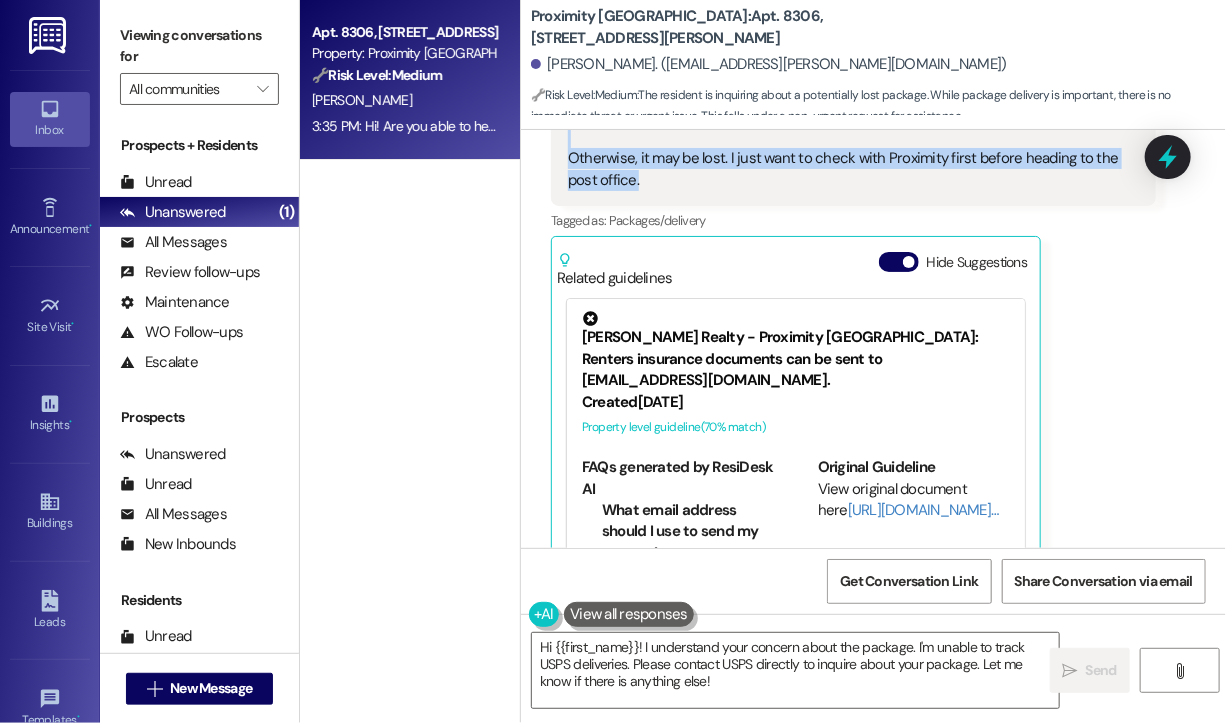 scroll, scrollTop: 980, scrollLeft: 0, axis: vertical 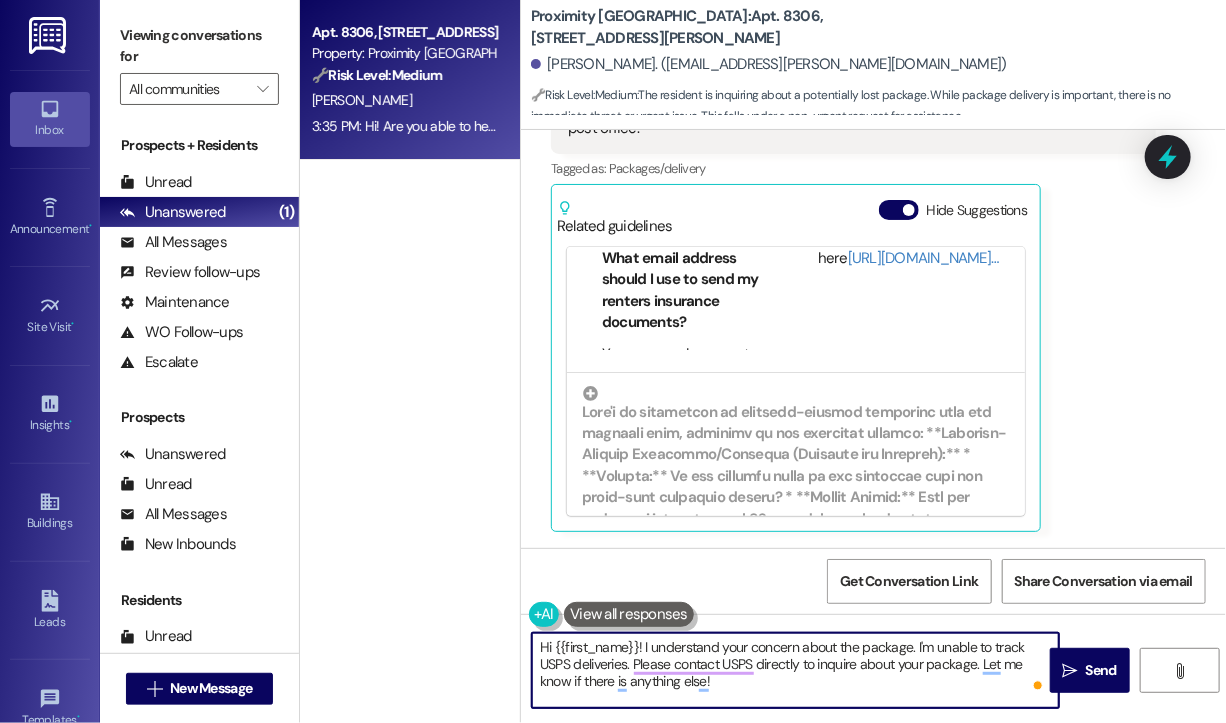 drag, startPoint x: 810, startPoint y: 694, endPoint x: 658, endPoint y: 716, distance: 153.58385 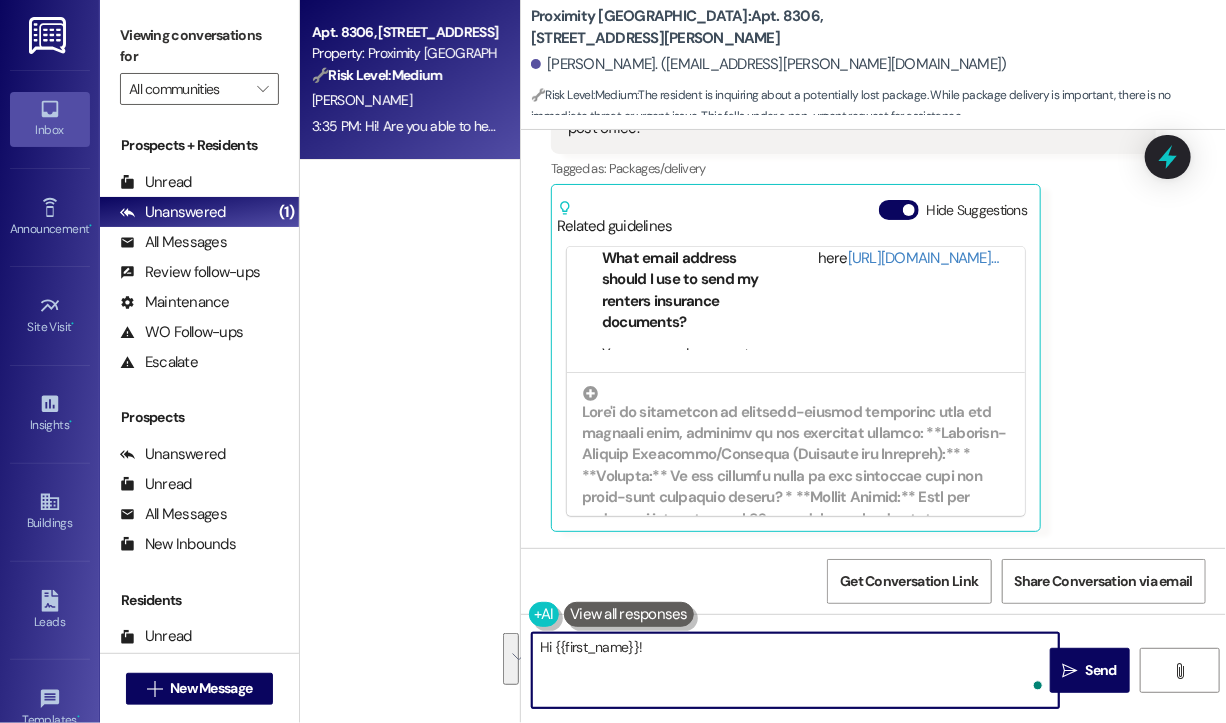 paste on "Are you able to help me figure out if USPS actually delivered a package to a mailbox/locker but didn't notify me correctly?
Otherwise, it may be lost. I just want to check with Proximity first before heading to the post office." 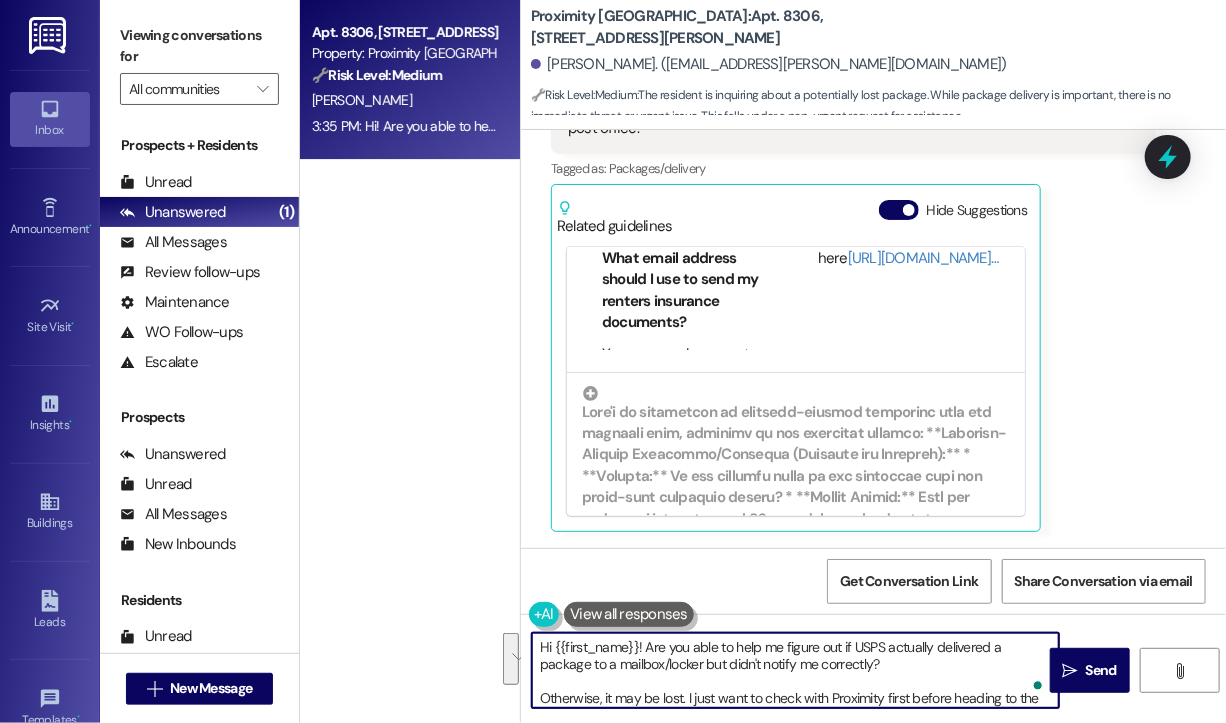 scroll, scrollTop: 16, scrollLeft: 0, axis: vertical 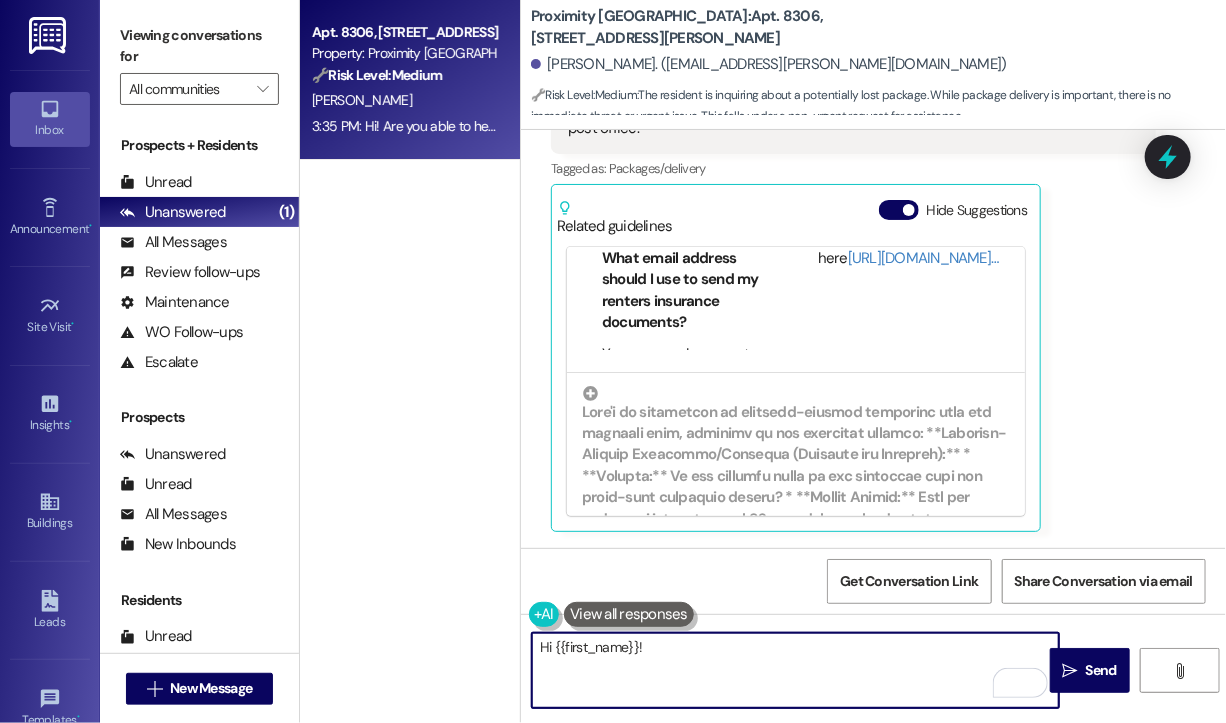 paste on "Thanks for reaching out. Do you have the tracking number and delivery date for the package? And have you already checked your mailbox and any nearby parcel lockers just in case? I’ll see what I can find out from Proximity’s end." 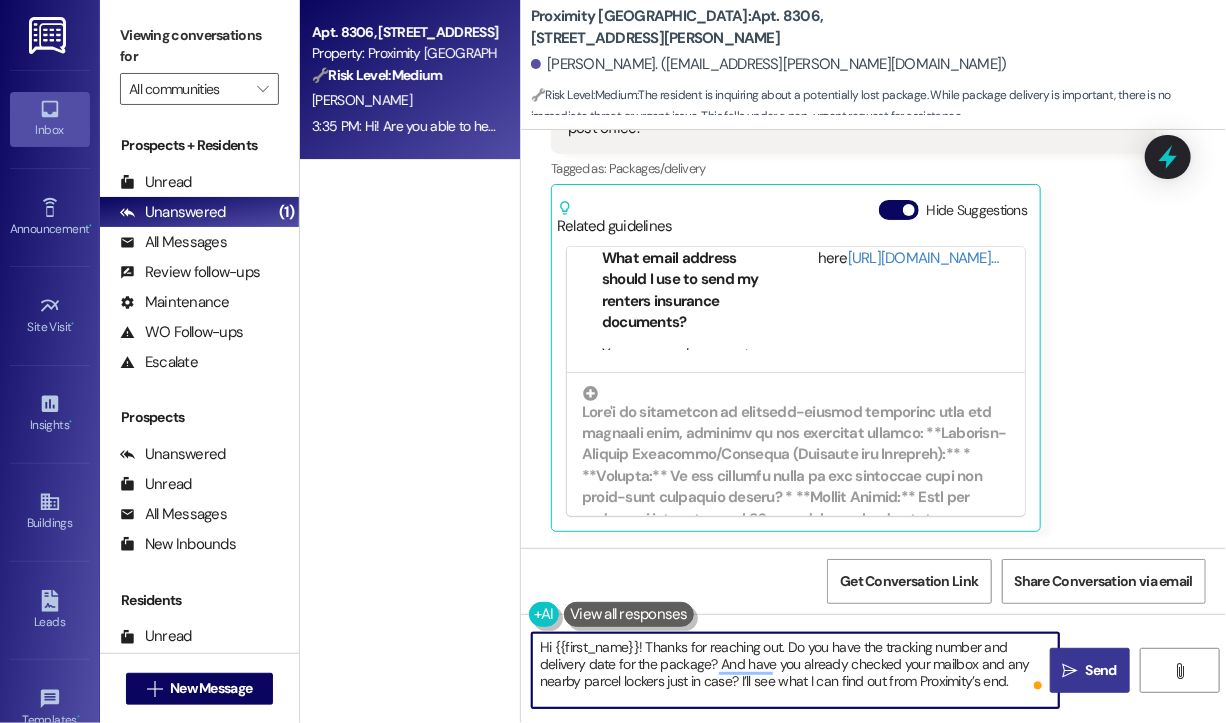 type on "Hi {{first_name}}! Thanks for reaching out. Do you have the tracking number and delivery date for the package? And have you already checked your mailbox and any nearby parcel lockers just in case? I’ll see what I can find out from Proximity’s end." 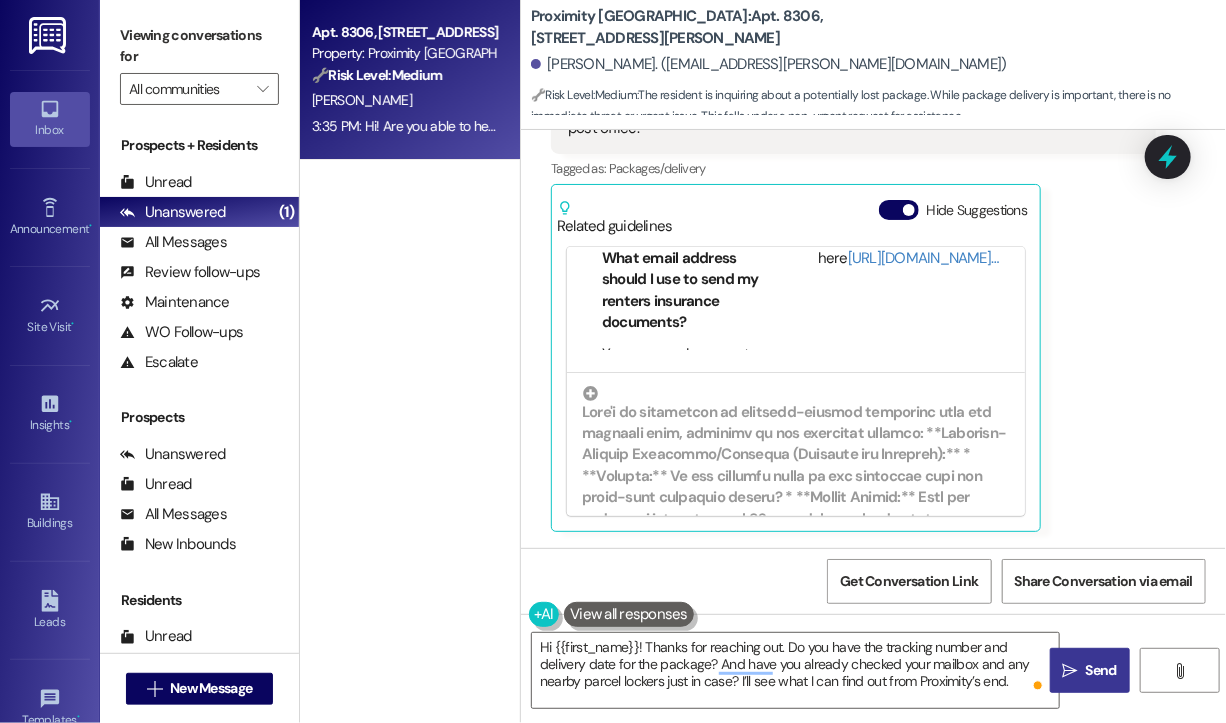 click on "Send" at bounding box center [1101, 670] 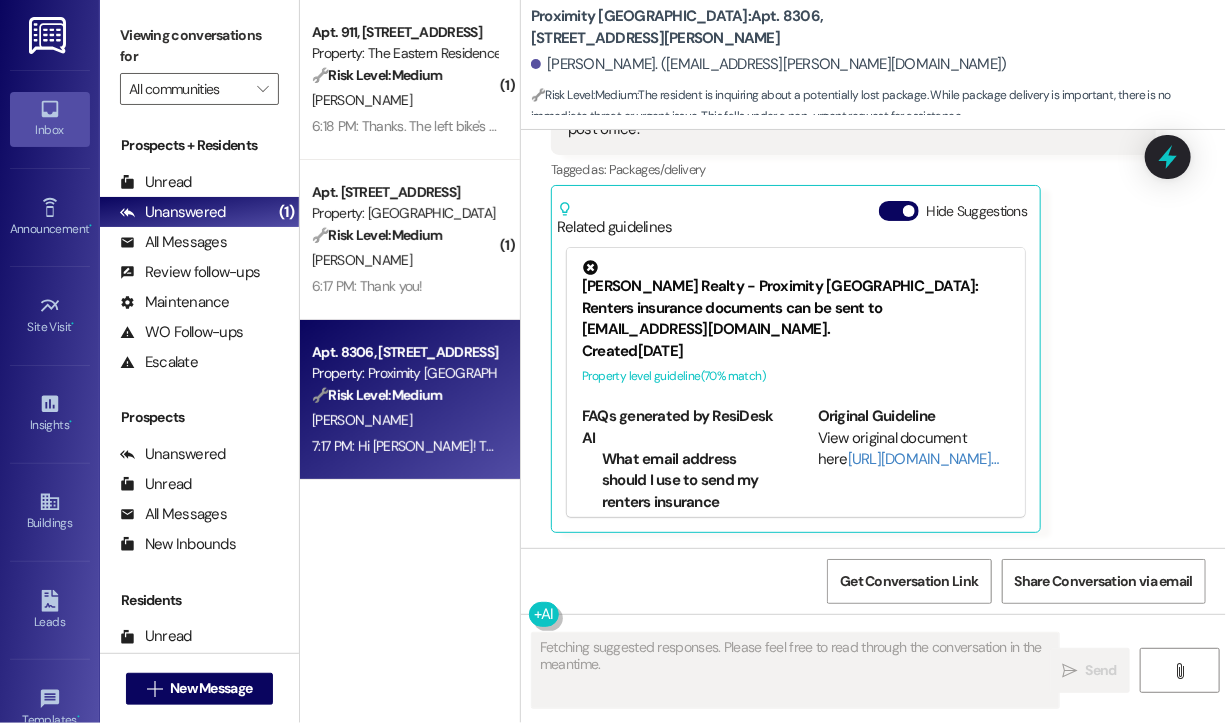 scroll, scrollTop: 1161, scrollLeft: 0, axis: vertical 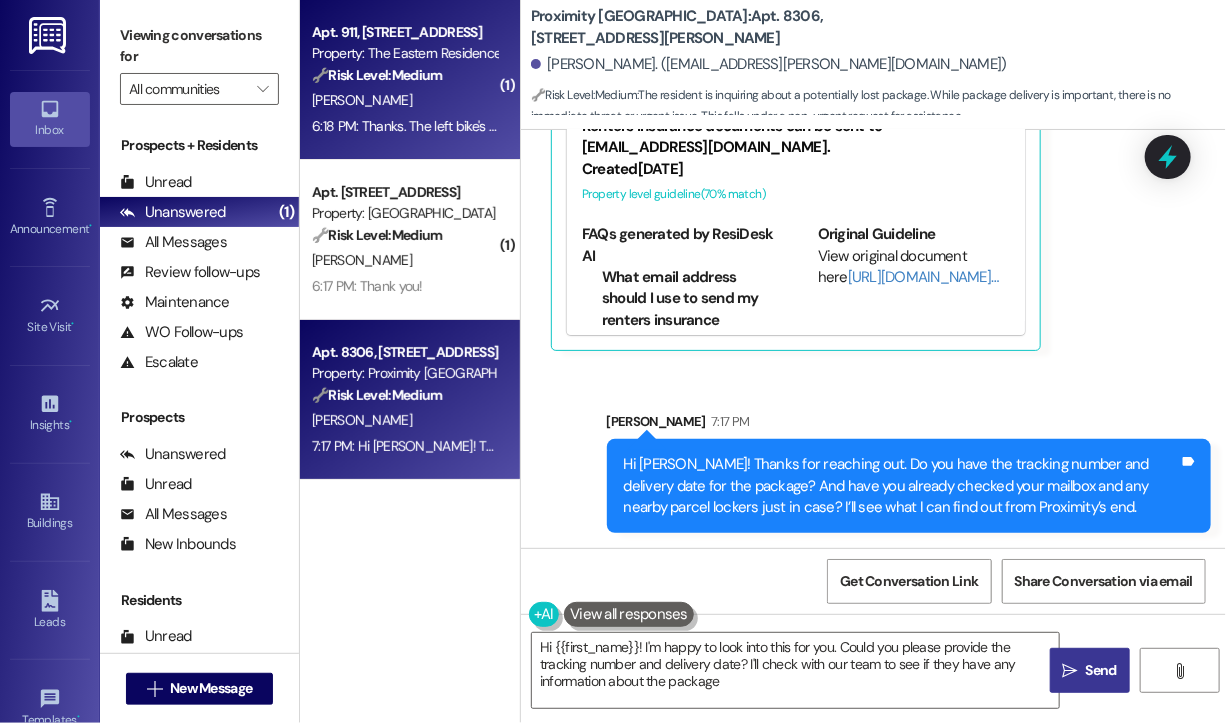 type on "Hi {{first_name}}! I'm happy to look into this for you. Could you please provide the tracking number and delivery date? I'll check with our team to see if they have any information about the package." 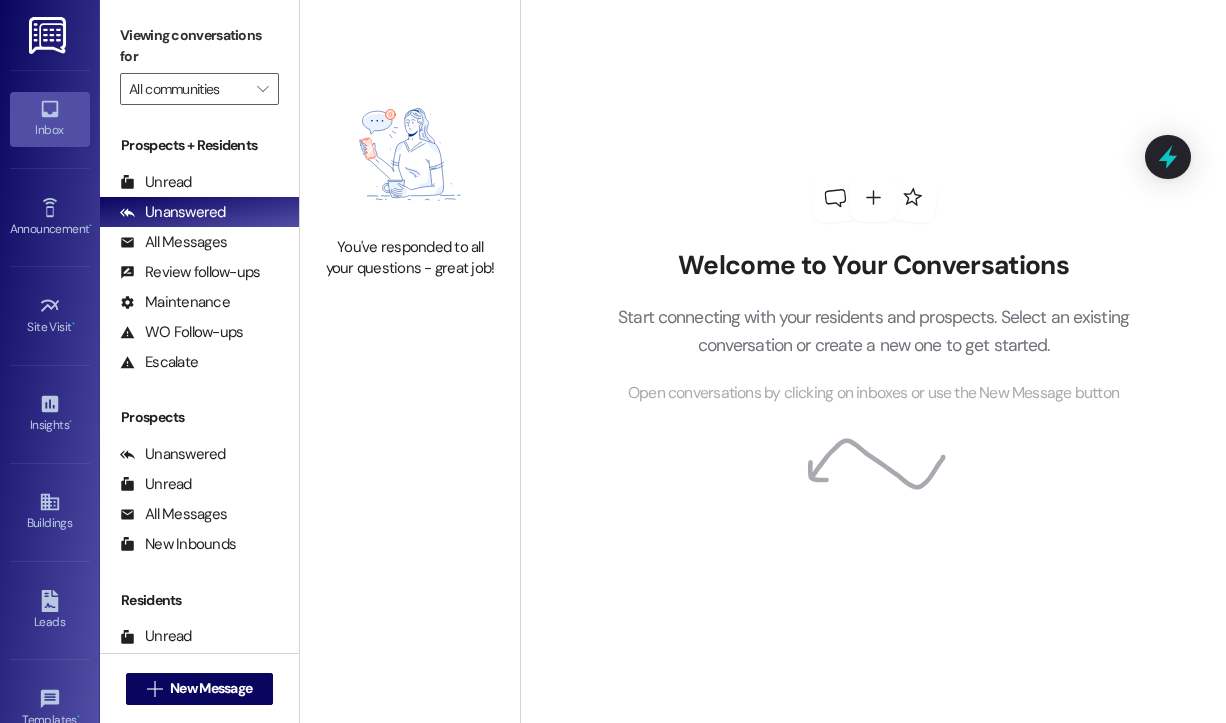 scroll, scrollTop: 0, scrollLeft: 0, axis: both 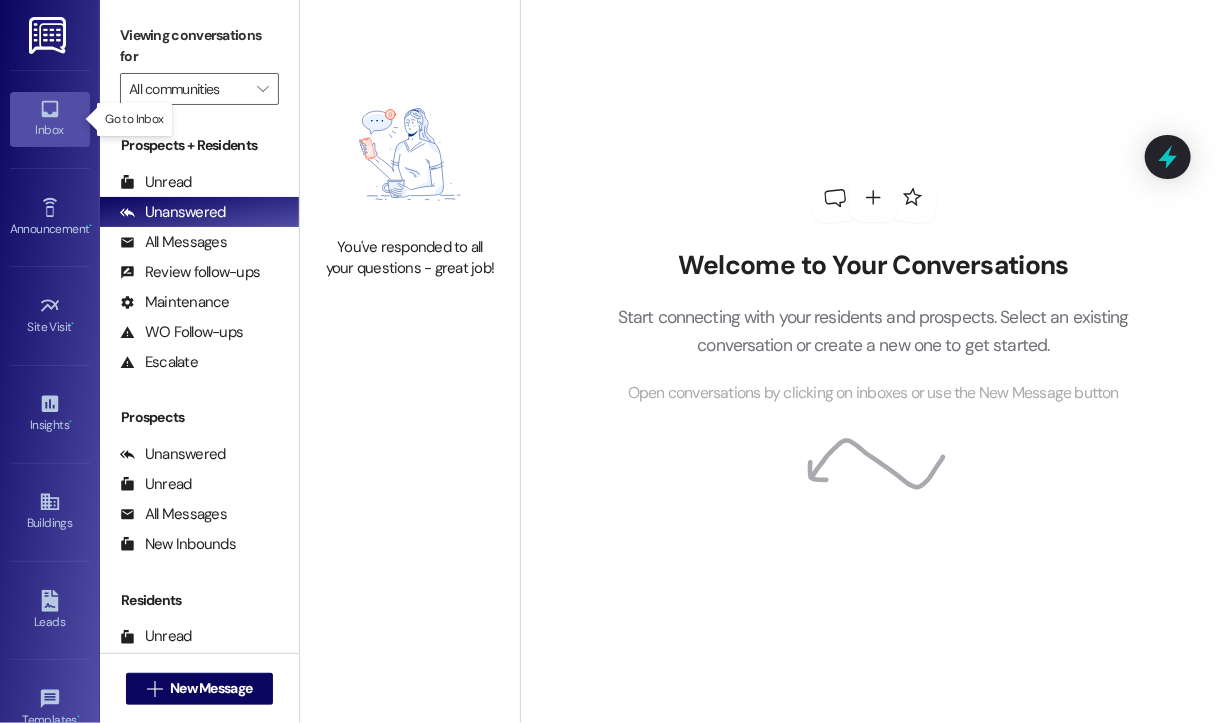 click on "Inbox" at bounding box center [50, 130] 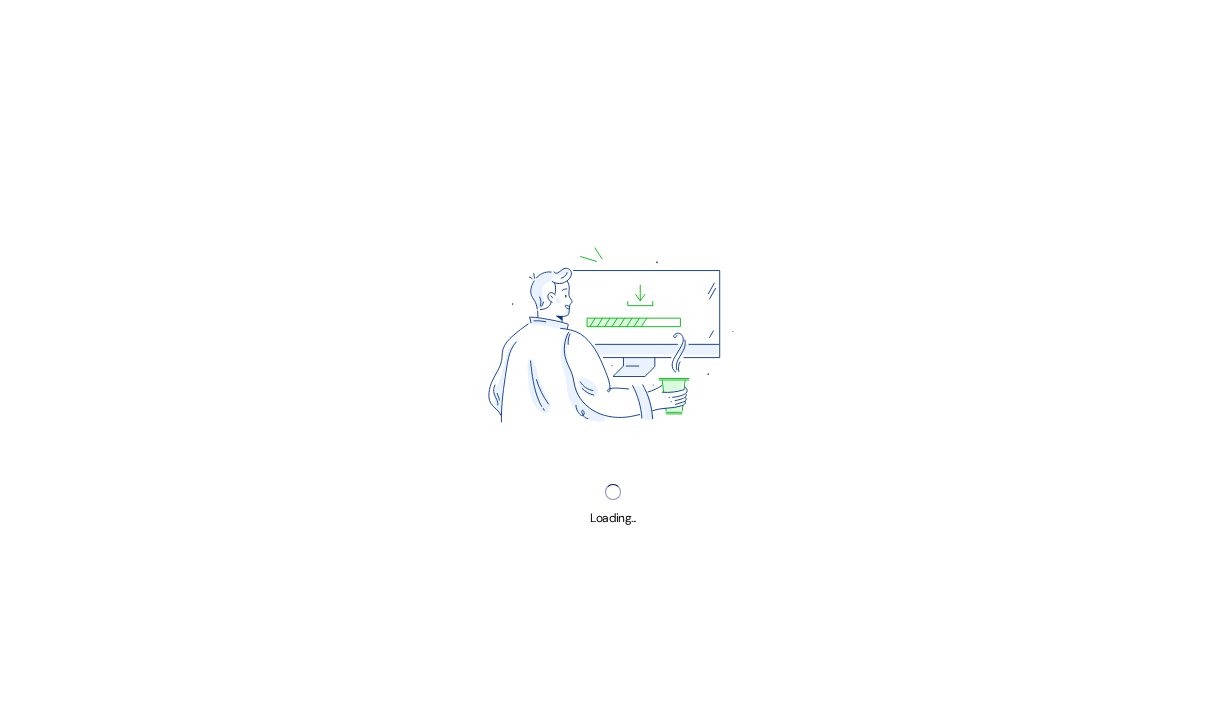 scroll, scrollTop: 0, scrollLeft: 0, axis: both 